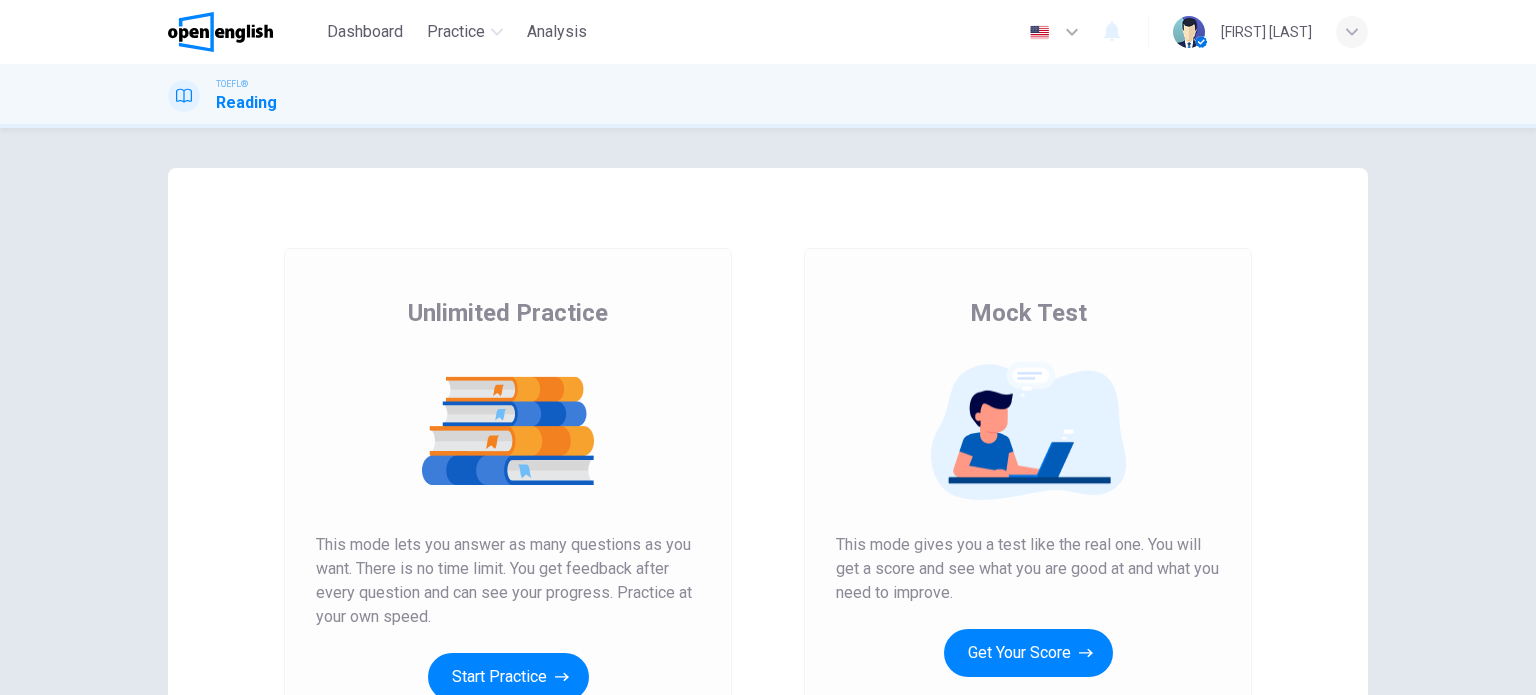 scroll, scrollTop: 0, scrollLeft: 0, axis: both 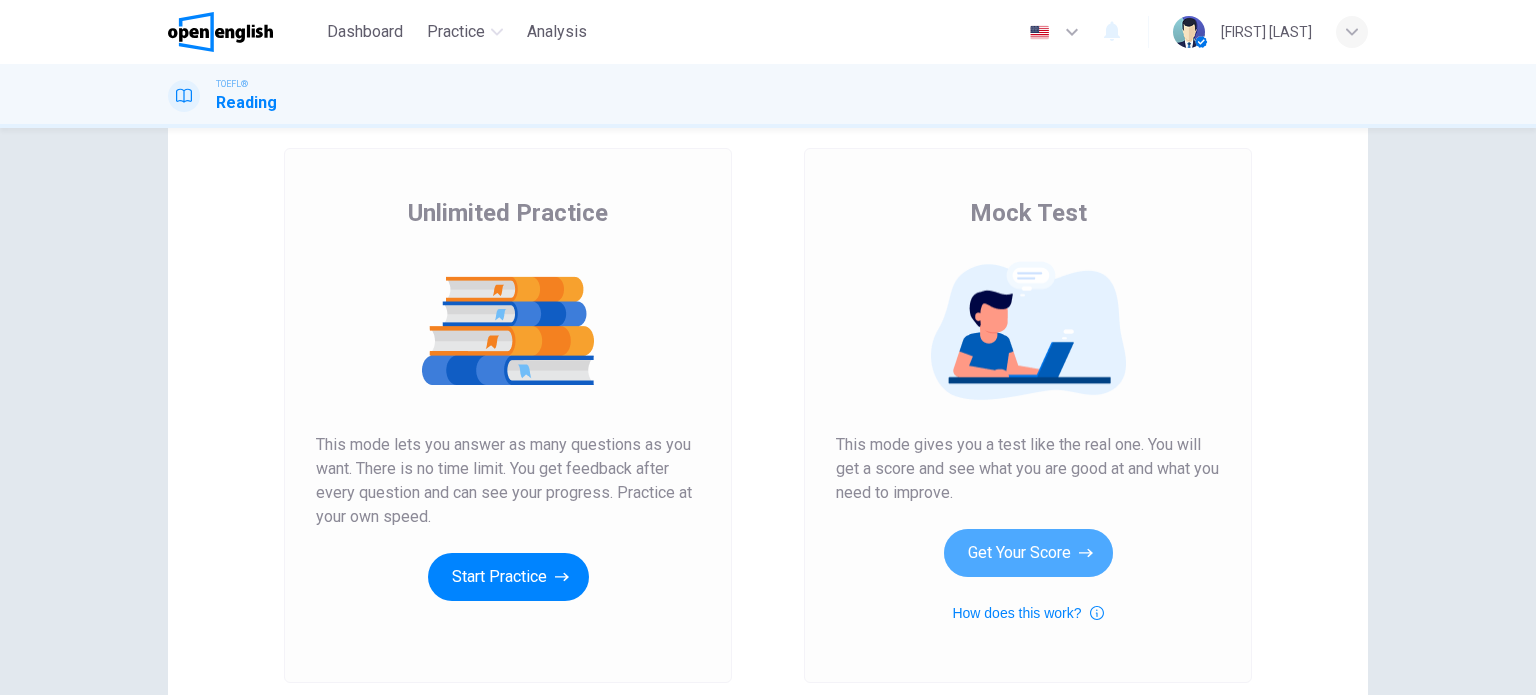 drag, startPoint x: 987, startPoint y: 540, endPoint x: 1122, endPoint y: 467, distance: 153.47313 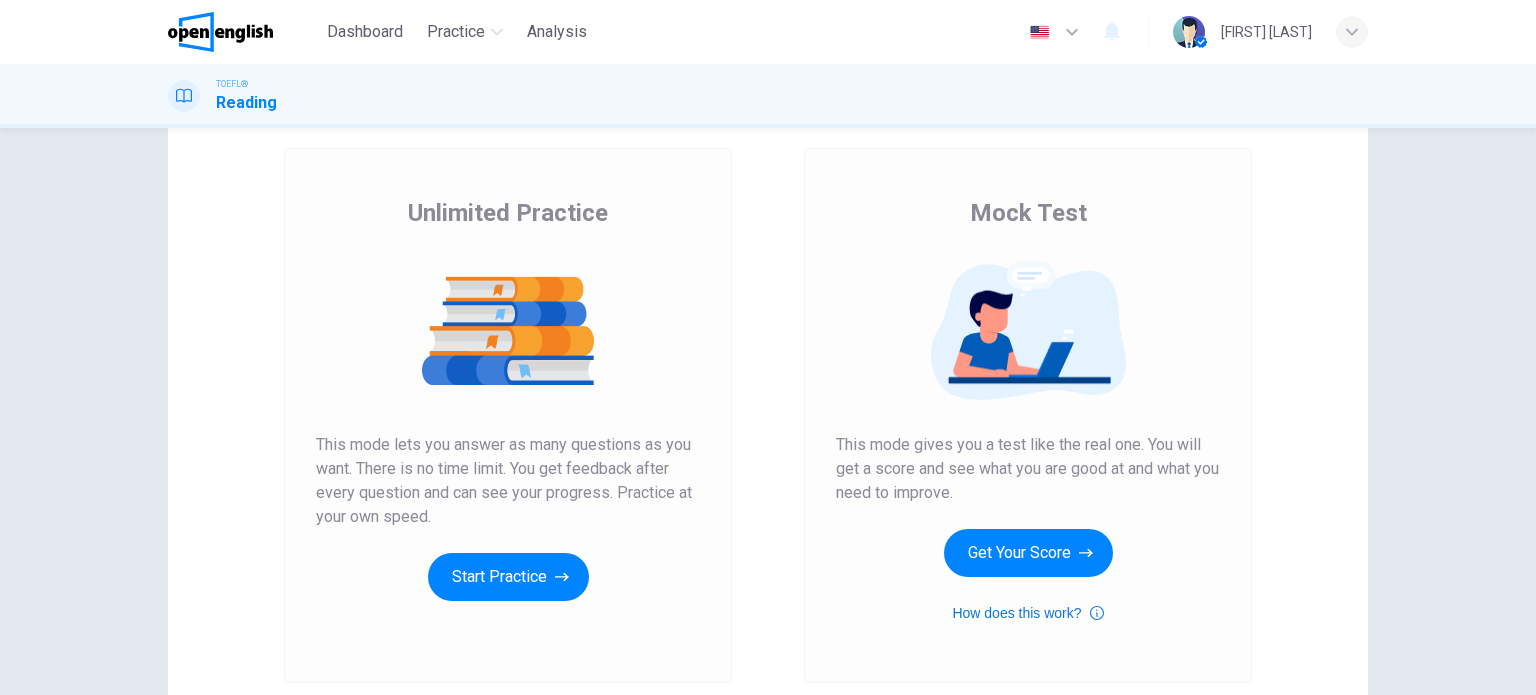 click on "How does this work?" at bounding box center (1027, 613) 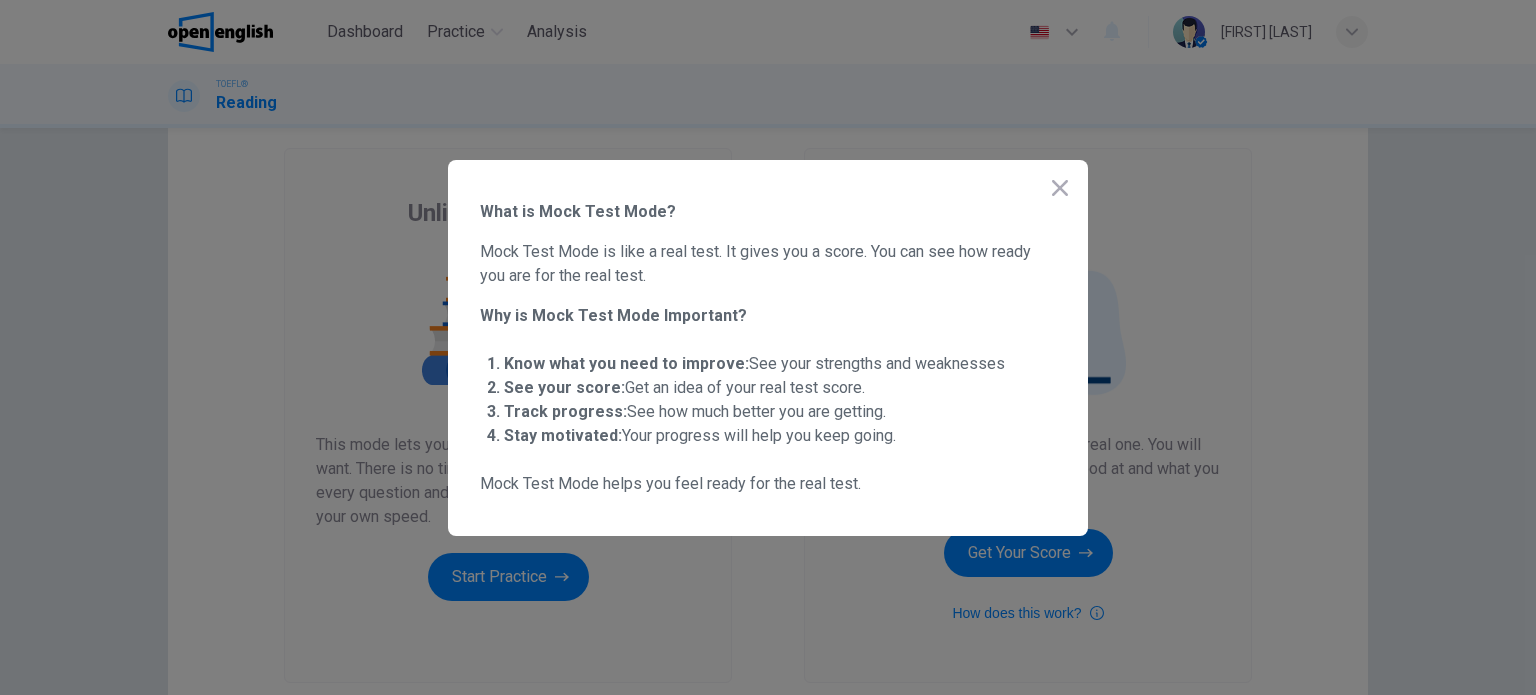 click on "What is Mock Test Mode? Mock Test Mode is like a real test. It gives you a score. You can see how ready you are for the real test. Why is Mock Test Mode Important? Know what you need to improve:  See your strengths and weaknesses See your score:  Get an idea of your real test score. Track progress:  See how much better you are getting. Stay motivated:  Your progress will help you keep going. Mock Test Mode helps you feel ready for the real test." at bounding box center (768, 348) 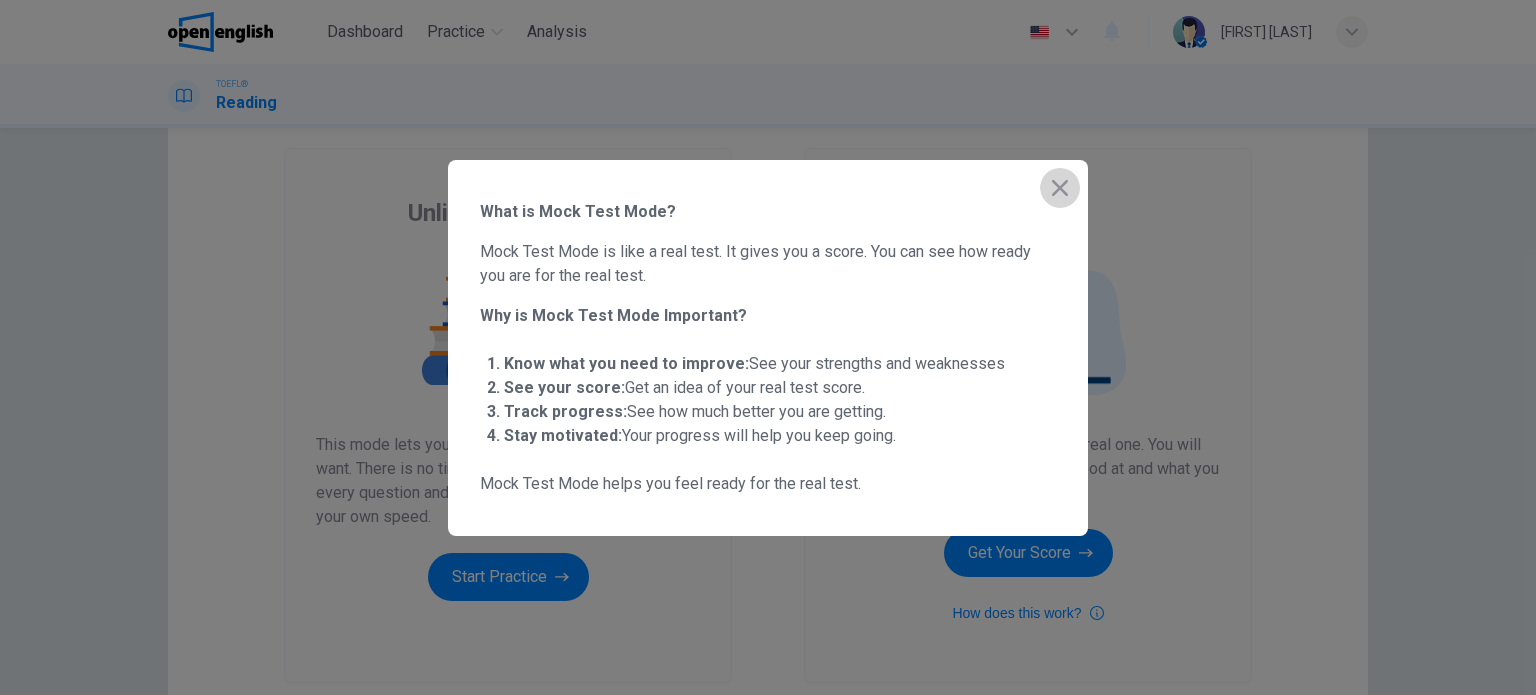 click 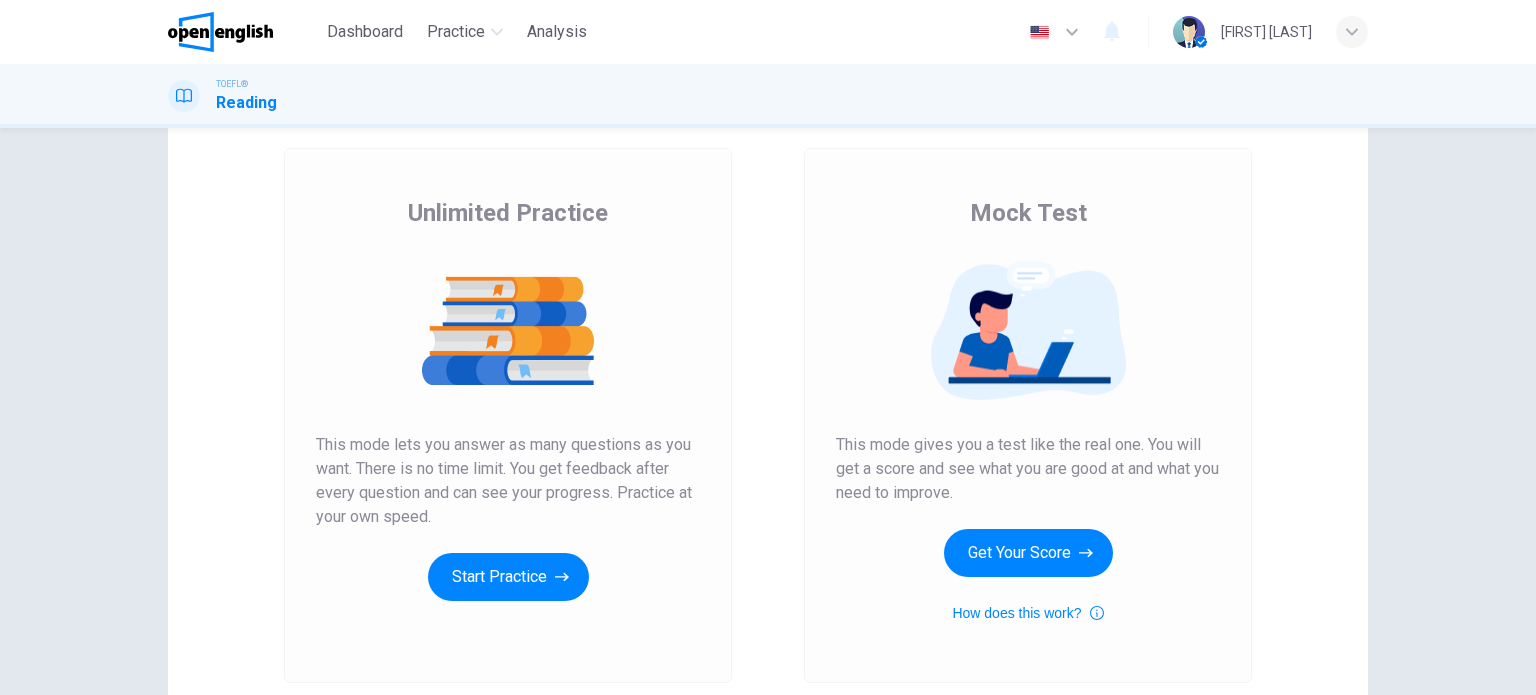 drag, startPoint x: 1028, startPoint y: 597, endPoint x: 1039, endPoint y: 602, distance: 12.083046 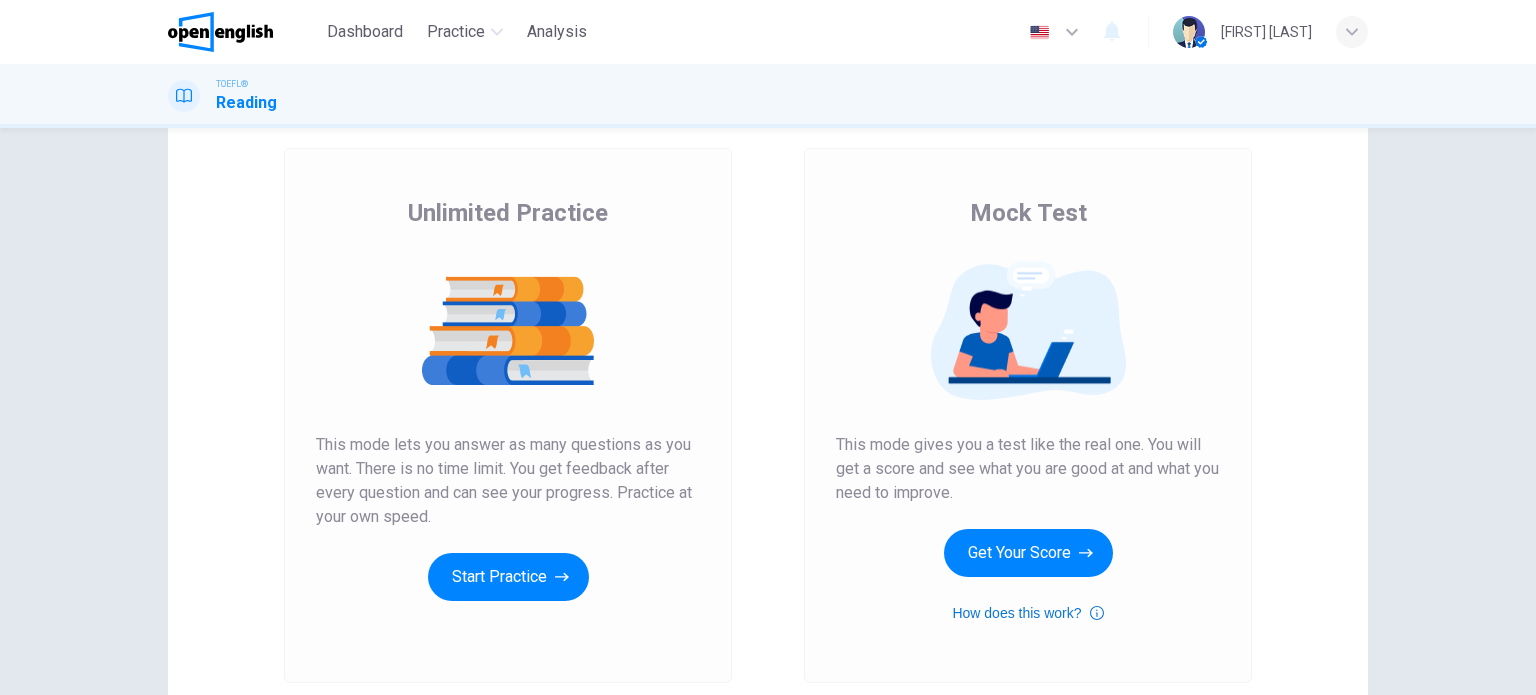 click on "Mock Test This mode gives you a test like the real one. You will get a score and see what you are good at and what you need to improve. Get Your Score How does this work?" at bounding box center [1028, 411] 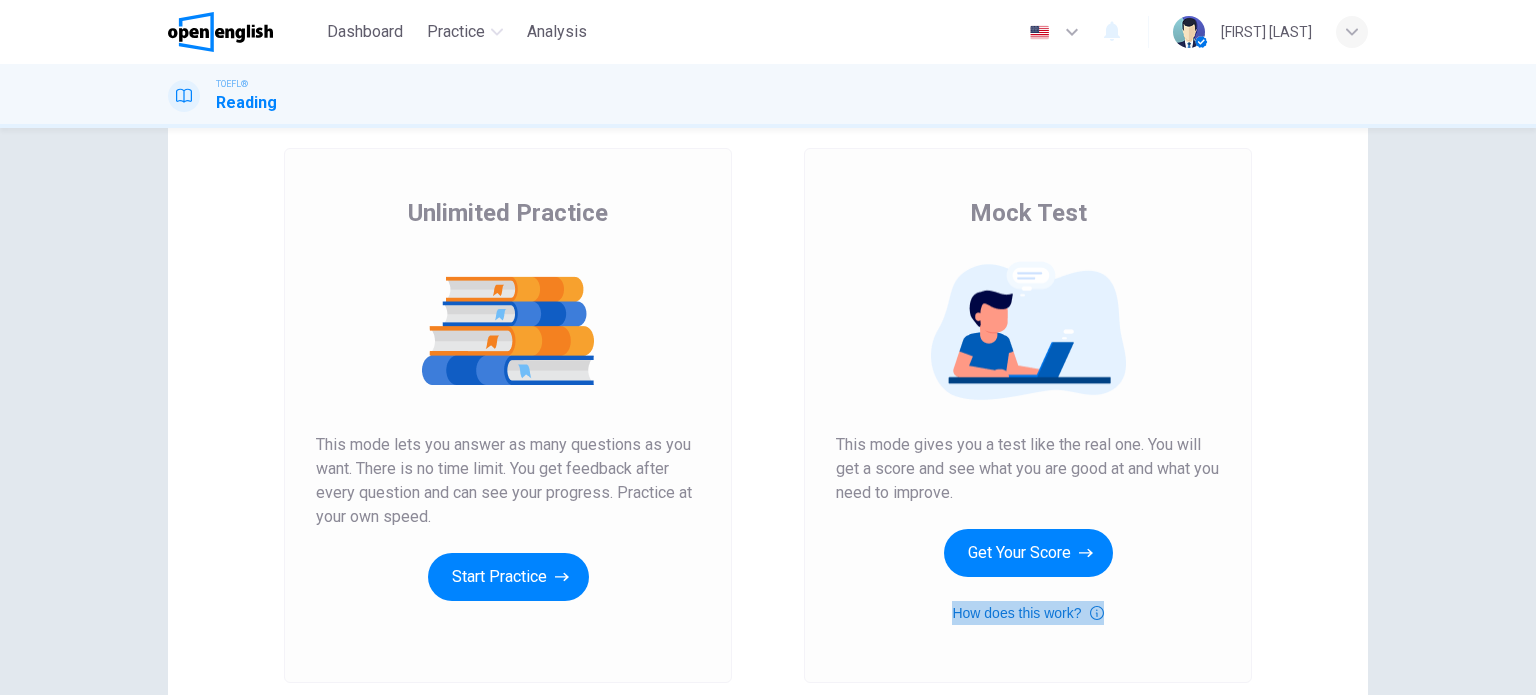 click 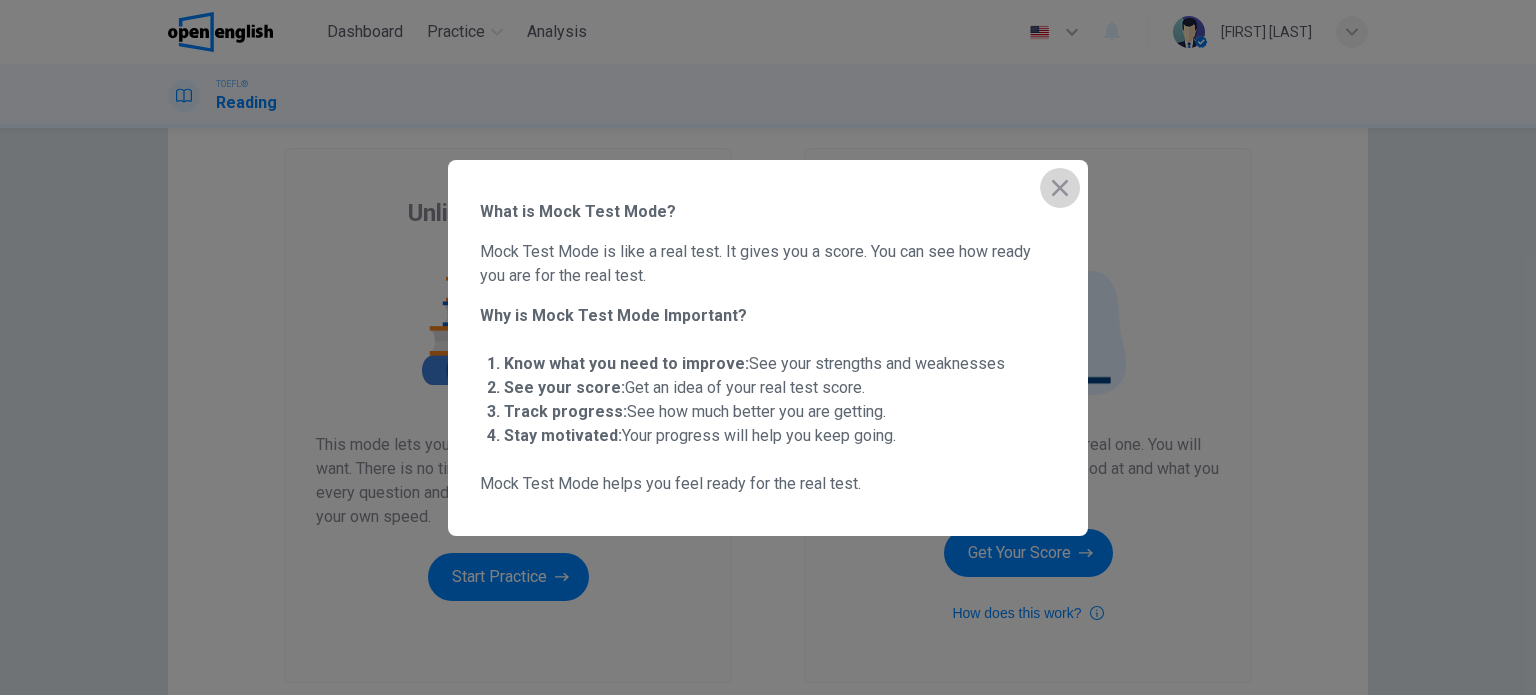 click 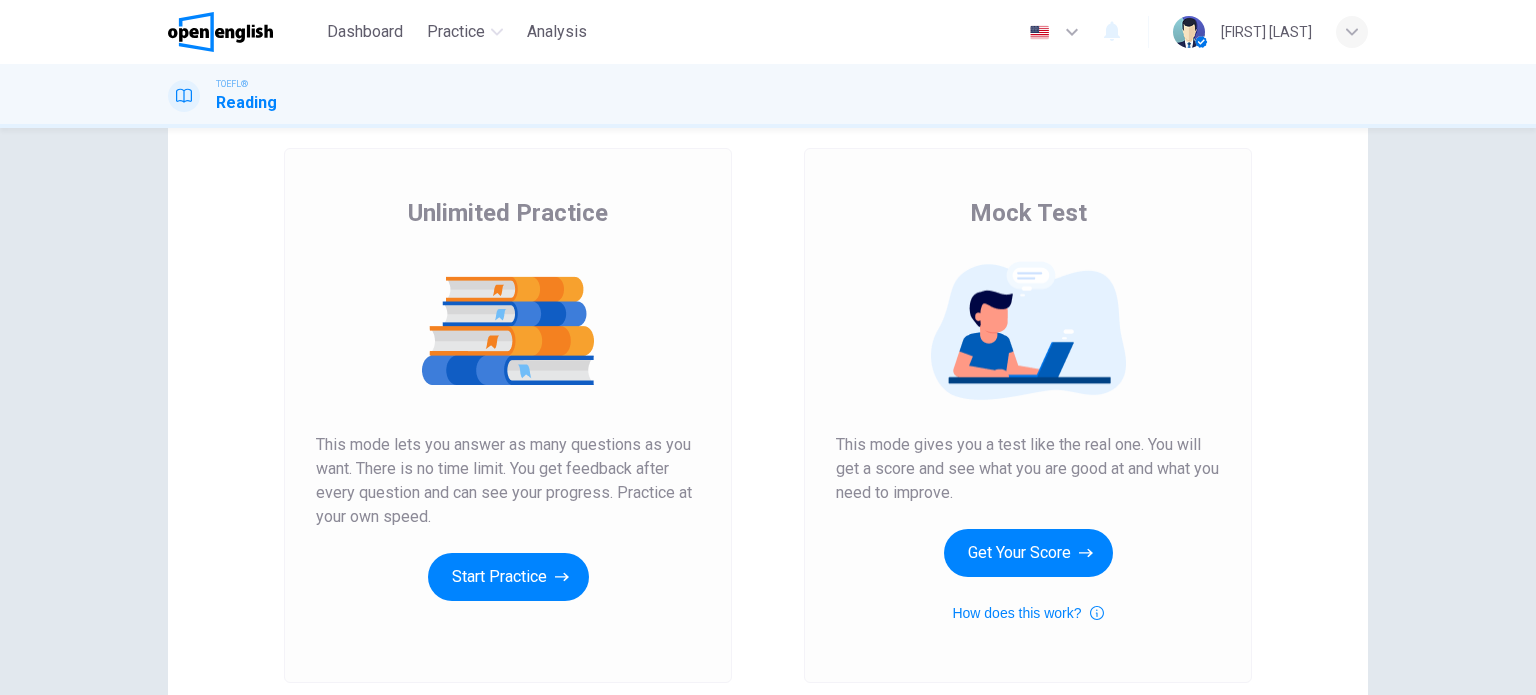 click on "Mock Test This mode gives you a test like the real one. You will get a score and see what you are good at and what you need to improve. Get Your Score How does this work?" at bounding box center [1028, 411] 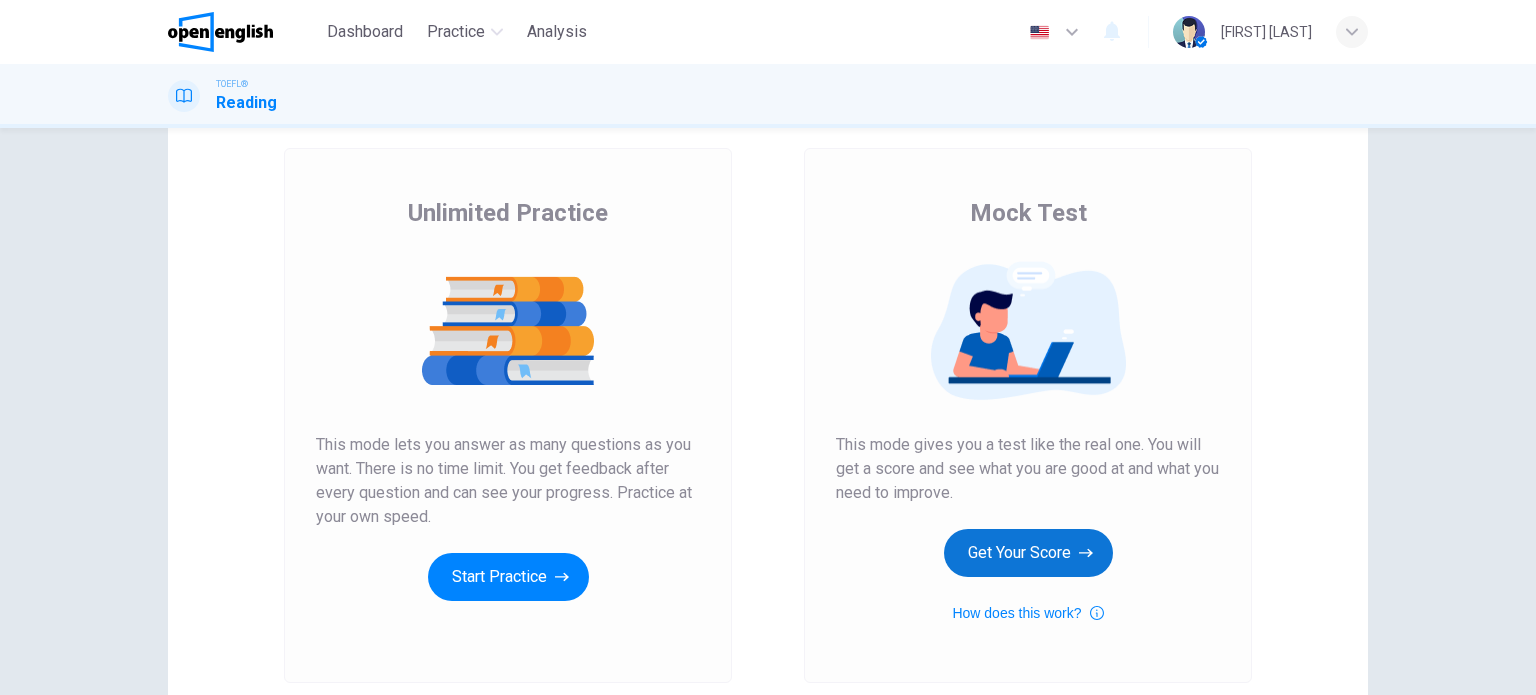 click on "Get Your Score" at bounding box center (1028, 553) 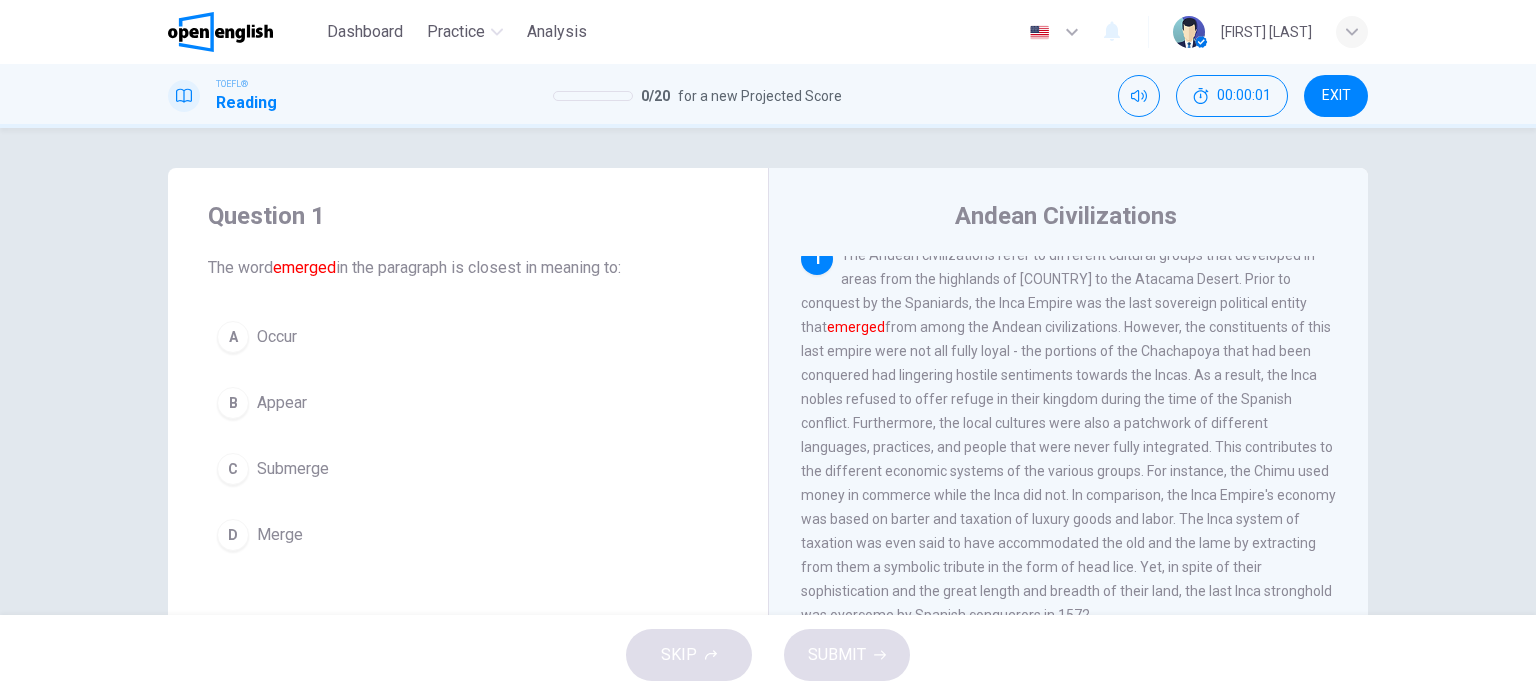scroll, scrollTop: 0, scrollLeft: 0, axis: both 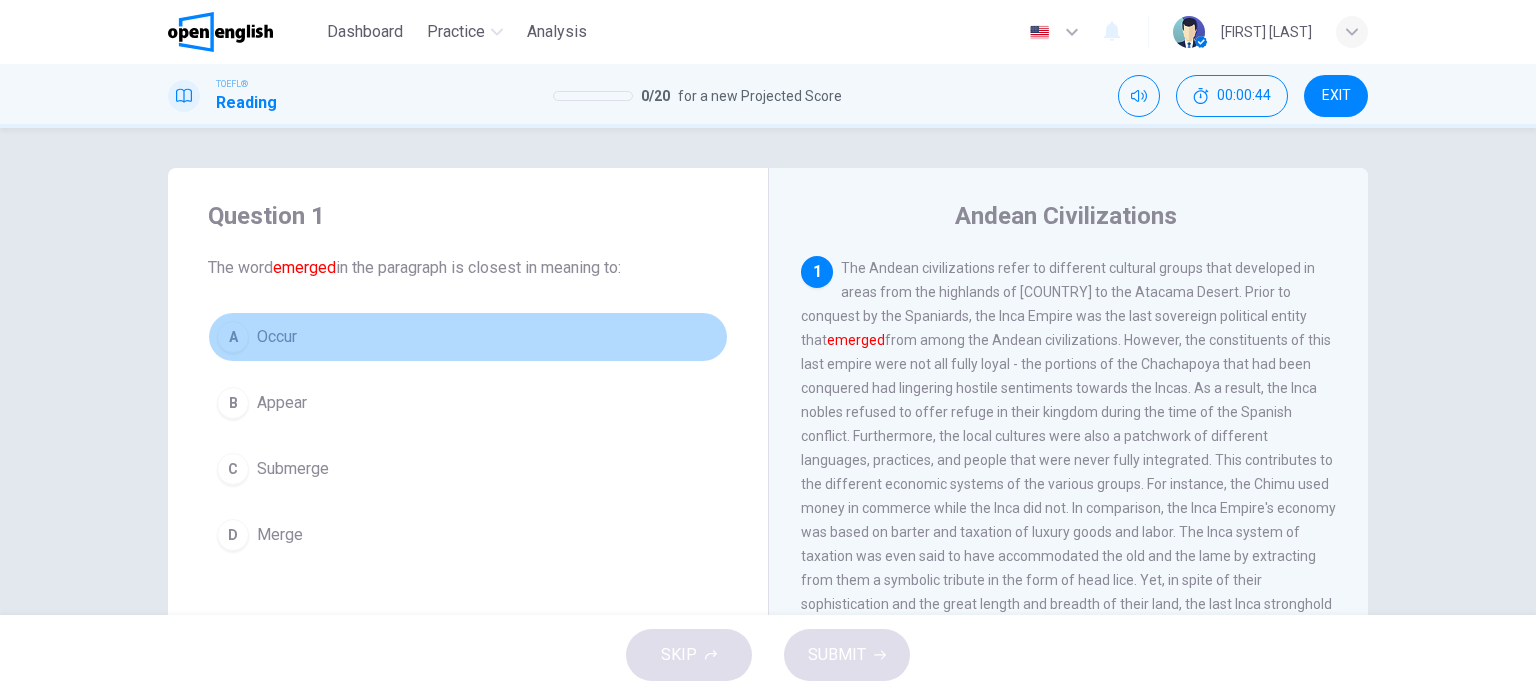 click on "A Occur" at bounding box center [468, 337] 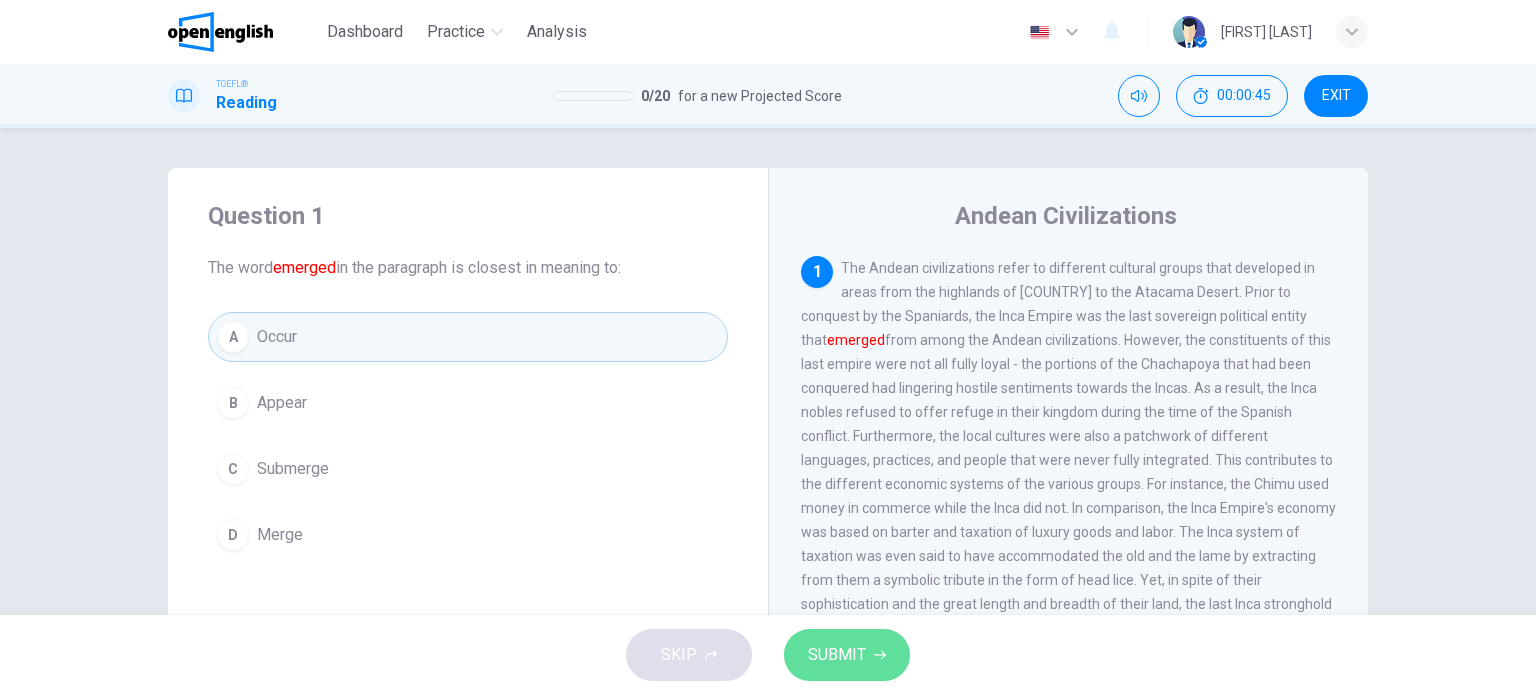 click on "SUBMIT" at bounding box center (837, 655) 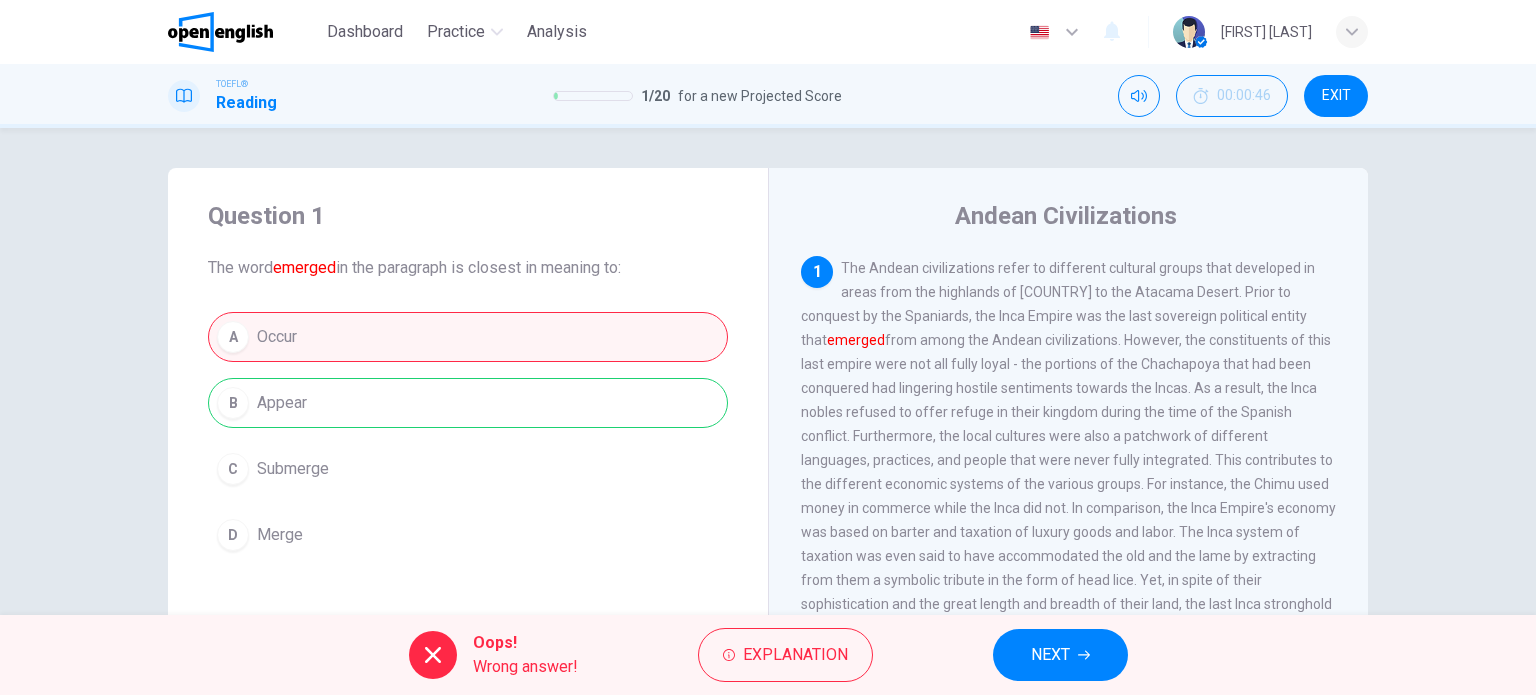 click on "NEXT" at bounding box center (1050, 655) 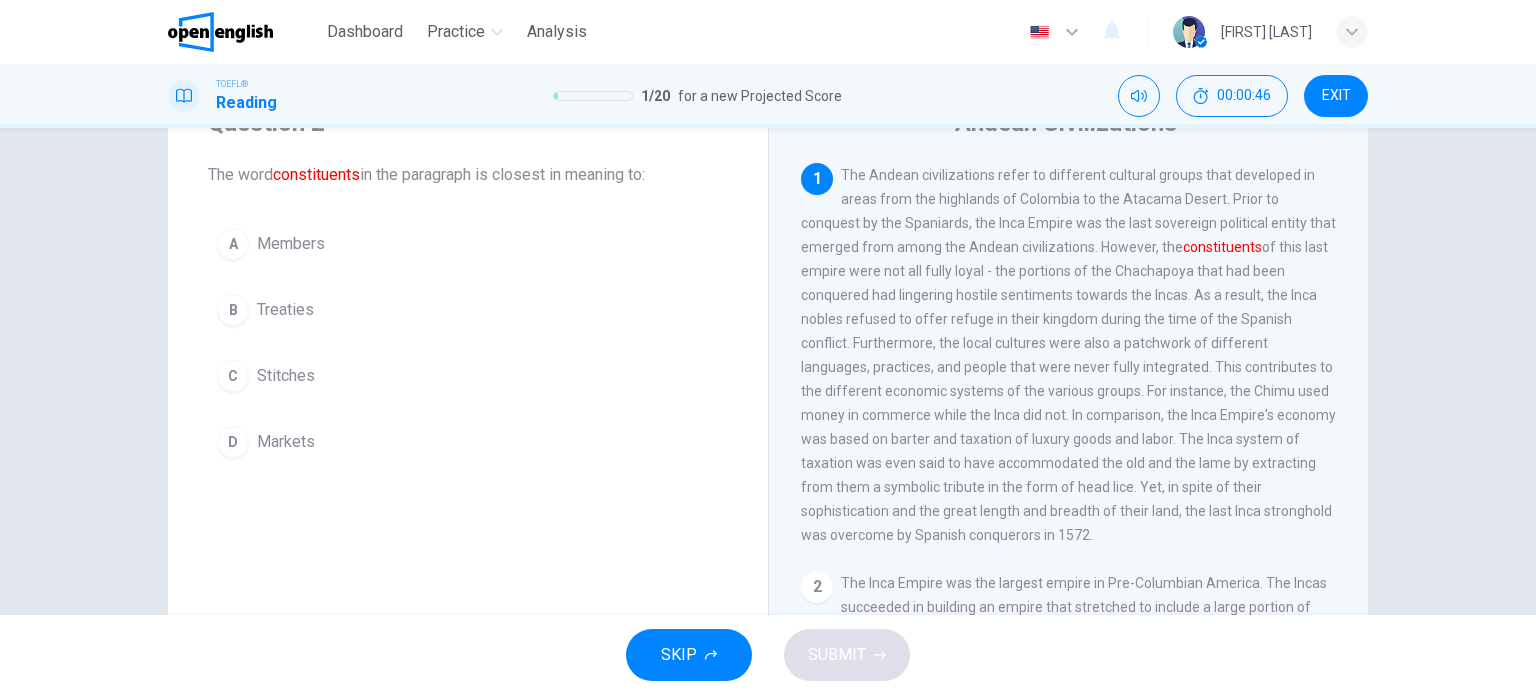 scroll, scrollTop: 100, scrollLeft: 0, axis: vertical 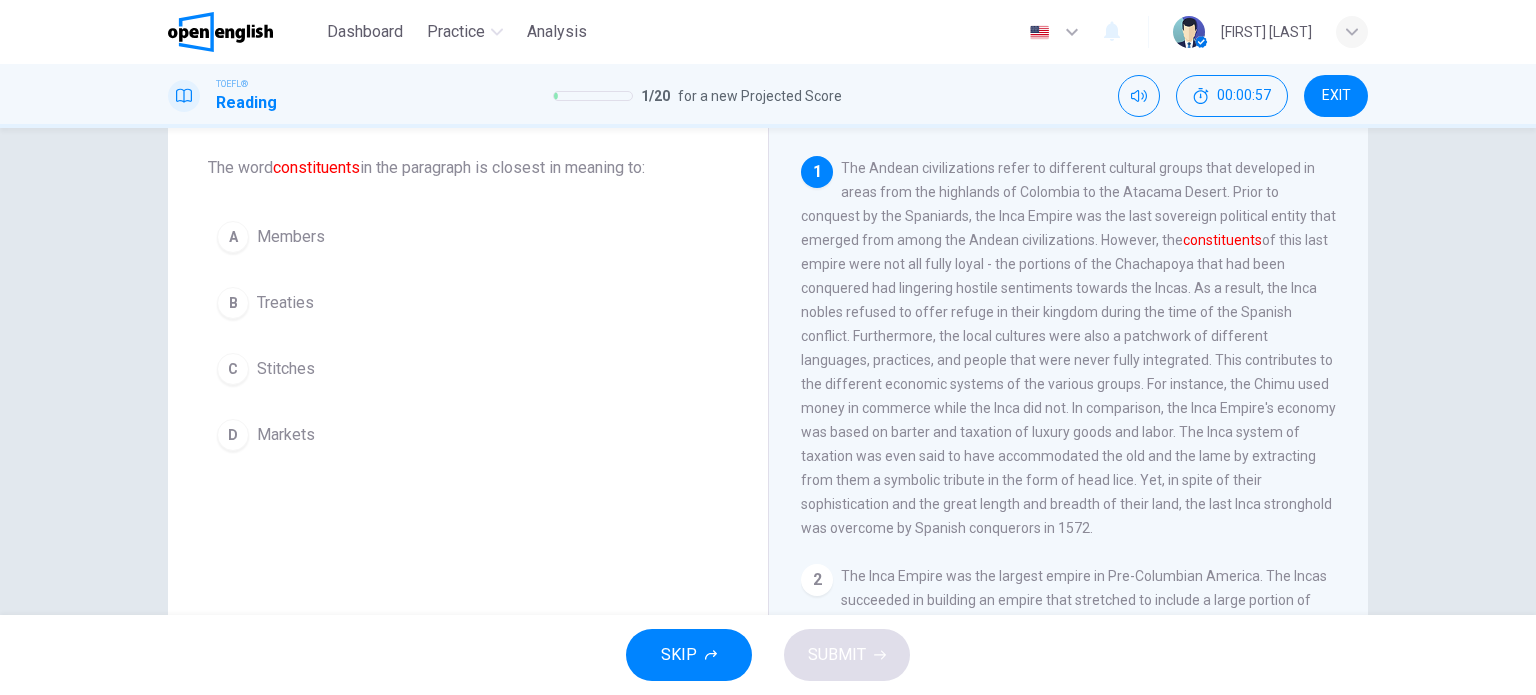 click on "A Members" at bounding box center [468, 237] 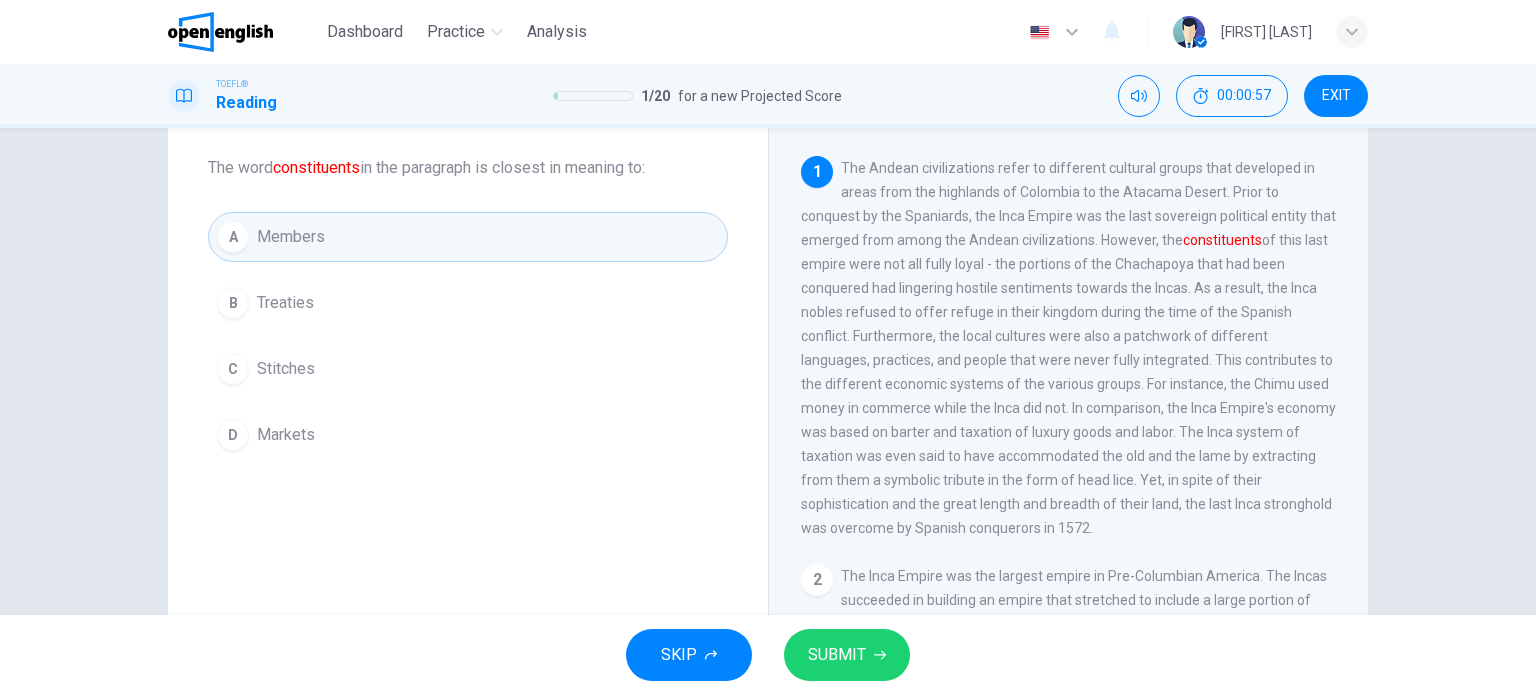 click on "B Treaties" at bounding box center (468, 303) 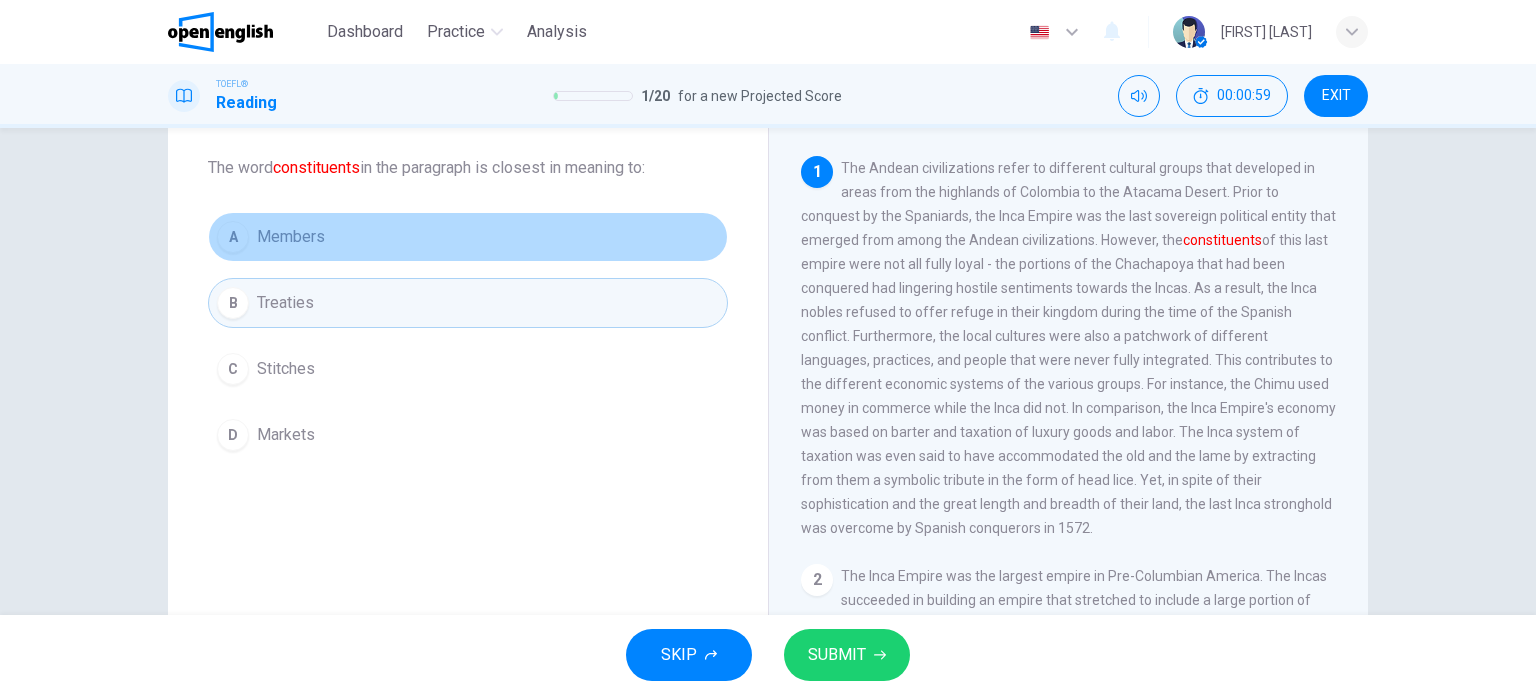 click on "A Members" at bounding box center [468, 237] 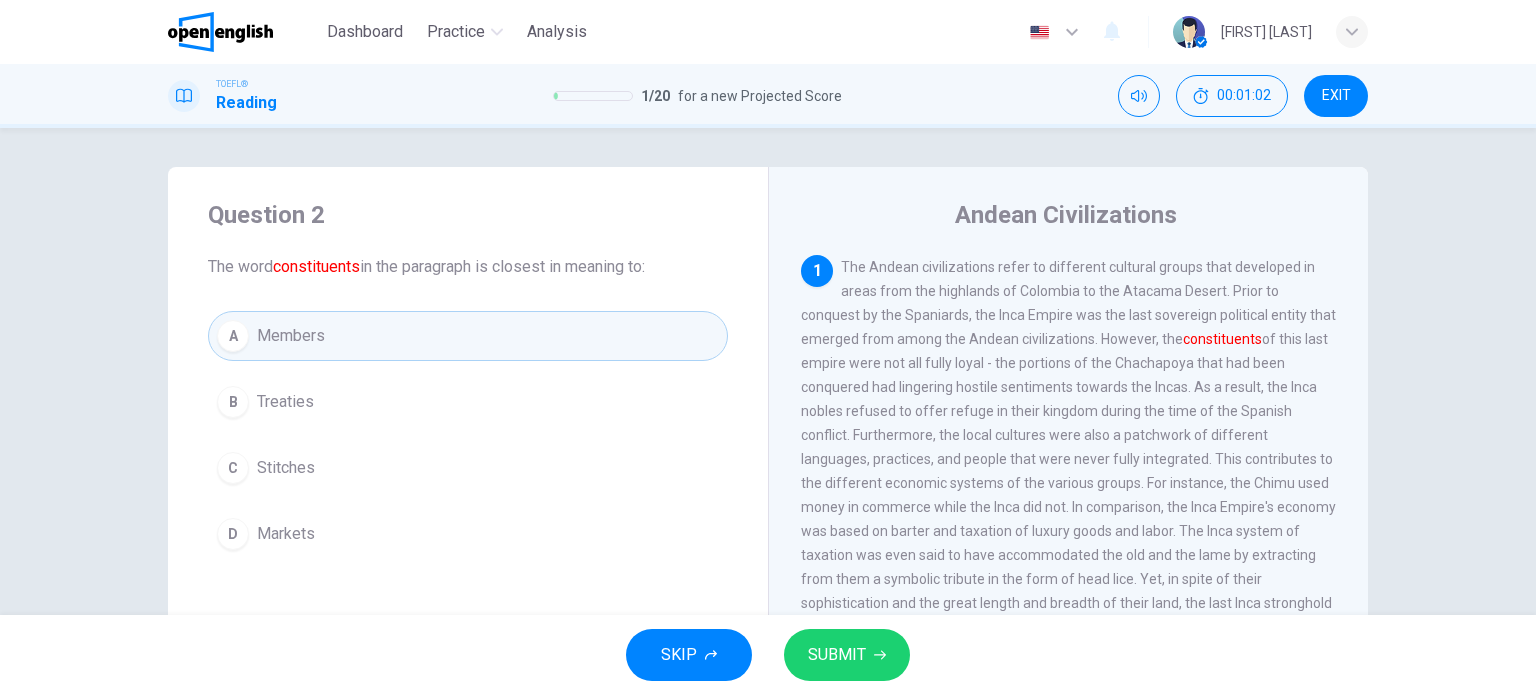 scroll, scrollTop: 0, scrollLeft: 0, axis: both 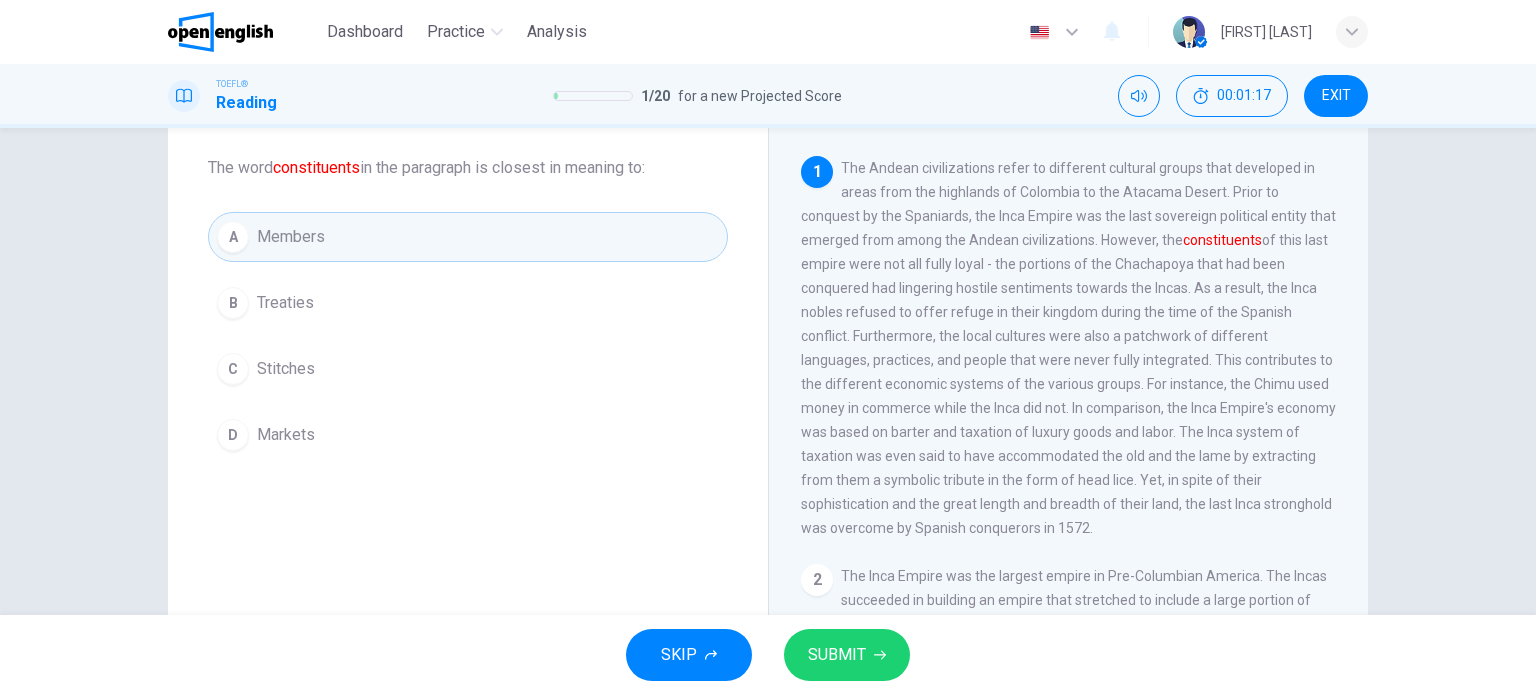 click on "SUBMIT" at bounding box center [847, 655] 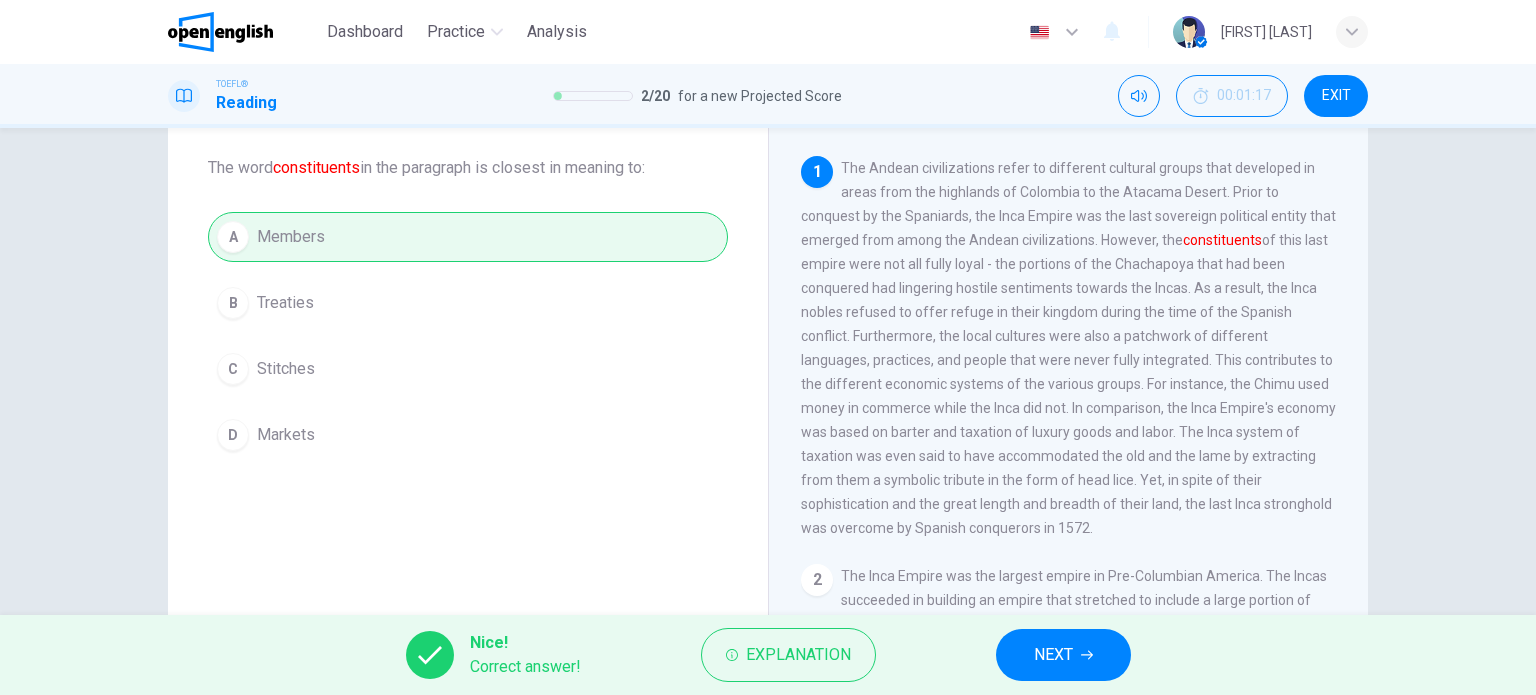 click 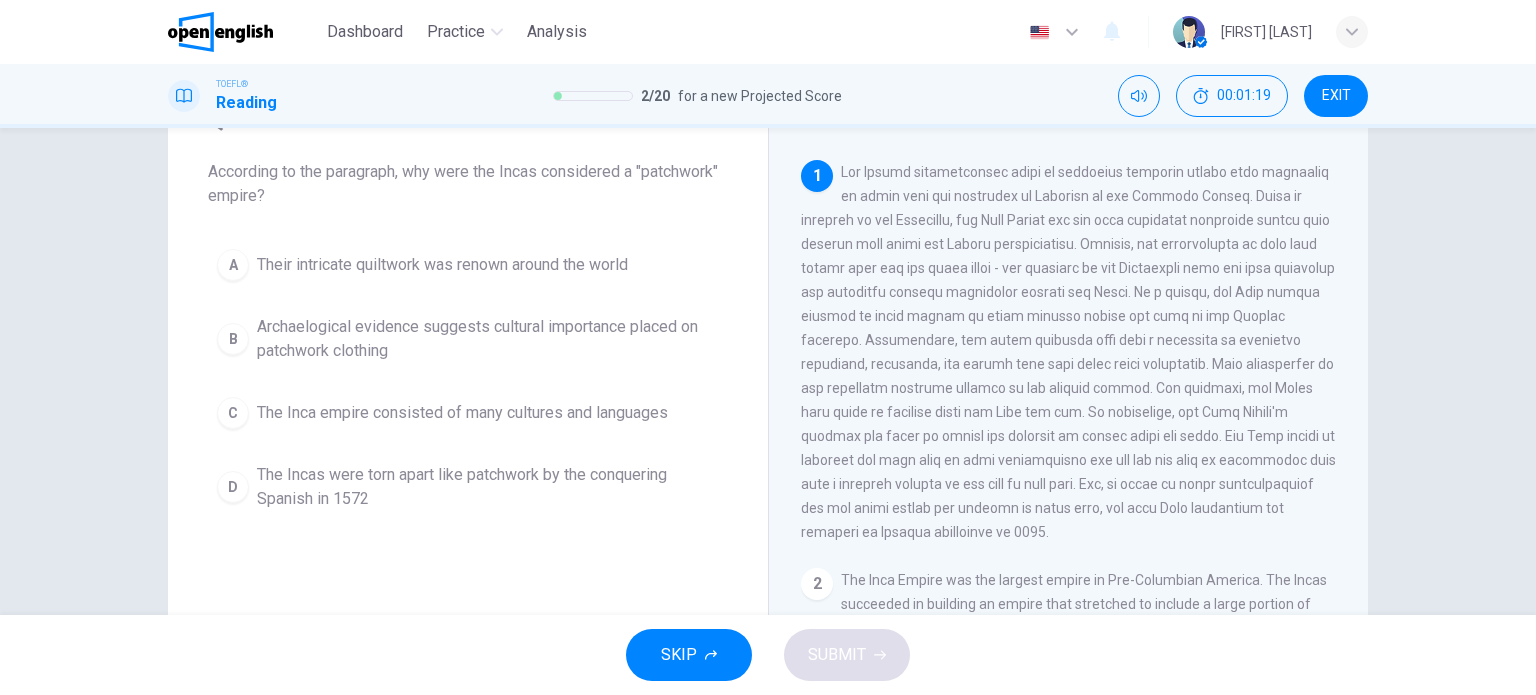scroll, scrollTop: 100, scrollLeft: 0, axis: vertical 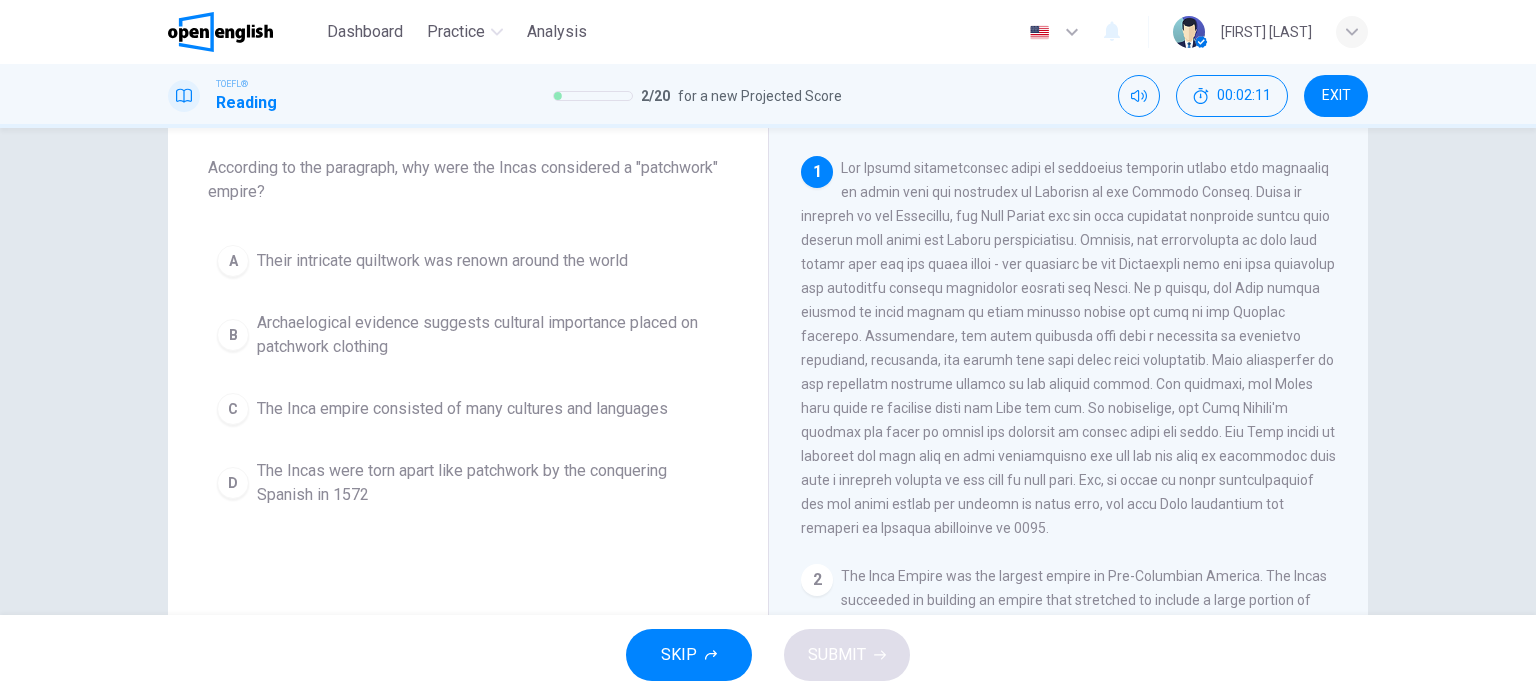 click on "The Inca empire consisted of many cultures and languages" at bounding box center (462, 409) 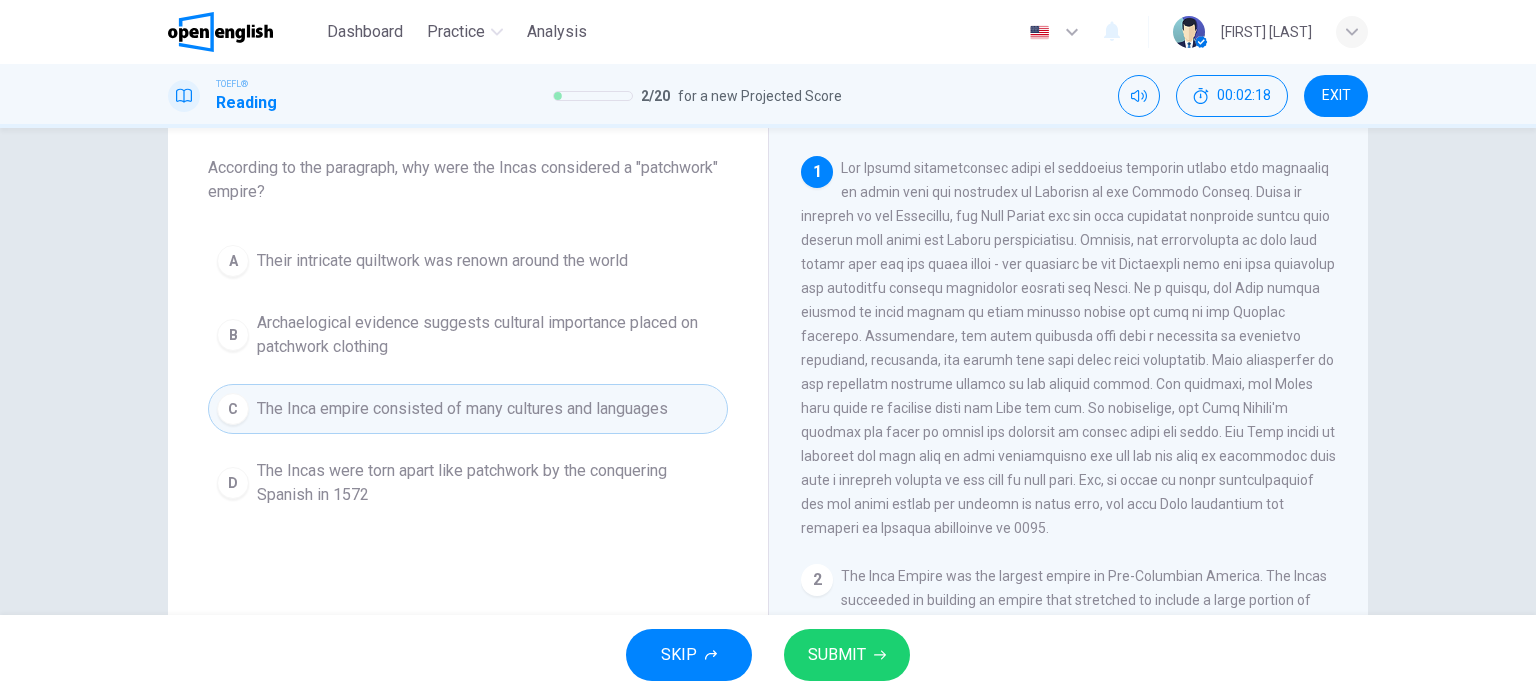 click on "SUBMIT" at bounding box center (837, 655) 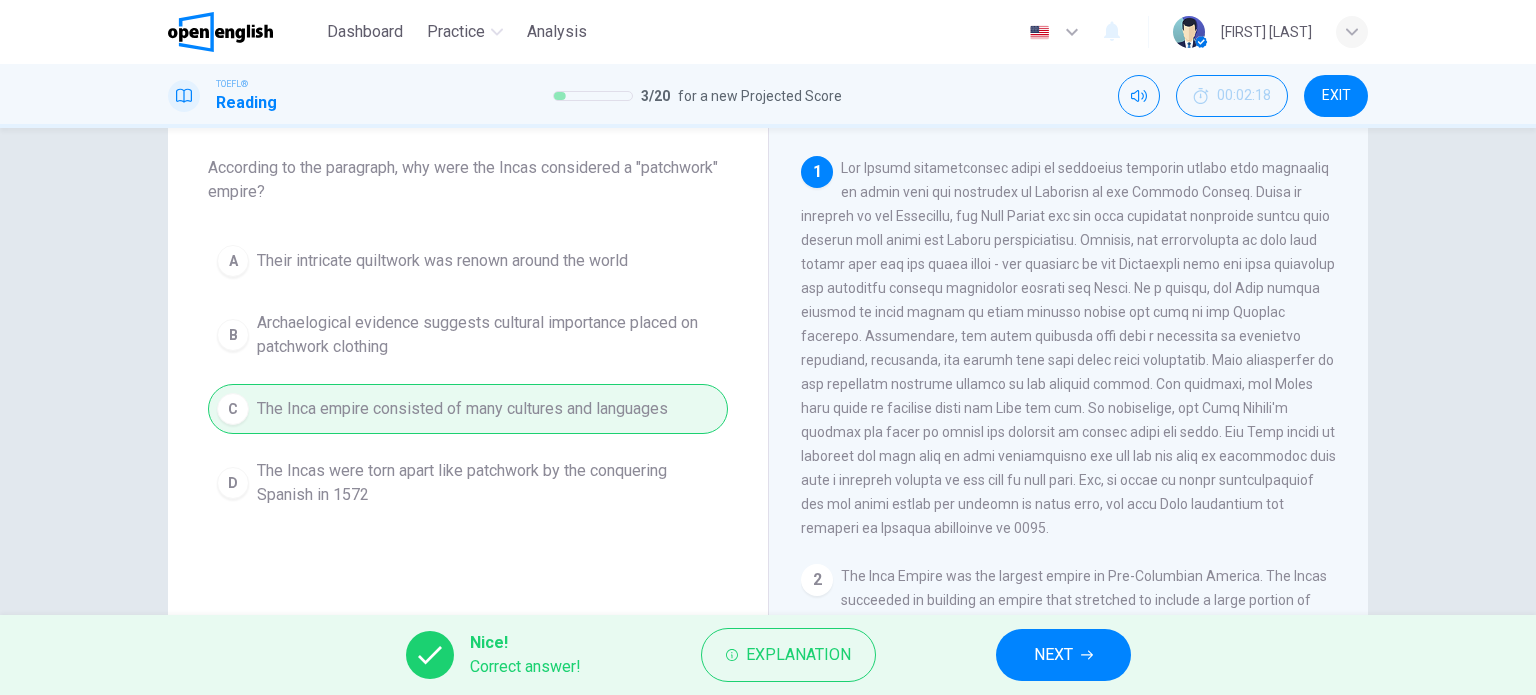 click on "NEXT" at bounding box center (1063, 655) 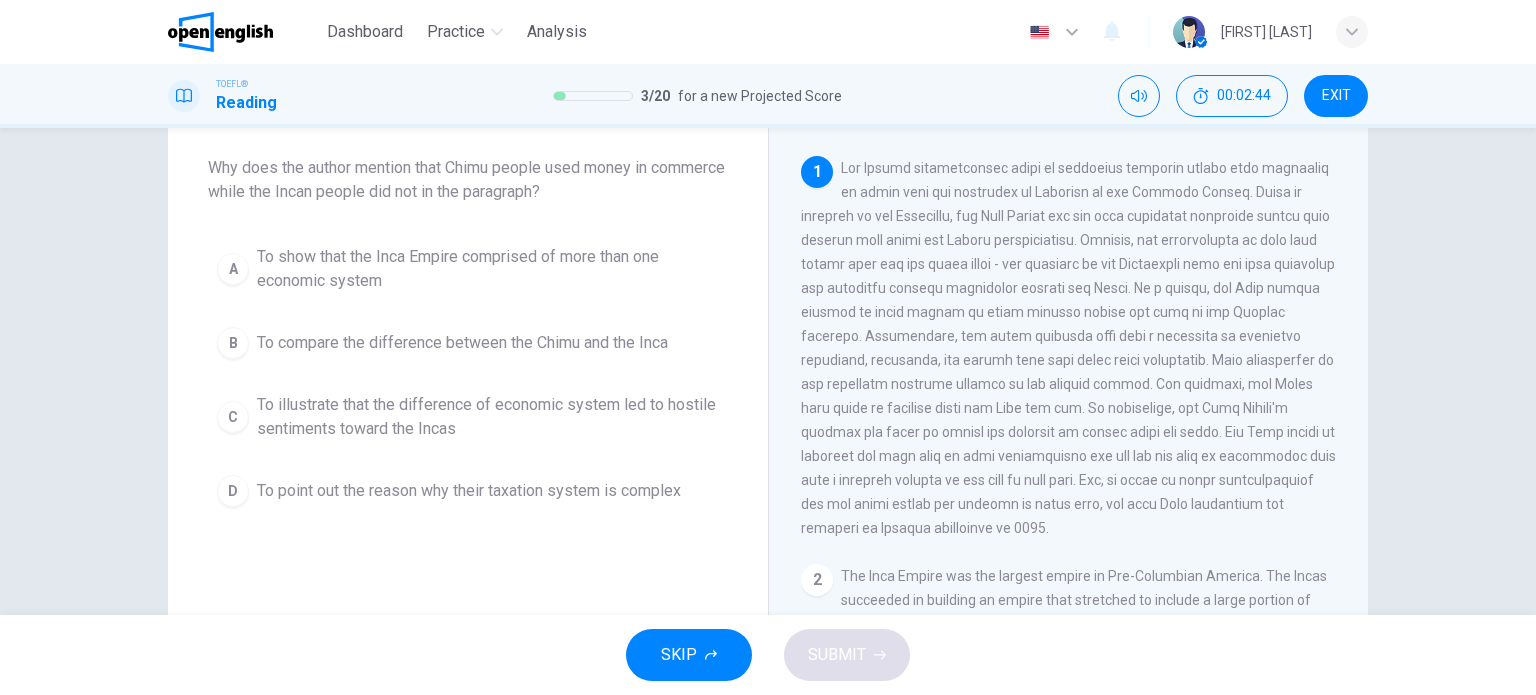 click on "To illustrate that the difference of economic system led to hostile sentiments toward the Incas" at bounding box center (488, 417) 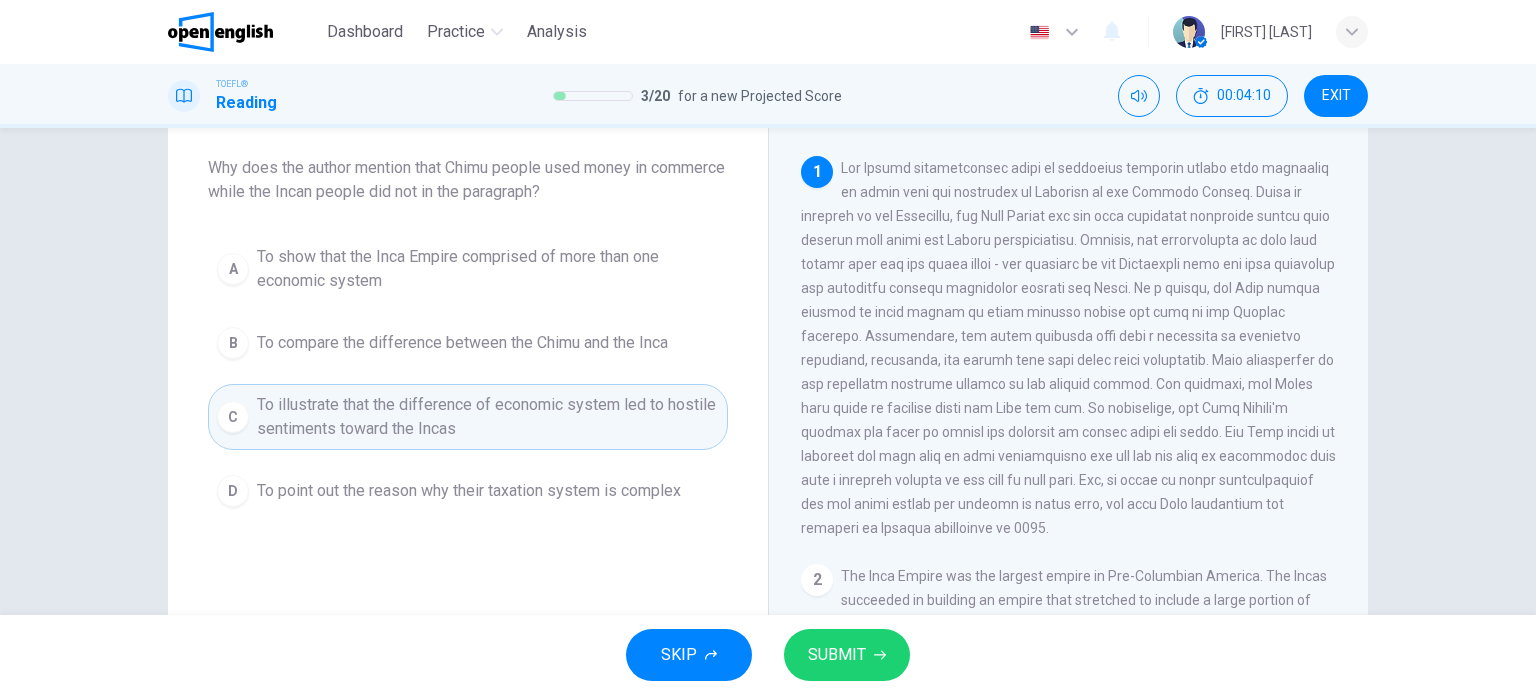 click on "To show that the Inca Empire comprised of more than one economic system" at bounding box center (488, 269) 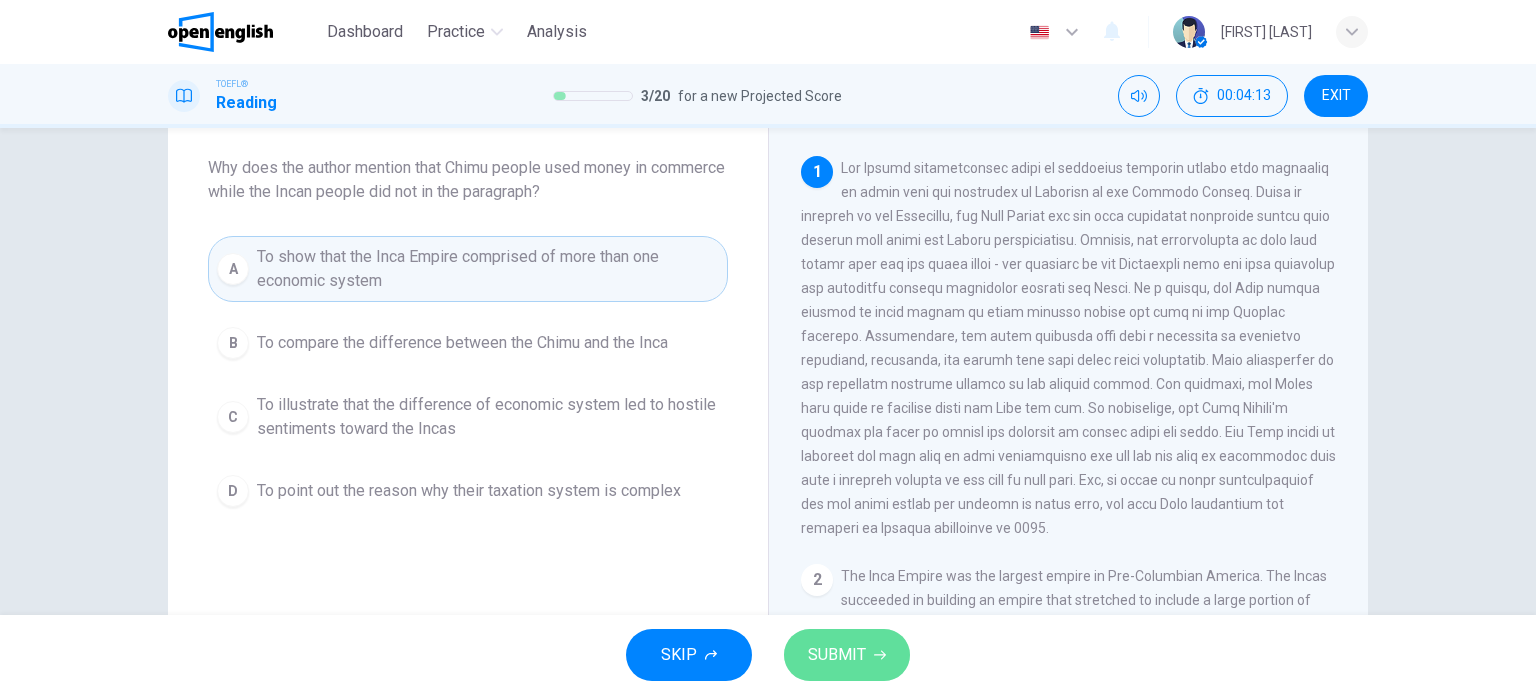 click on "SUBMIT" at bounding box center [837, 655] 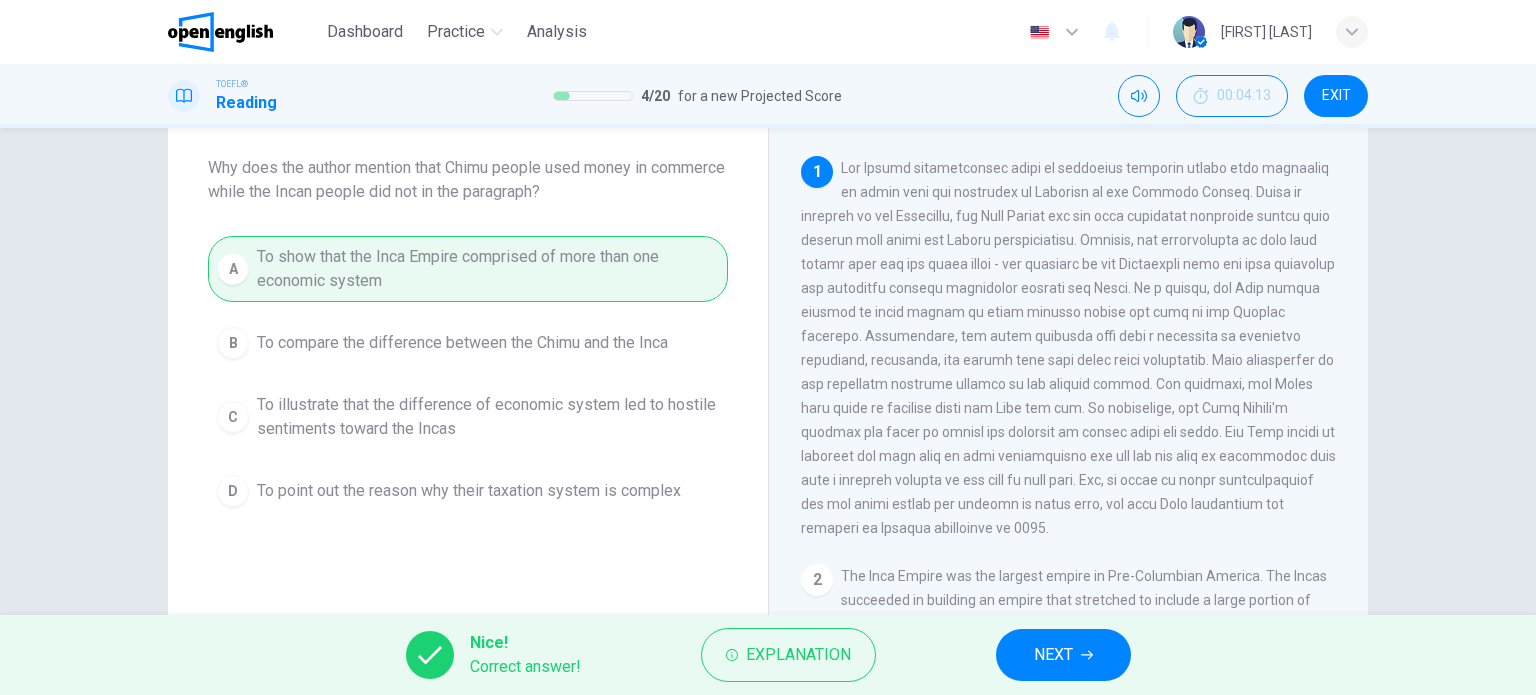click on "NEXT" at bounding box center [1053, 655] 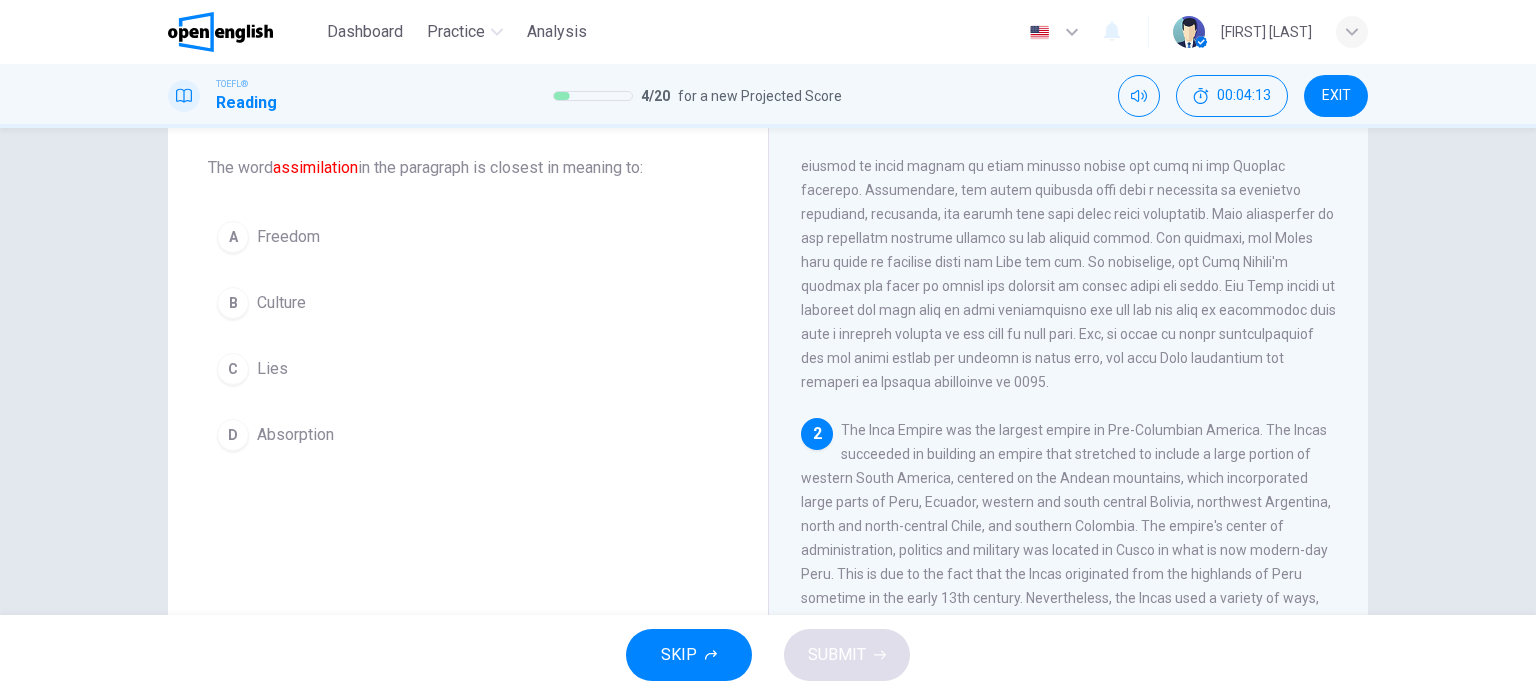 scroll, scrollTop: 293, scrollLeft: 0, axis: vertical 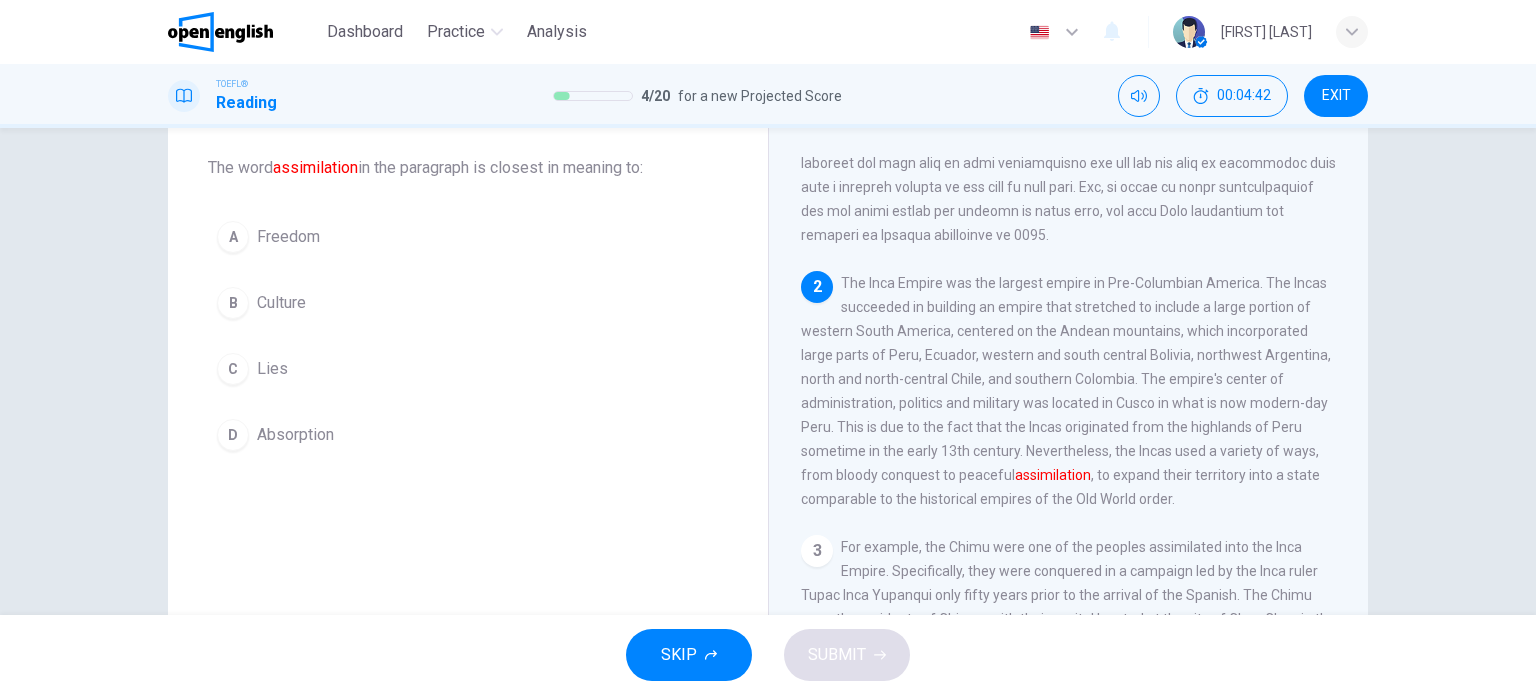 click on "B Culture" at bounding box center (468, 303) 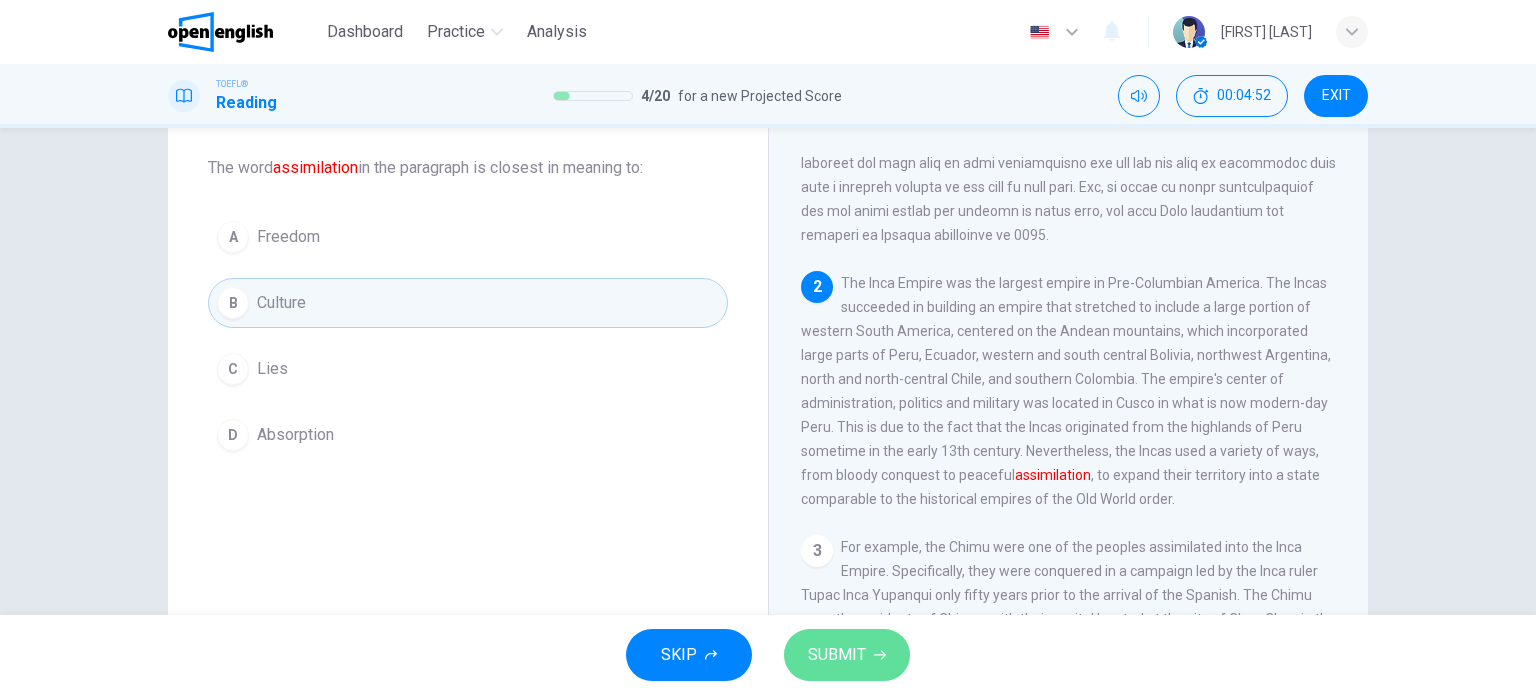click on "SUBMIT" at bounding box center [837, 655] 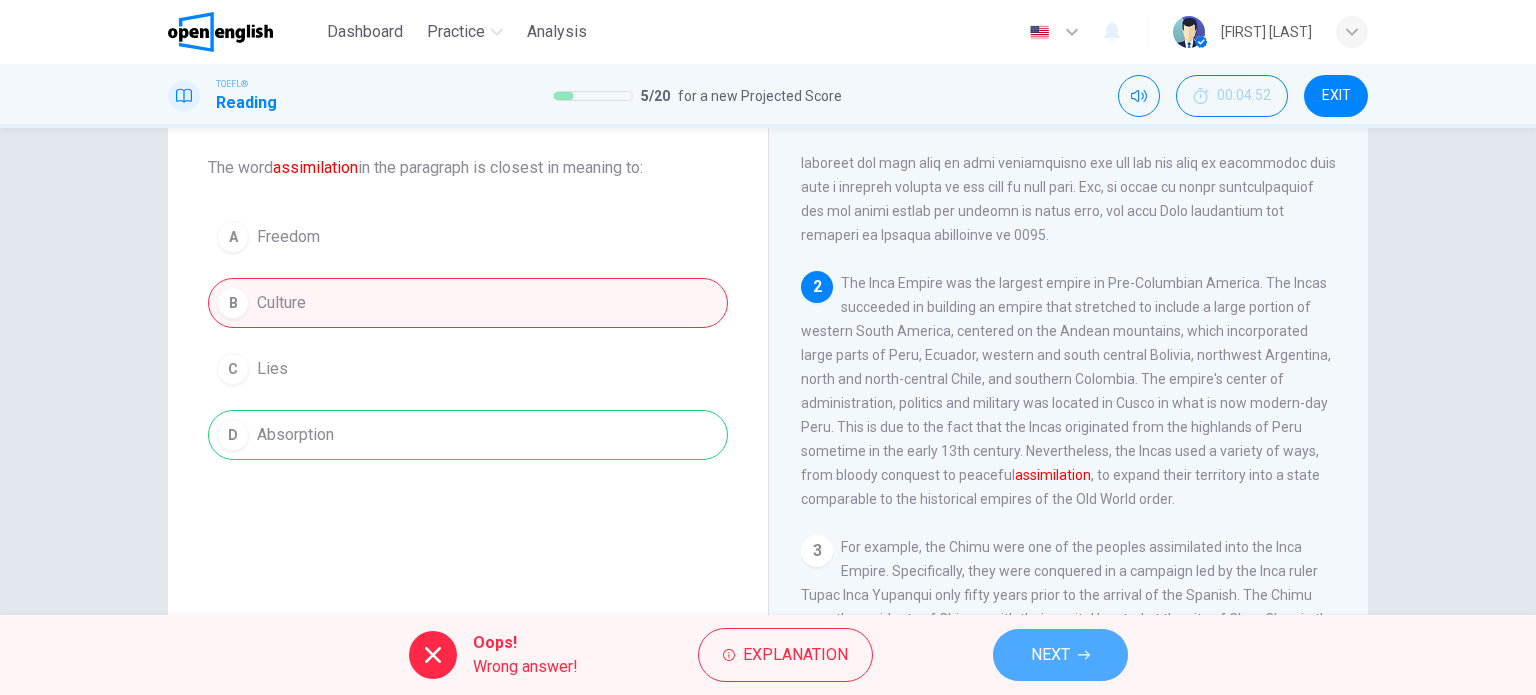 click on "NEXT" at bounding box center [1060, 655] 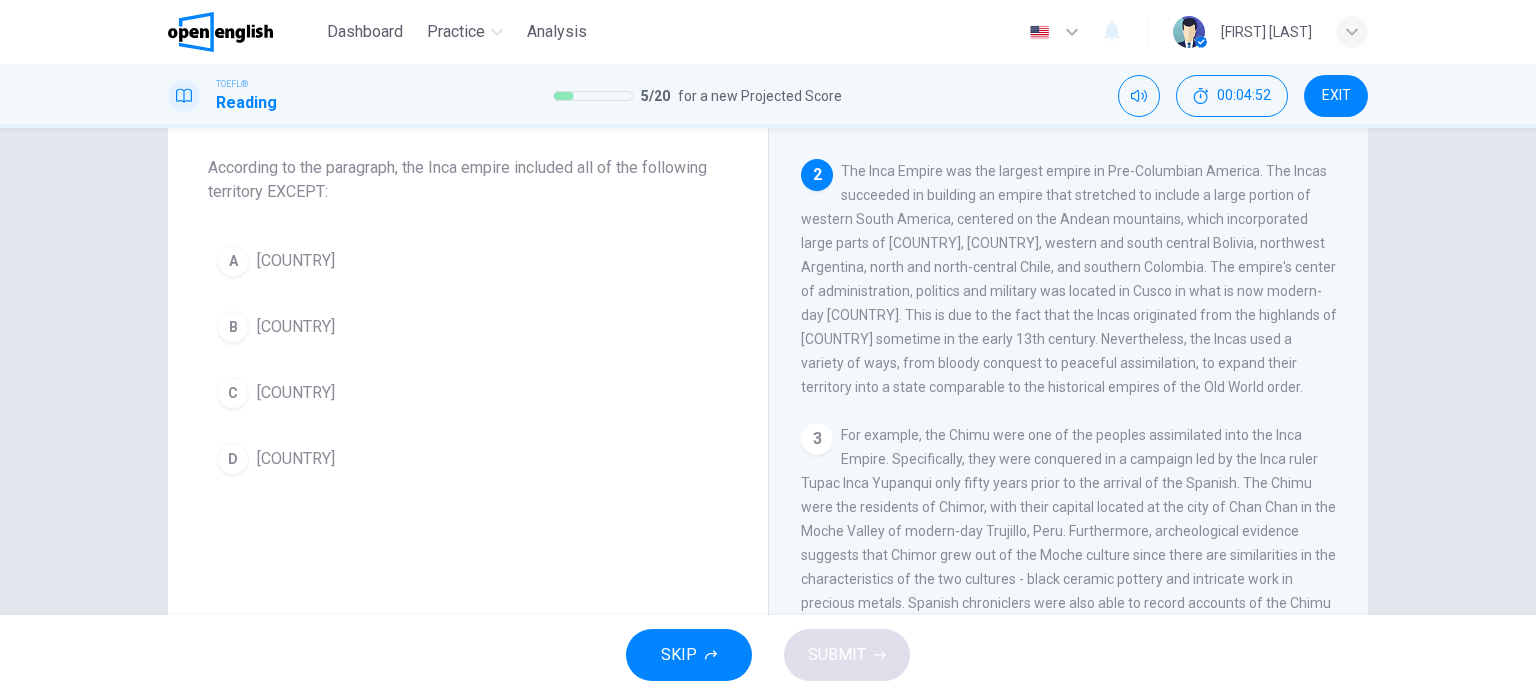 scroll, scrollTop: 420, scrollLeft: 0, axis: vertical 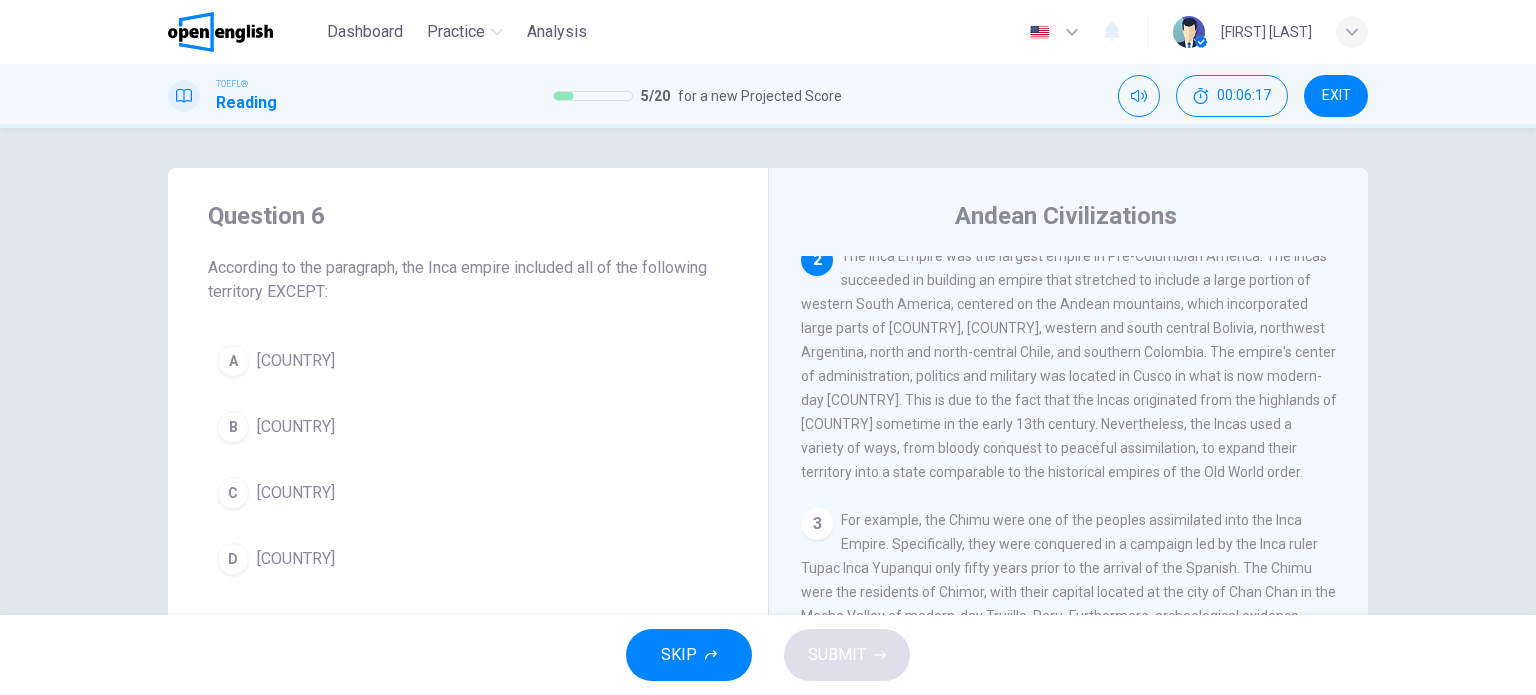 click on "B Brazil" at bounding box center [468, 427] 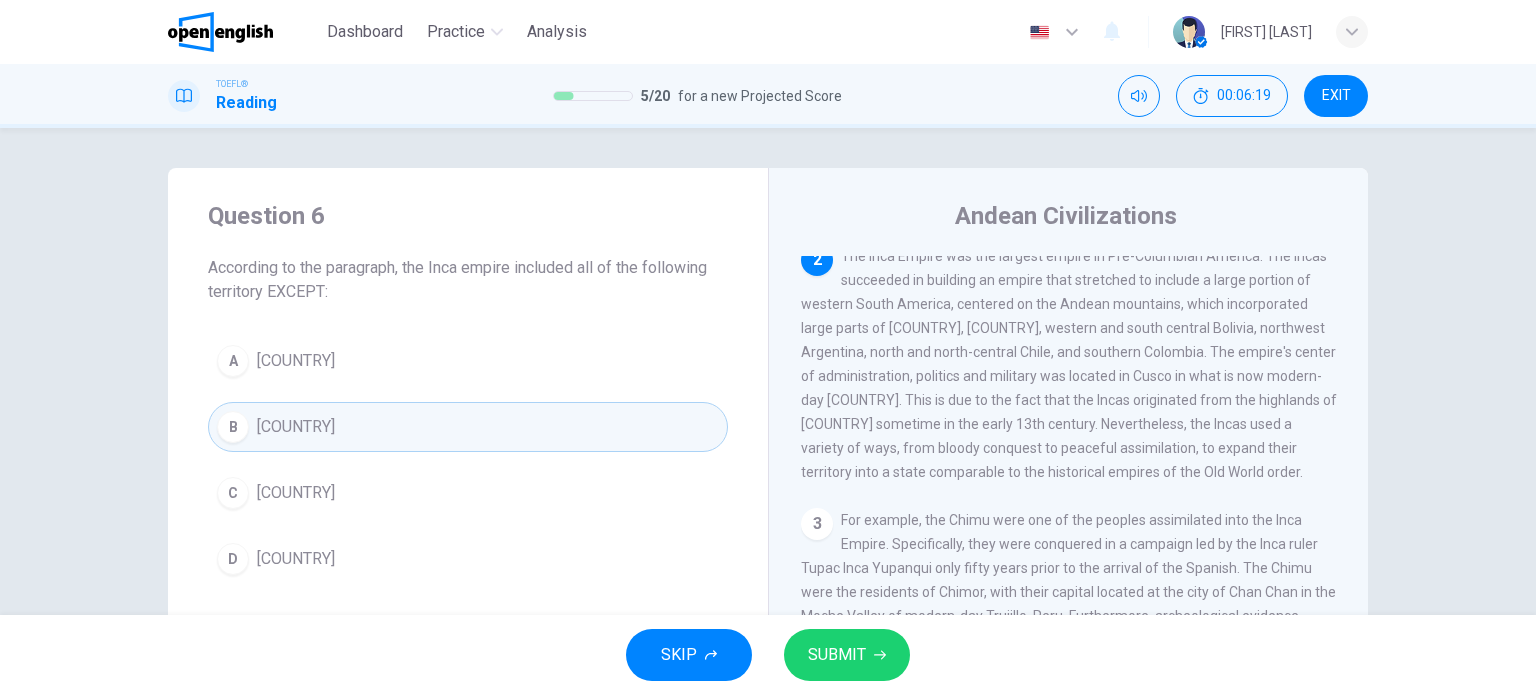 click on "SUBMIT" at bounding box center [847, 655] 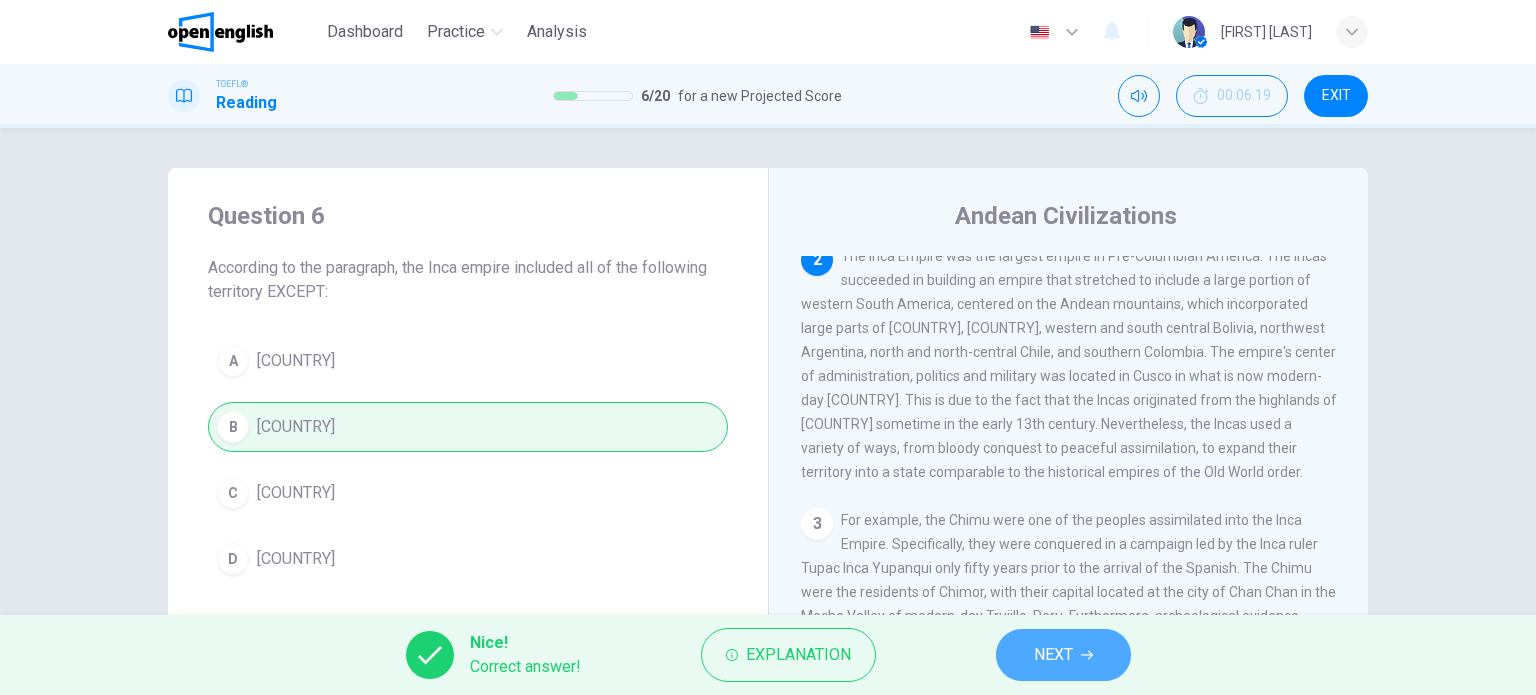 click on "NEXT" at bounding box center (1053, 655) 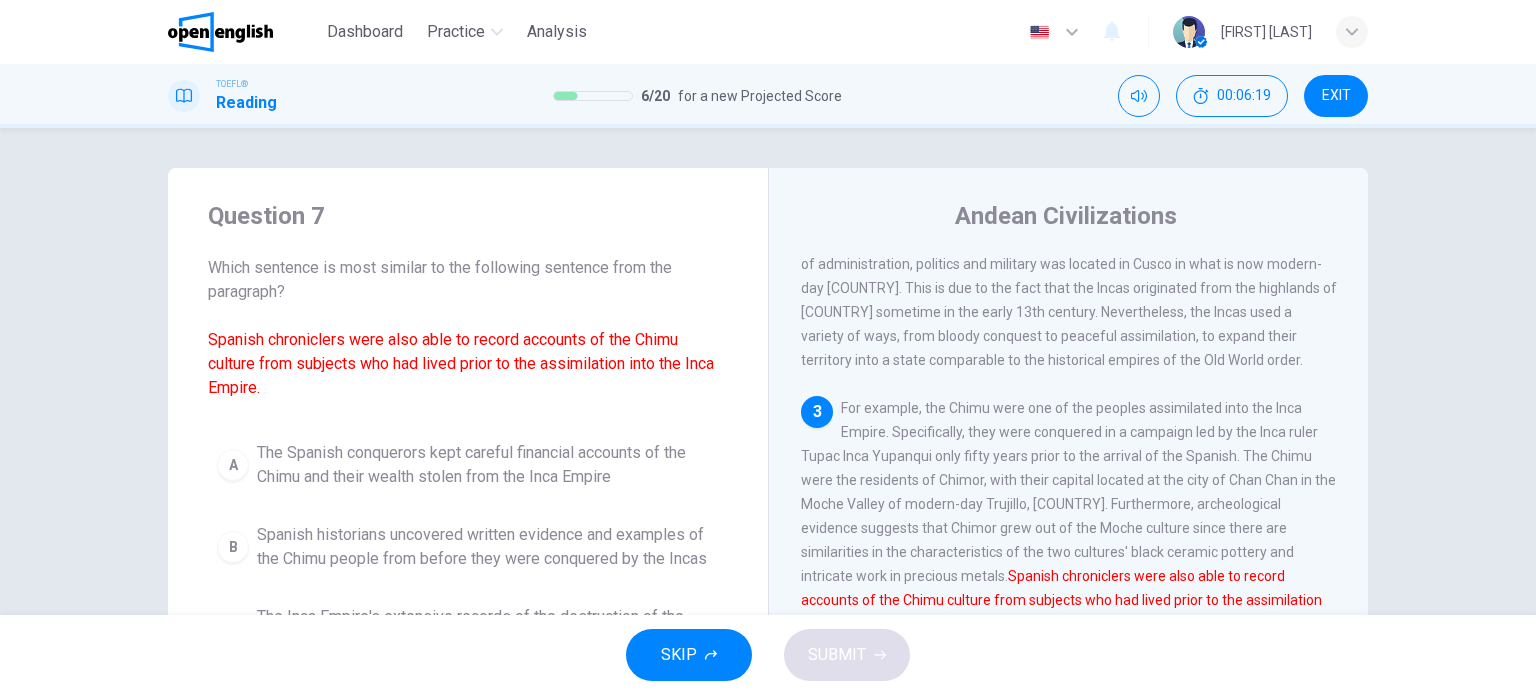 scroll, scrollTop: 540, scrollLeft: 0, axis: vertical 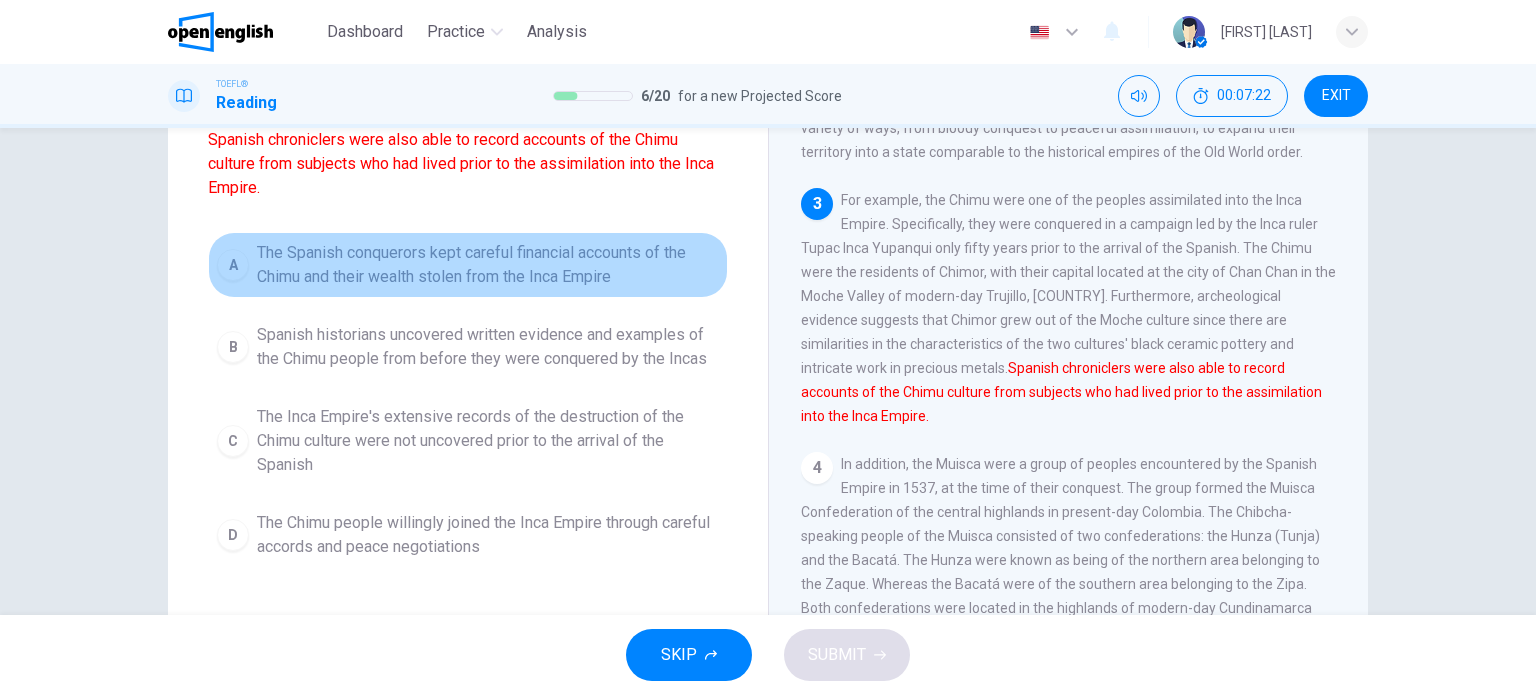 click on "The Spanish conquerors kept careful financial accounts of the Chimu and their wealth stolen from the Inca Empire" at bounding box center (488, 265) 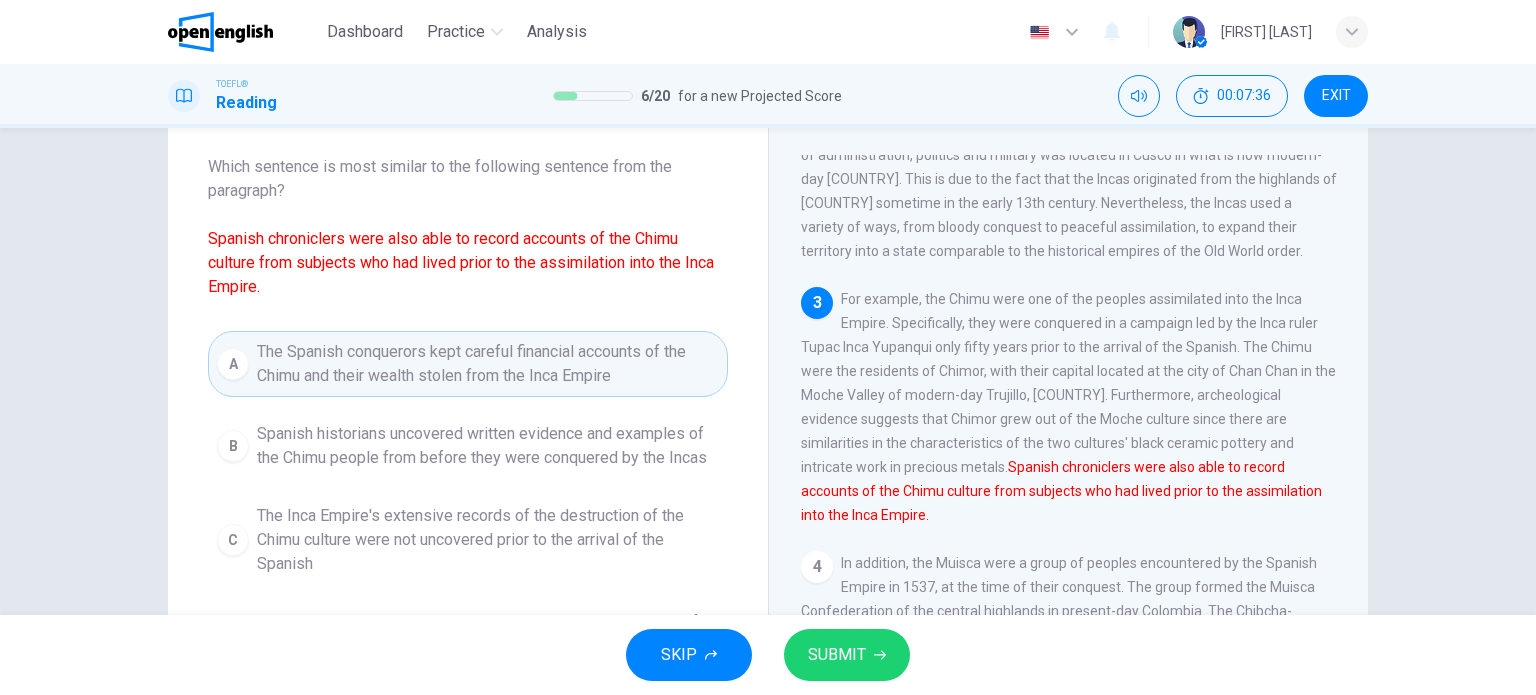 scroll, scrollTop: 100, scrollLeft: 0, axis: vertical 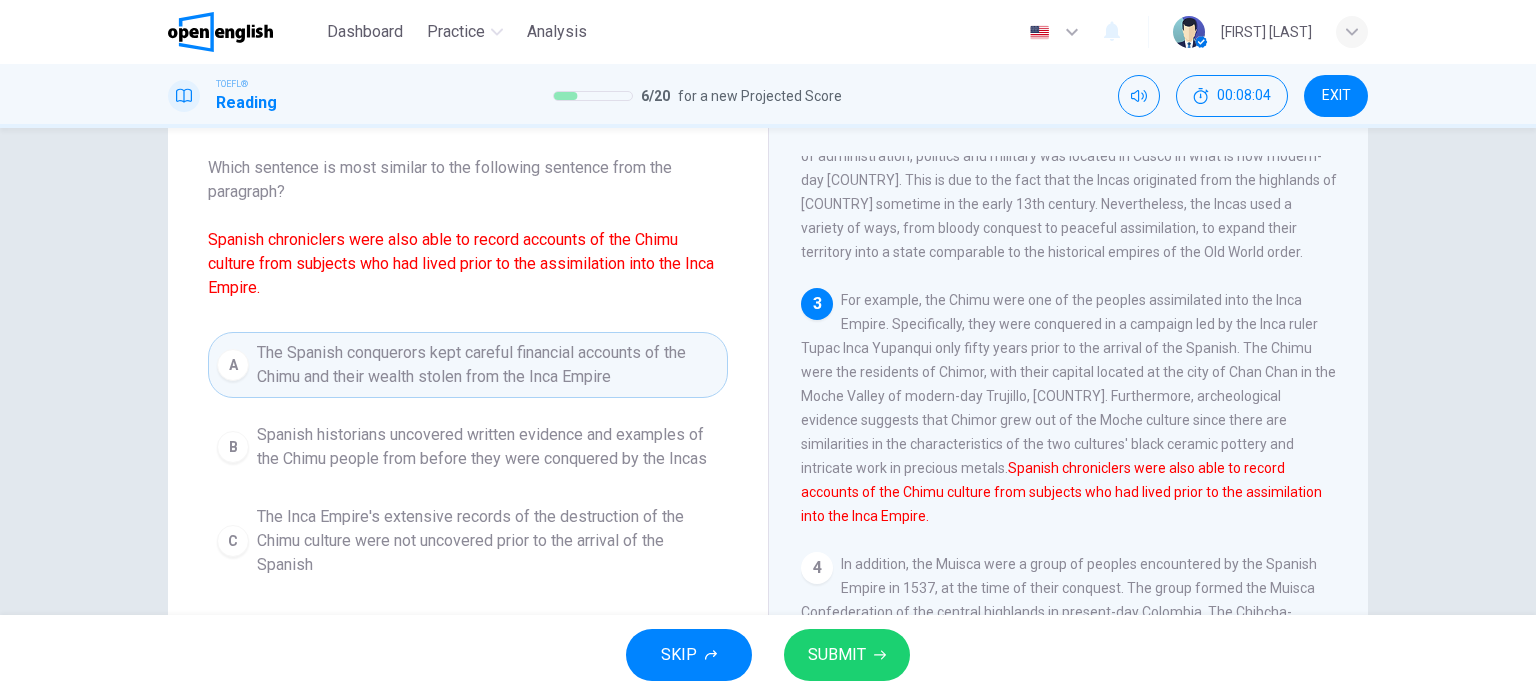 click on "SUBMIT" at bounding box center (837, 655) 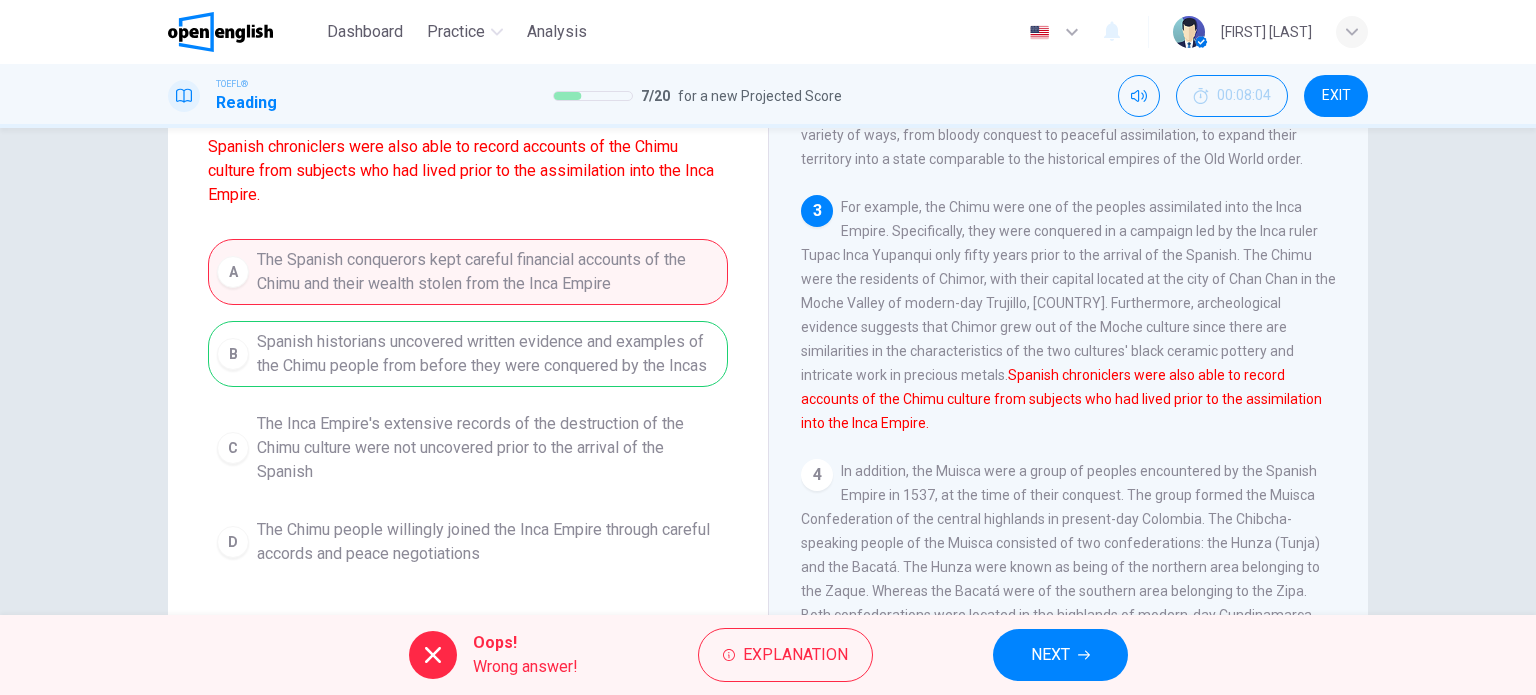 scroll, scrollTop: 200, scrollLeft: 0, axis: vertical 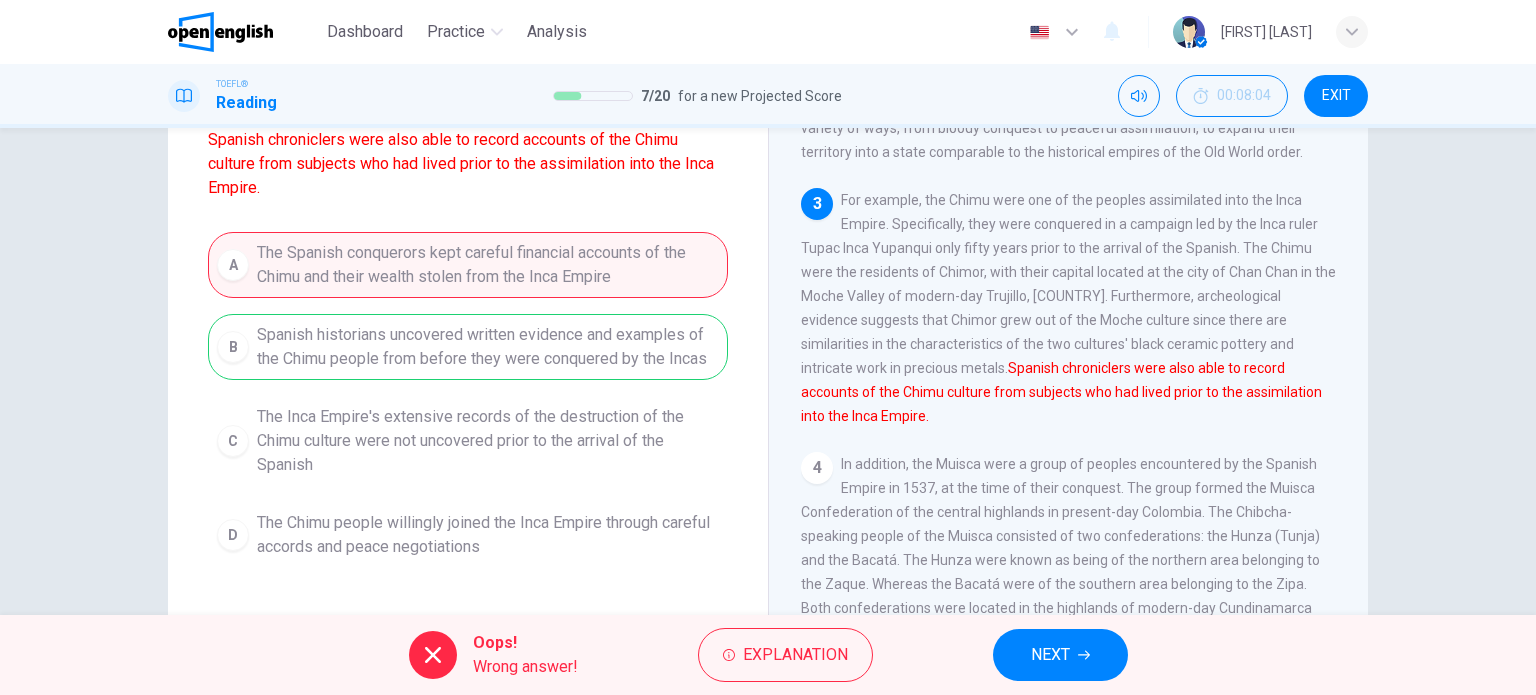 click on "NEXT" at bounding box center [1060, 655] 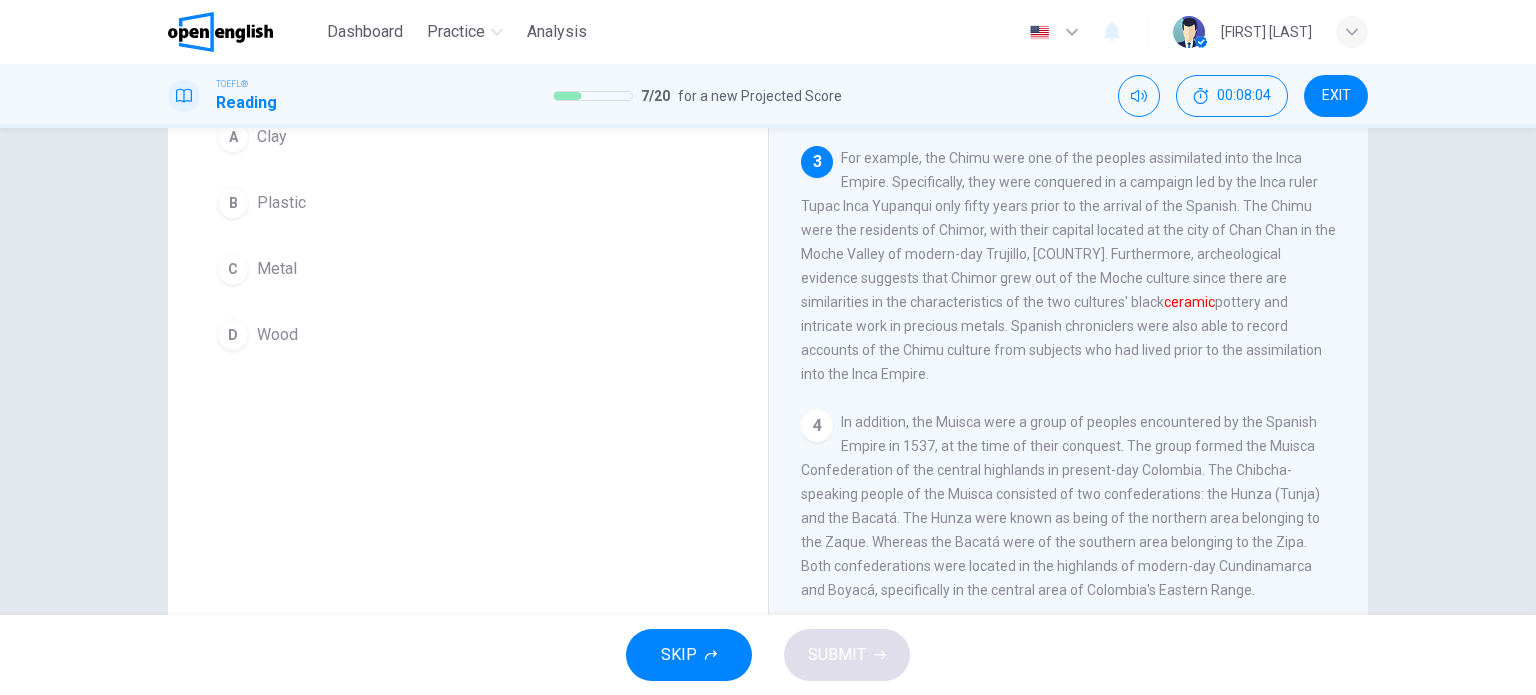 scroll, scrollTop: 692, scrollLeft: 0, axis: vertical 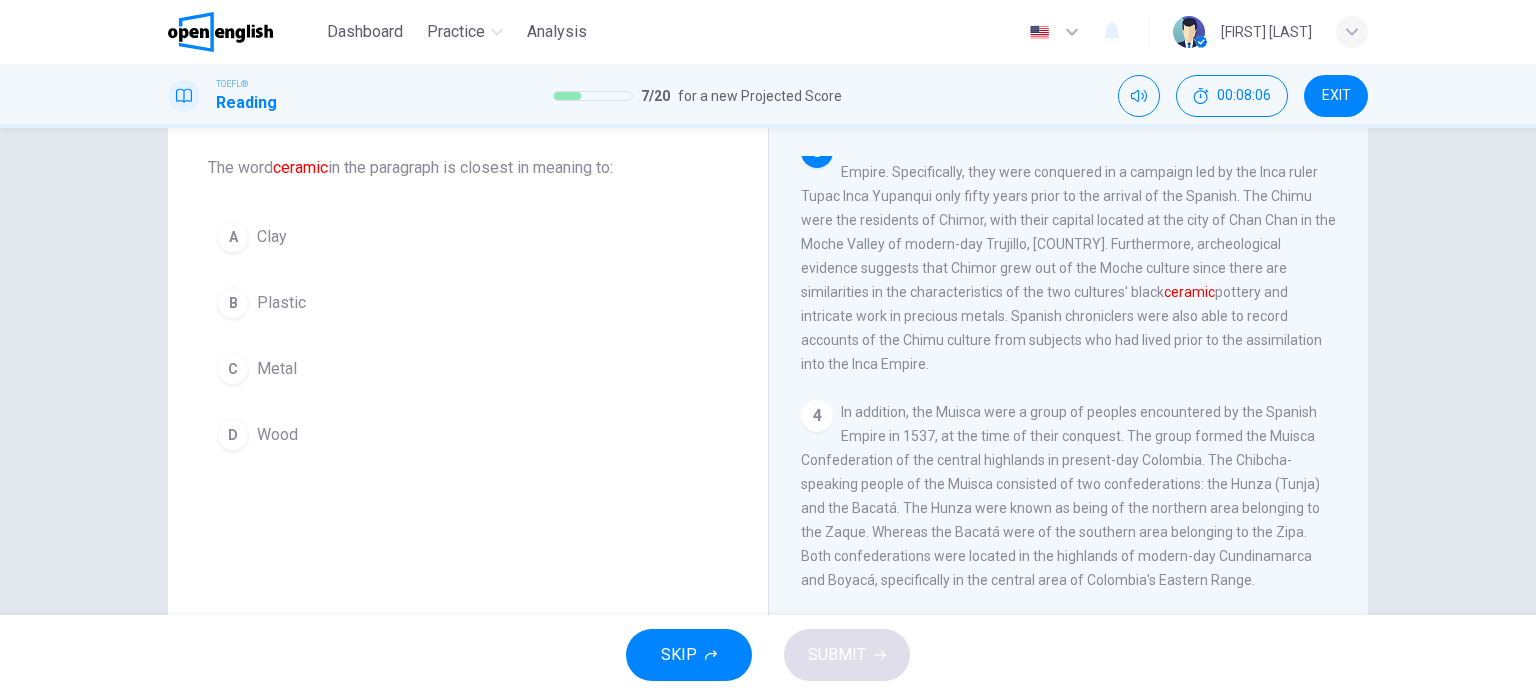 click on "A Clay" at bounding box center [468, 237] 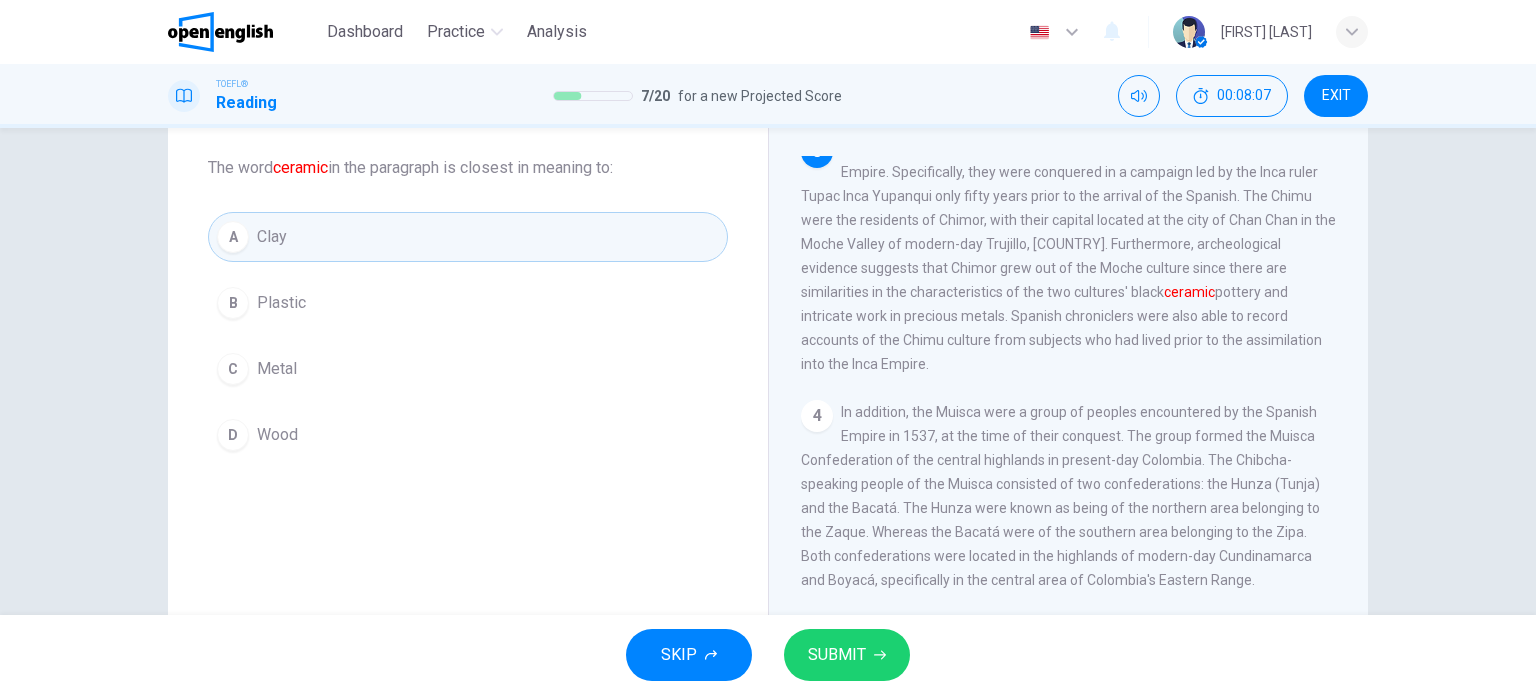 click on "D Wood" at bounding box center [468, 435] 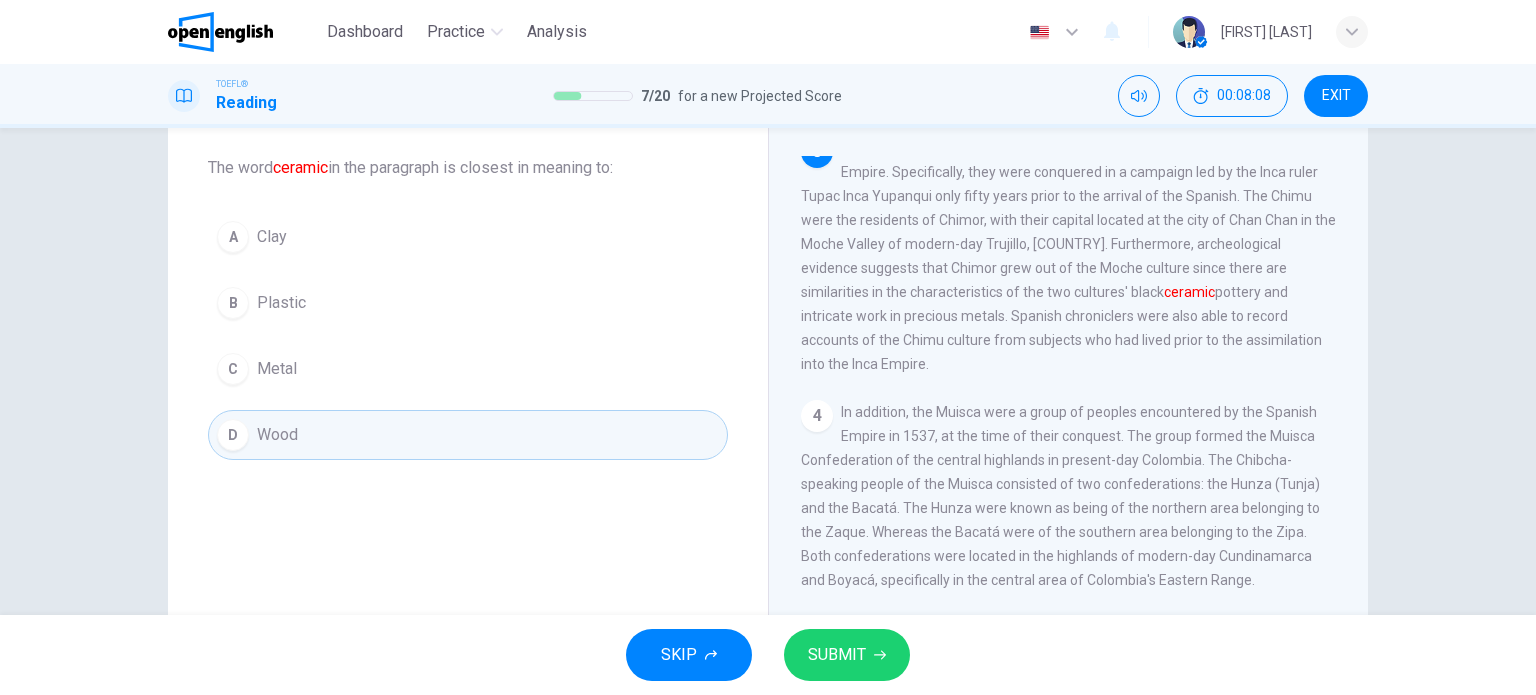 click on "A Clay" at bounding box center (468, 237) 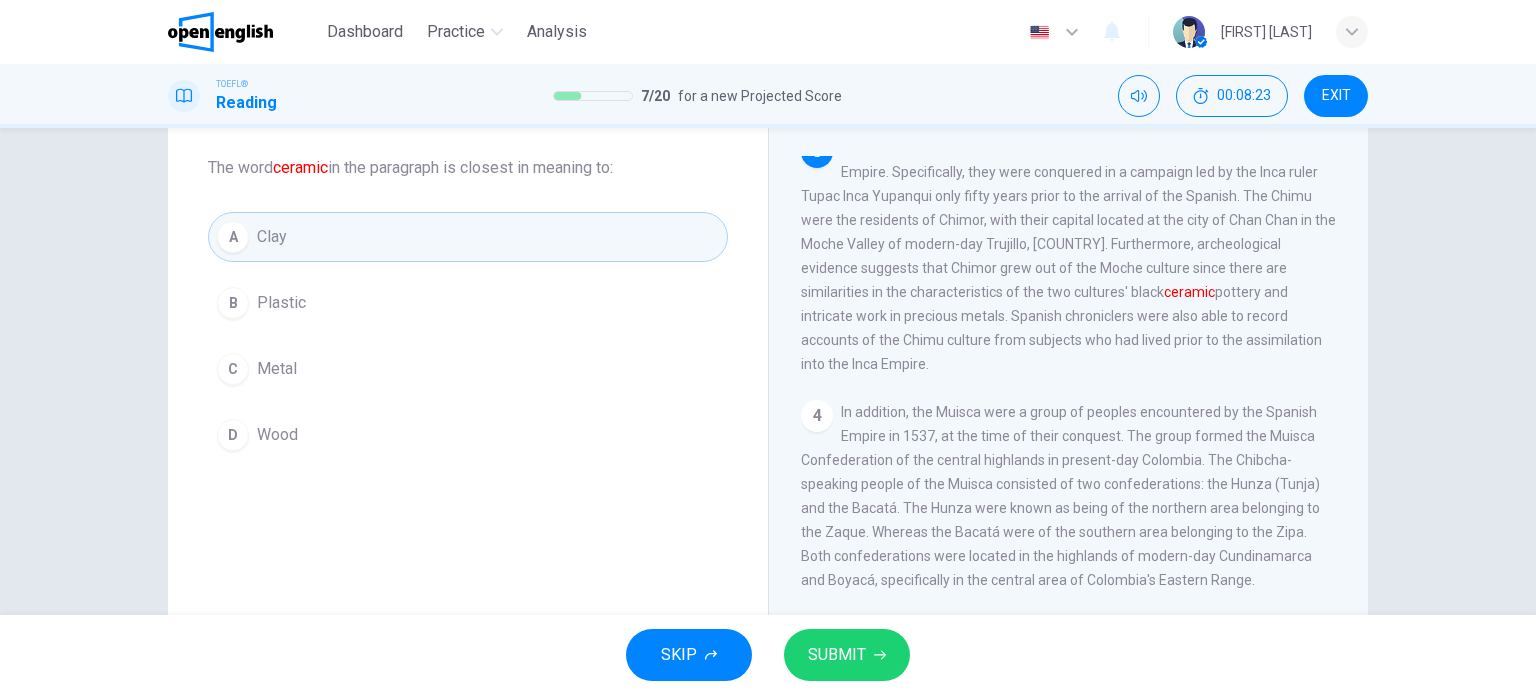 click on "SUBMIT" at bounding box center (837, 655) 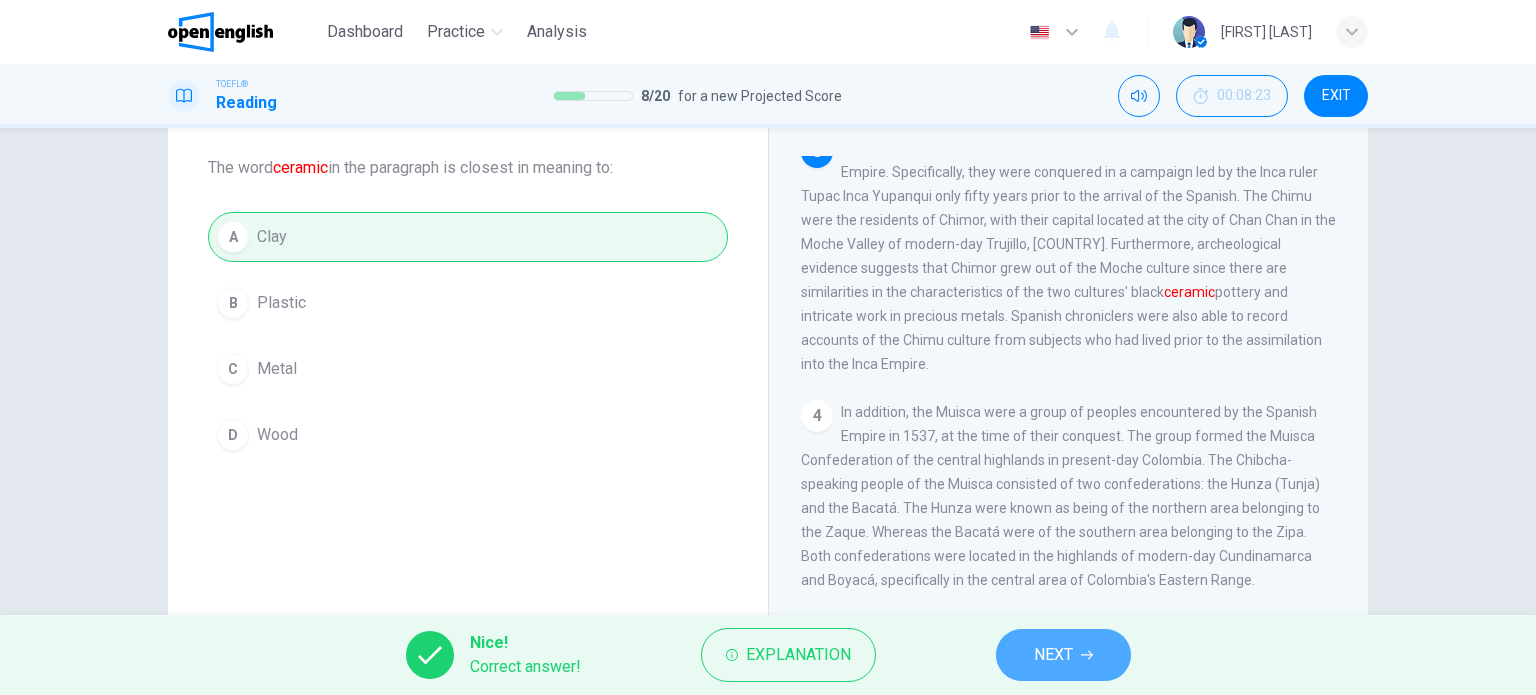 click on "NEXT" at bounding box center [1063, 655] 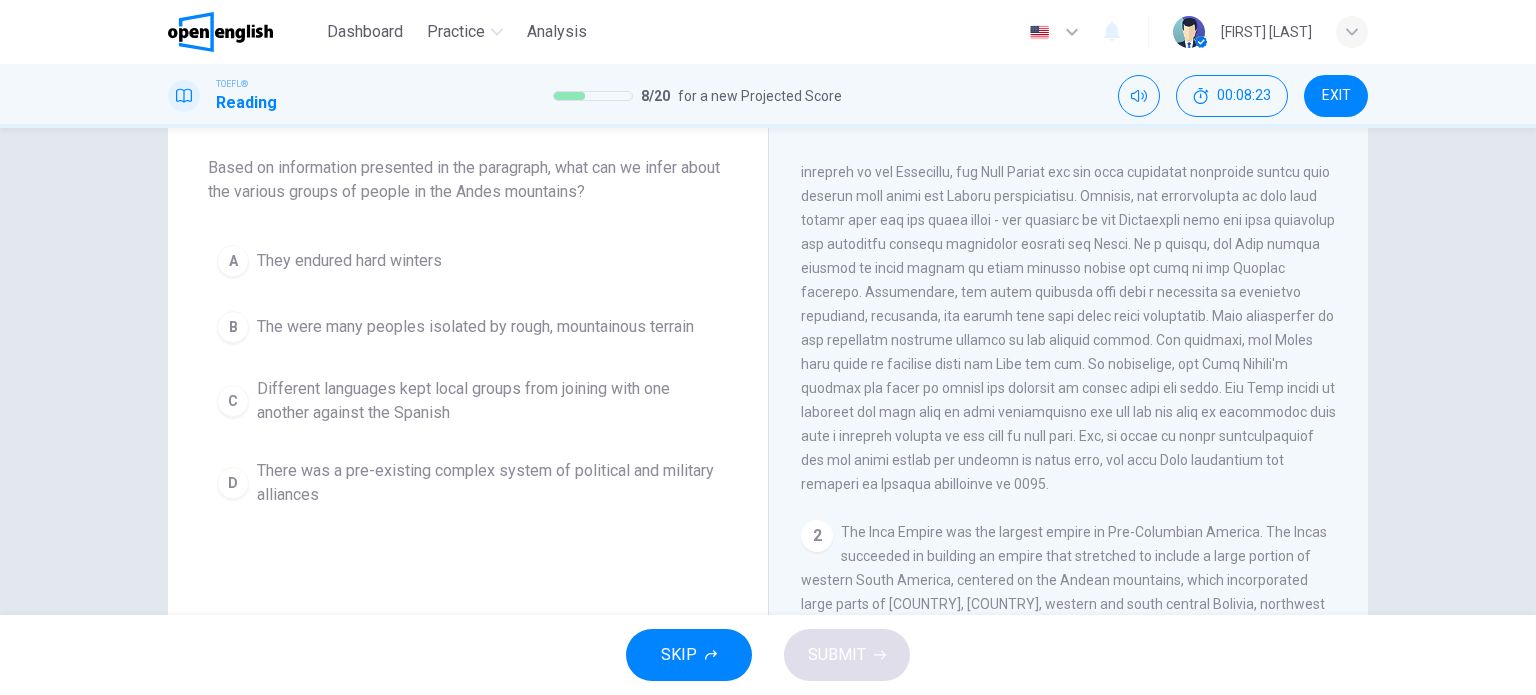 scroll, scrollTop: 0, scrollLeft: 0, axis: both 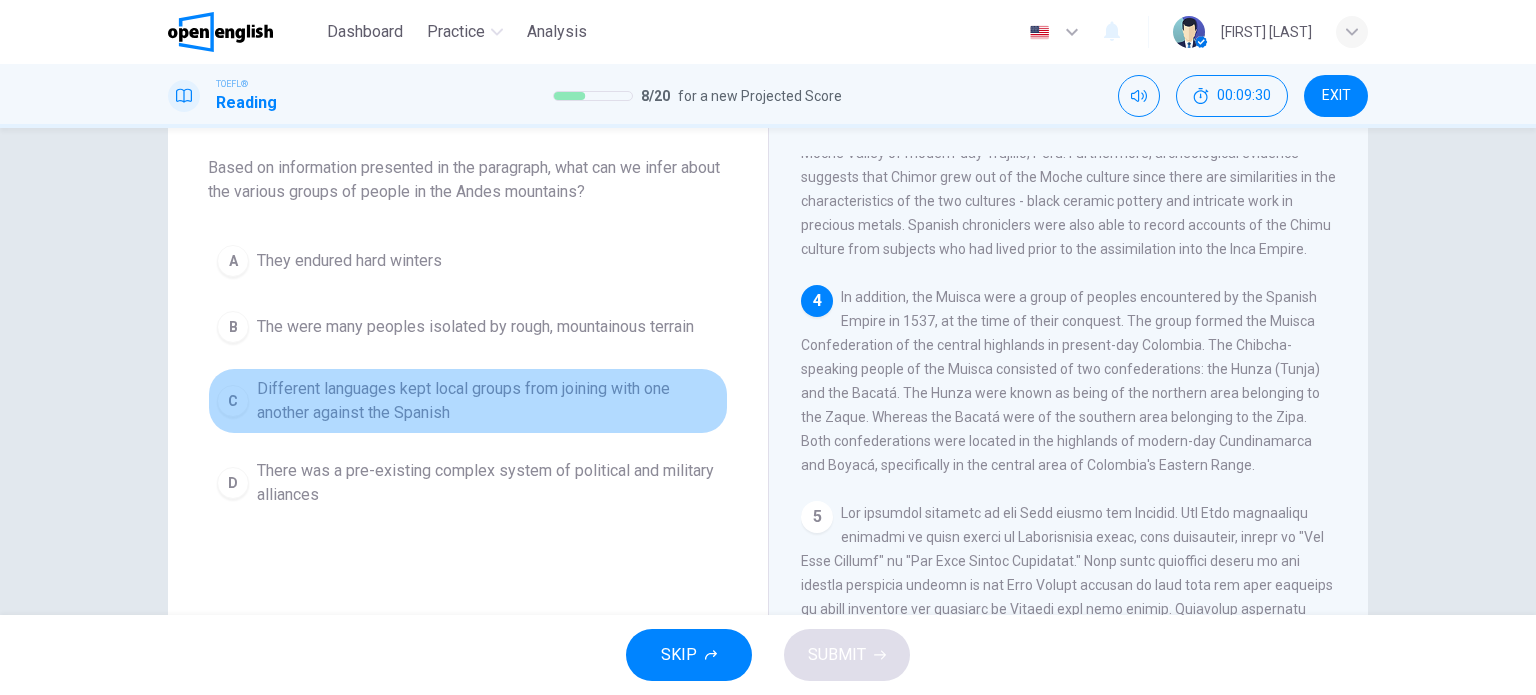 click on "Different languages kept local groups from joining with one another against the Spanish" at bounding box center (488, 401) 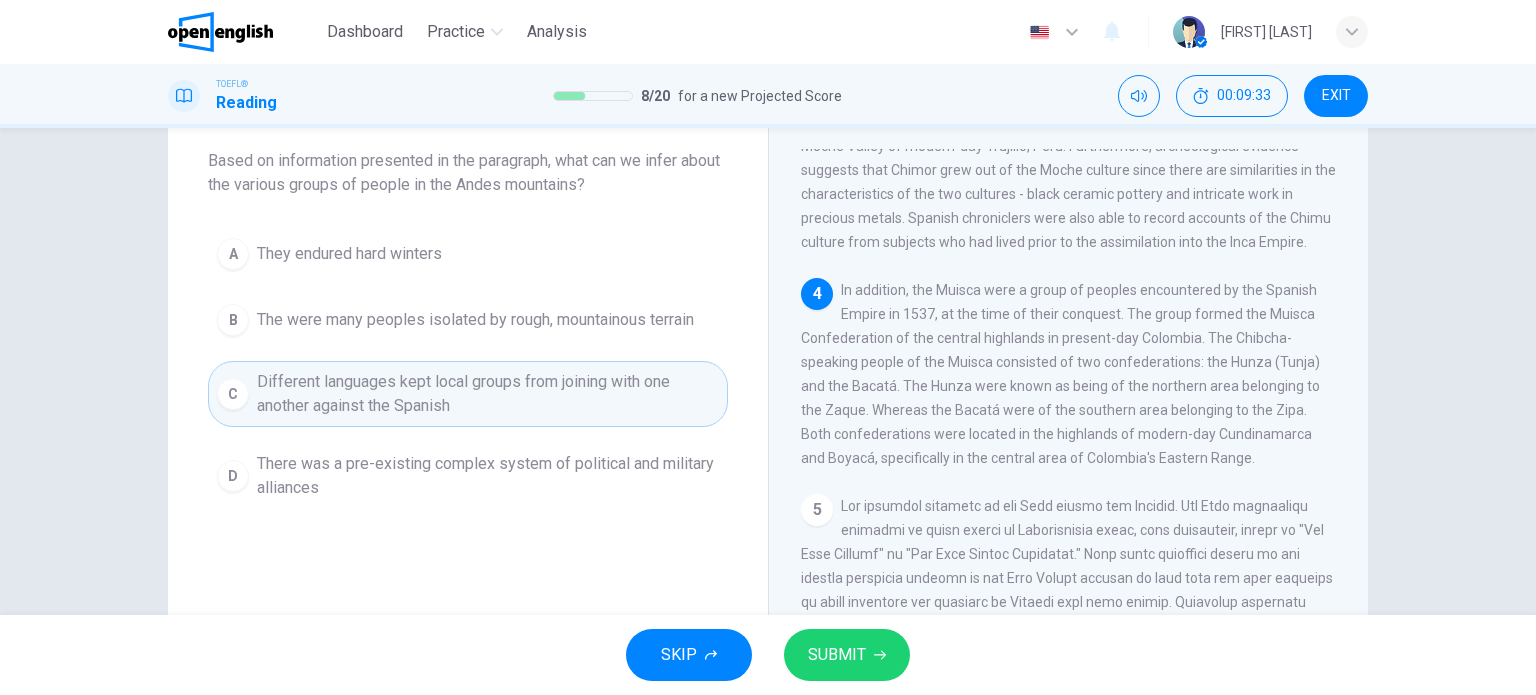 scroll, scrollTop: 100, scrollLeft: 0, axis: vertical 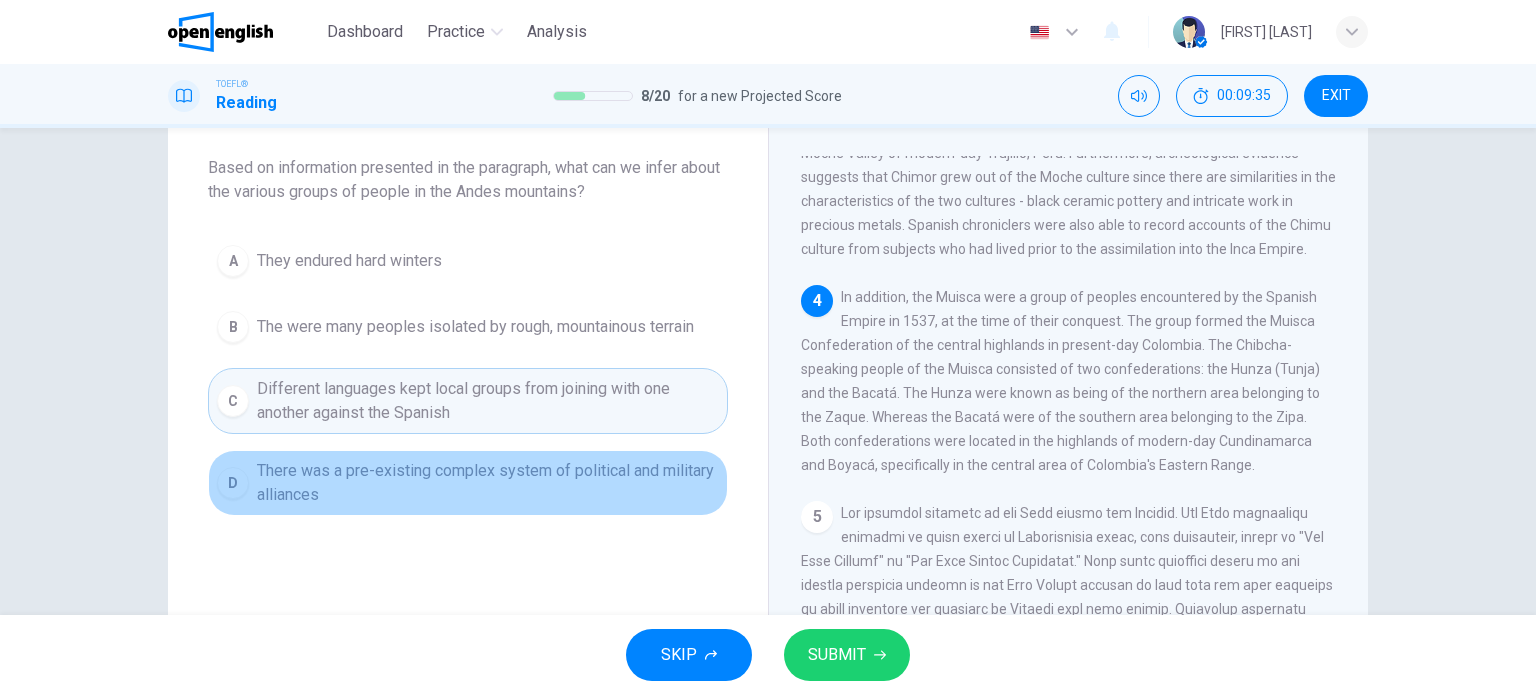 click on "There was a pre-existing complex system of political and military alliances" at bounding box center (488, 483) 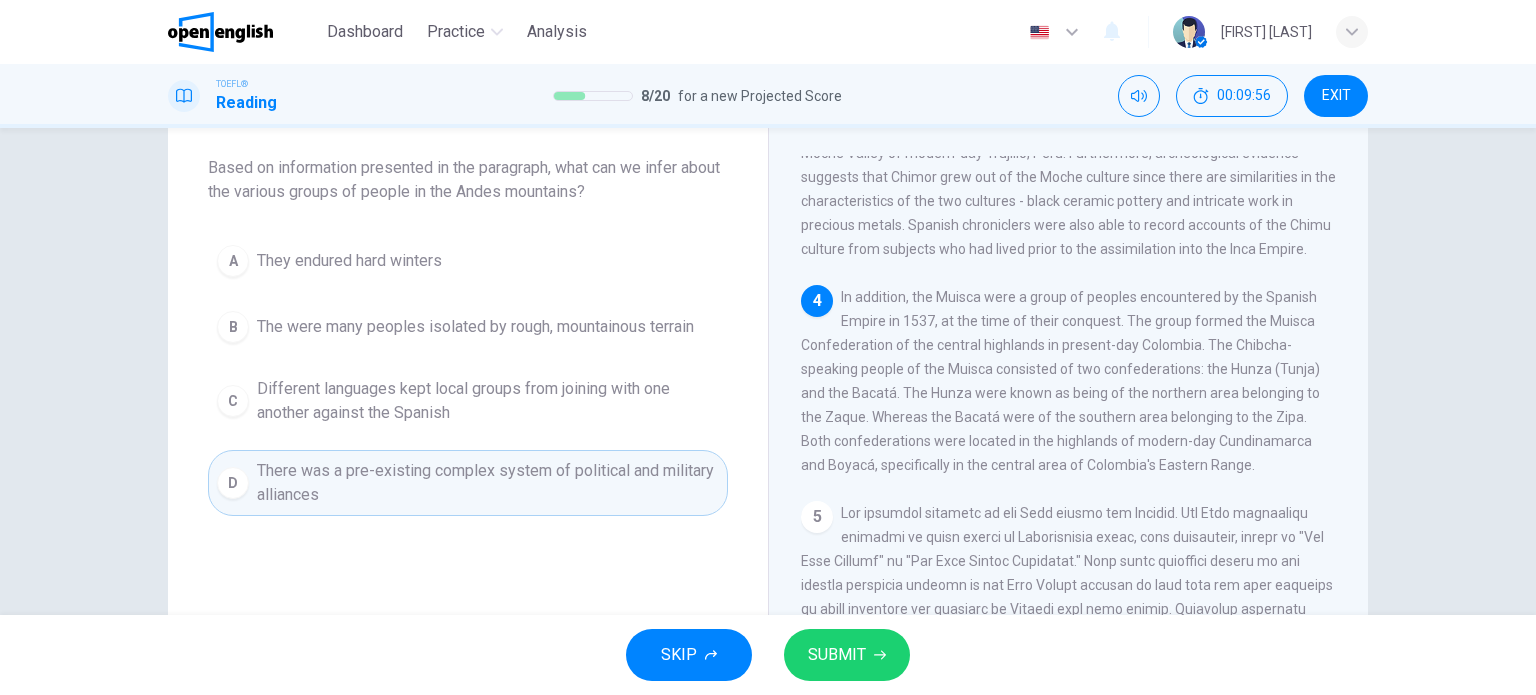 click on "SUBMIT" at bounding box center (847, 655) 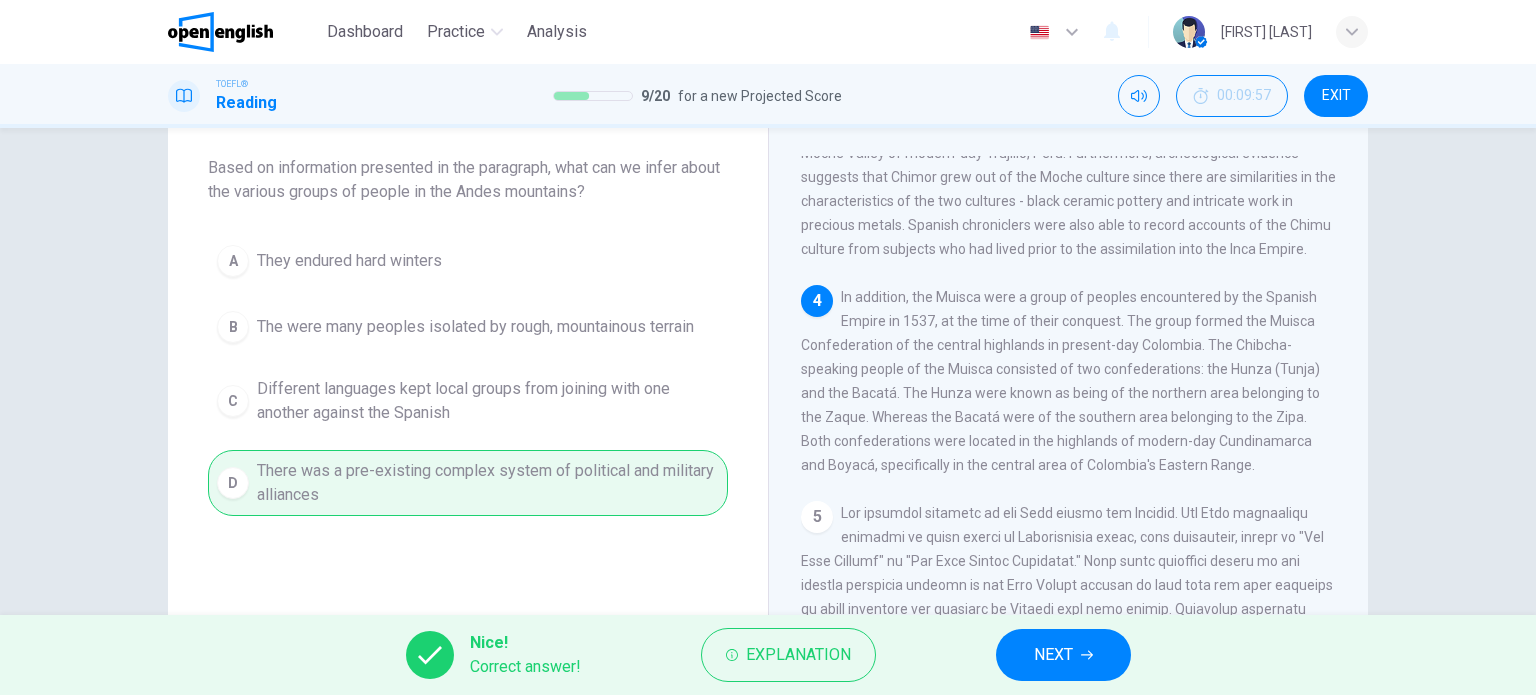 click on "NEXT" at bounding box center [1063, 655] 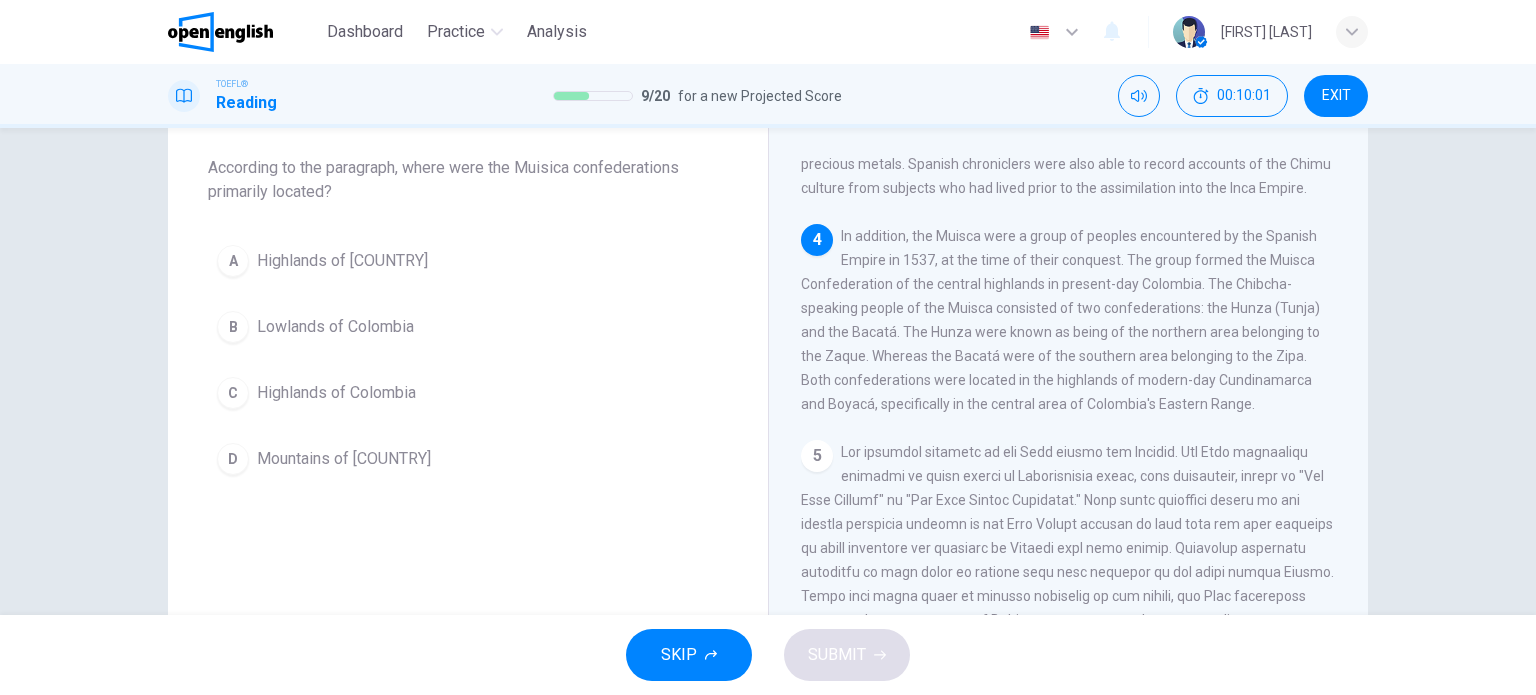 scroll, scrollTop: 840, scrollLeft: 0, axis: vertical 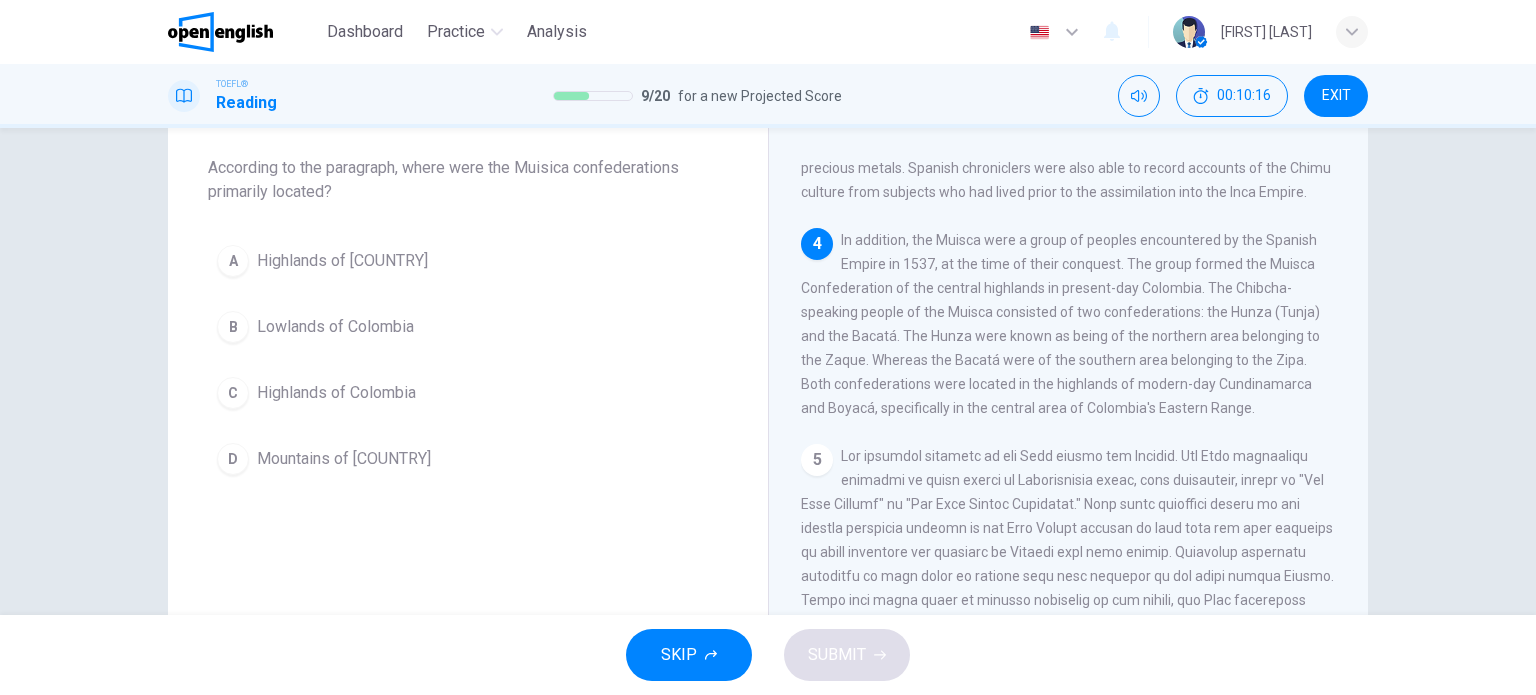 click on "Highlands of Colombia" at bounding box center [336, 393] 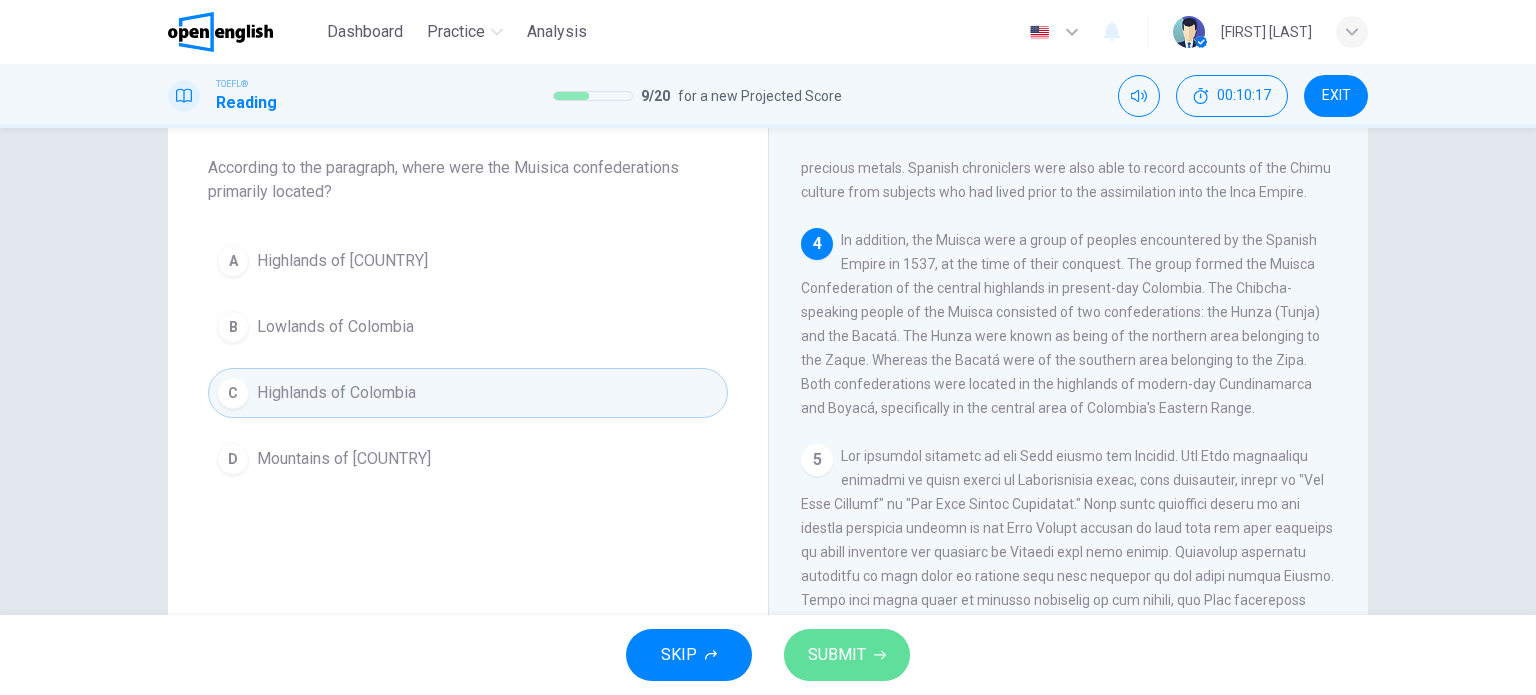 click on "SUBMIT" at bounding box center [847, 655] 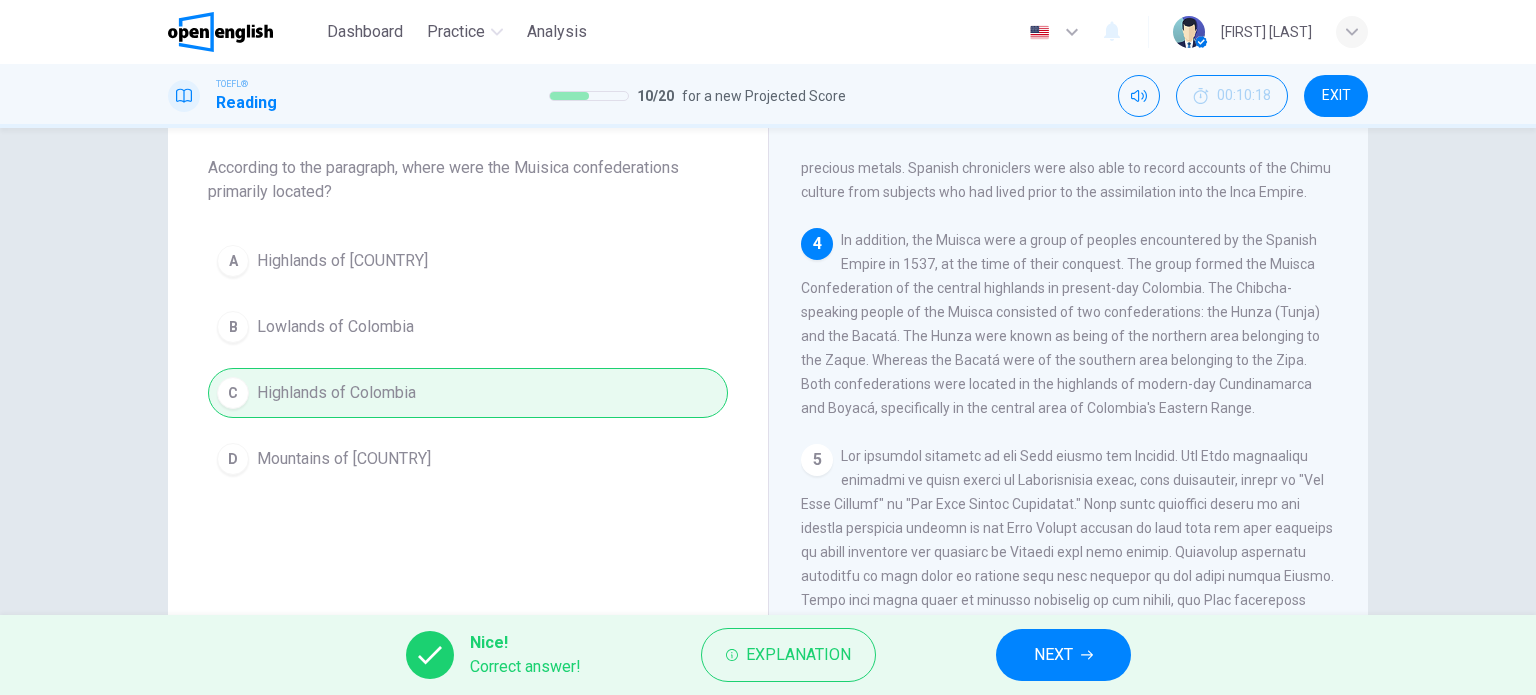 click on "NEXT" at bounding box center (1053, 655) 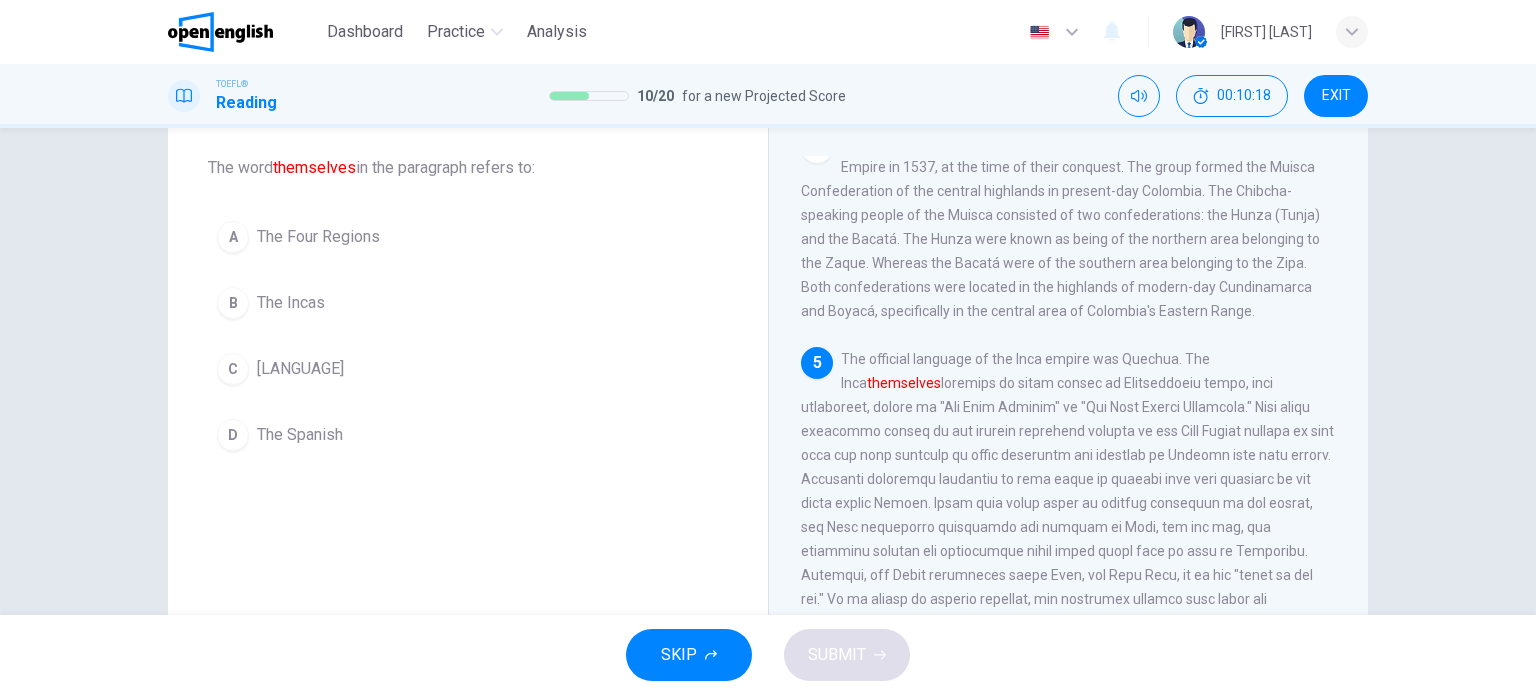scroll, scrollTop: 983, scrollLeft: 0, axis: vertical 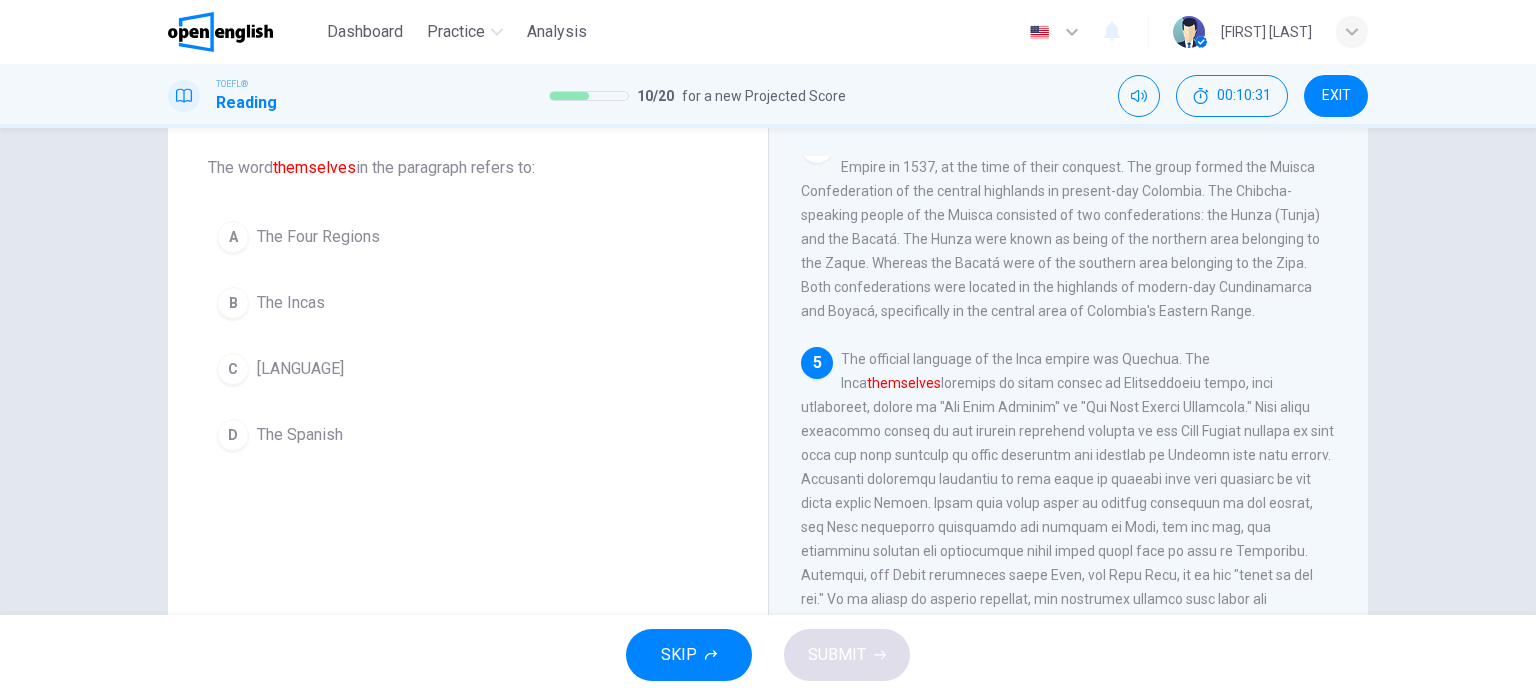 click on "B The Incas" at bounding box center [468, 303] 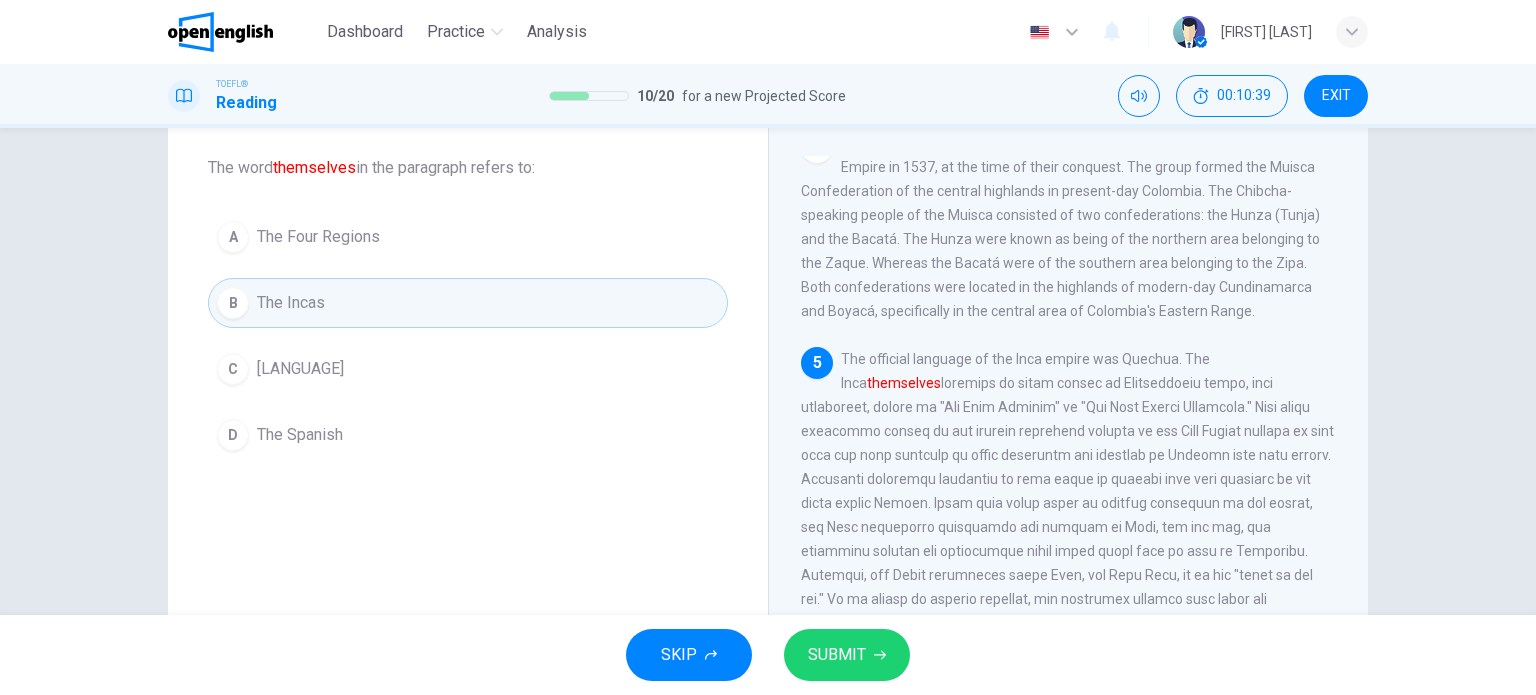 click 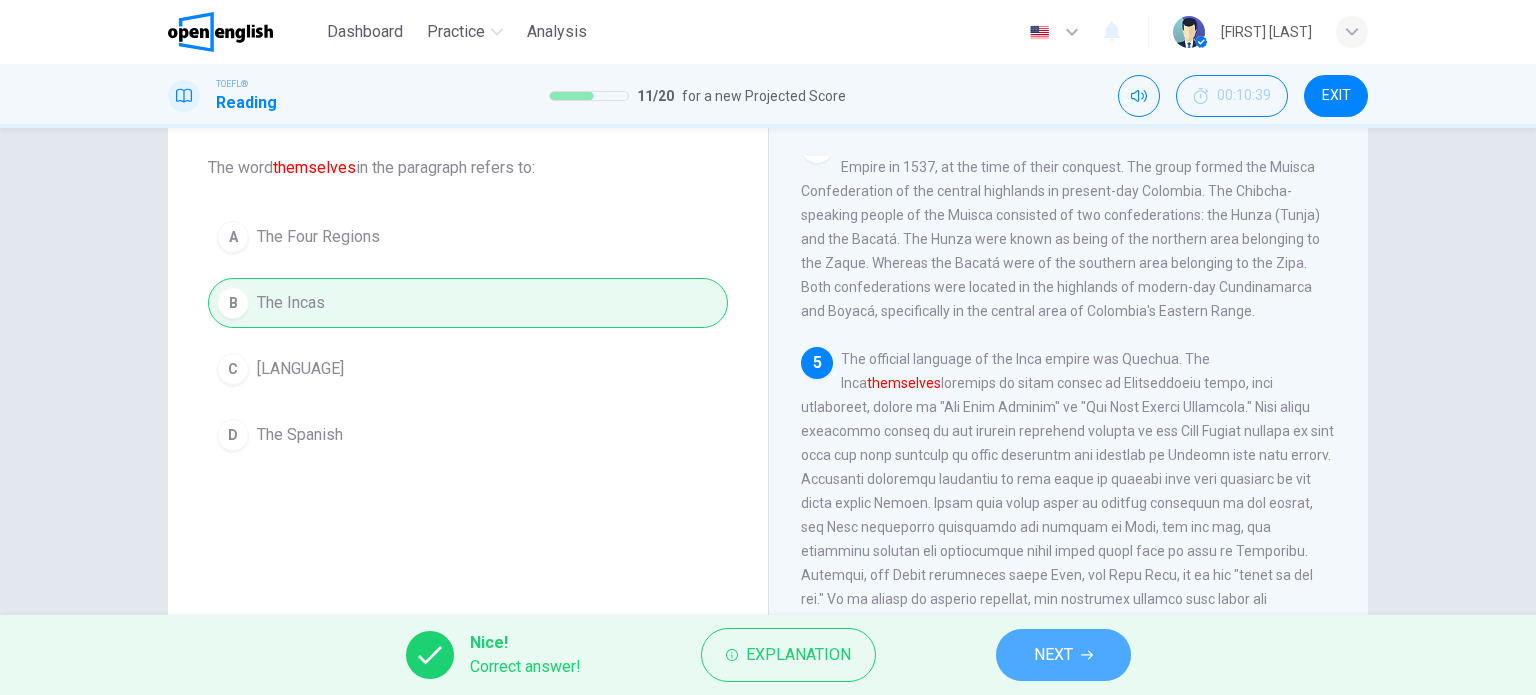 click on "NEXT" at bounding box center [1063, 655] 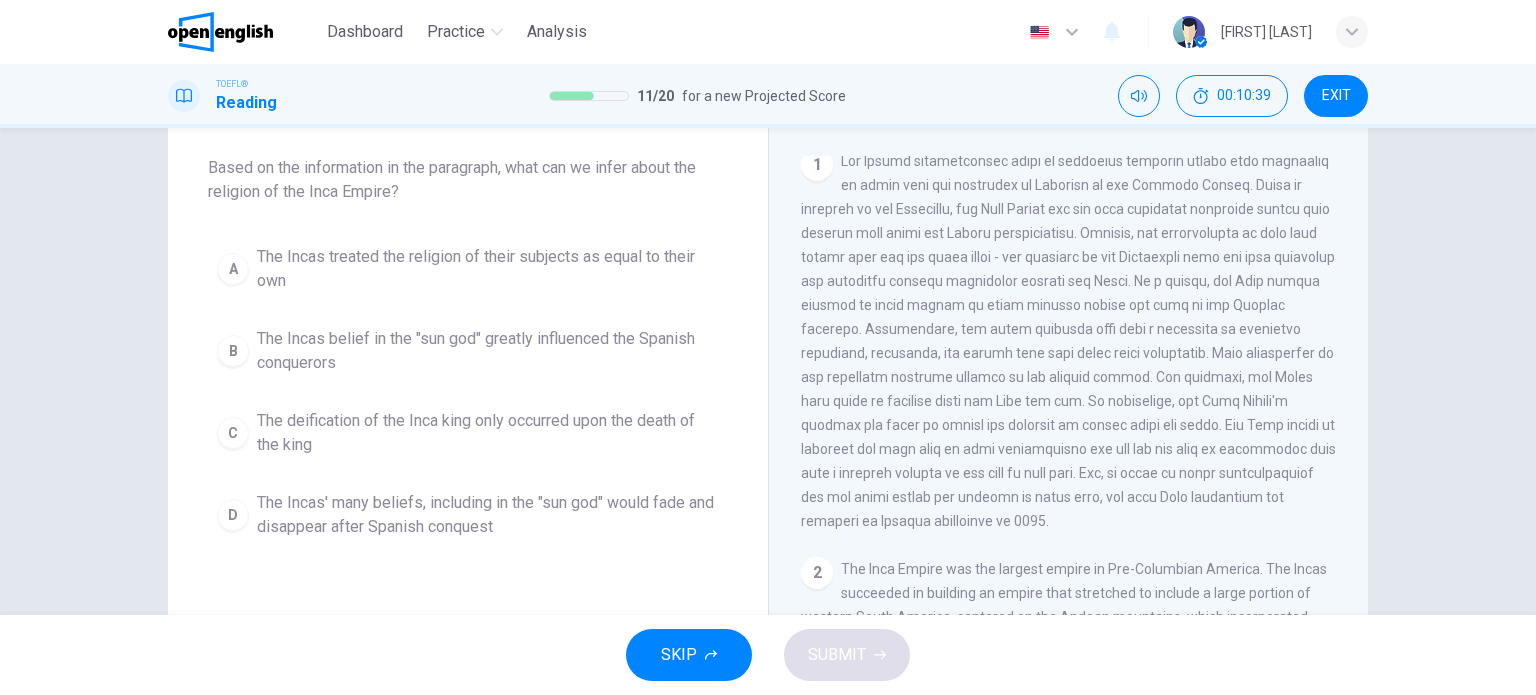 scroll, scrollTop: 0, scrollLeft: 0, axis: both 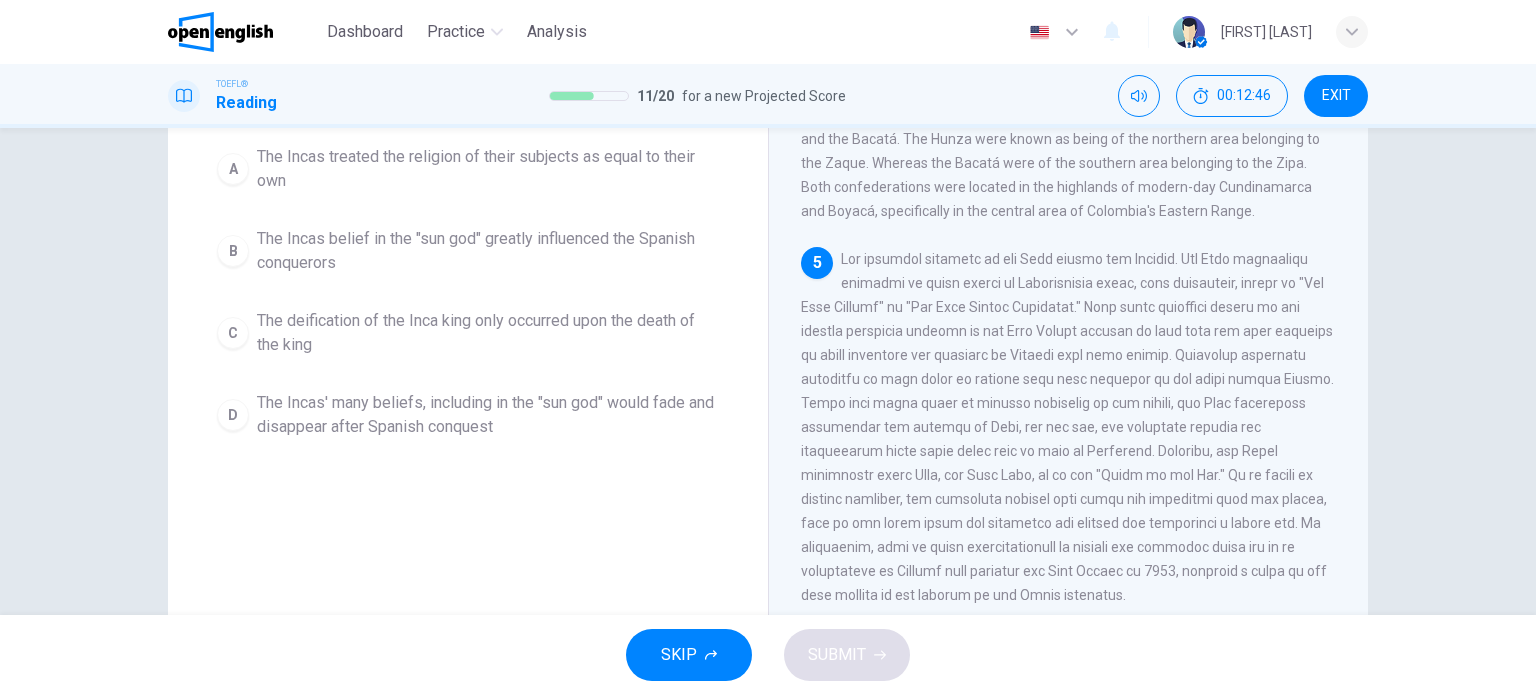 click on "B The Incas belief in the "sun god" greatly influenced the Spanish conquerors" at bounding box center [468, 251] 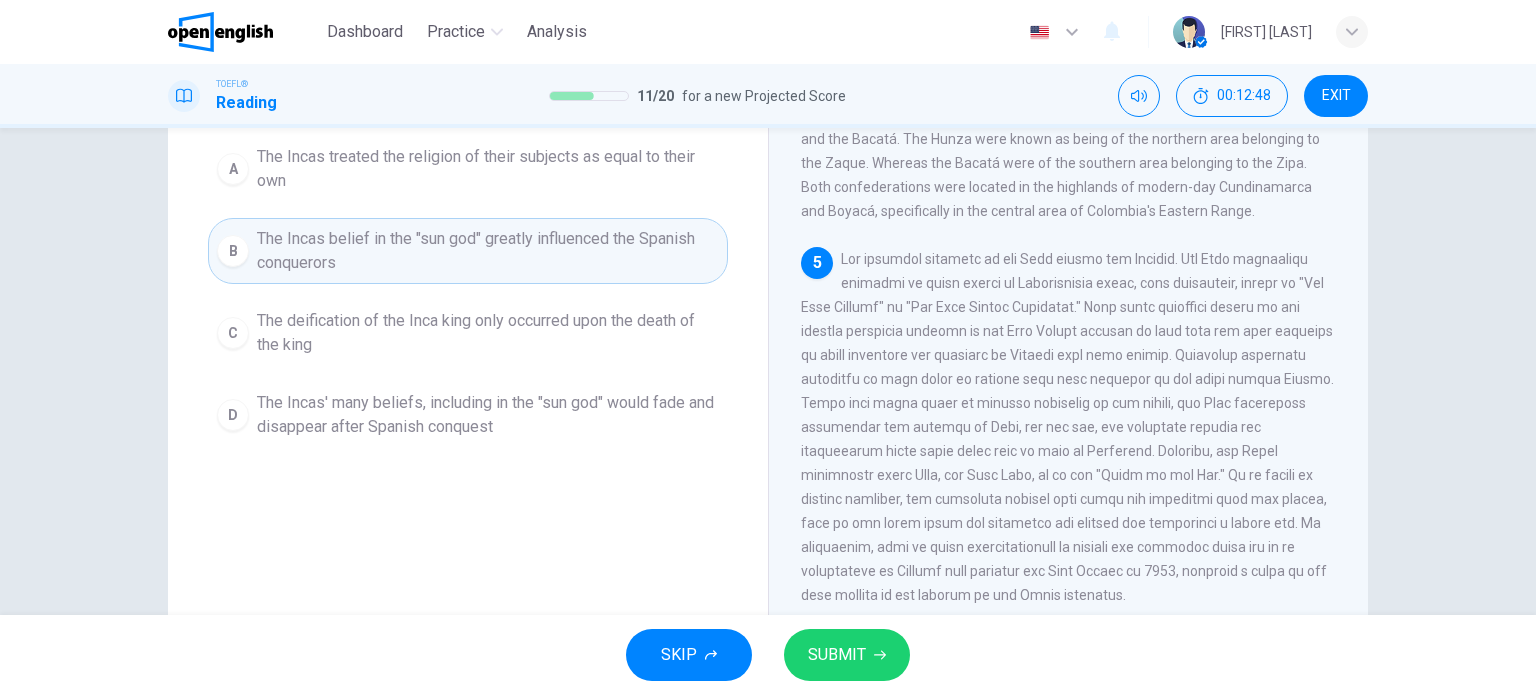 click on "SUBMIT" at bounding box center (837, 655) 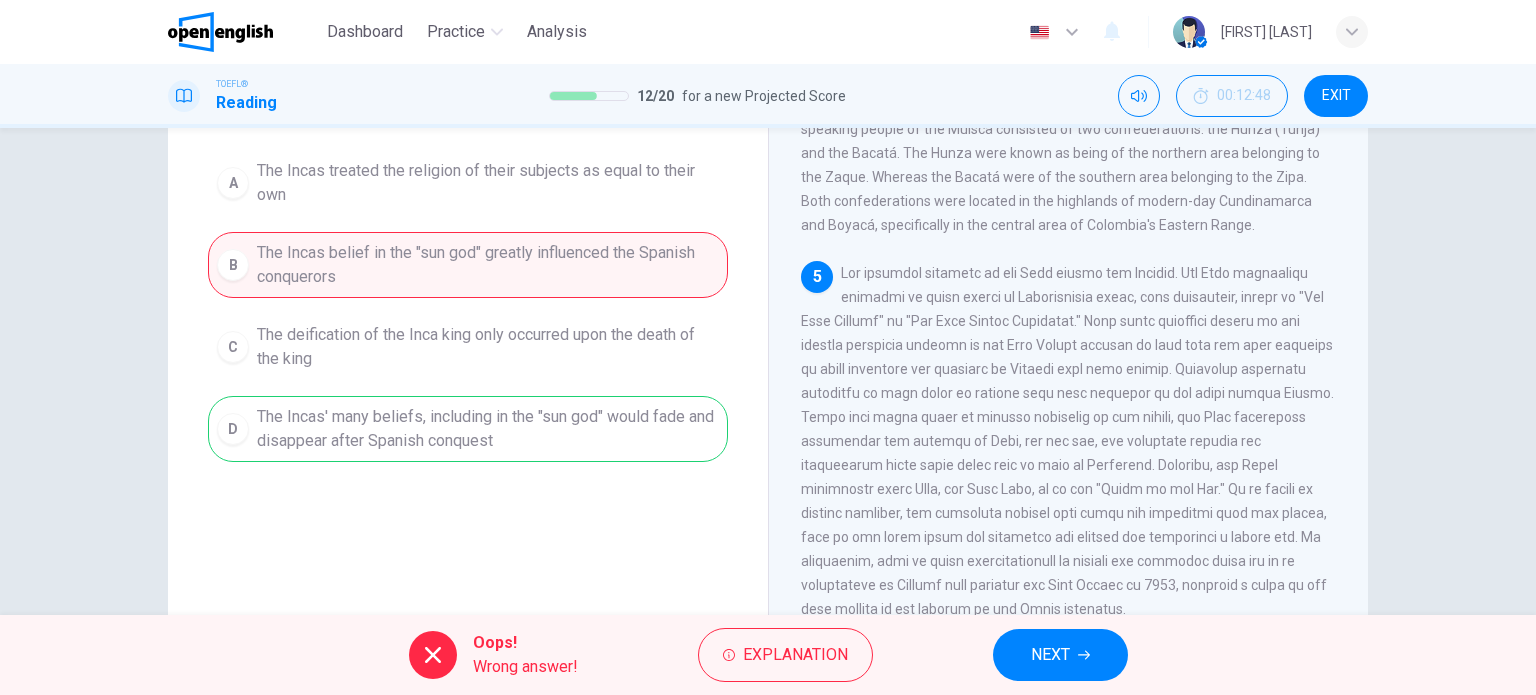 scroll, scrollTop: 200, scrollLeft: 0, axis: vertical 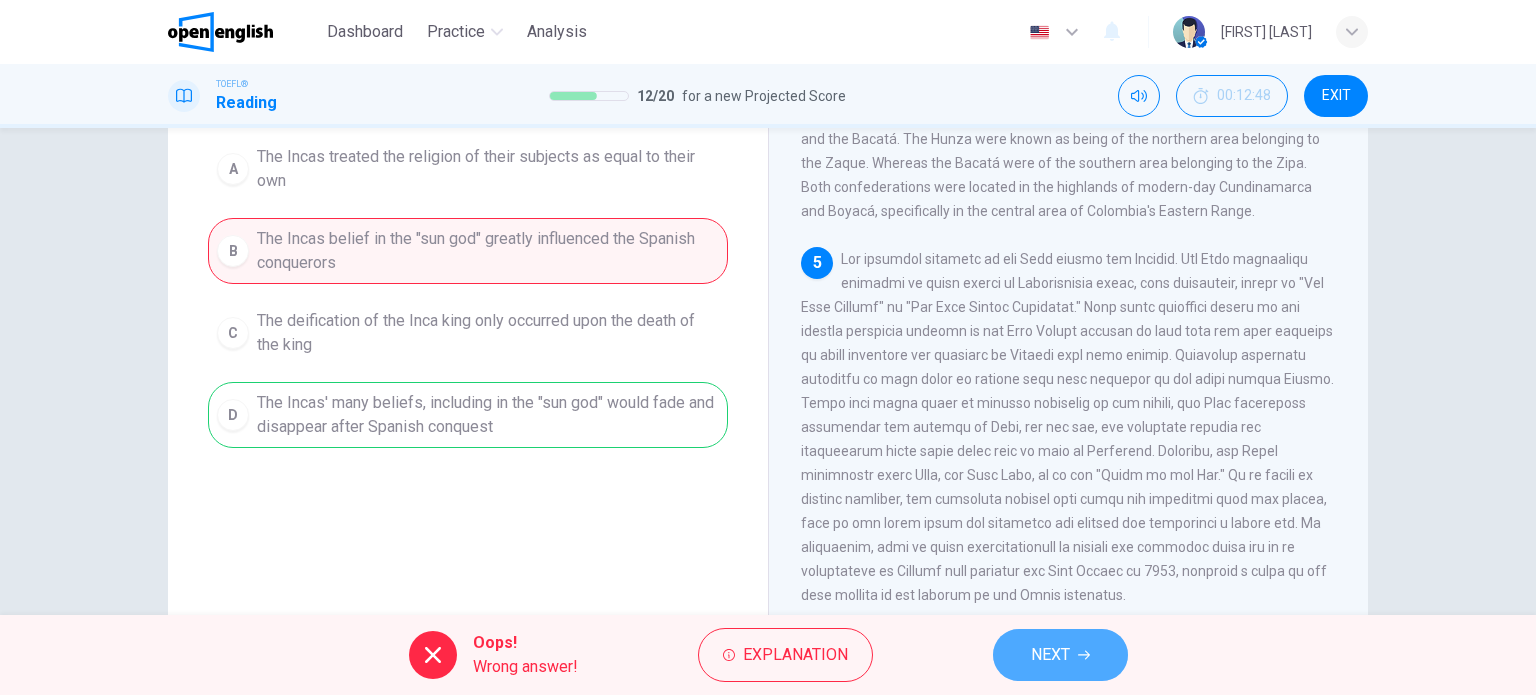 click on "NEXT" at bounding box center (1060, 655) 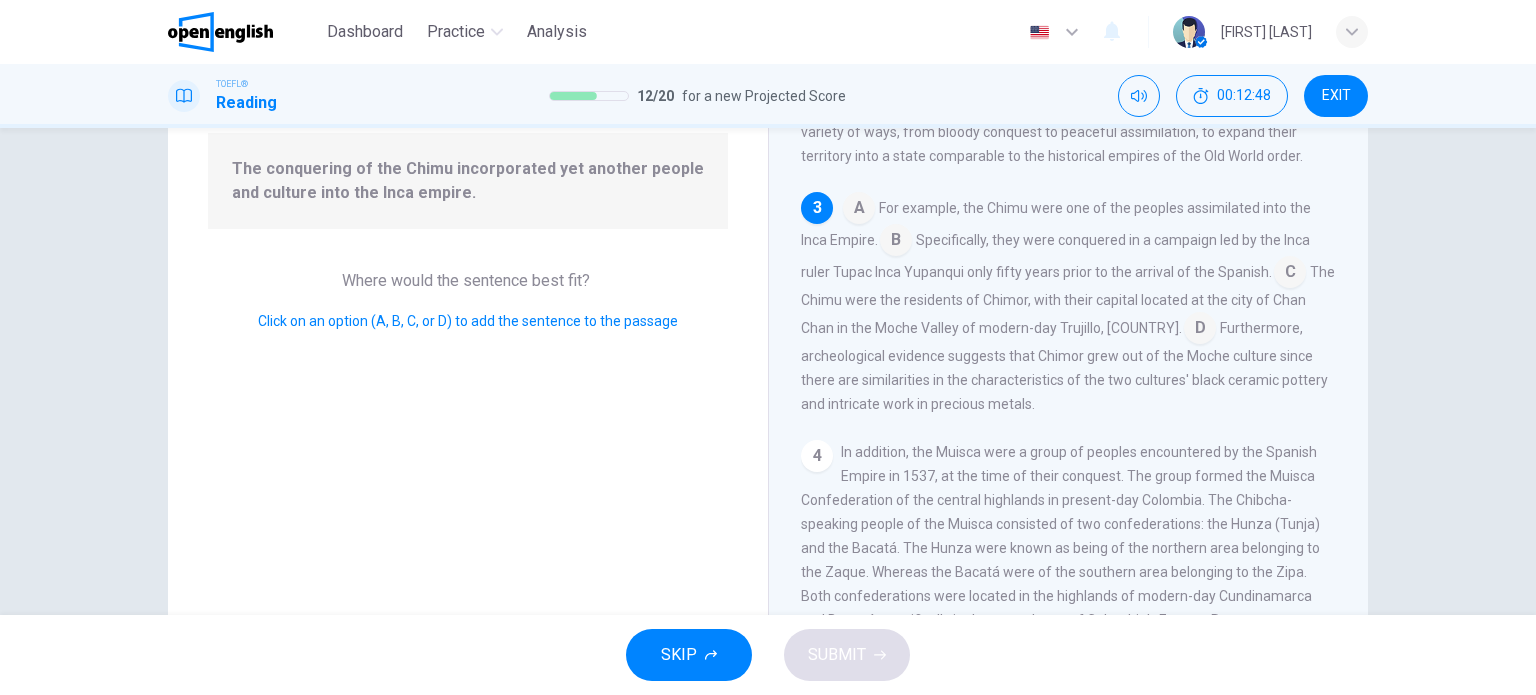 scroll, scrollTop: 541, scrollLeft: 0, axis: vertical 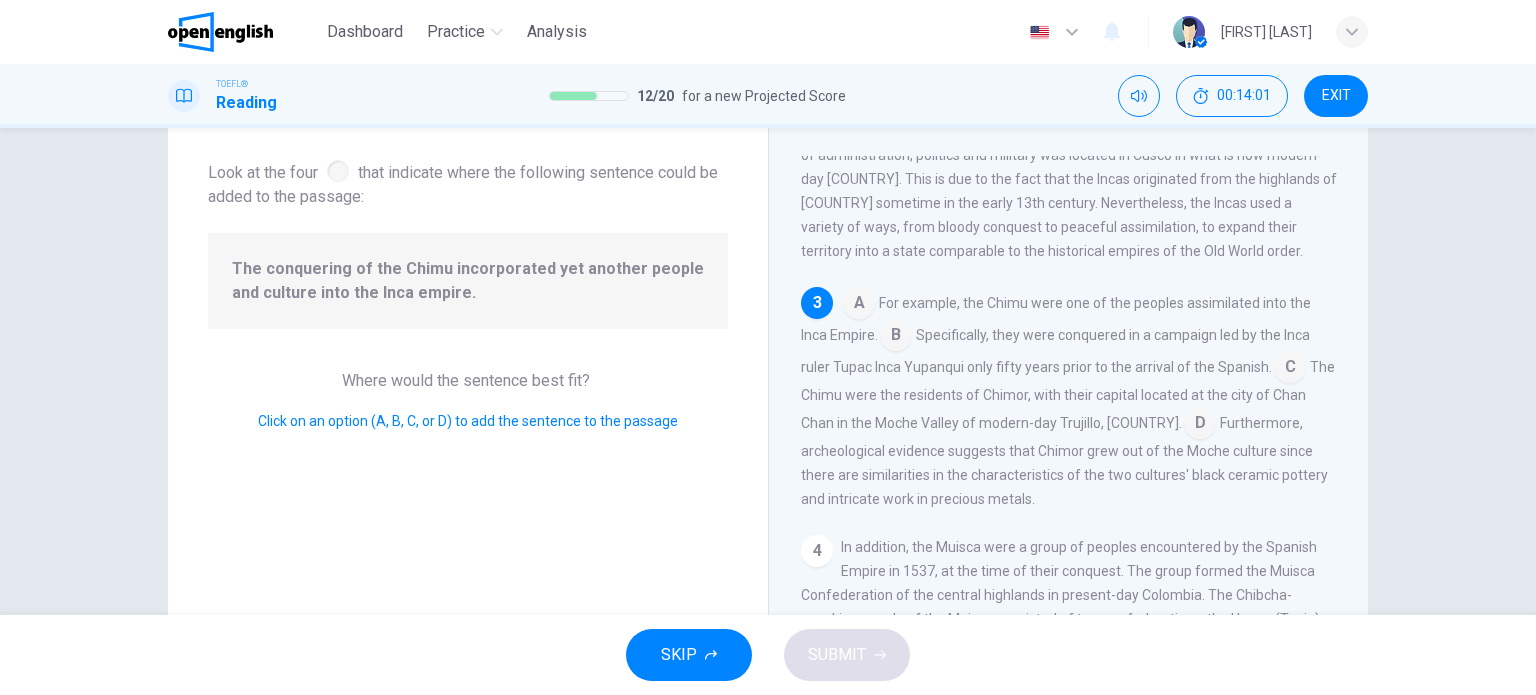 click on "3" at bounding box center [817, 303] 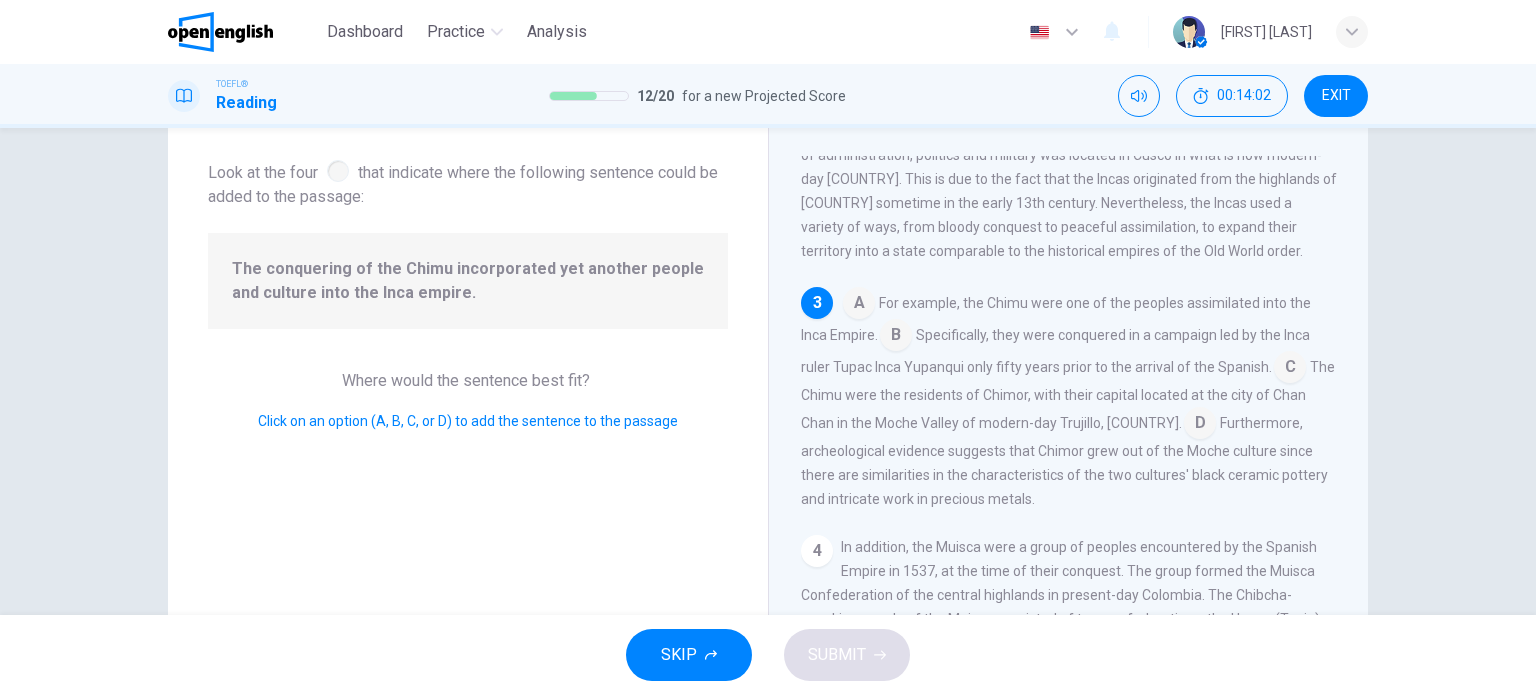 click on "A  For example, the Chimu were one of the peoples assimilated into the Inca Empire.  B  Specifically, they were conquered in a campaign led by the Inca ruler Tupac Inca Yupanqui only fifty years prior to the arrival of the Spanish.  C  The Chimu were the residents of Chimor, with their capital located at the city of Chan Chan in the Moche Valley of modern-day Trujillo, Peru.  D  Furthermore, archeological evidence suggests that Chimor grew out of the Moche culture since there are similarities in the characteristics of the two cultures' black ceramic pottery and intricate work in precious metals." at bounding box center (1069, 399) 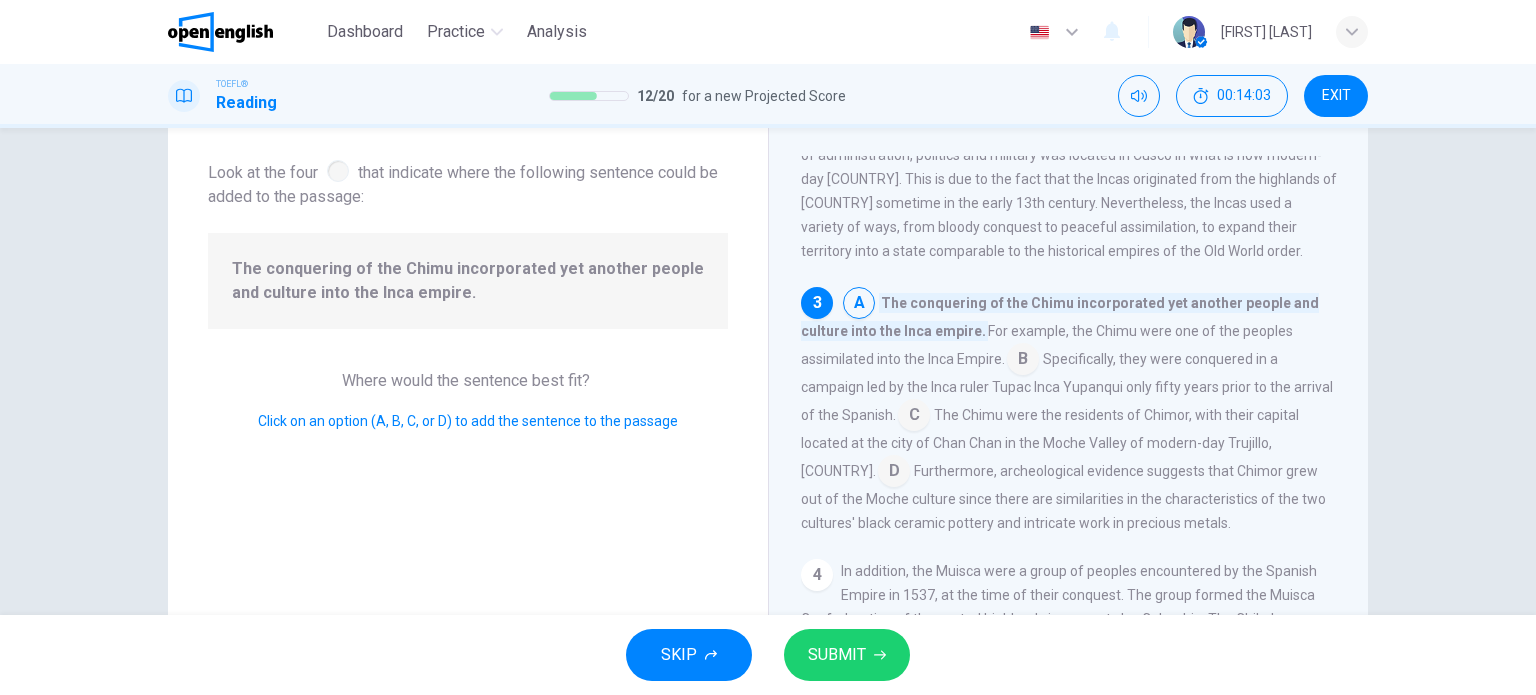 click on "SUBMIT" at bounding box center [847, 655] 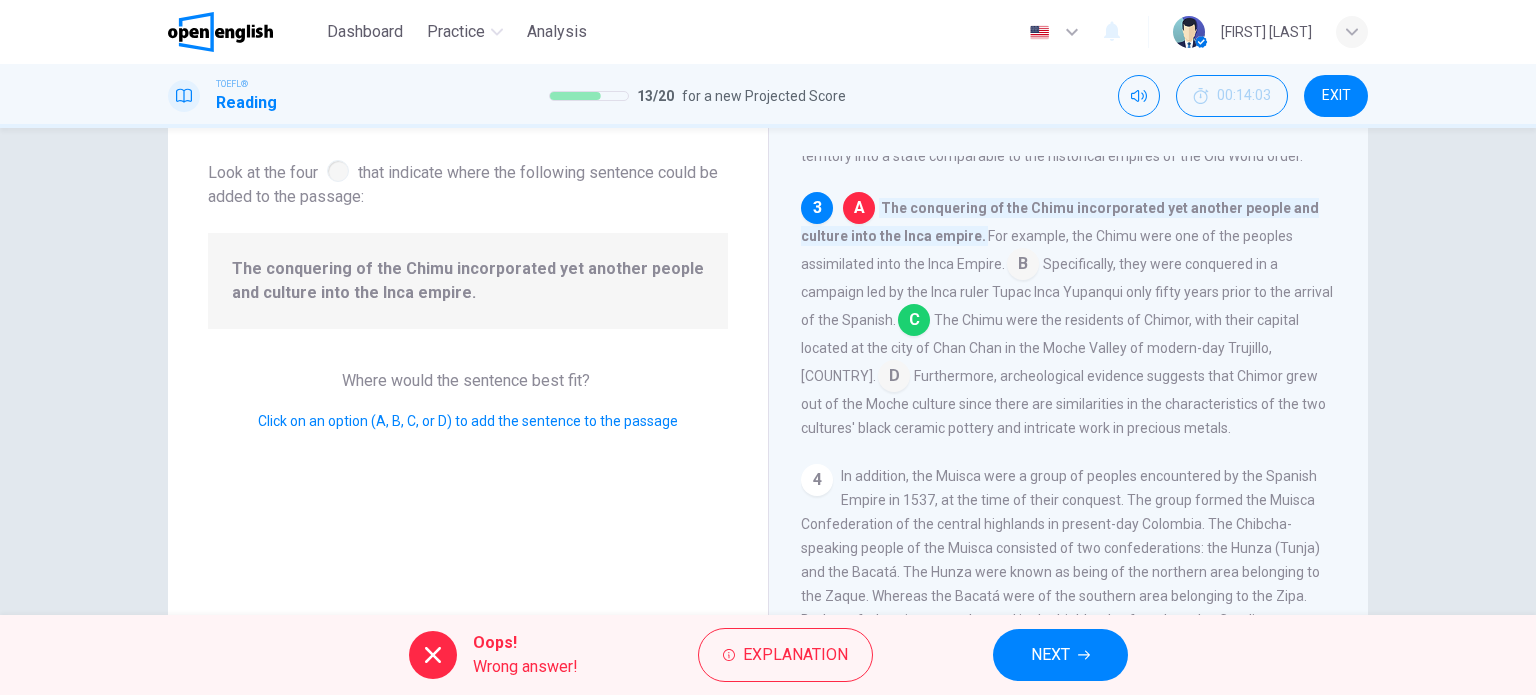 scroll, scrollTop: 641, scrollLeft: 0, axis: vertical 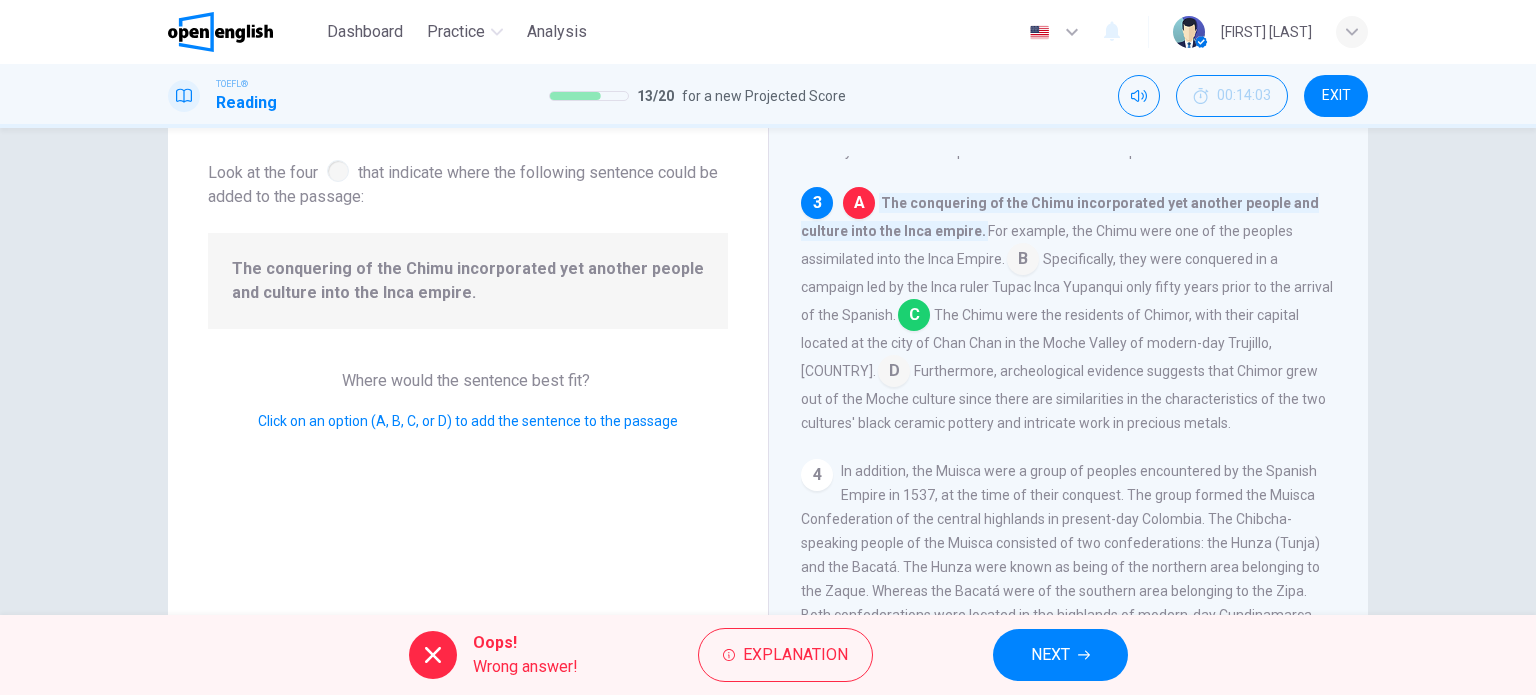 click on "NEXT" at bounding box center [1060, 655] 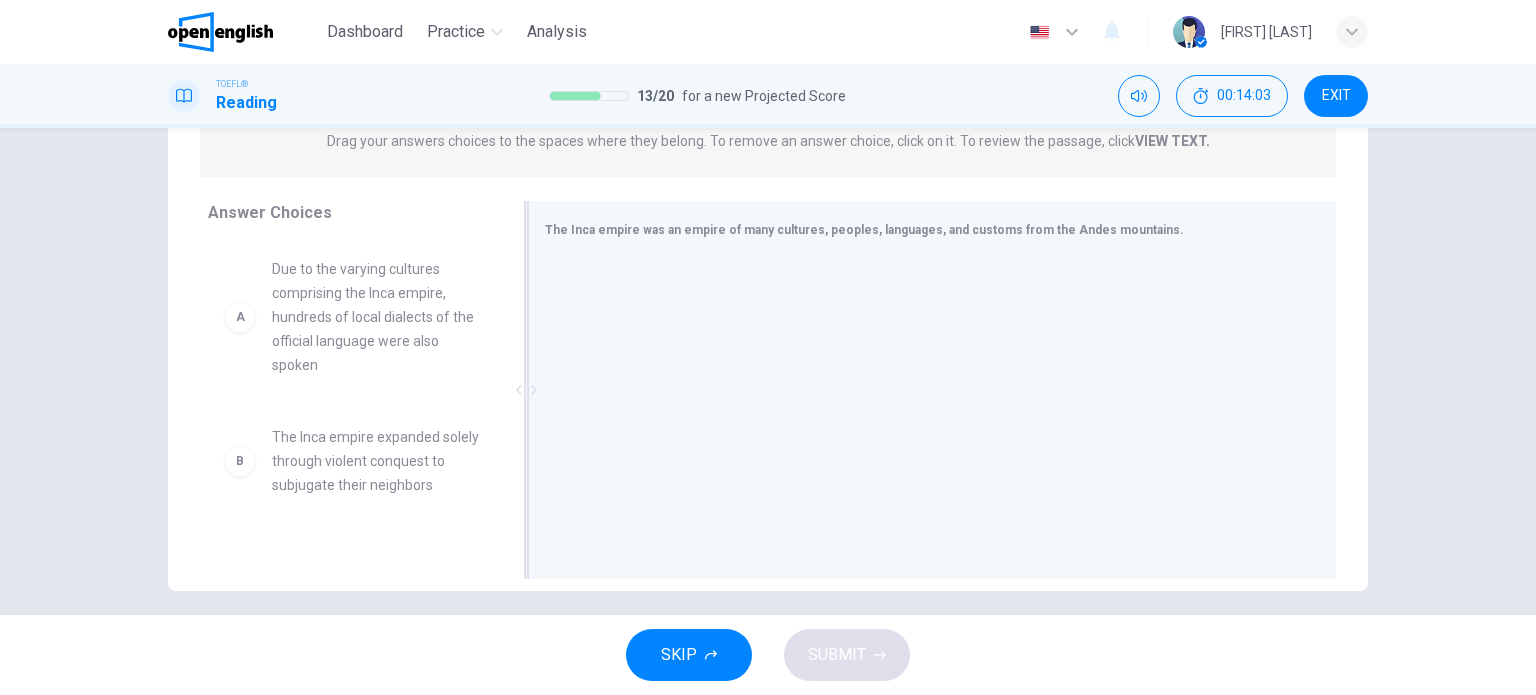 scroll, scrollTop: 288, scrollLeft: 0, axis: vertical 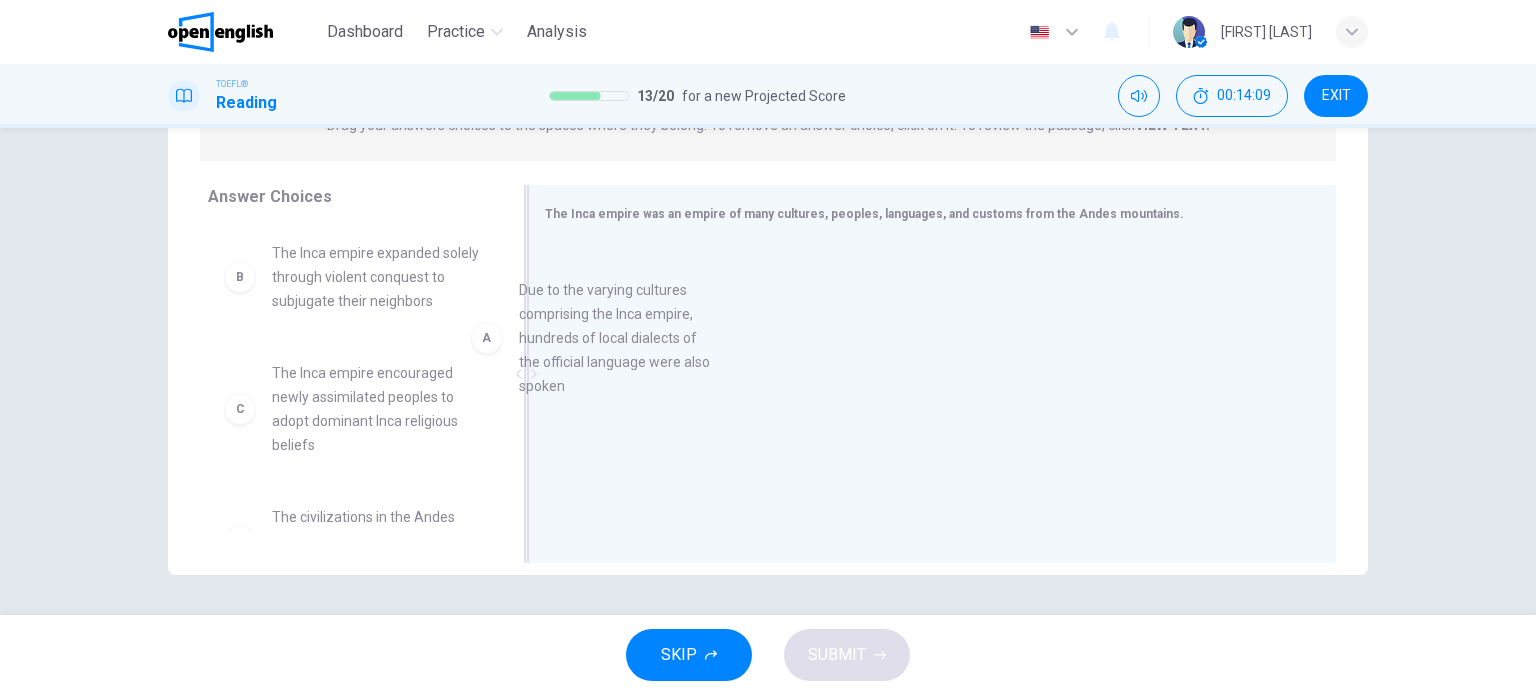 drag, startPoint x: 639, startPoint y: 343, endPoint x: 724, endPoint y: 351, distance: 85.37564 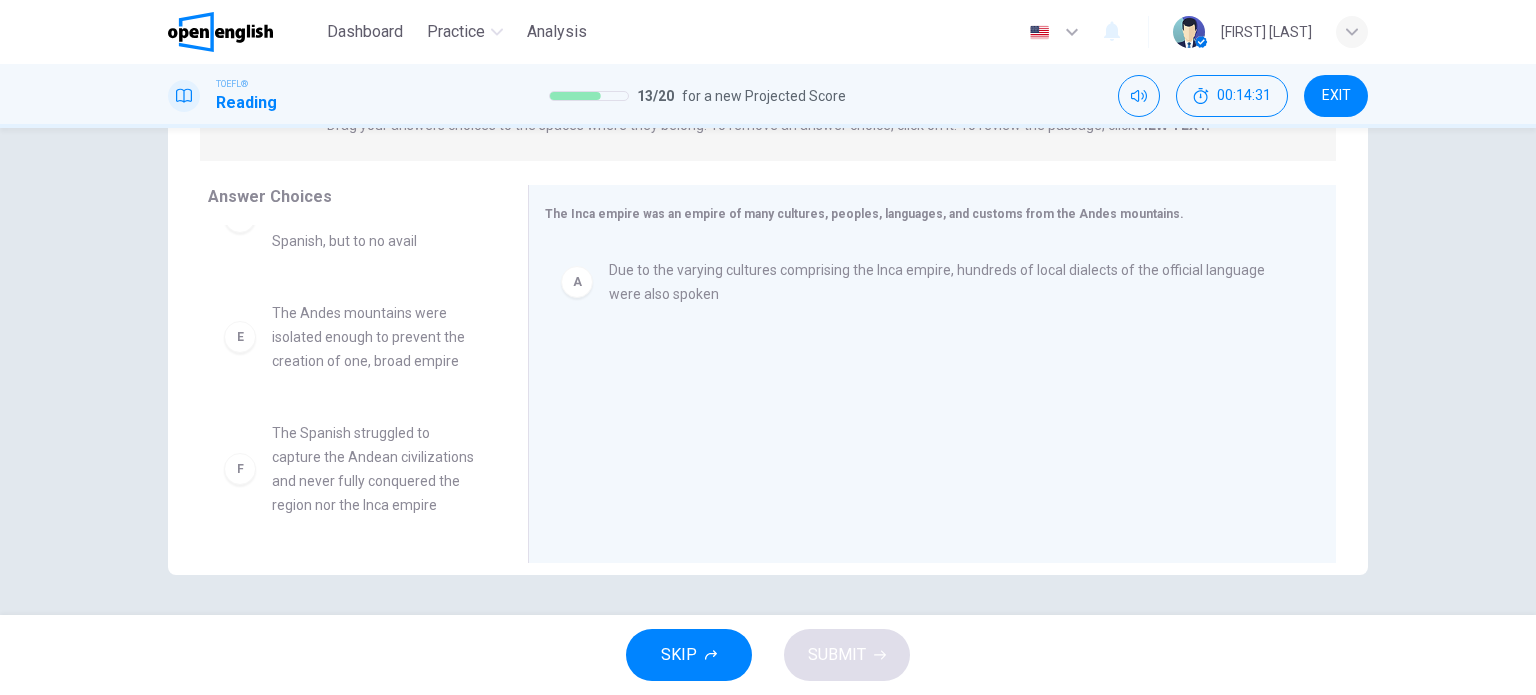 scroll, scrollTop: 348, scrollLeft: 0, axis: vertical 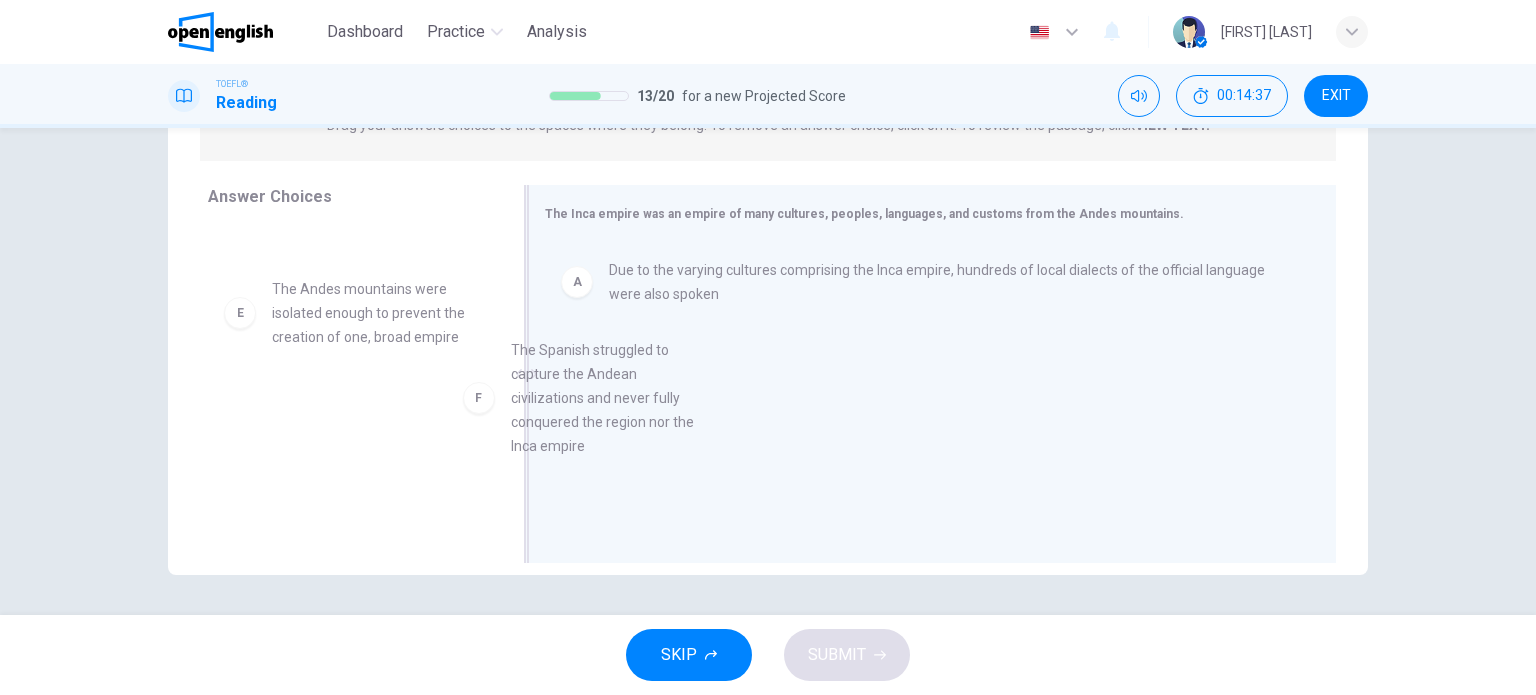 drag, startPoint x: 396, startPoint y: 503, endPoint x: 648, endPoint y: 439, distance: 260 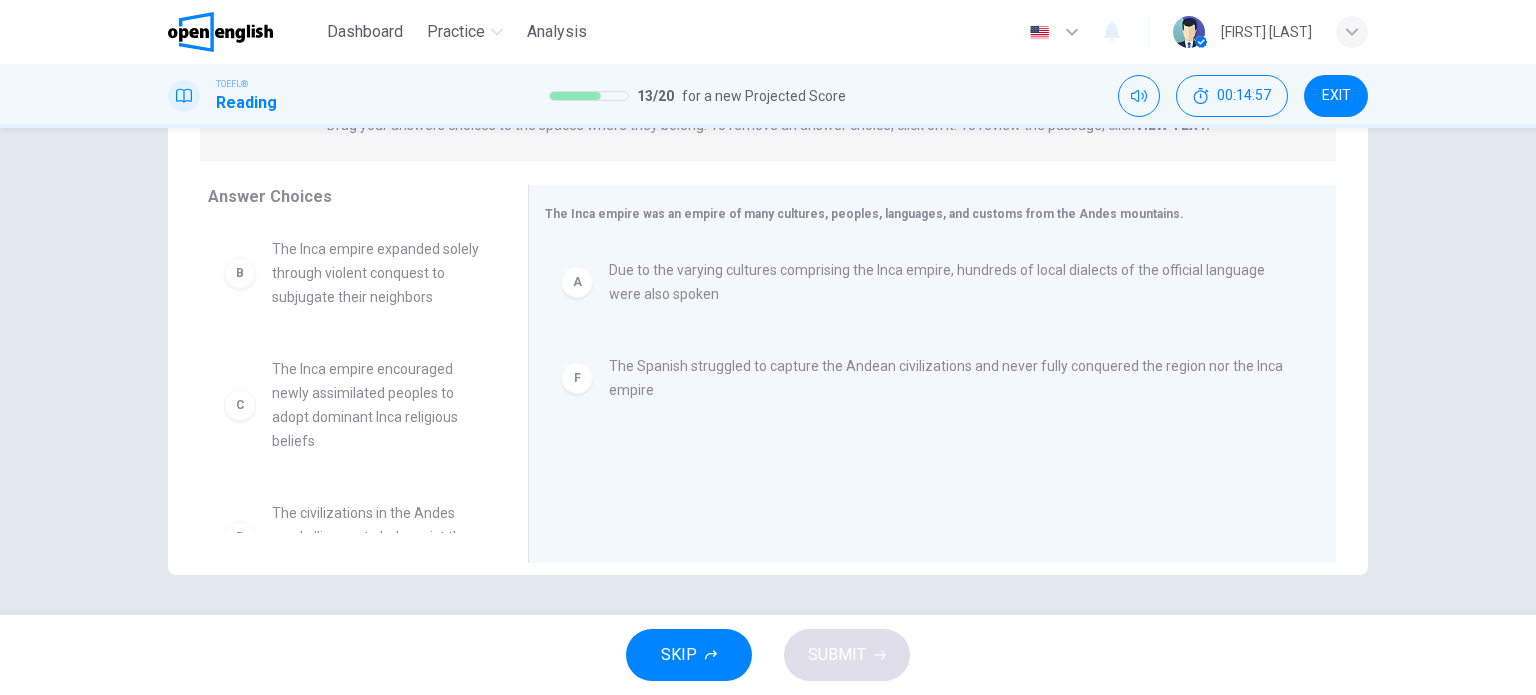 scroll, scrollTop: 0, scrollLeft: 0, axis: both 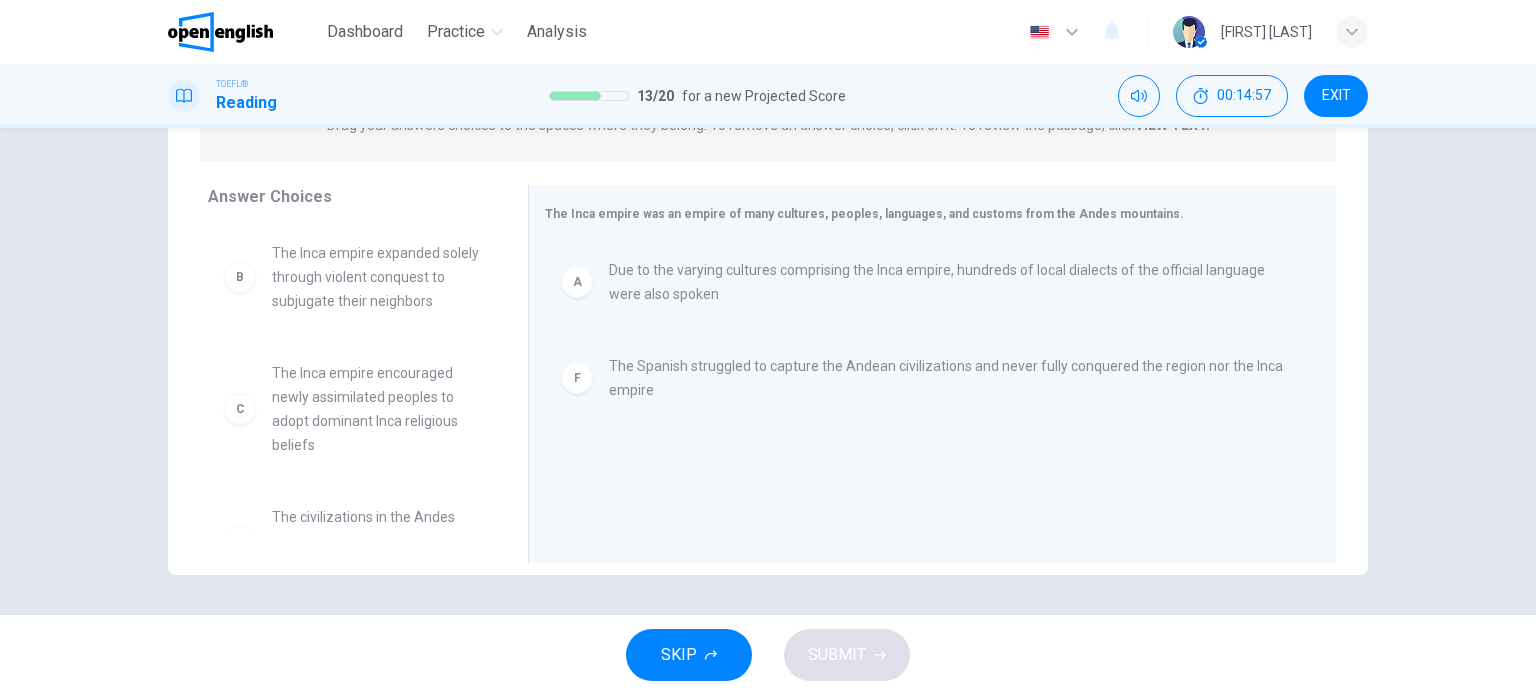 click on "The Inca empire expanded solely through violent conquest to subjugate their neighbors" at bounding box center [376, 277] 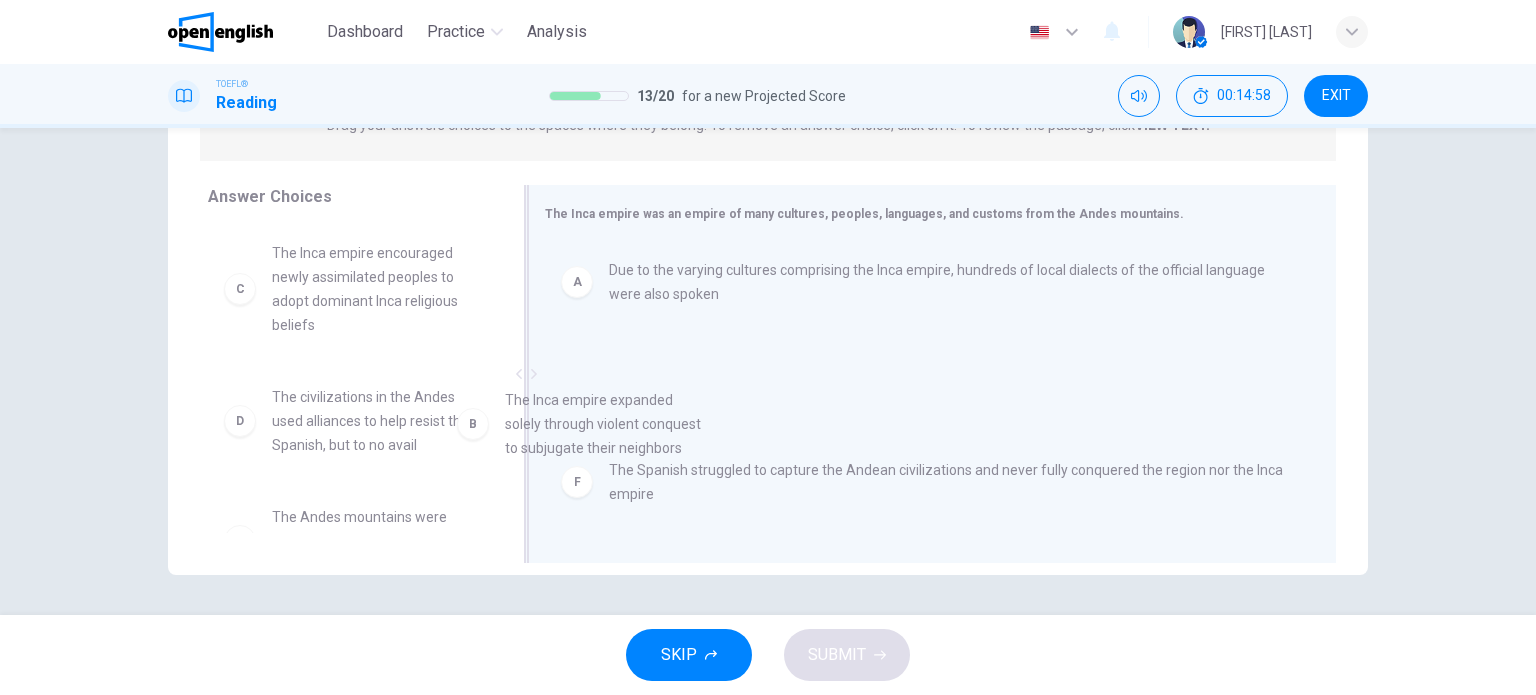 drag, startPoint x: 376, startPoint y: 280, endPoint x: 759, endPoint y: 467, distance: 426.21356 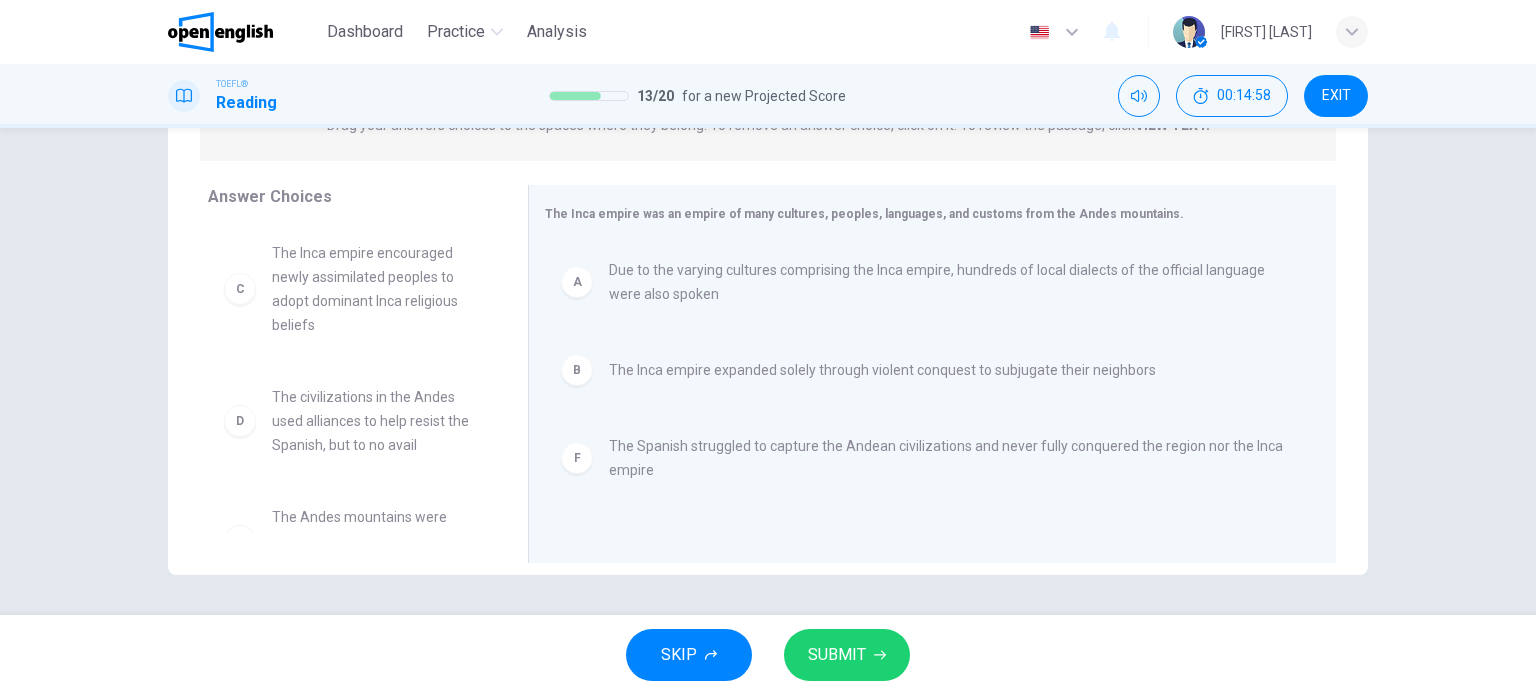 click on "SUBMIT" at bounding box center (847, 655) 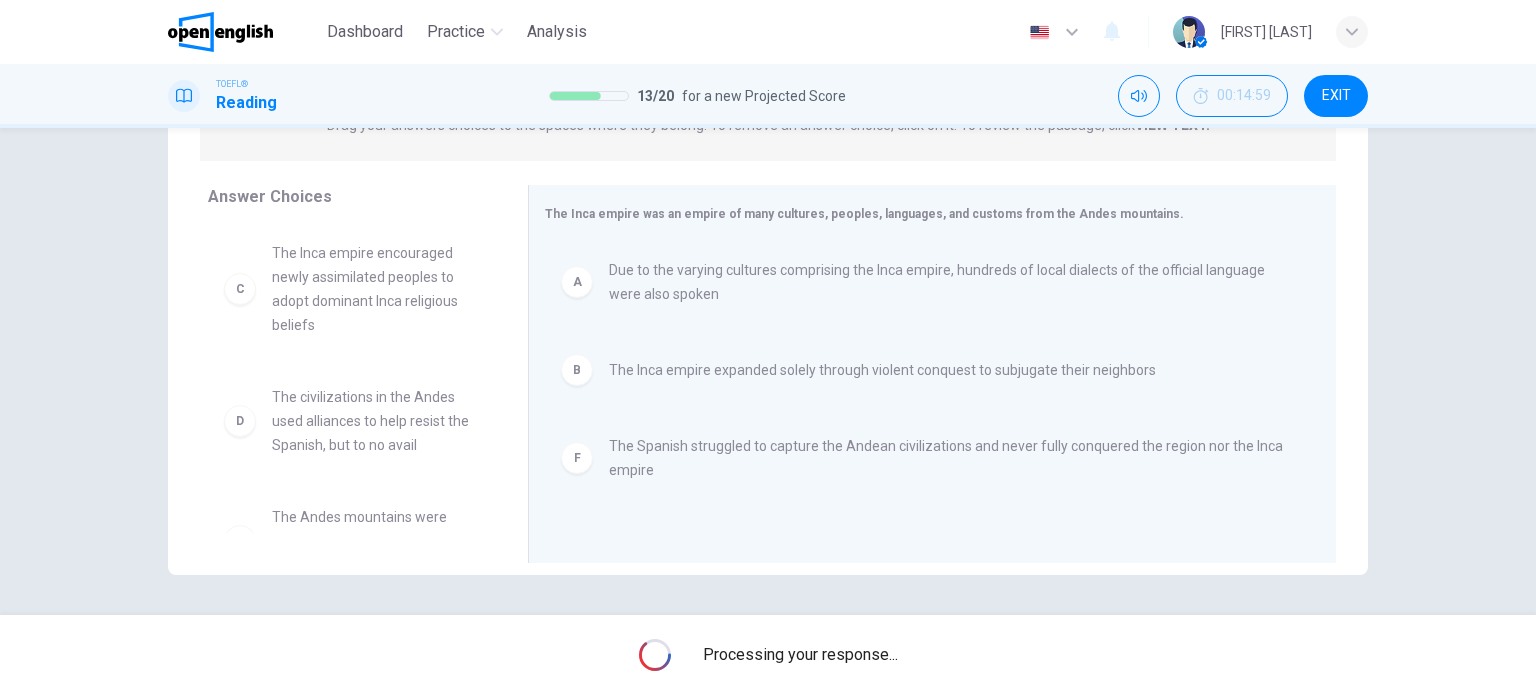 click on "Processing your response..." at bounding box center [800, 655] 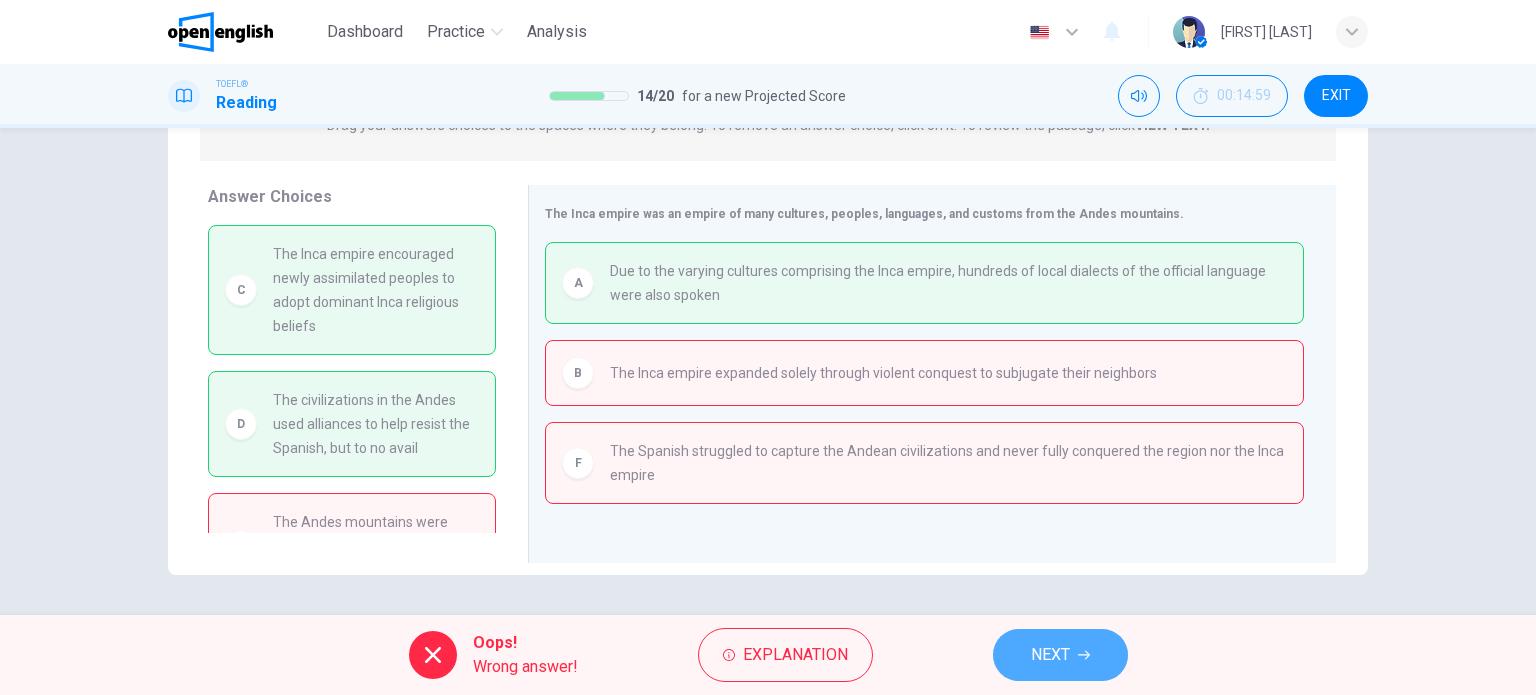 click on "NEXT" at bounding box center [1060, 655] 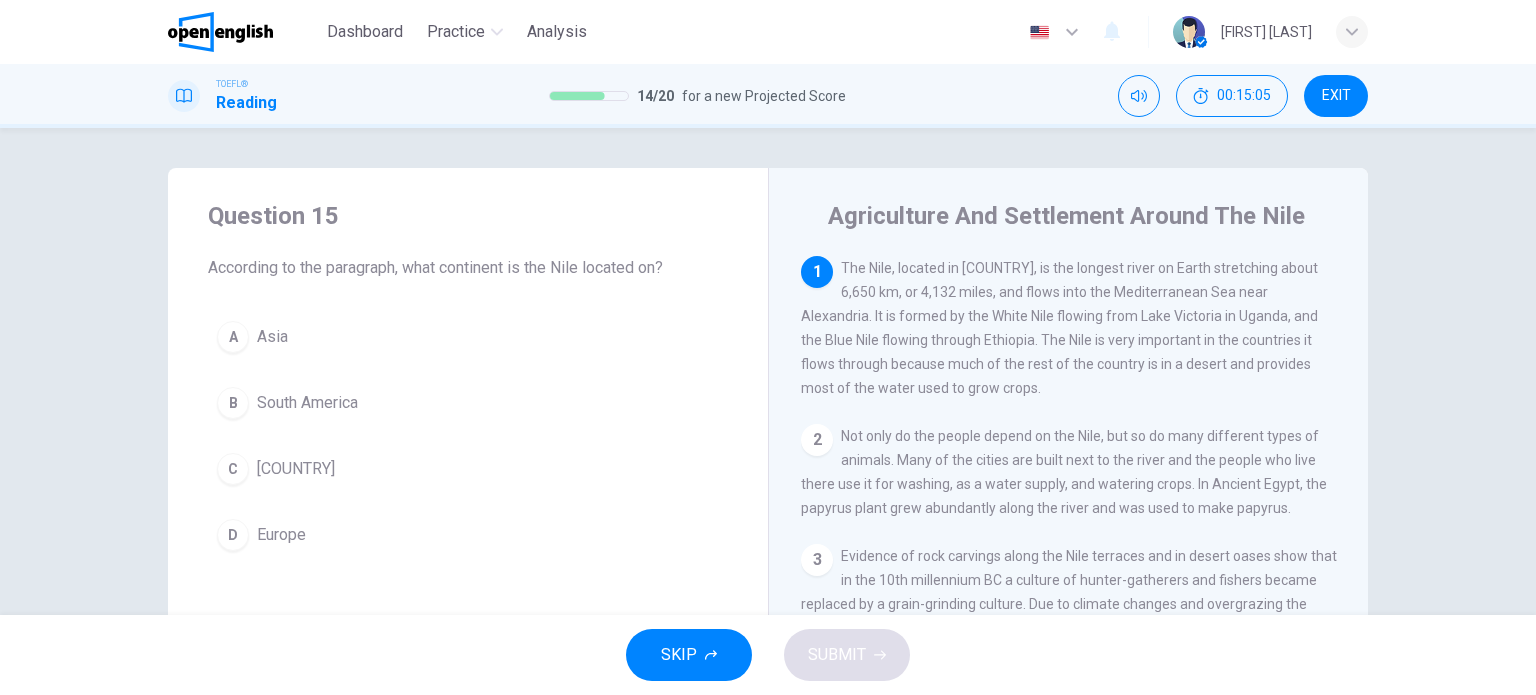 click on "C Africa" at bounding box center (468, 469) 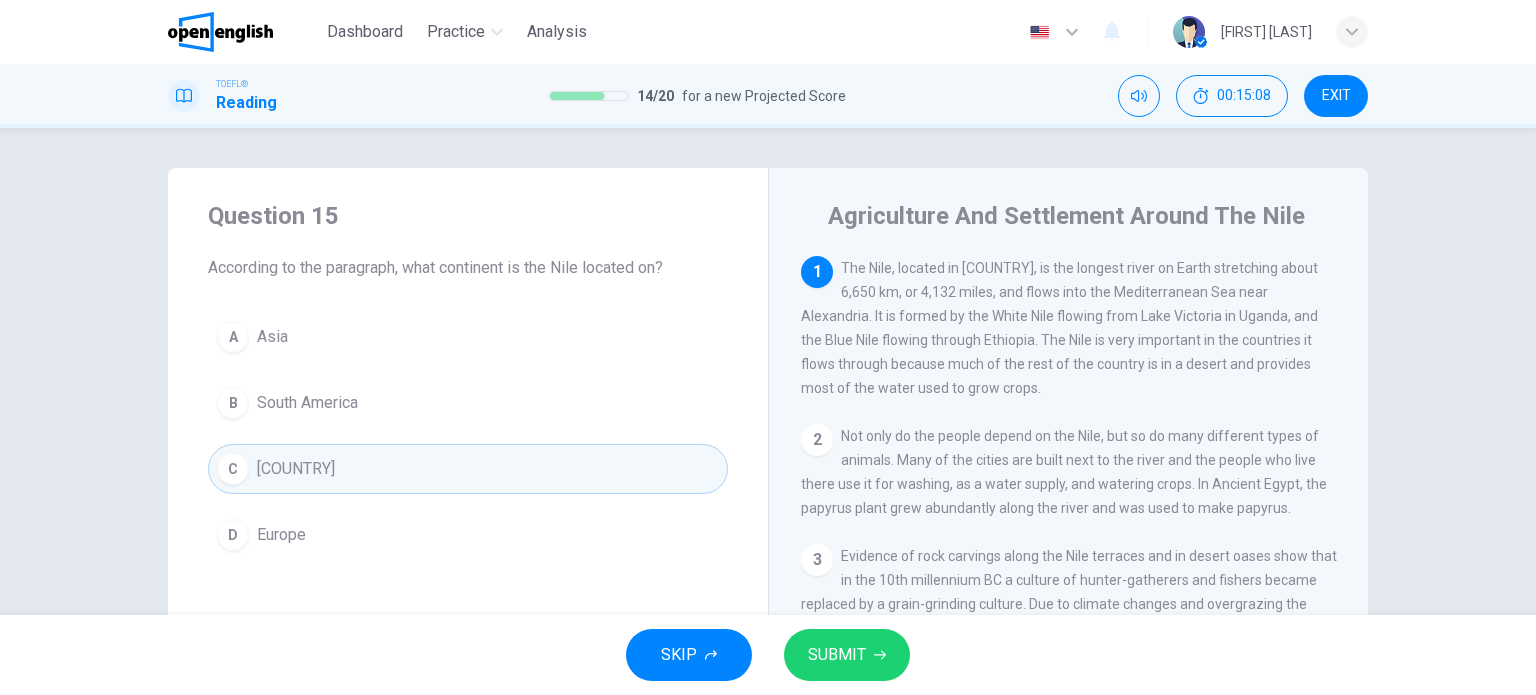click on "SUBMIT" at bounding box center (847, 655) 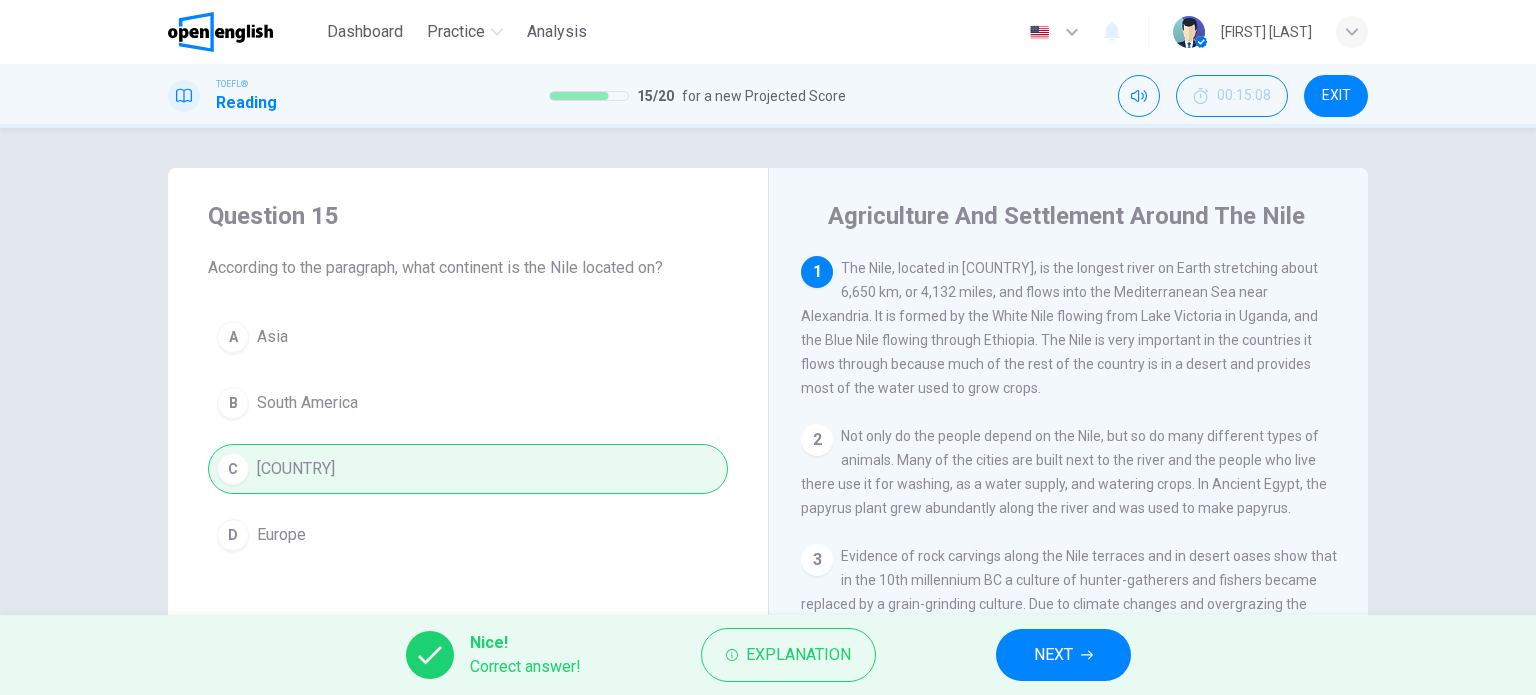 drag, startPoint x: 1042, startPoint y: 665, endPoint x: 1032, endPoint y: 654, distance: 14.866069 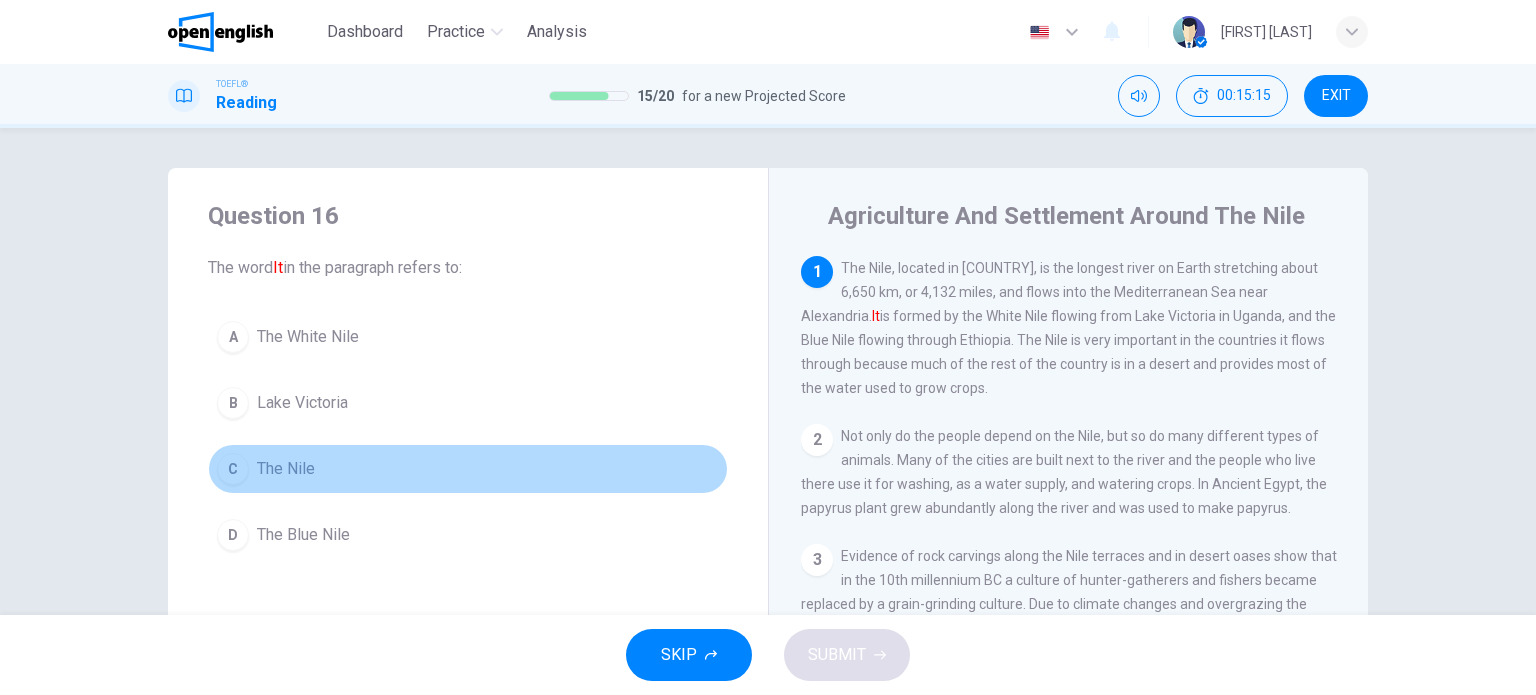 click on "C The Nile" at bounding box center (468, 469) 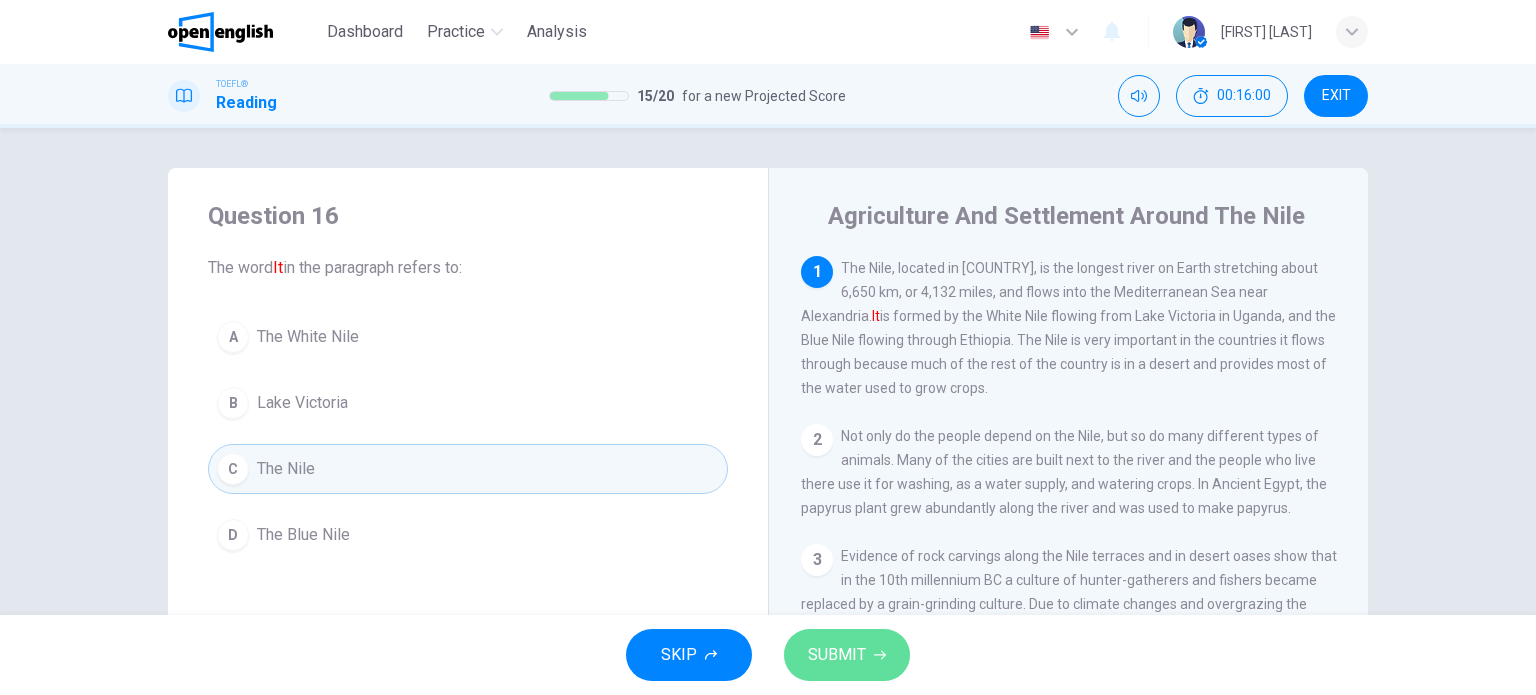 click on "SUBMIT" at bounding box center [837, 655] 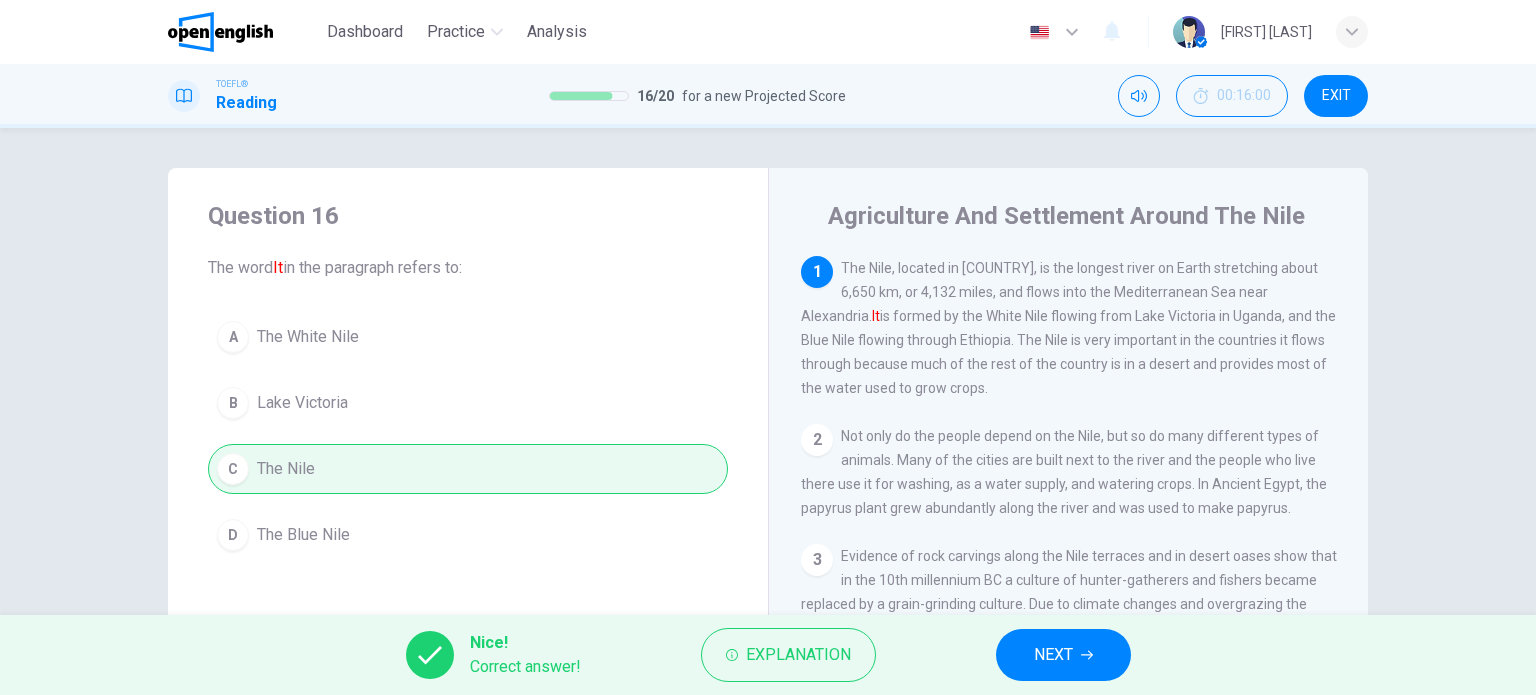 click on "NEXT" at bounding box center [1053, 655] 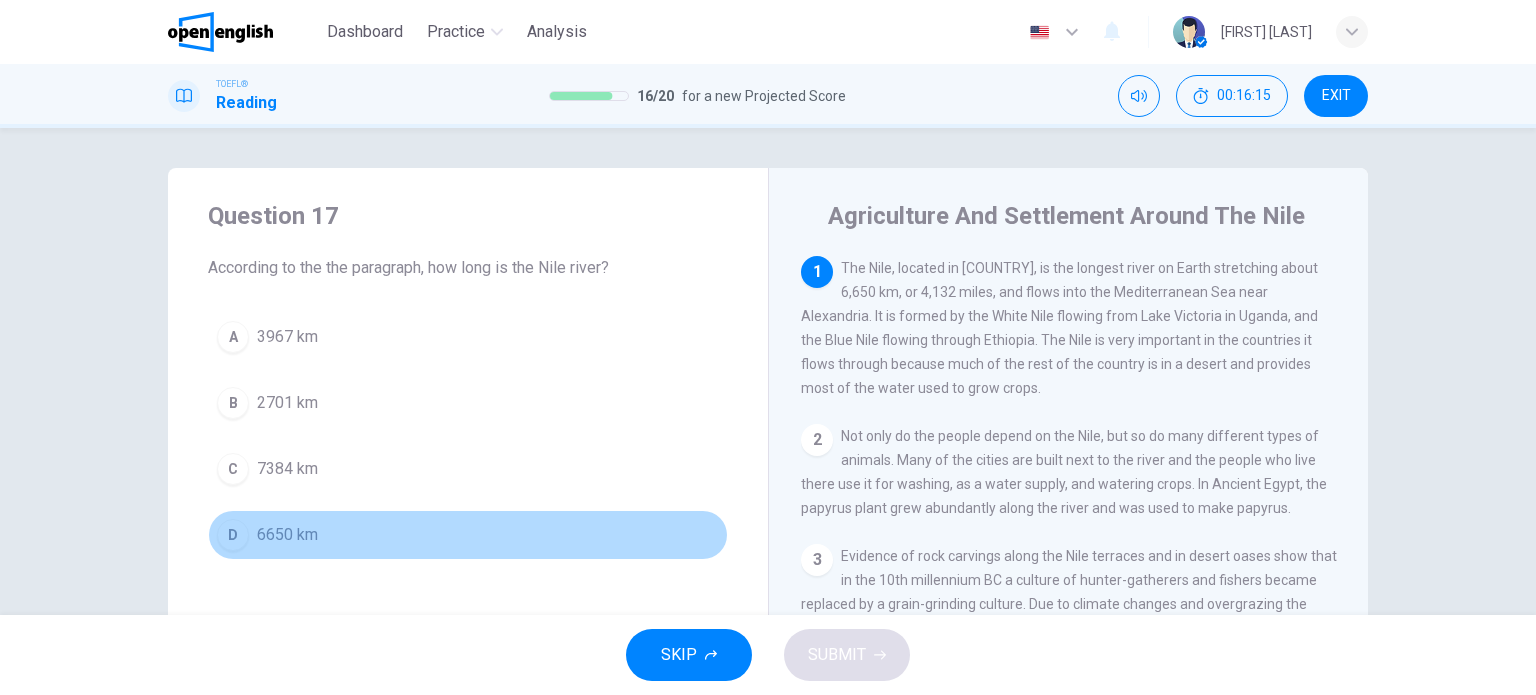click on "D 6650 km" at bounding box center [468, 535] 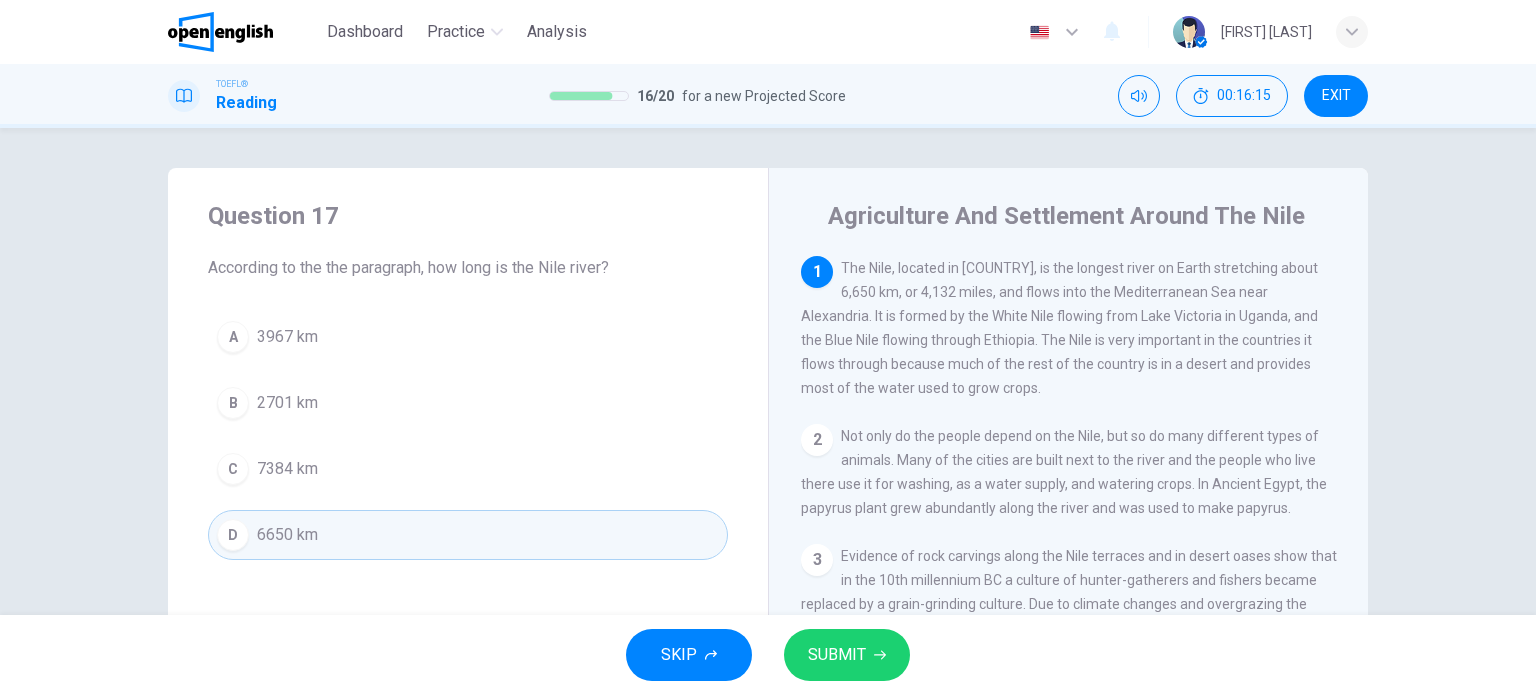 click on "SUBMIT" at bounding box center [847, 655] 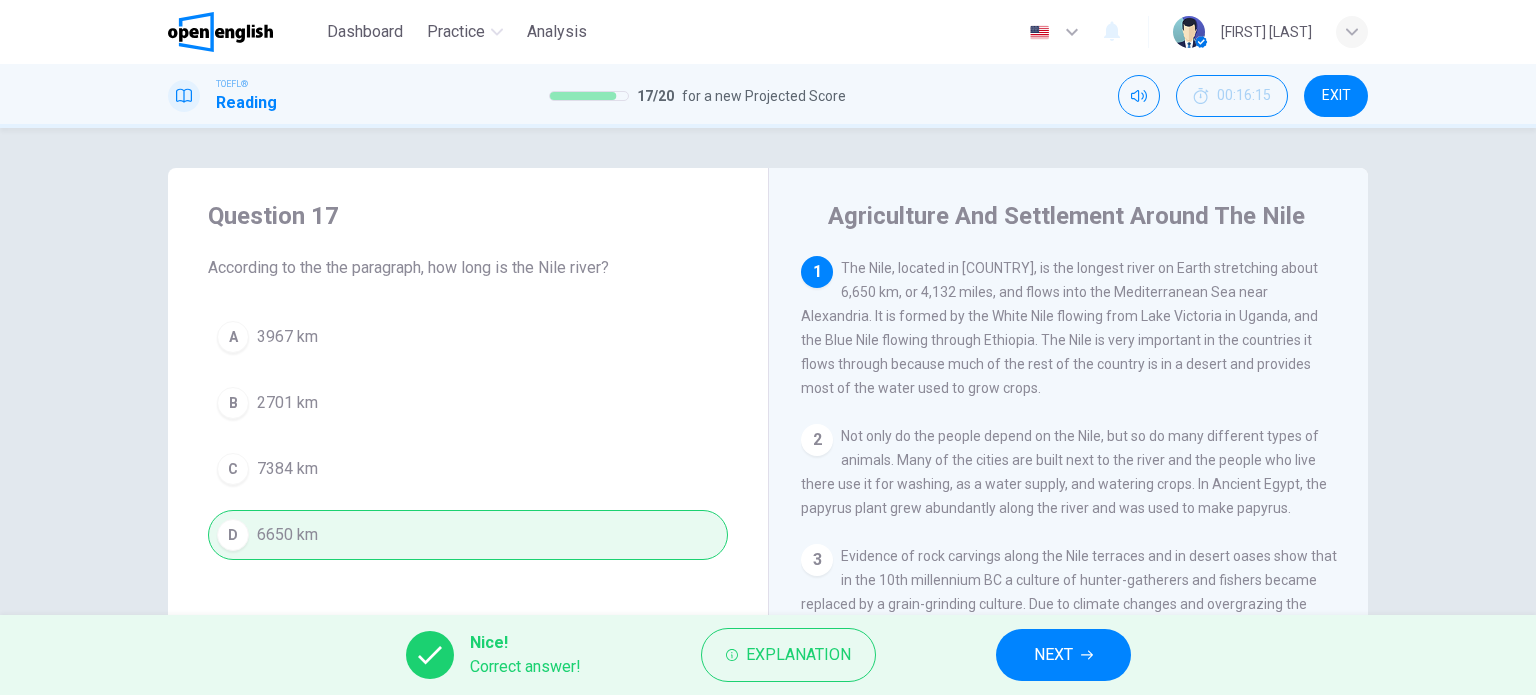 click on "NEXT" at bounding box center [1063, 655] 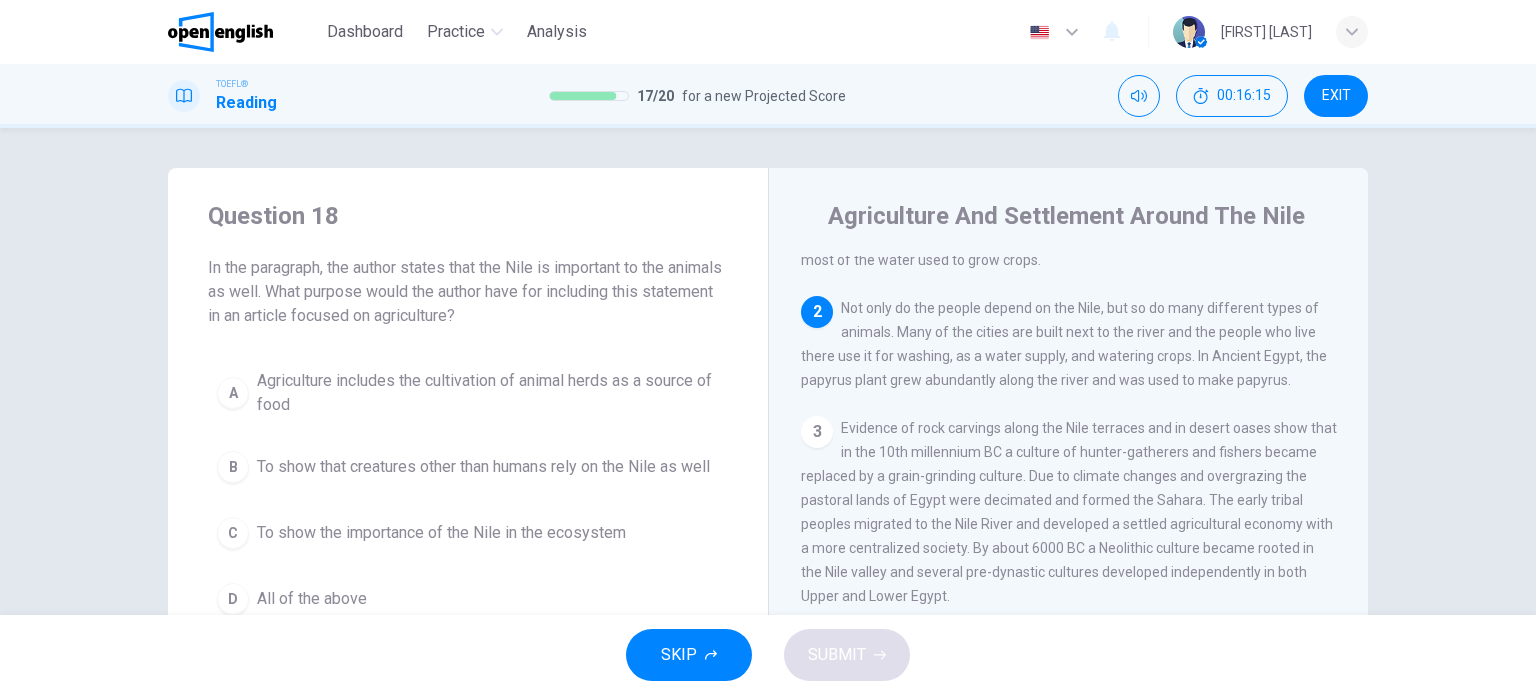 scroll, scrollTop: 172, scrollLeft: 0, axis: vertical 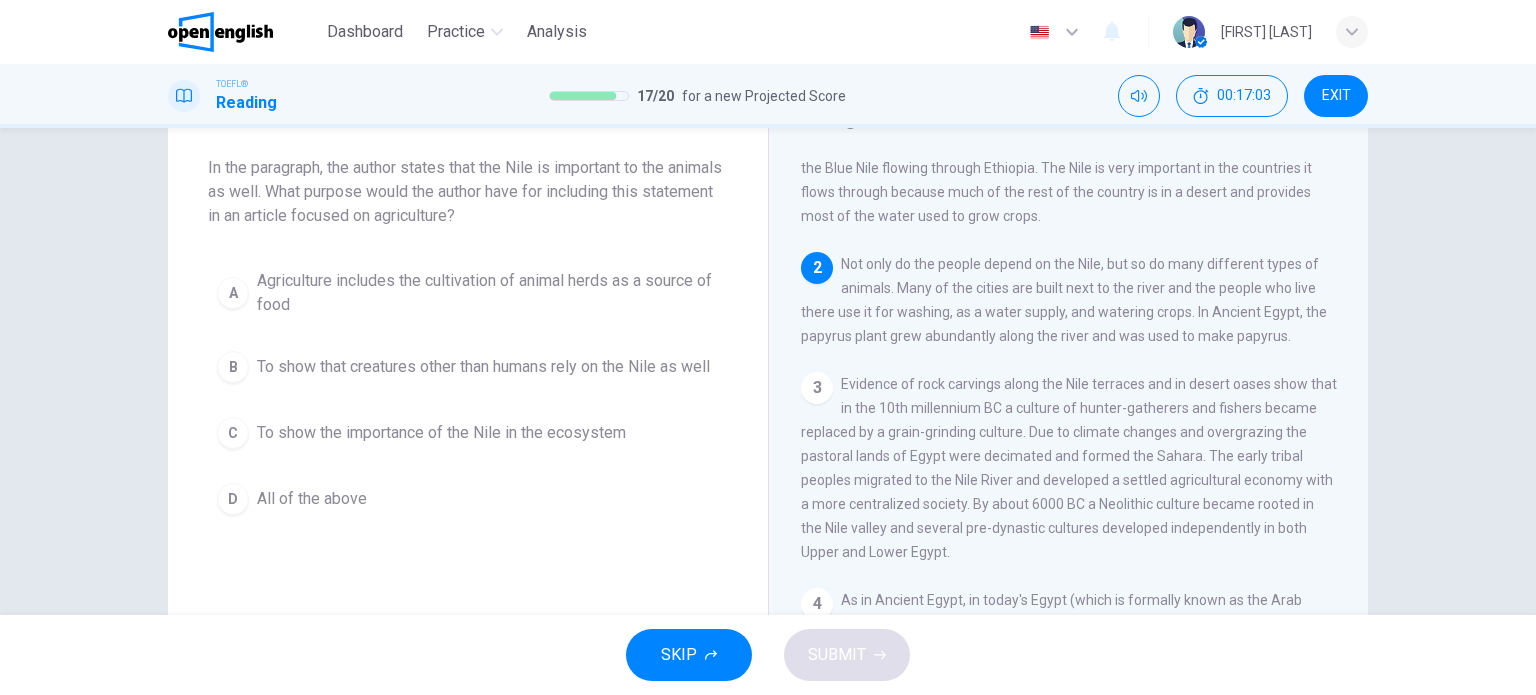 click on "D All of the above" at bounding box center (468, 499) 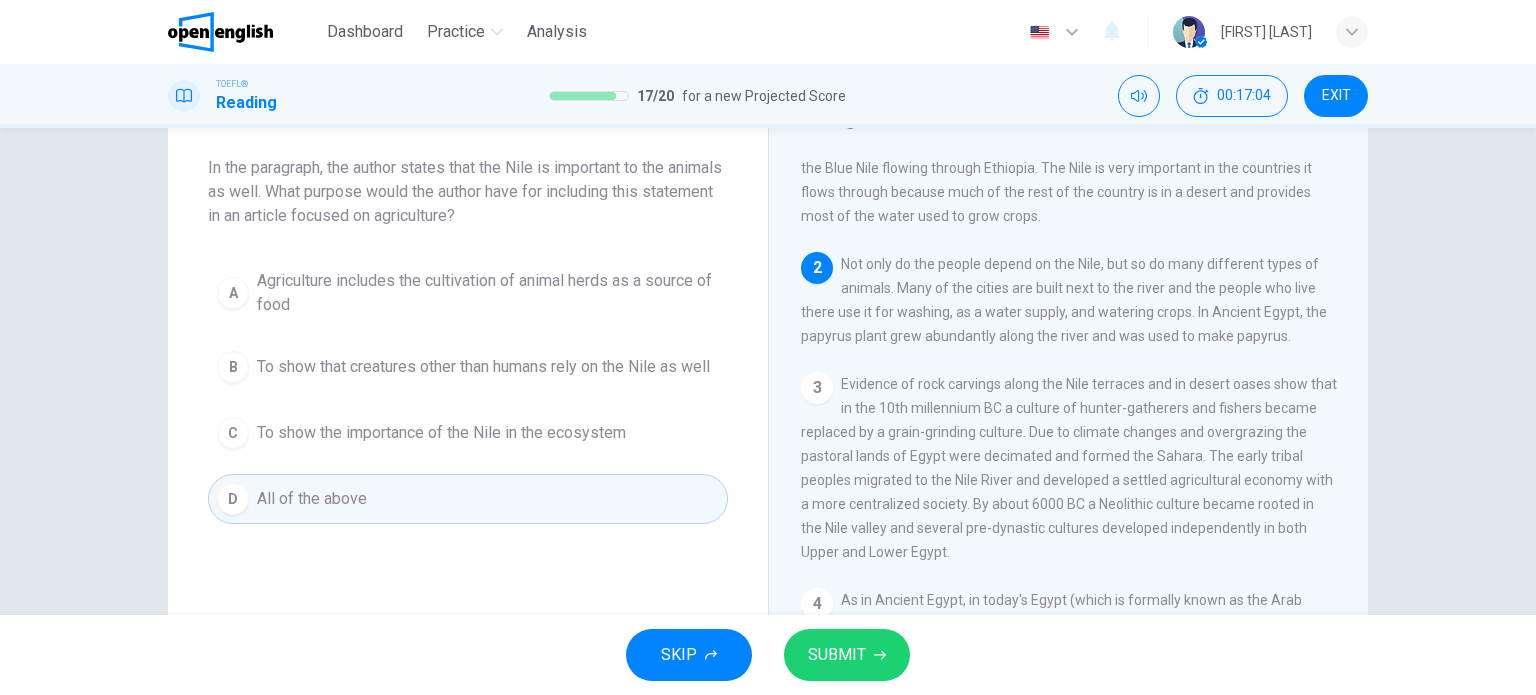 click on "SUBMIT" at bounding box center [837, 655] 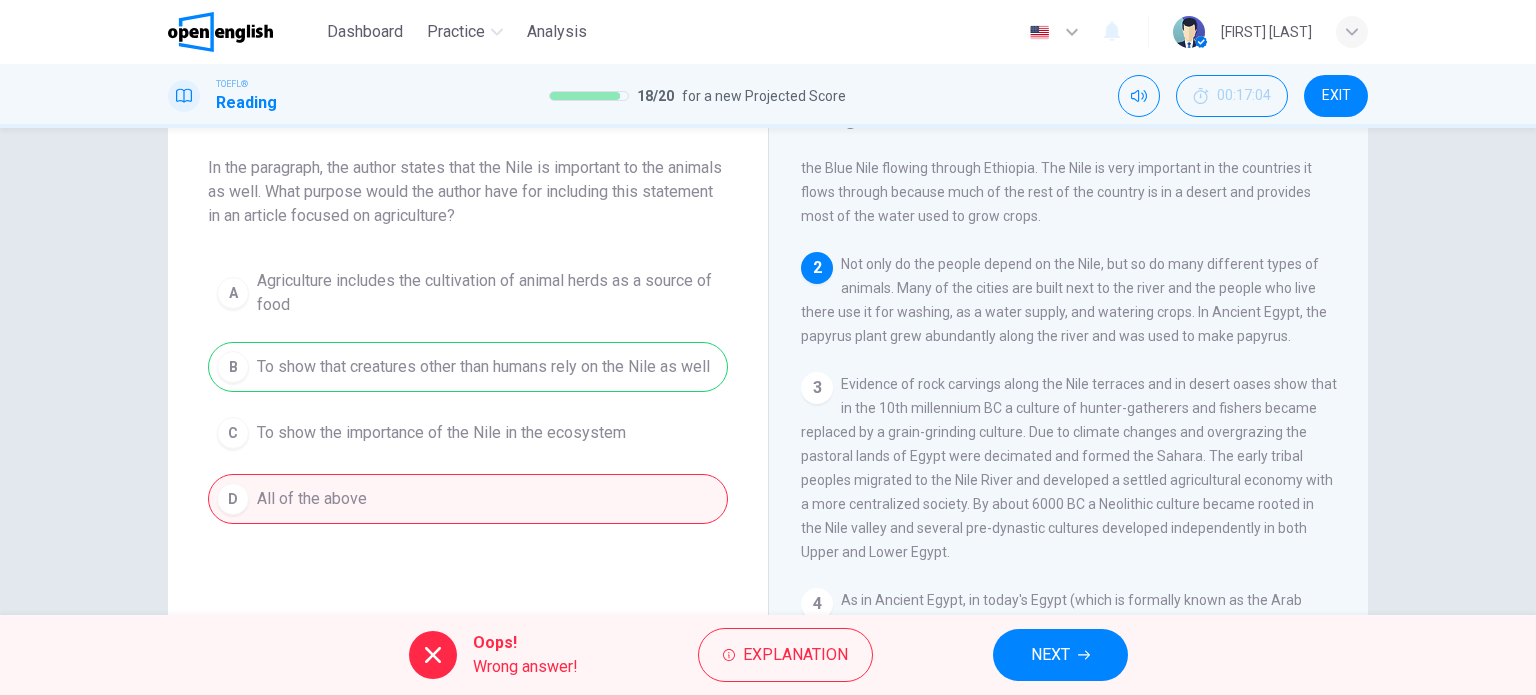 click on "NEXT" at bounding box center (1050, 655) 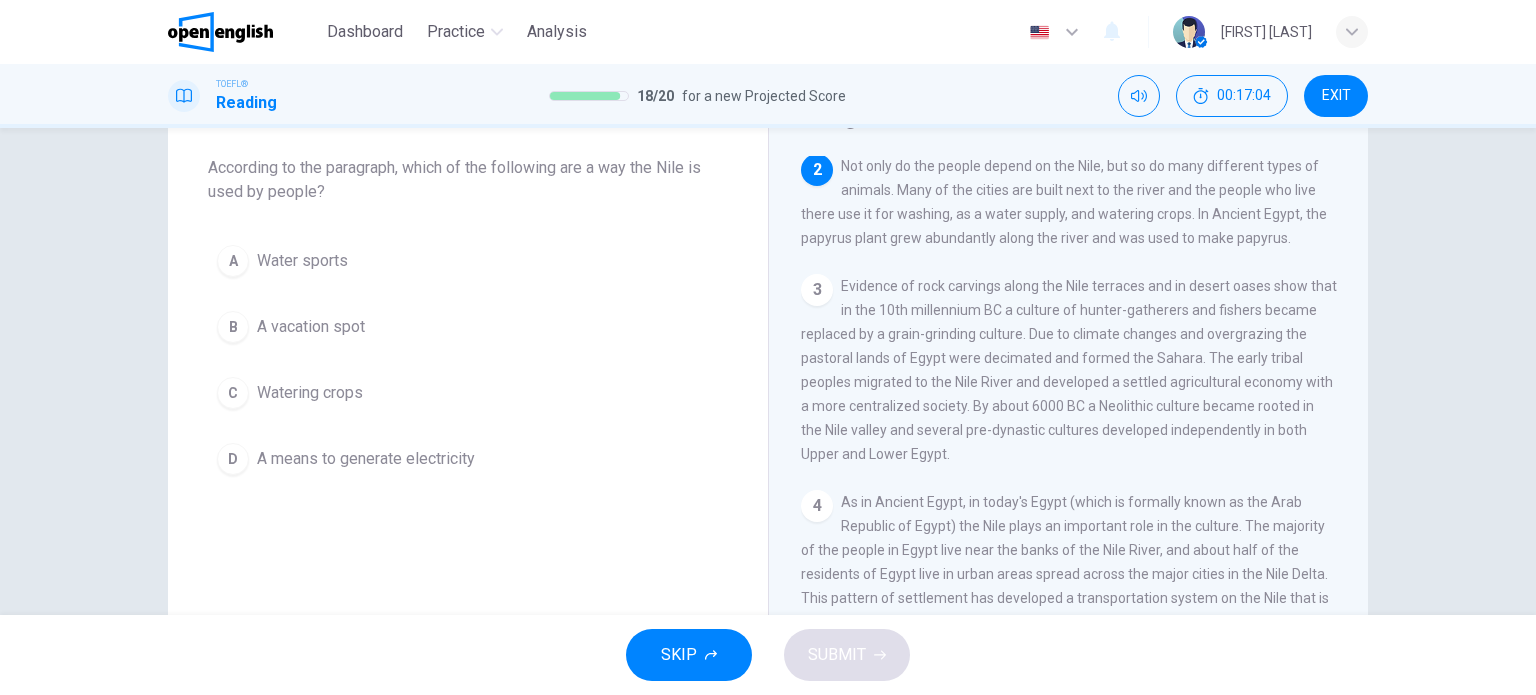 scroll, scrollTop: 172, scrollLeft: 0, axis: vertical 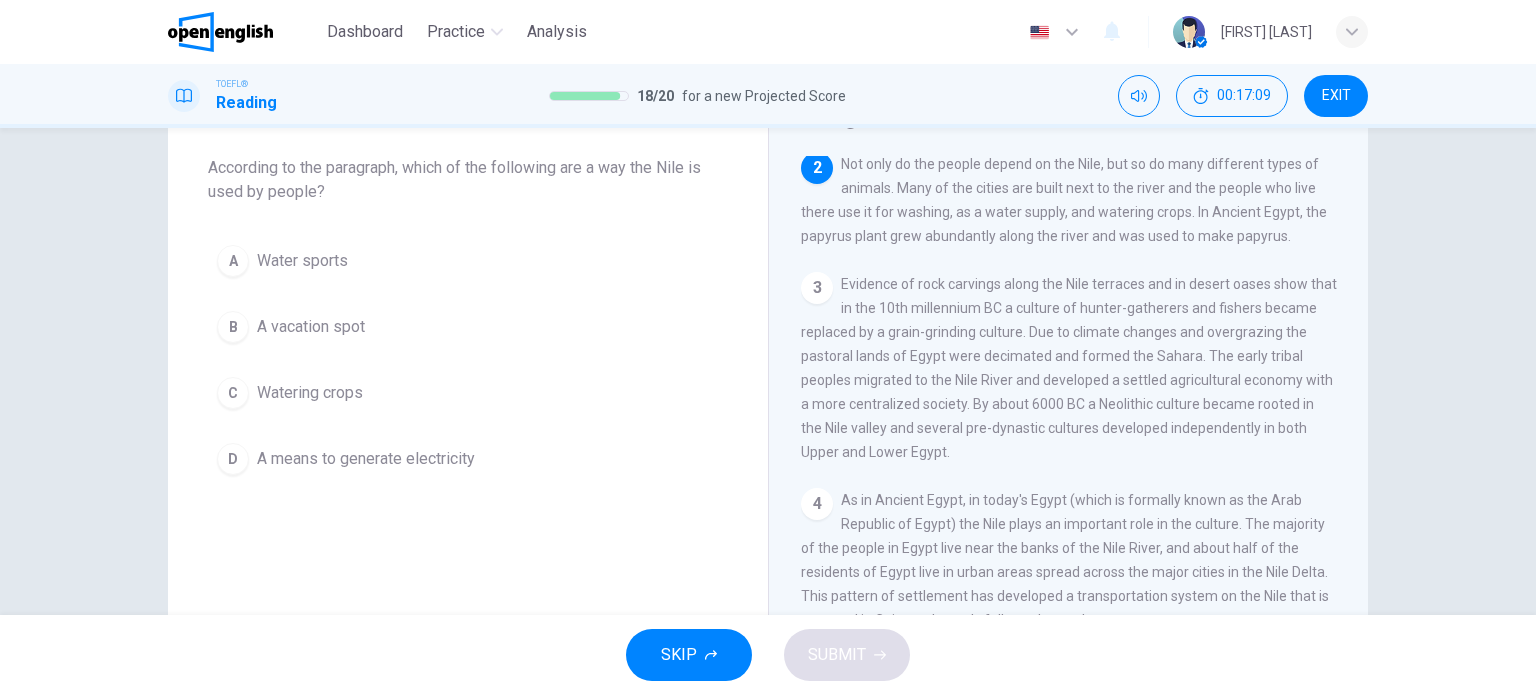 click on "A Water sports" at bounding box center [468, 261] 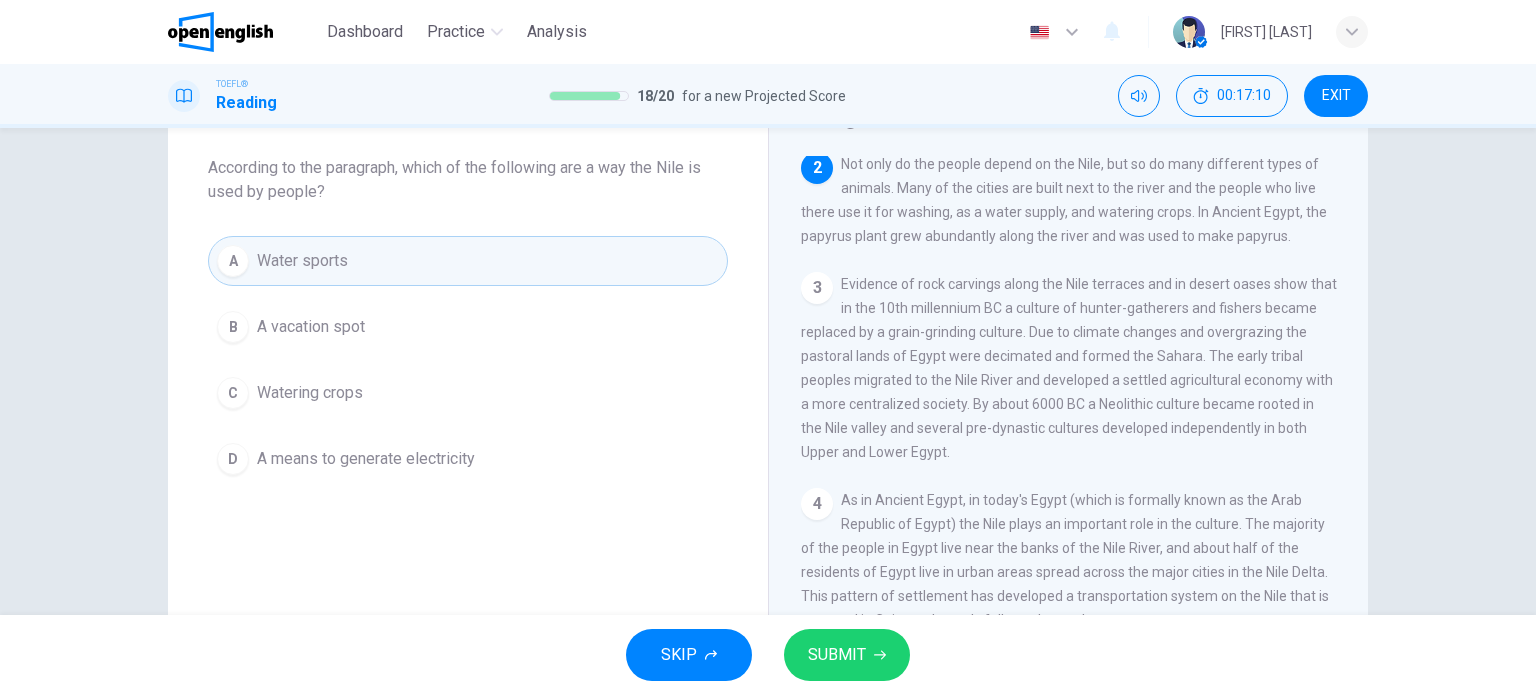 click on "B A vacation spot" at bounding box center (468, 327) 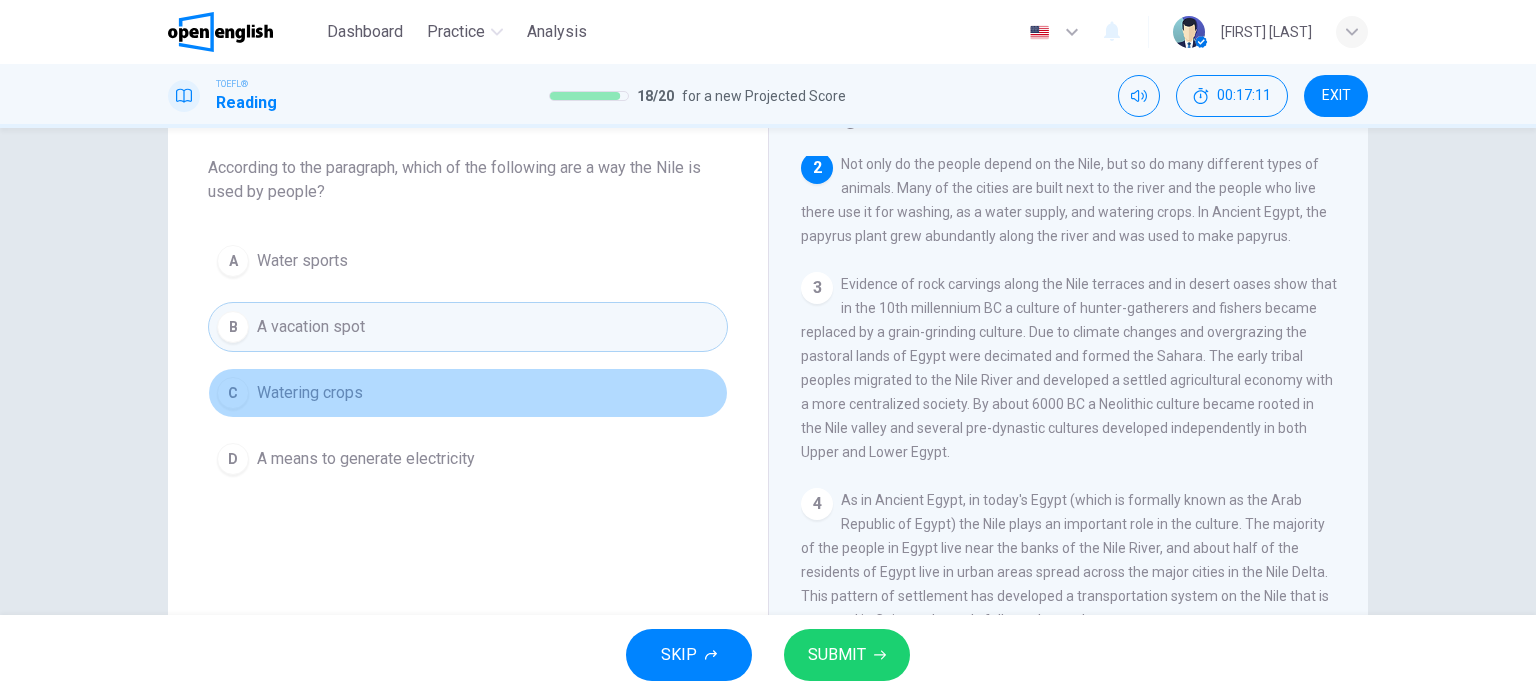 click on "C Watering crops" at bounding box center (468, 393) 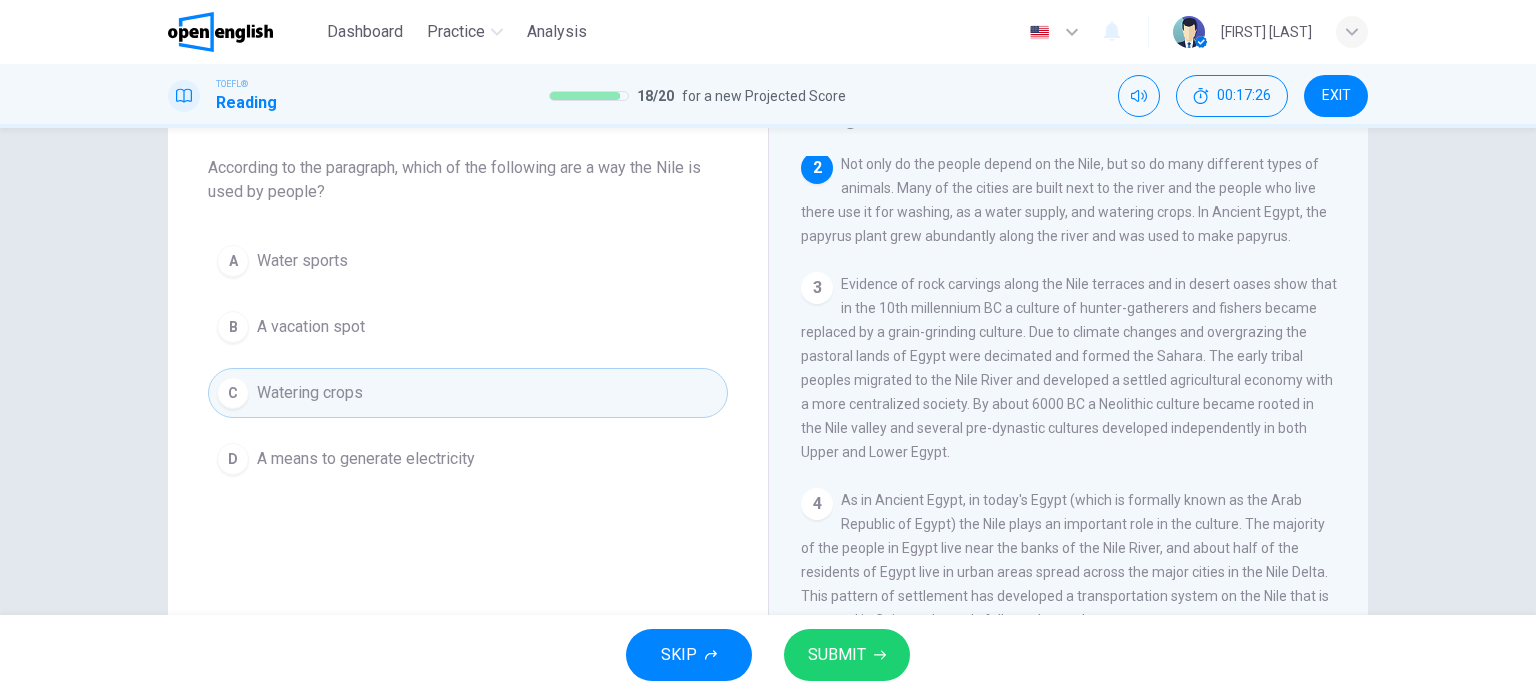 click on "SUBMIT" at bounding box center [837, 655] 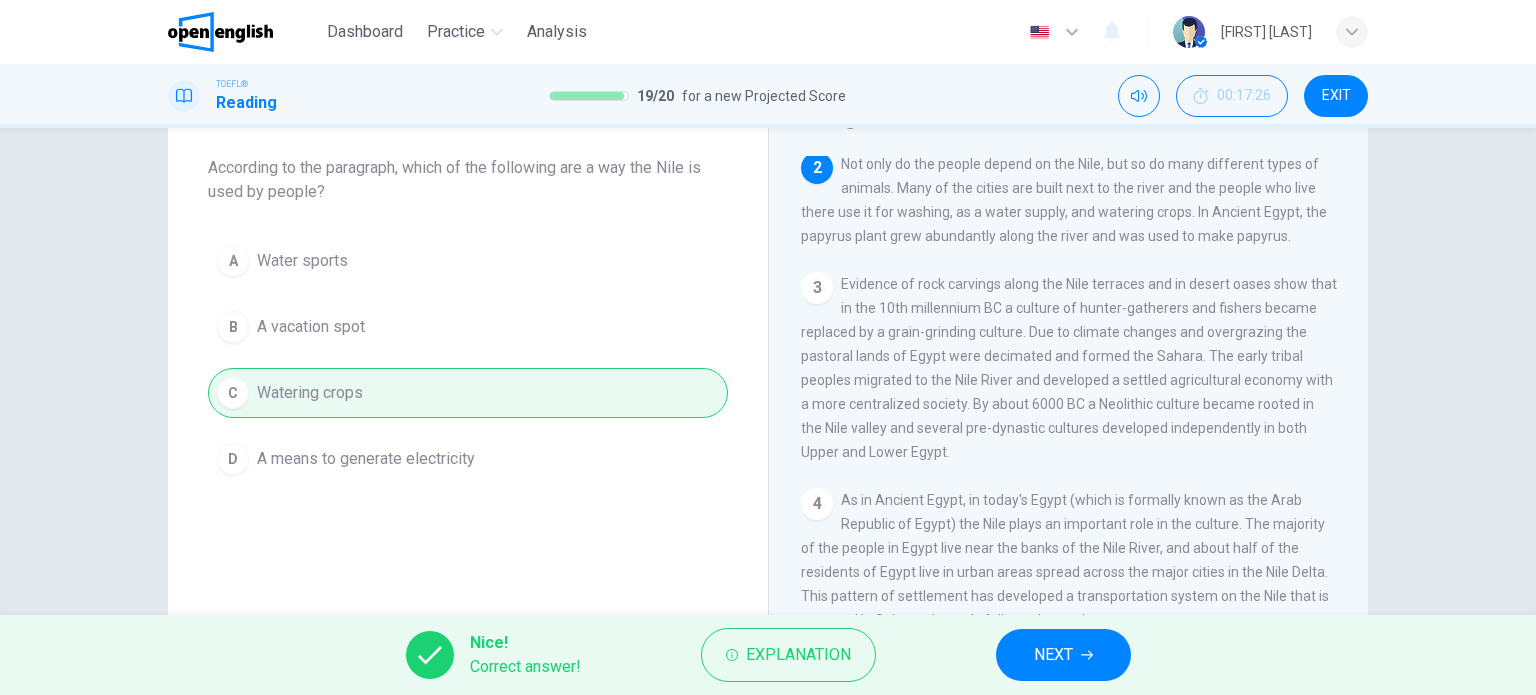 click on "NEXT" at bounding box center [1053, 655] 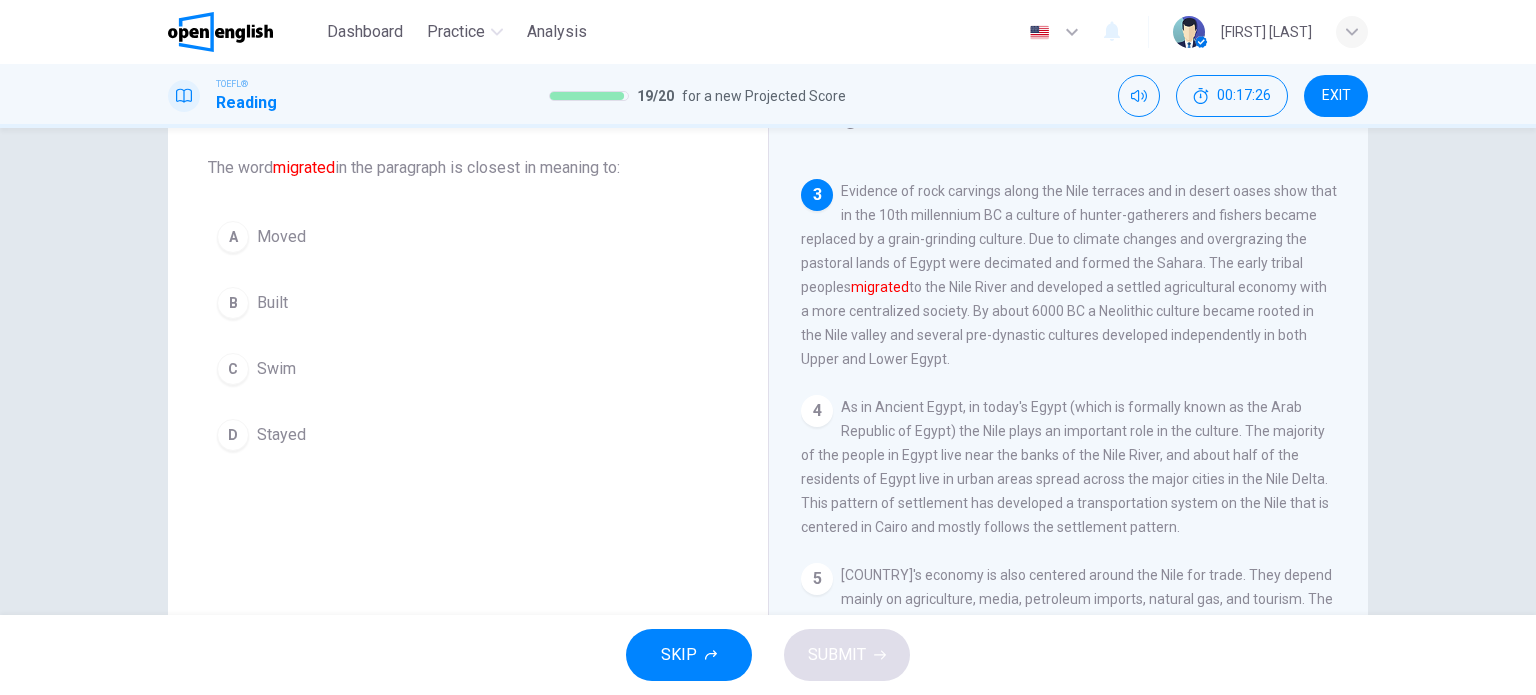scroll, scrollTop: 288, scrollLeft: 0, axis: vertical 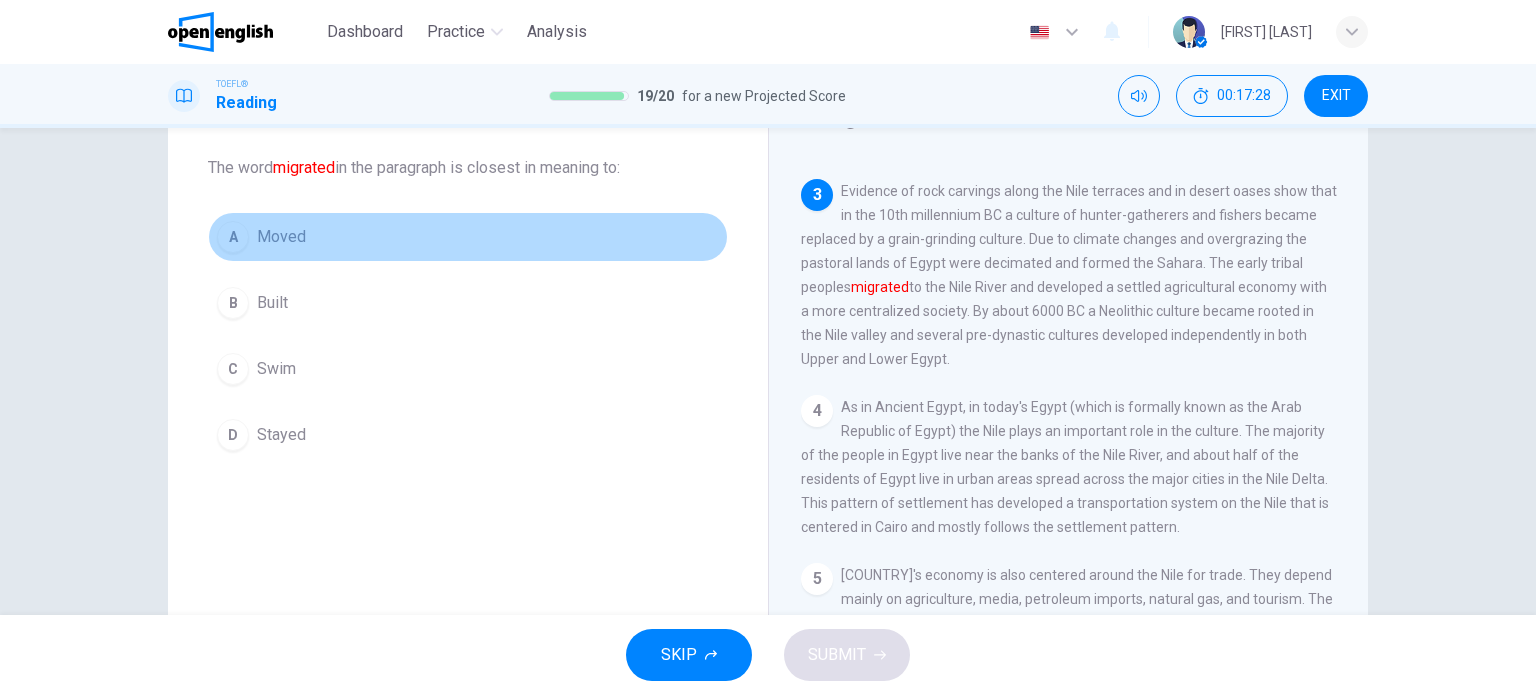 click on "A Moved" at bounding box center (468, 237) 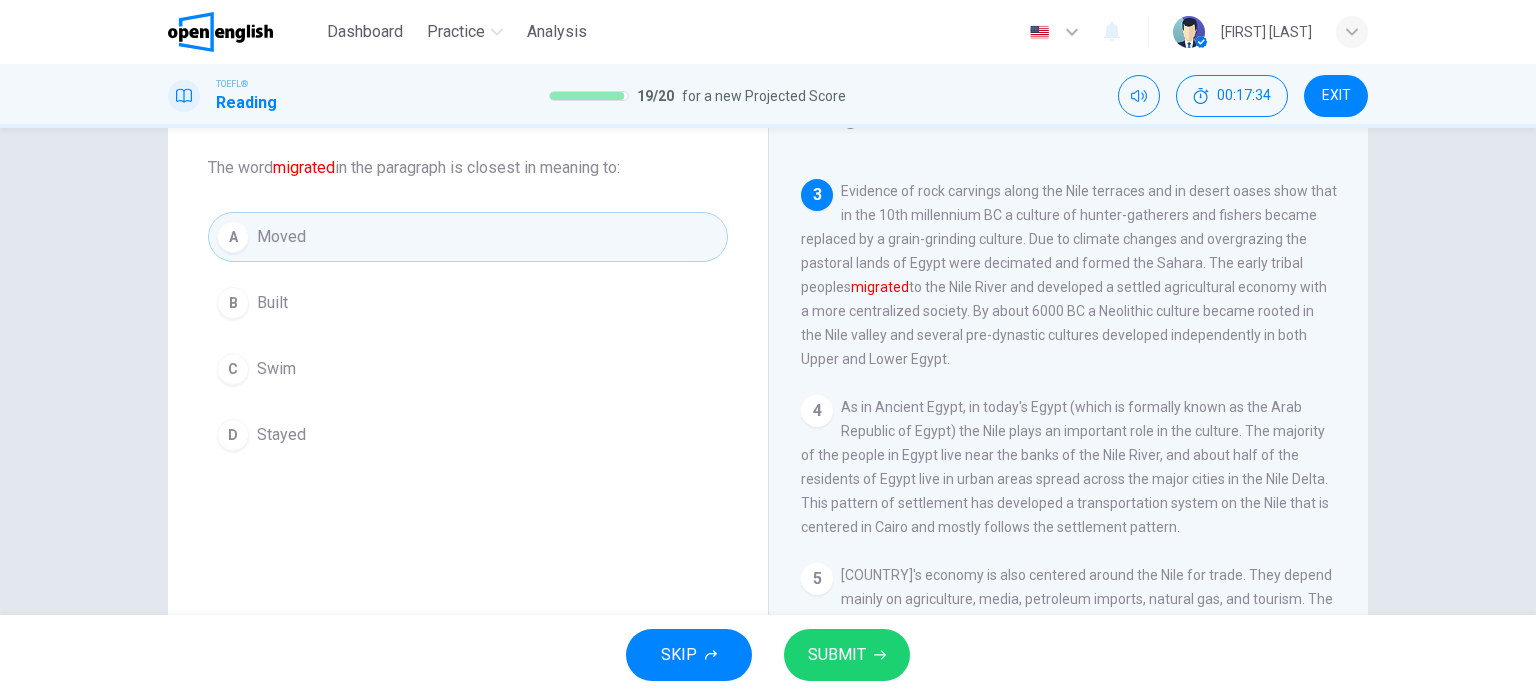 click on "SUBMIT" at bounding box center [837, 655] 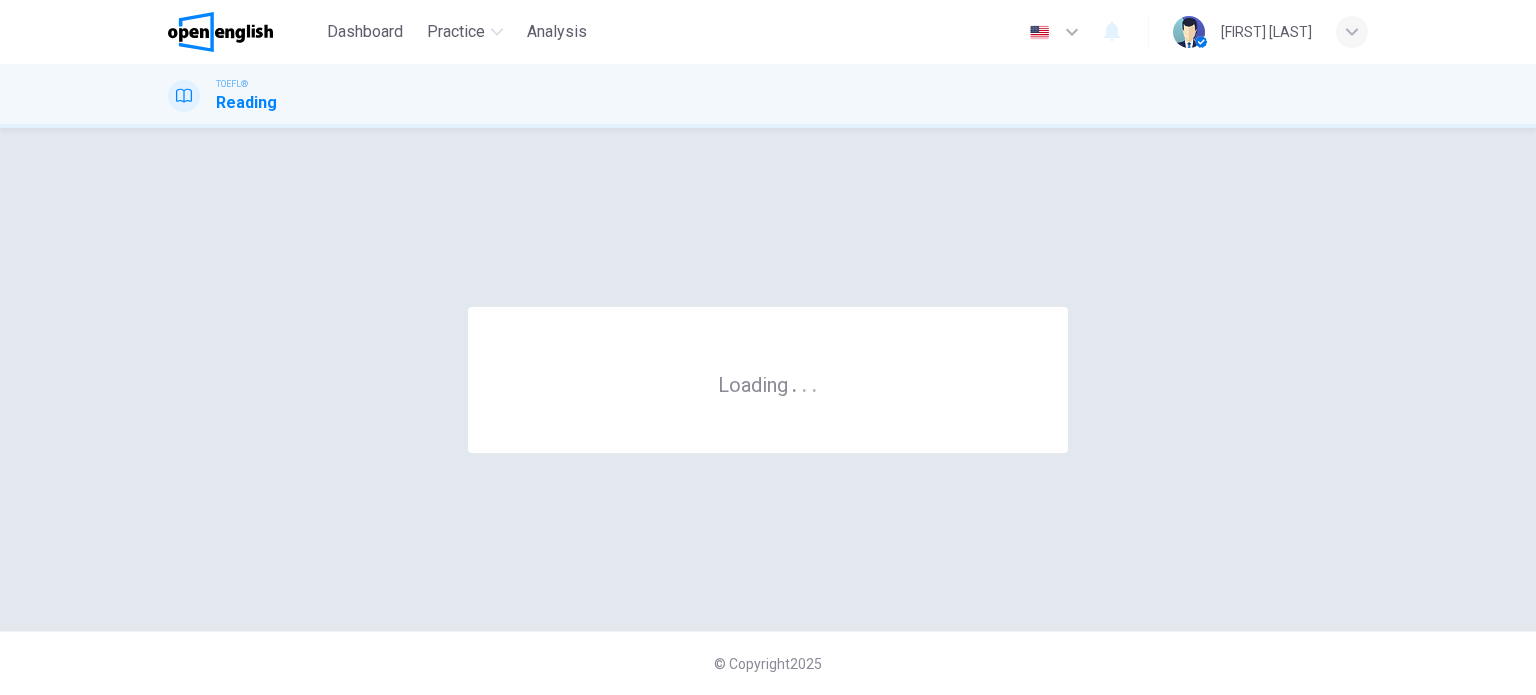 scroll, scrollTop: 0, scrollLeft: 0, axis: both 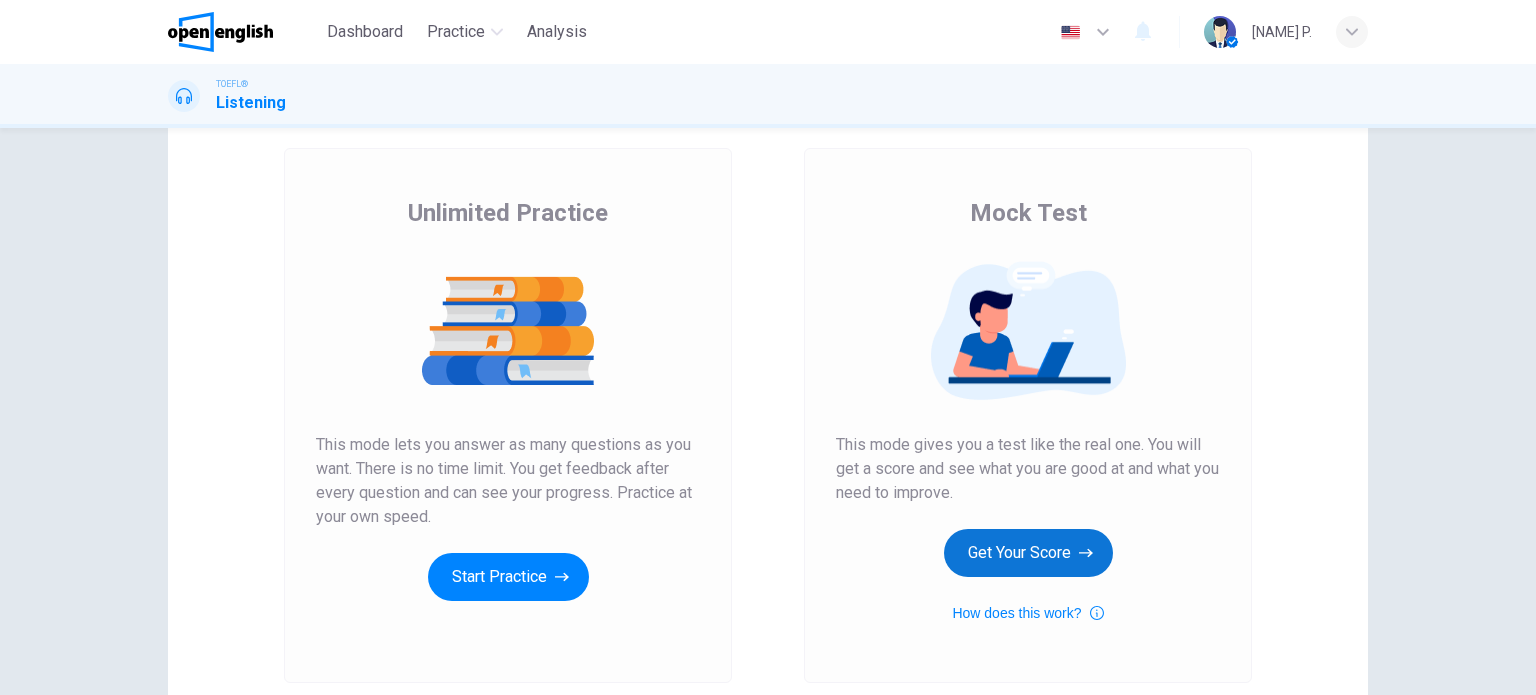 click on "Get Your Score" at bounding box center [1028, 553] 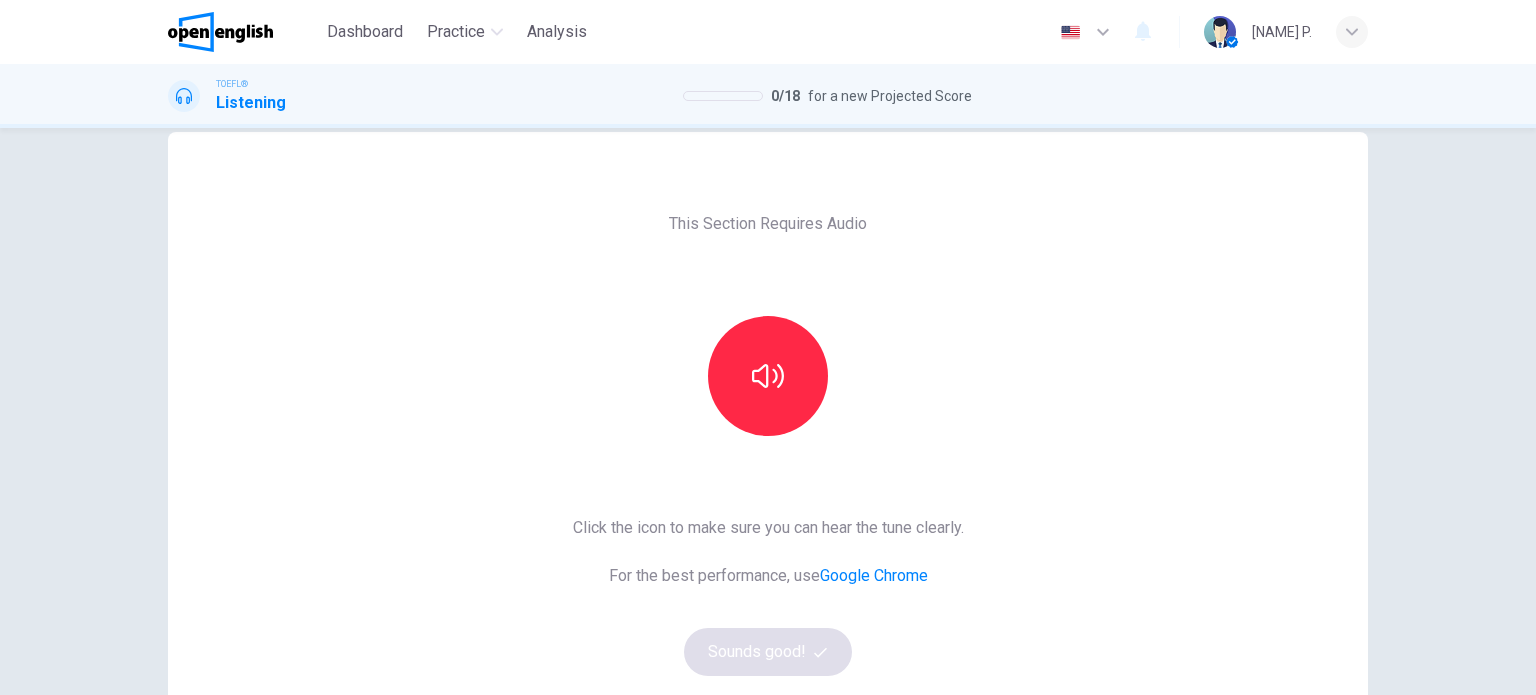 scroll, scrollTop: 100, scrollLeft: 0, axis: vertical 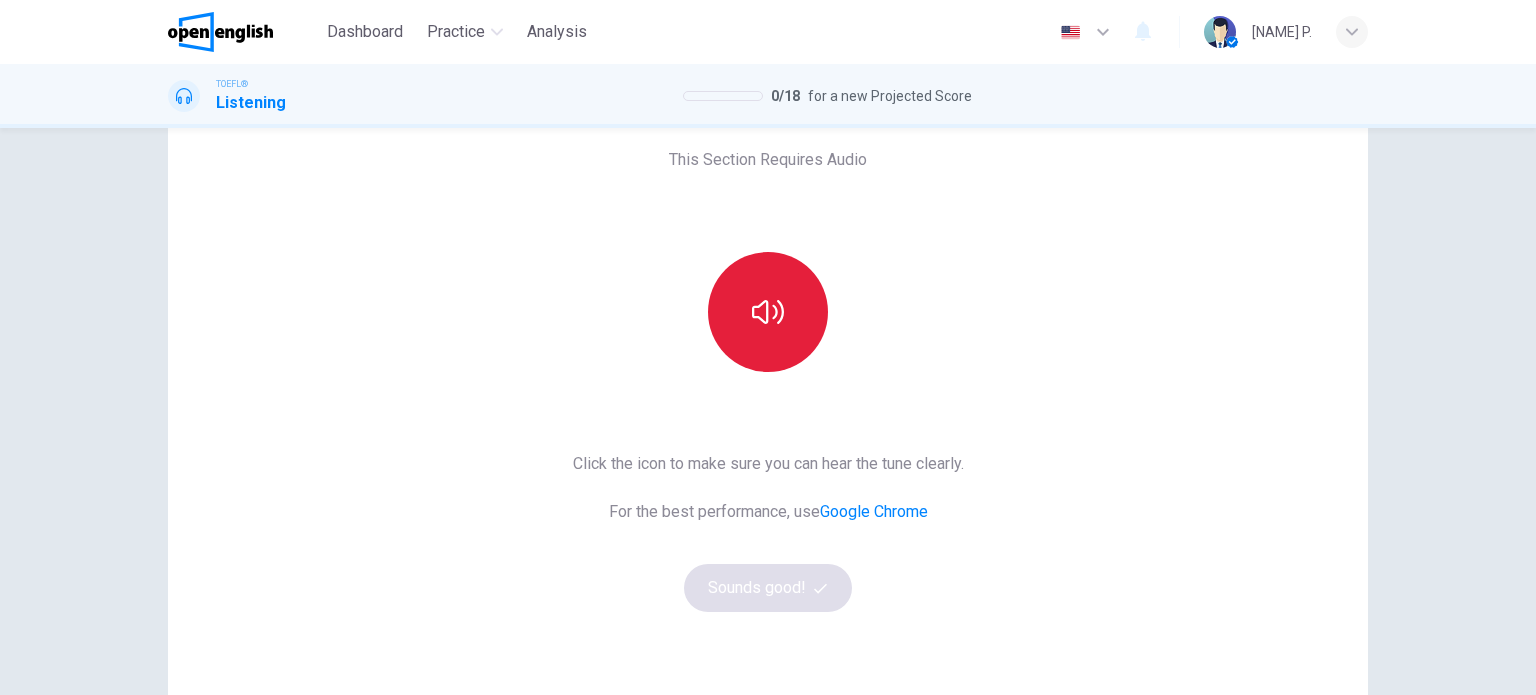 click at bounding box center [768, 312] 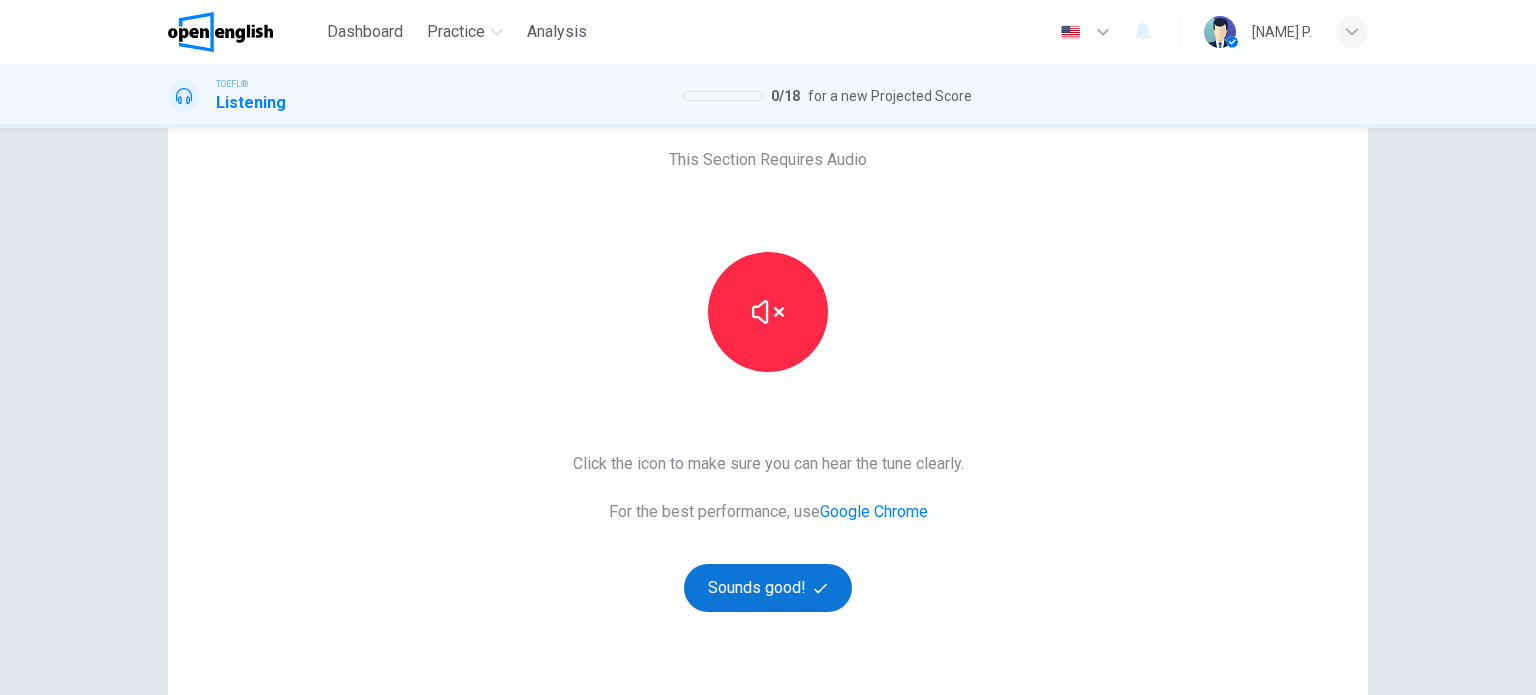 click on "Sounds good!" at bounding box center (768, 588) 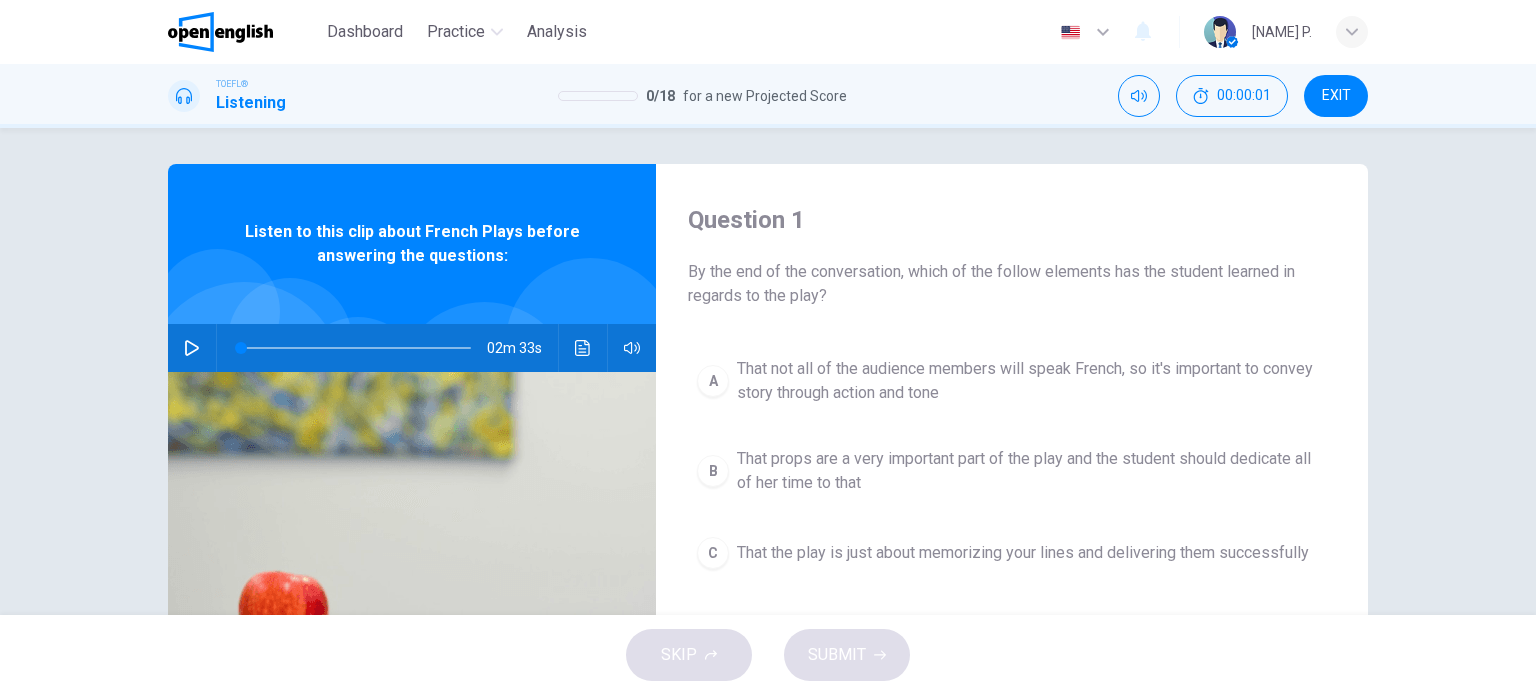scroll, scrollTop: 0, scrollLeft: 0, axis: both 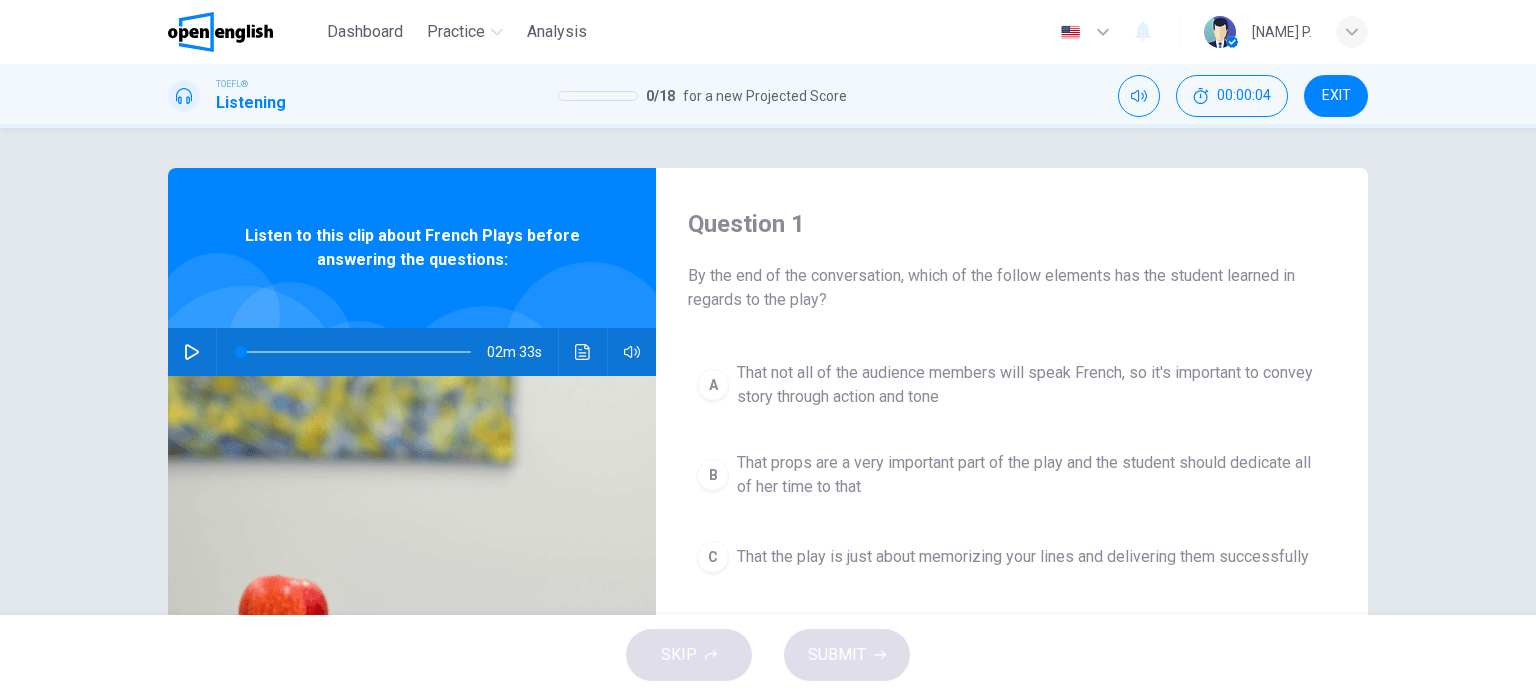 click 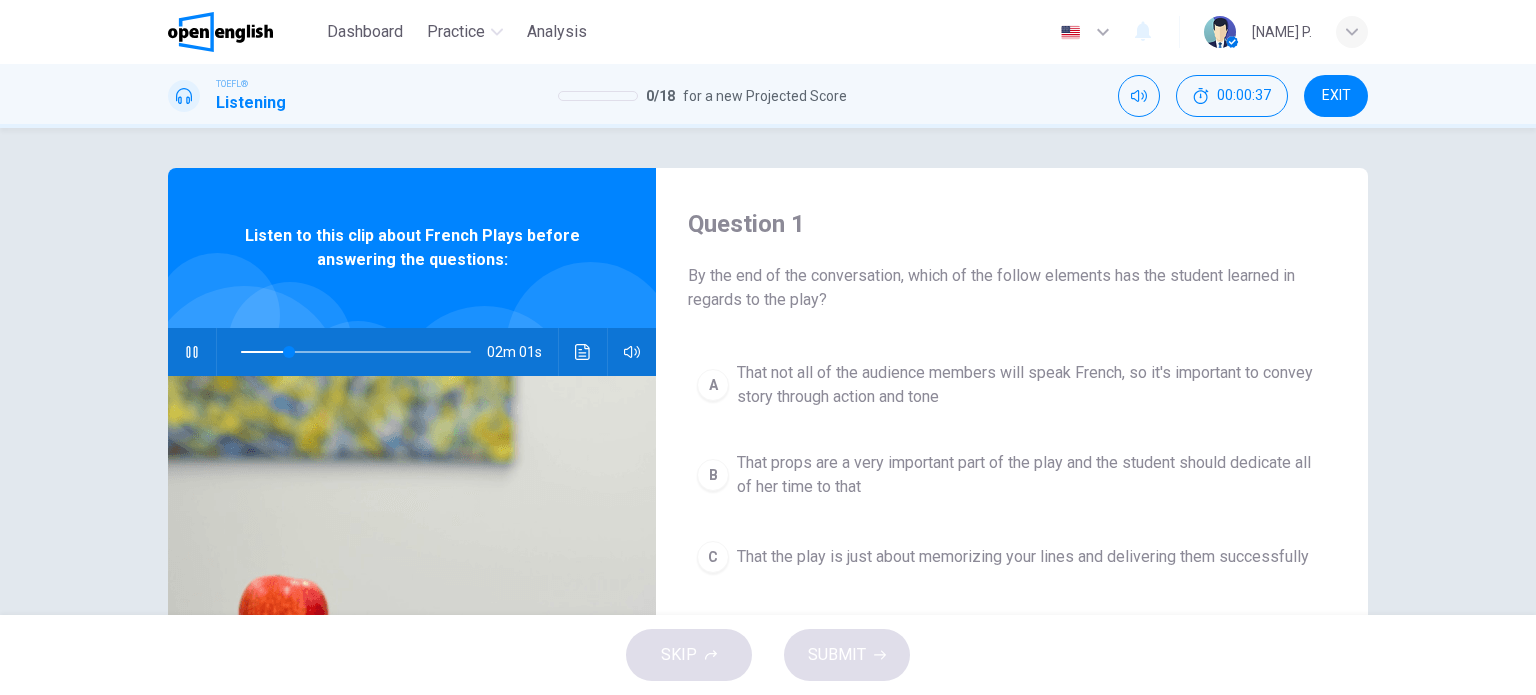 type on "**" 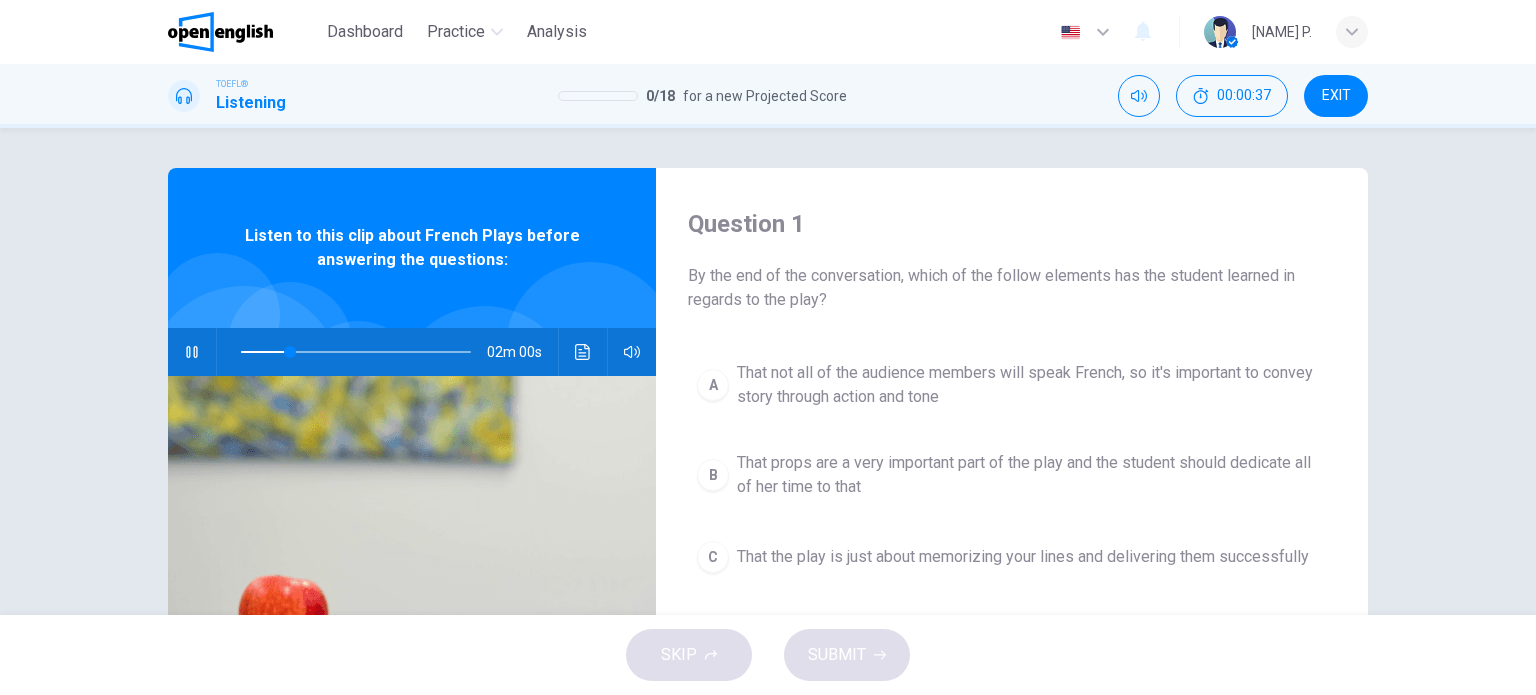 type 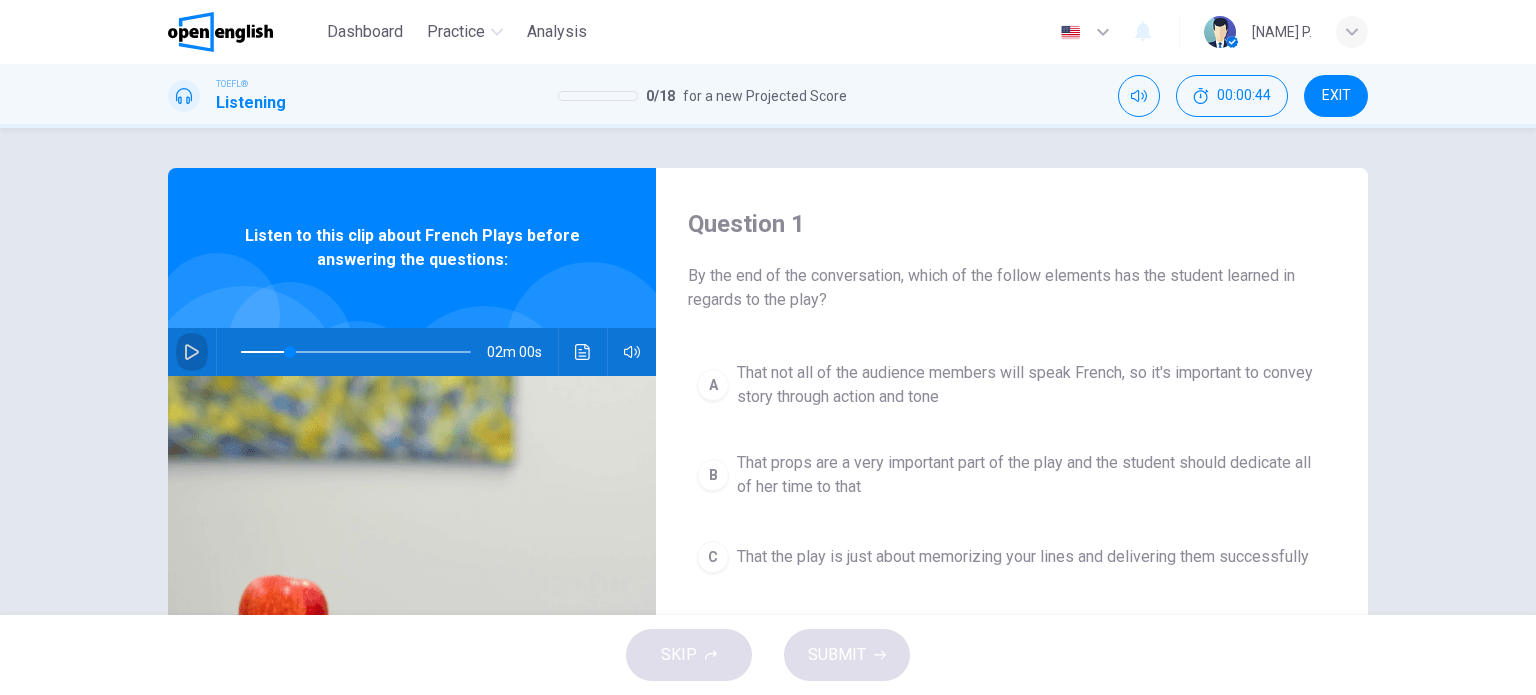 click 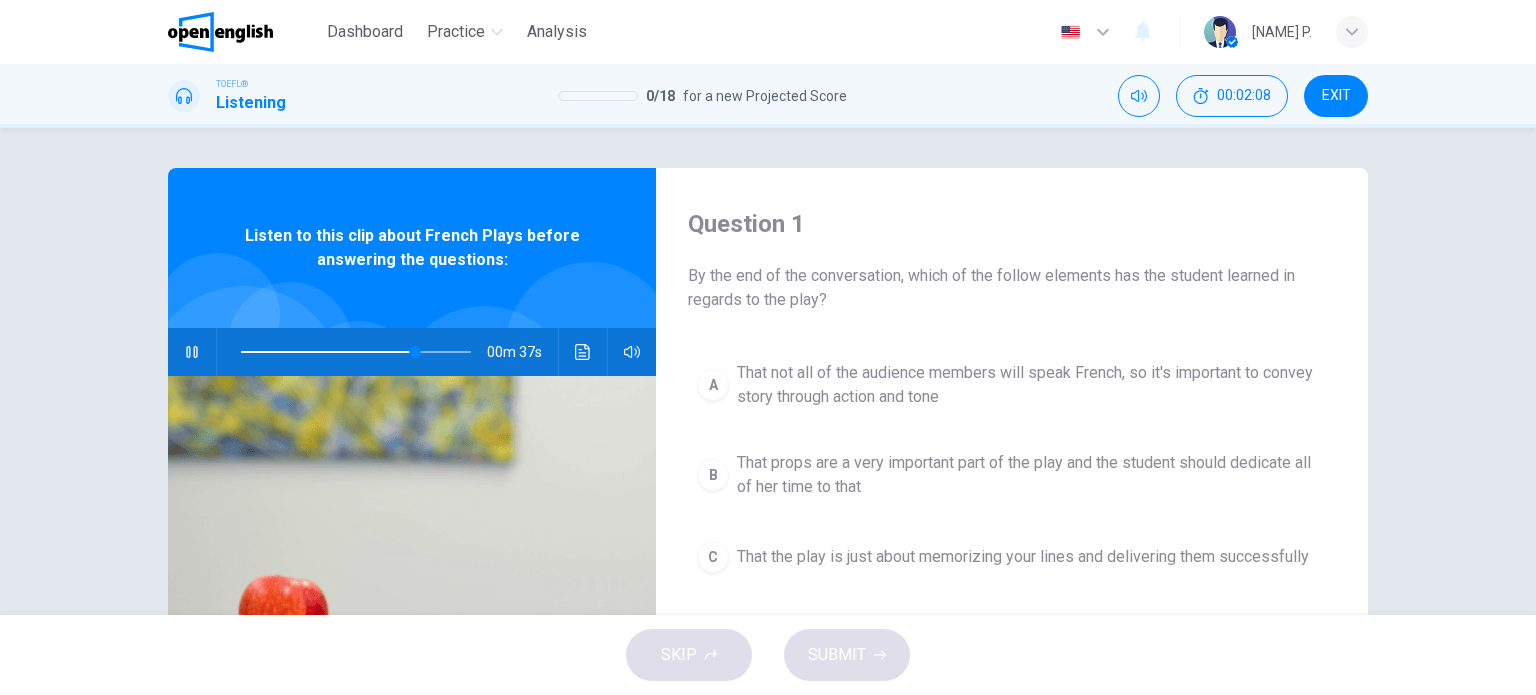 click at bounding box center (192, 352) 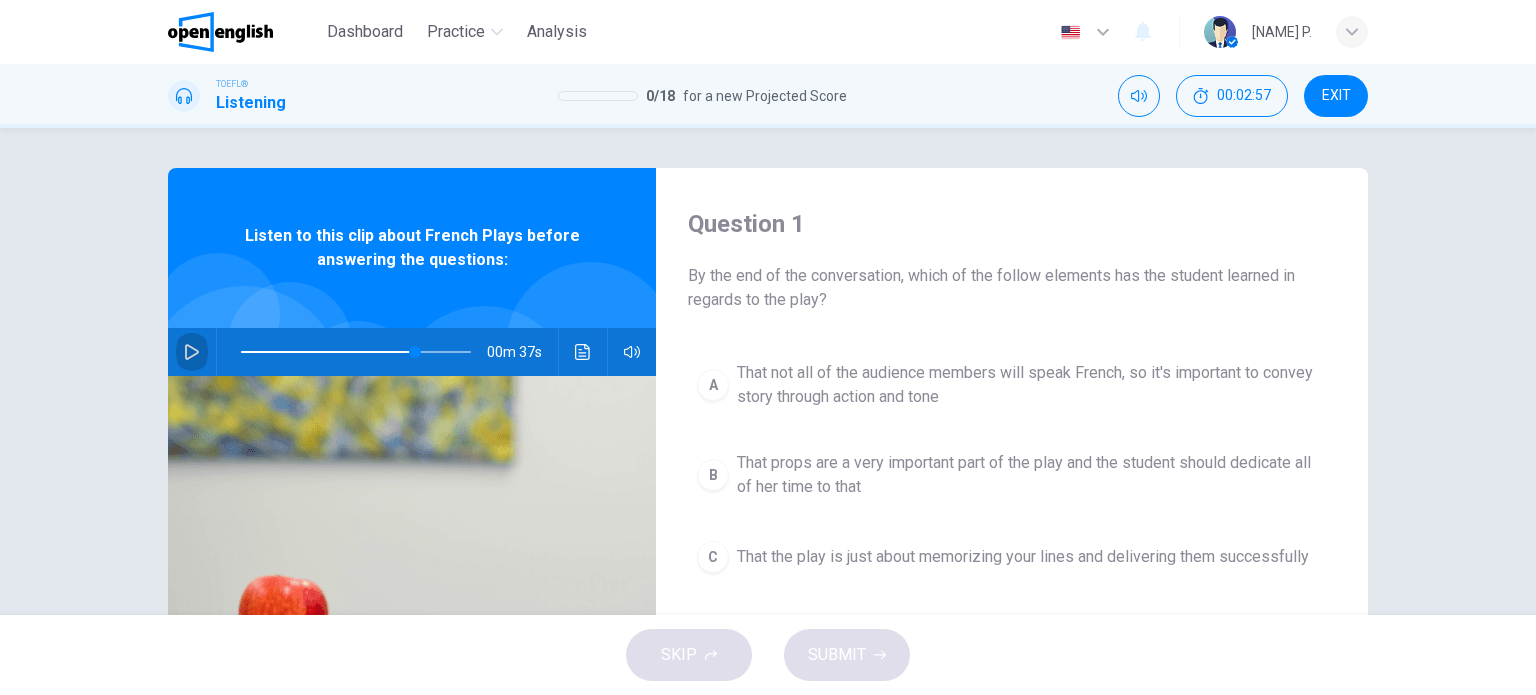 click at bounding box center [192, 352] 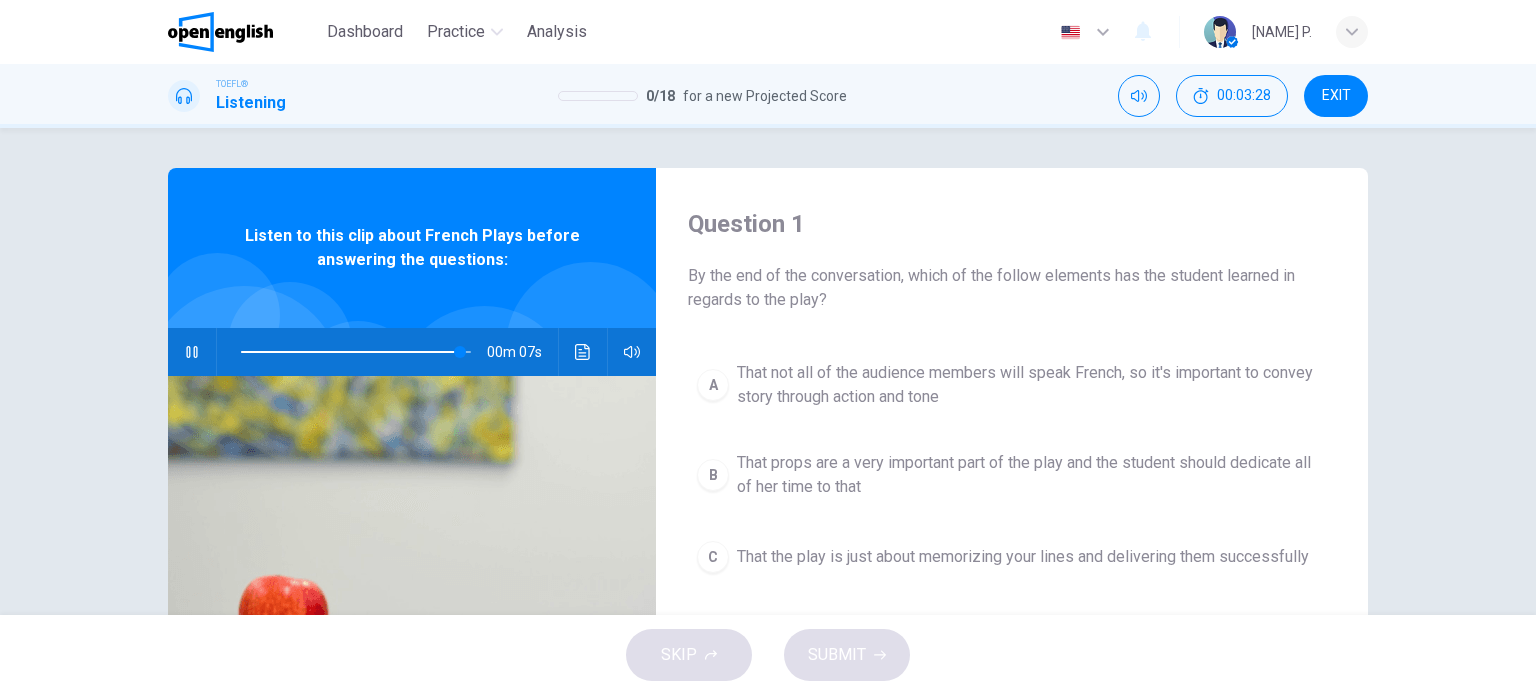 click on "Listen to this clip about French Plays before answering the questions:" at bounding box center [412, 248] 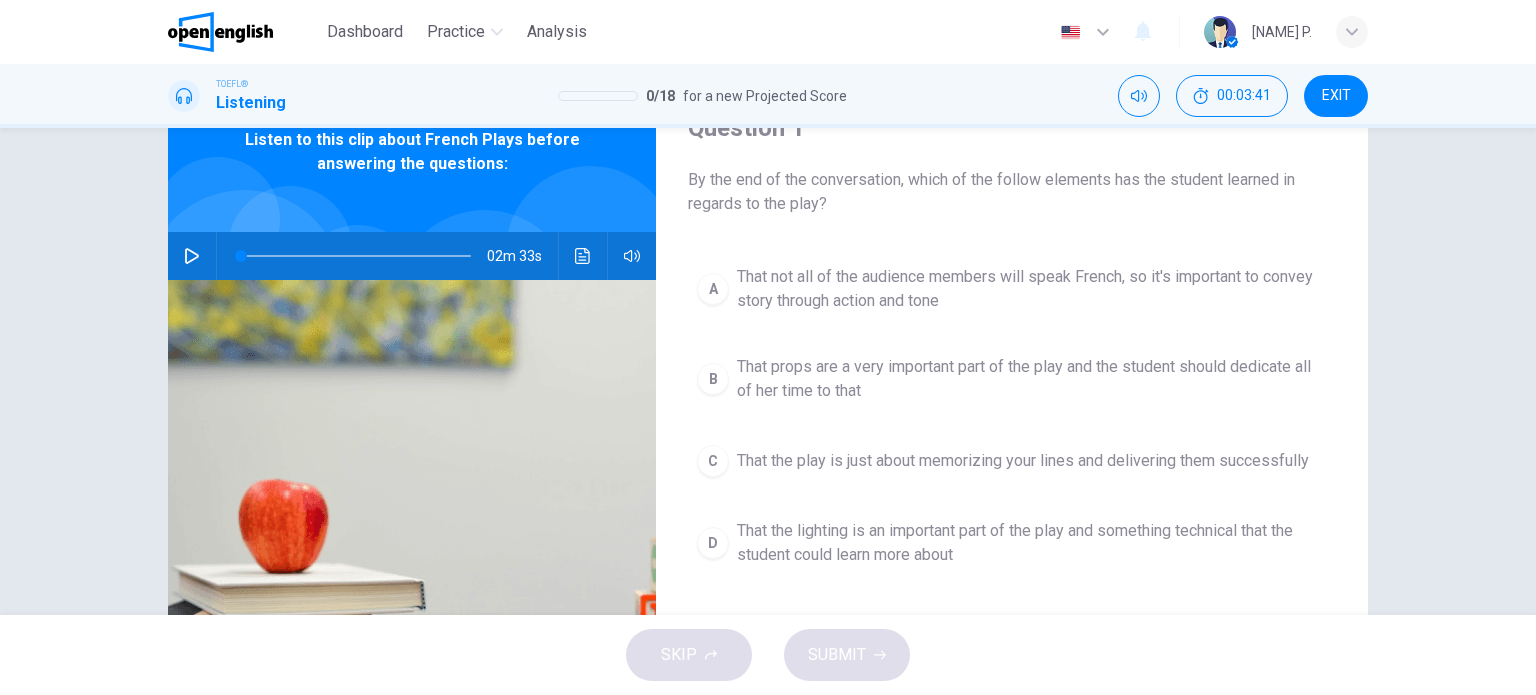 scroll, scrollTop: 100, scrollLeft: 0, axis: vertical 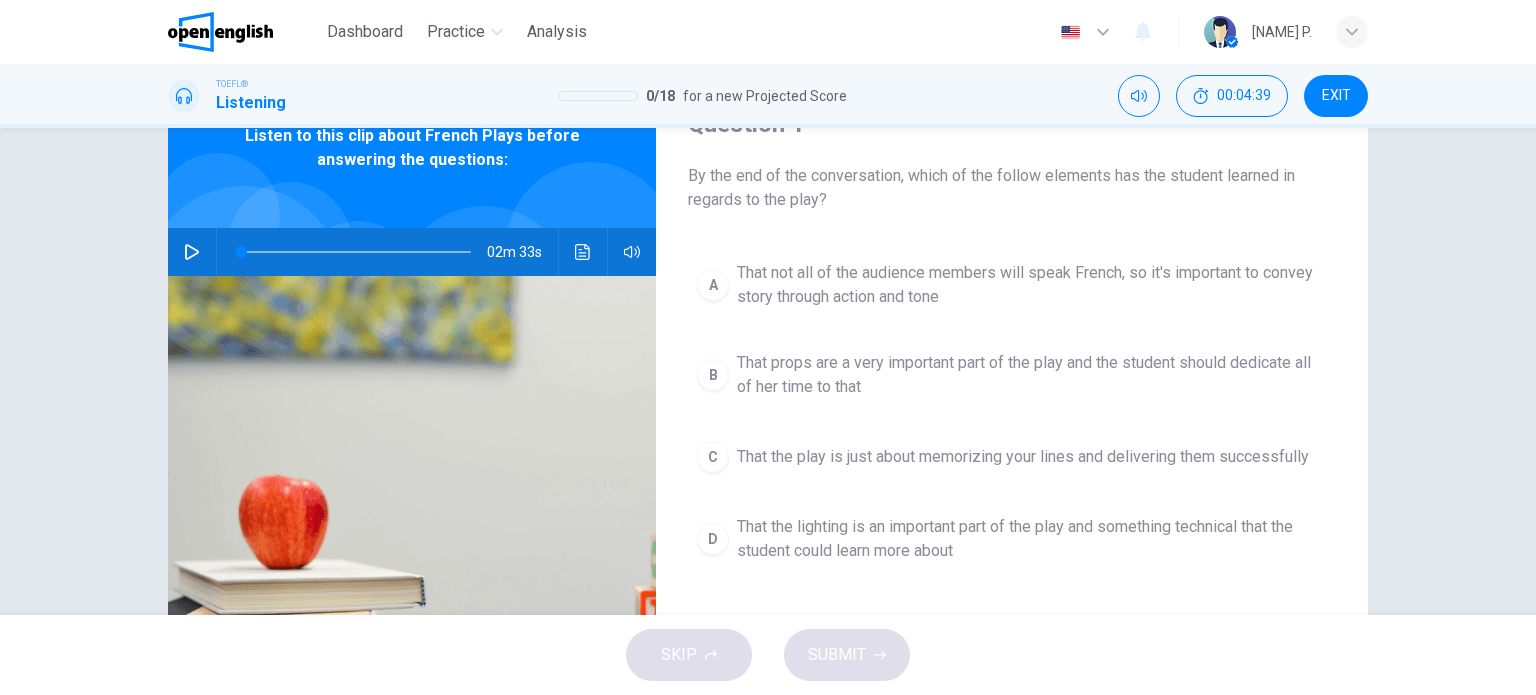 click on "That not all of the audience members will speak French, so it's important to convey story through action and tone" at bounding box center (1032, 285) 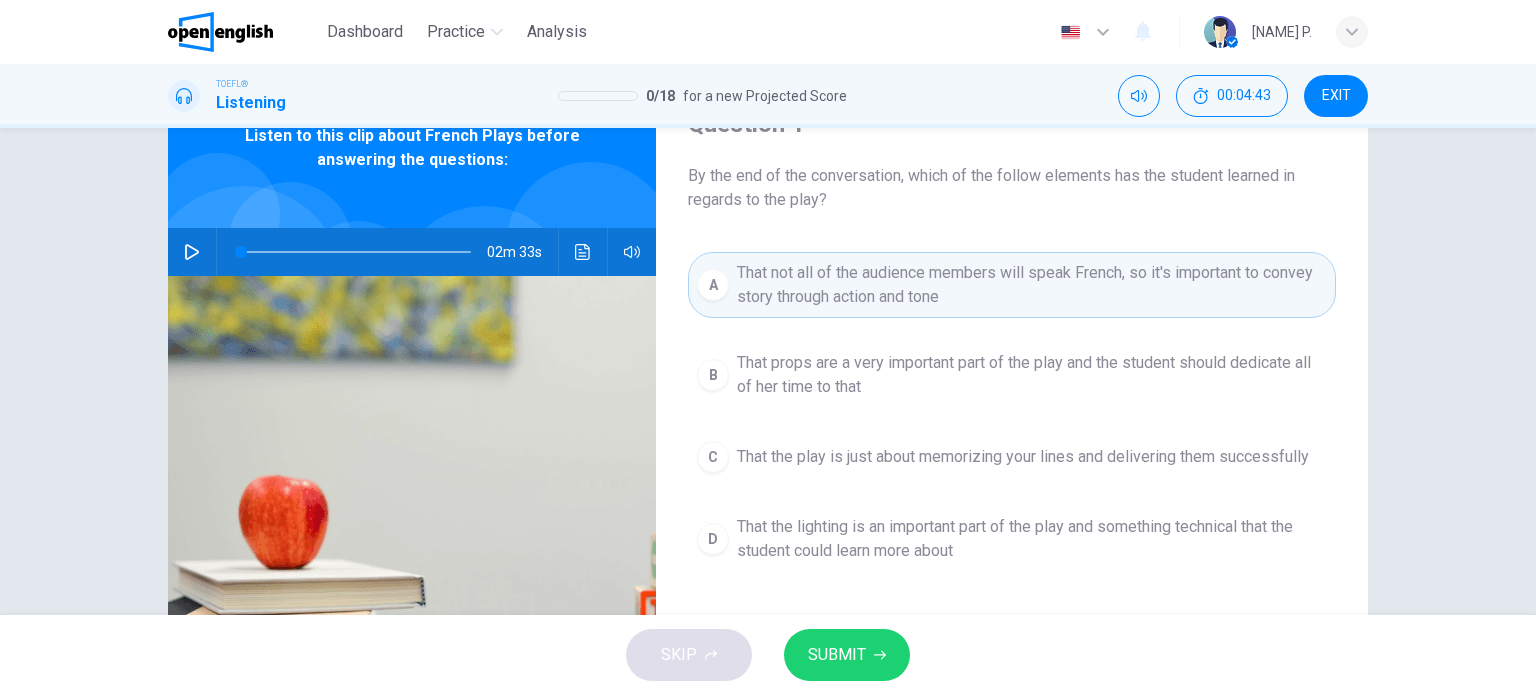 drag, startPoint x: 841, startPoint y: 639, endPoint x: 798, endPoint y: 611, distance: 51.312767 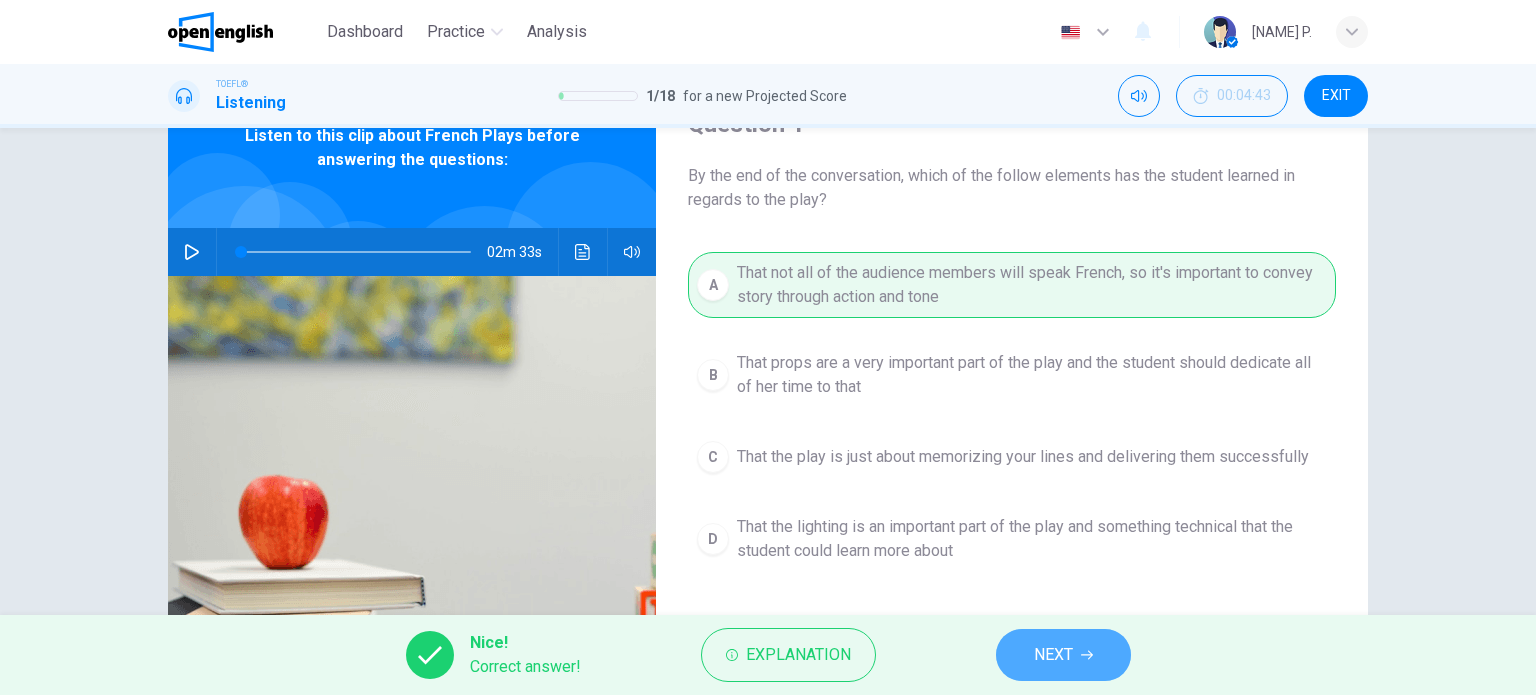 click on "NEXT" at bounding box center (1053, 655) 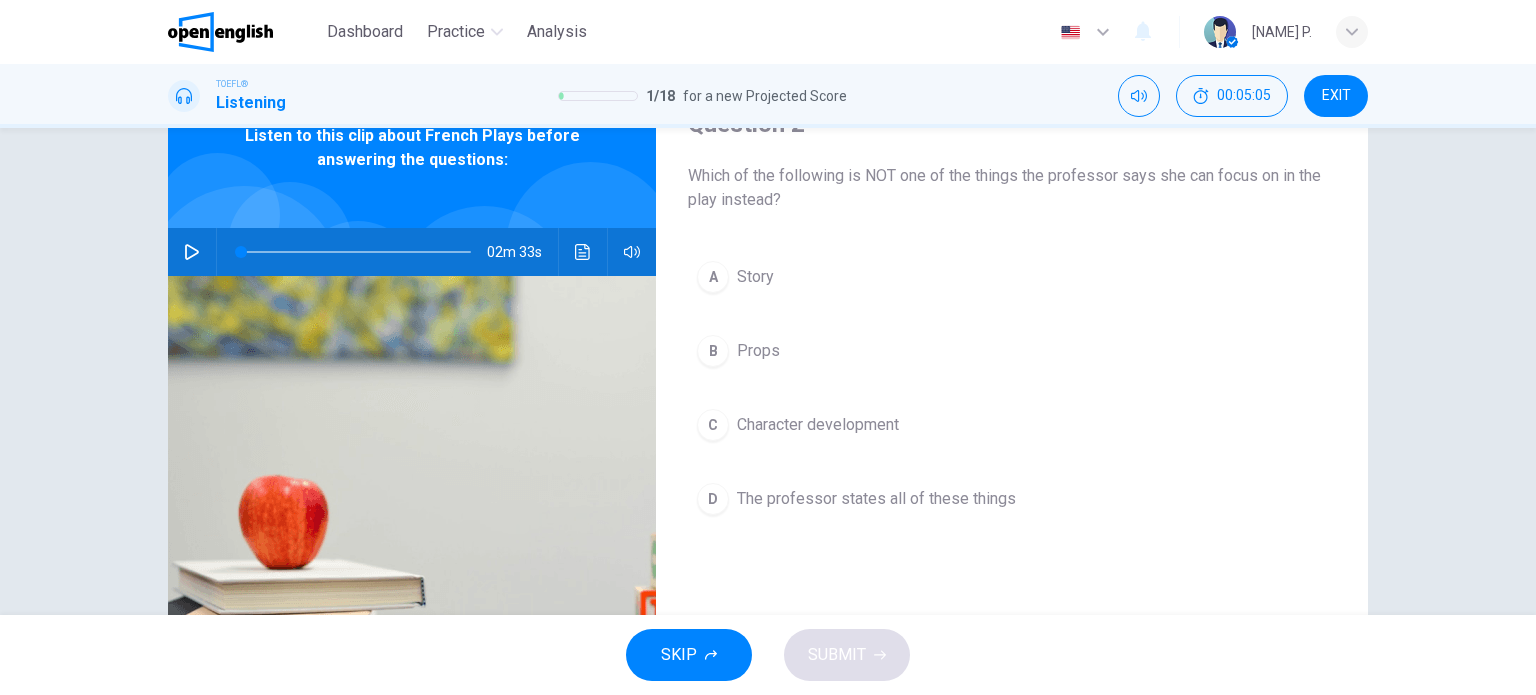click on "B Props" at bounding box center [1012, 351] 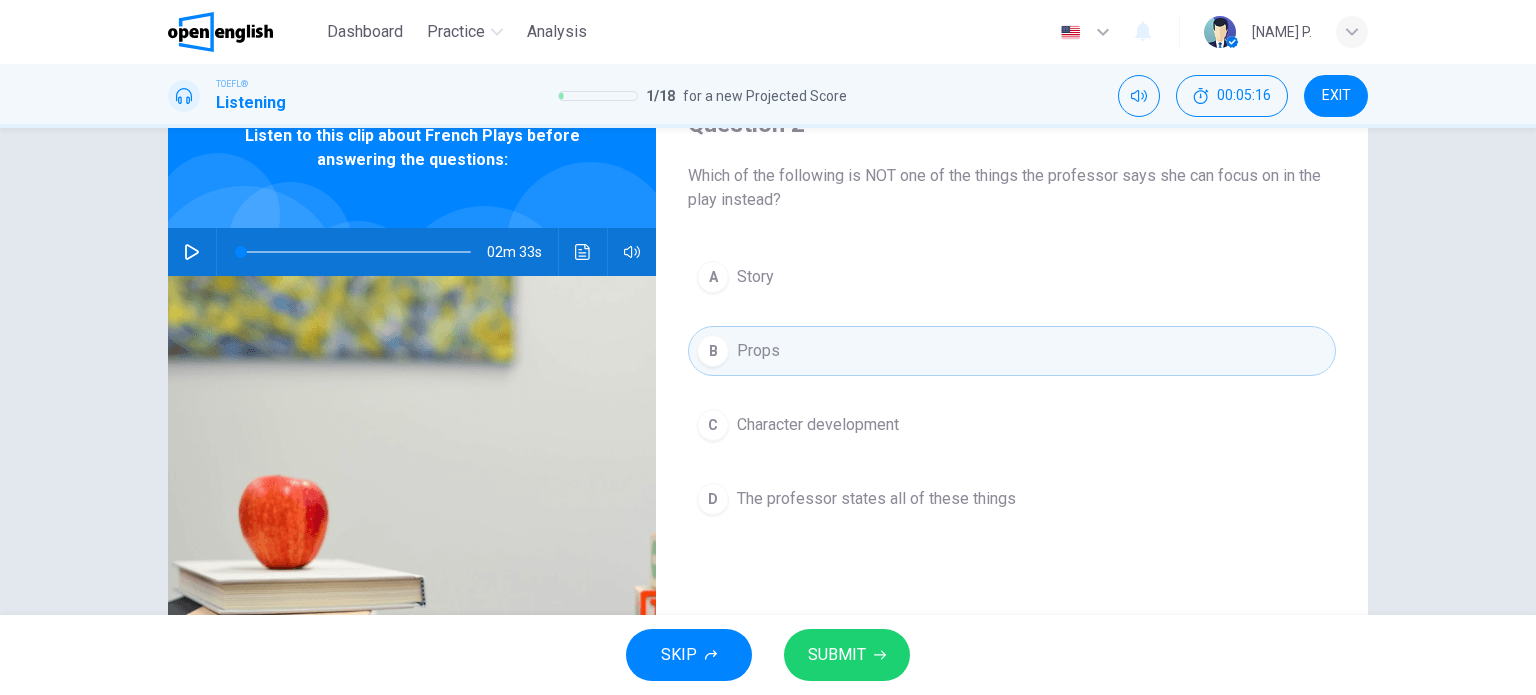 click on "SUBMIT" at bounding box center [837, 655] 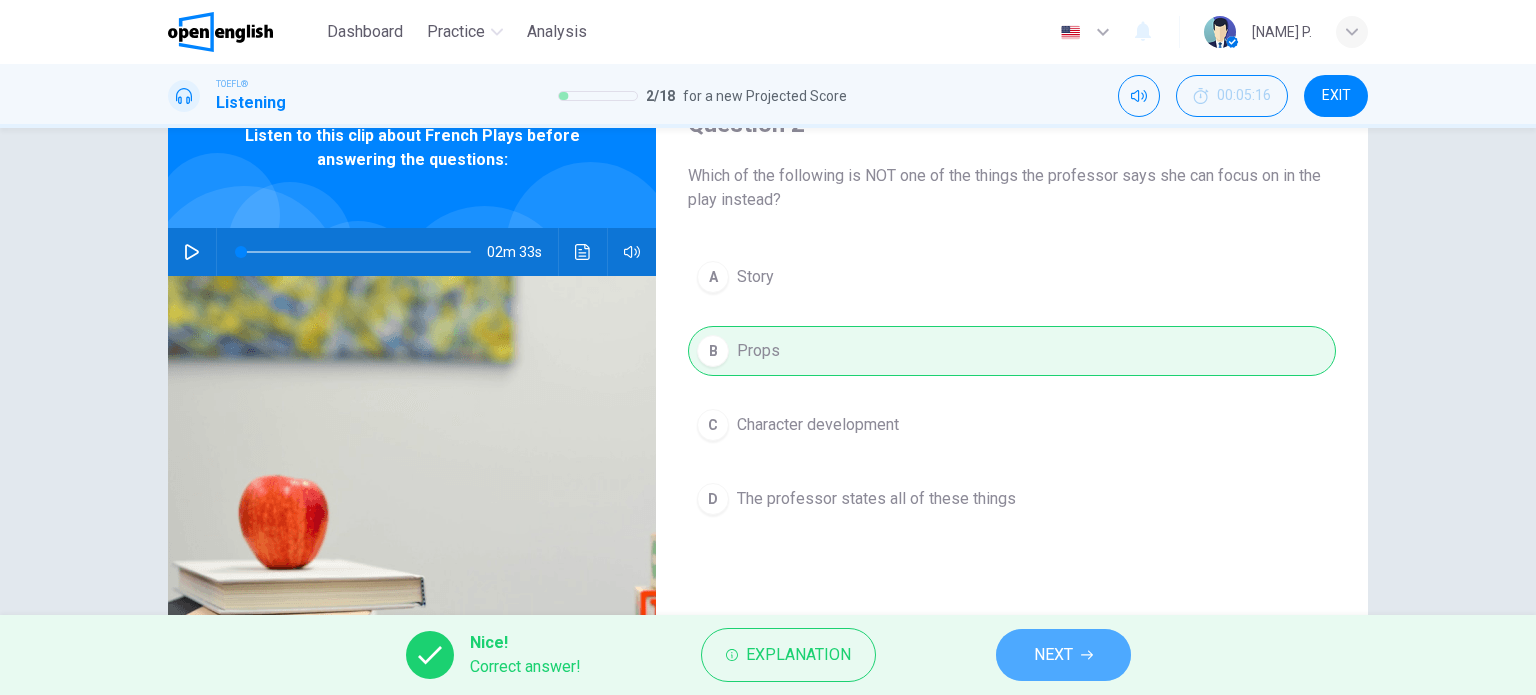 click on "NEXT" at bounding box center [1063, 655] 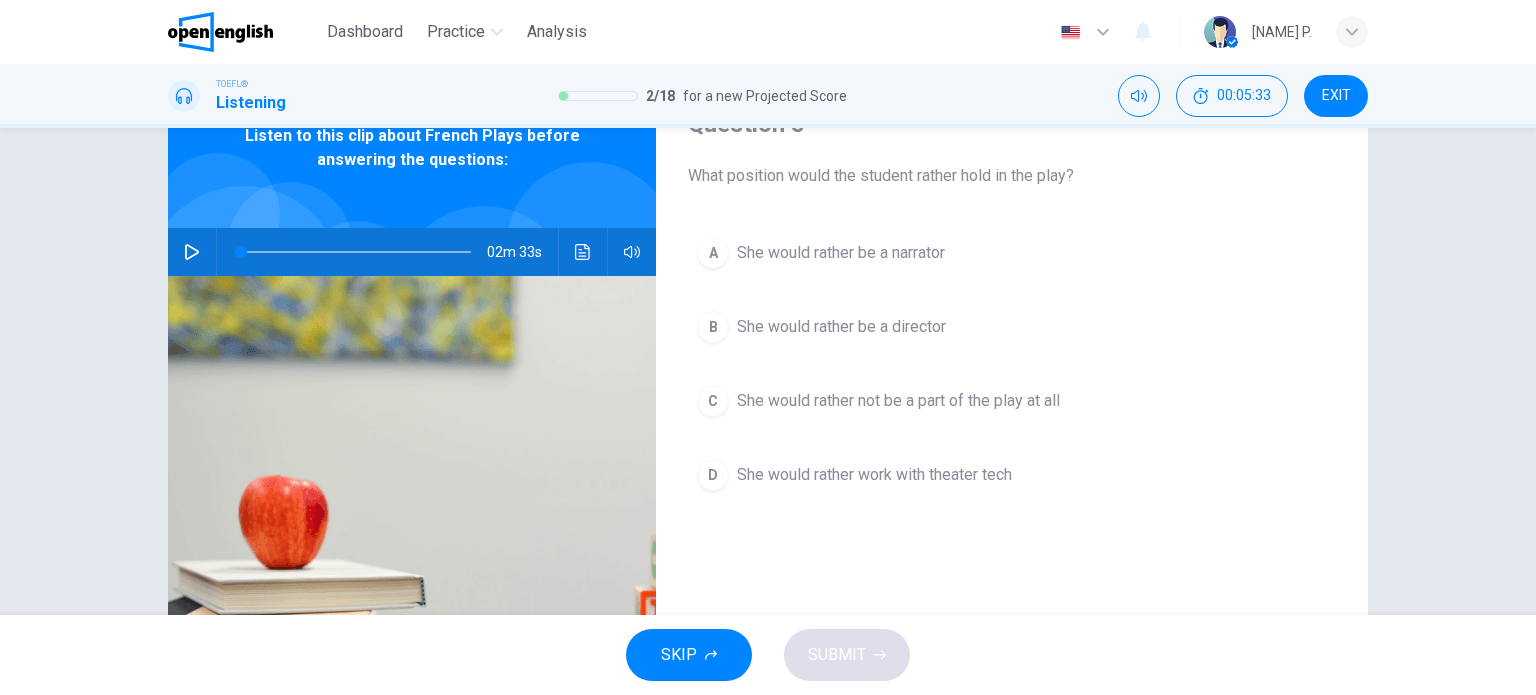 click on "She would rather be a director" at bounding box center [841, 327] 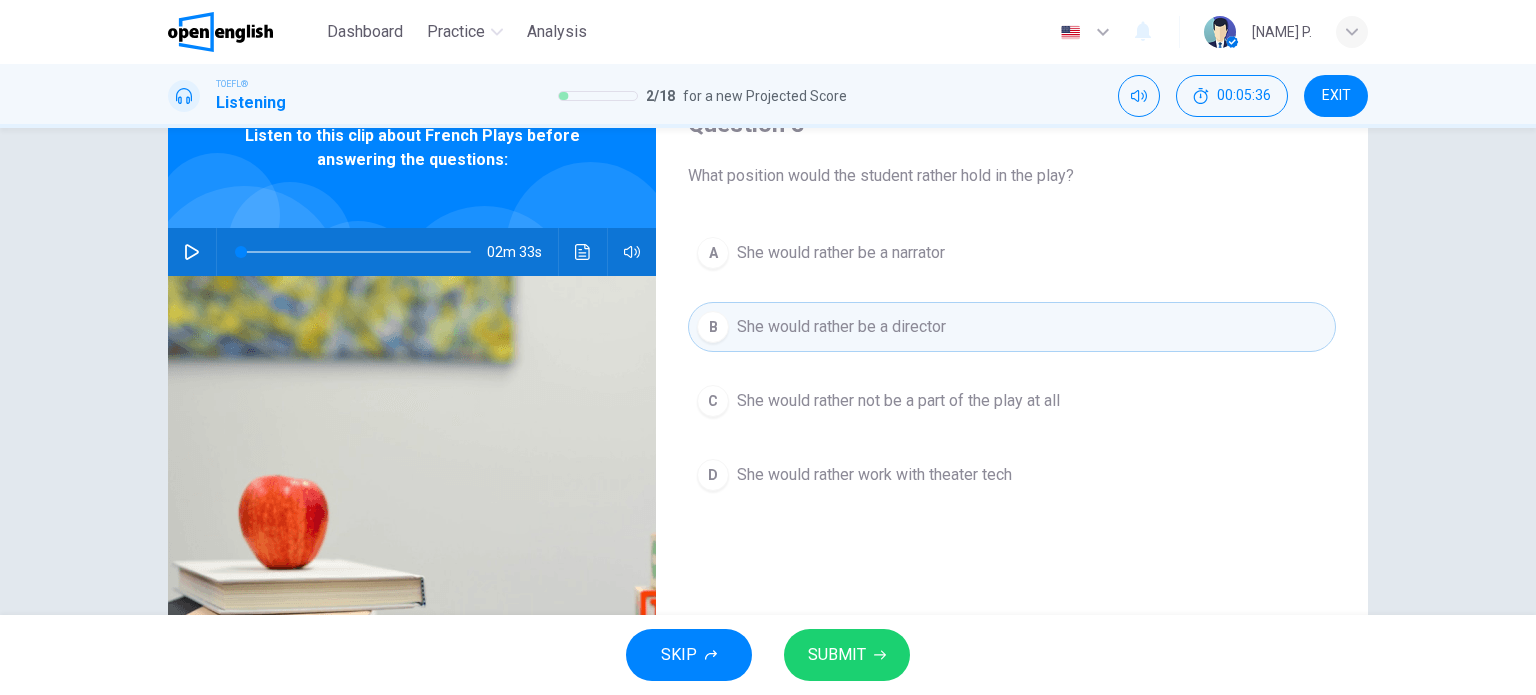 click on "SUBMIT" at bounding box center [837, 655] 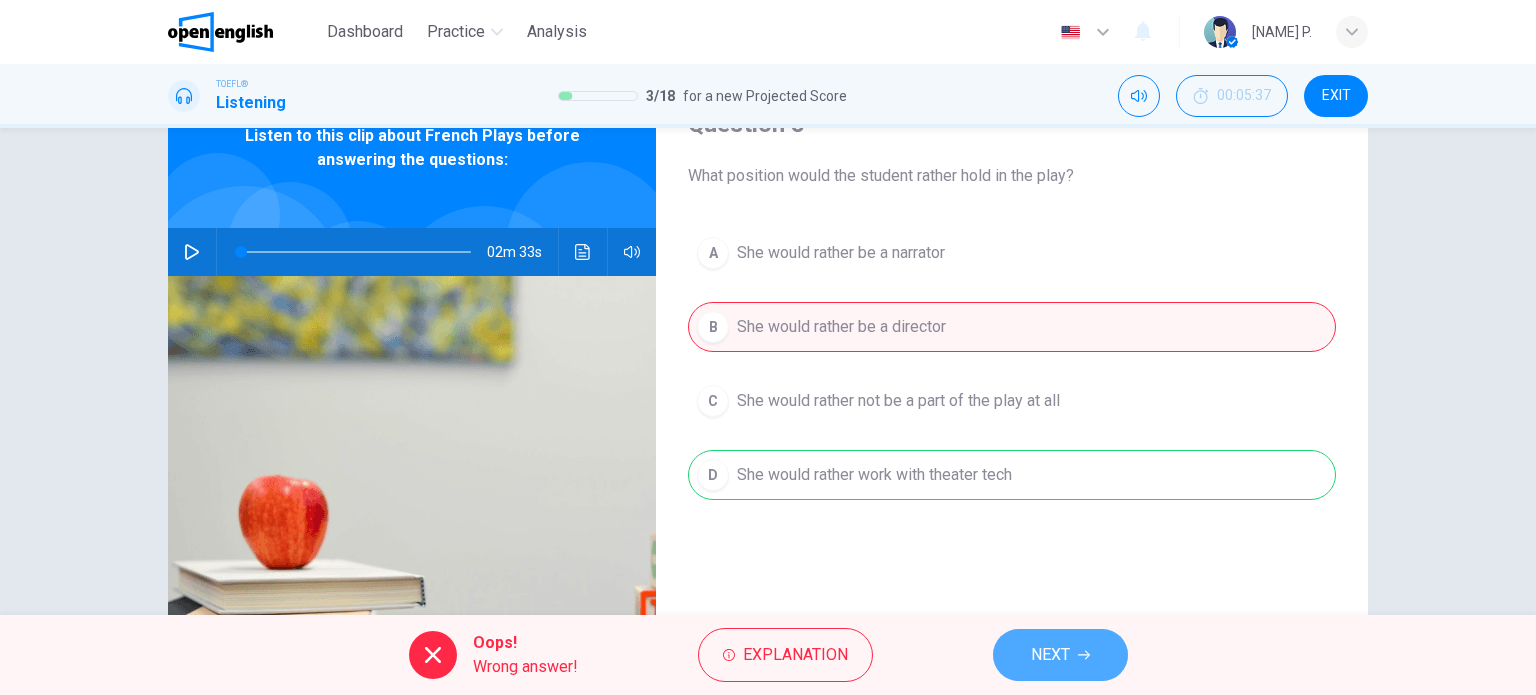 click on "NEXT" at bounding box center [1060, 655] 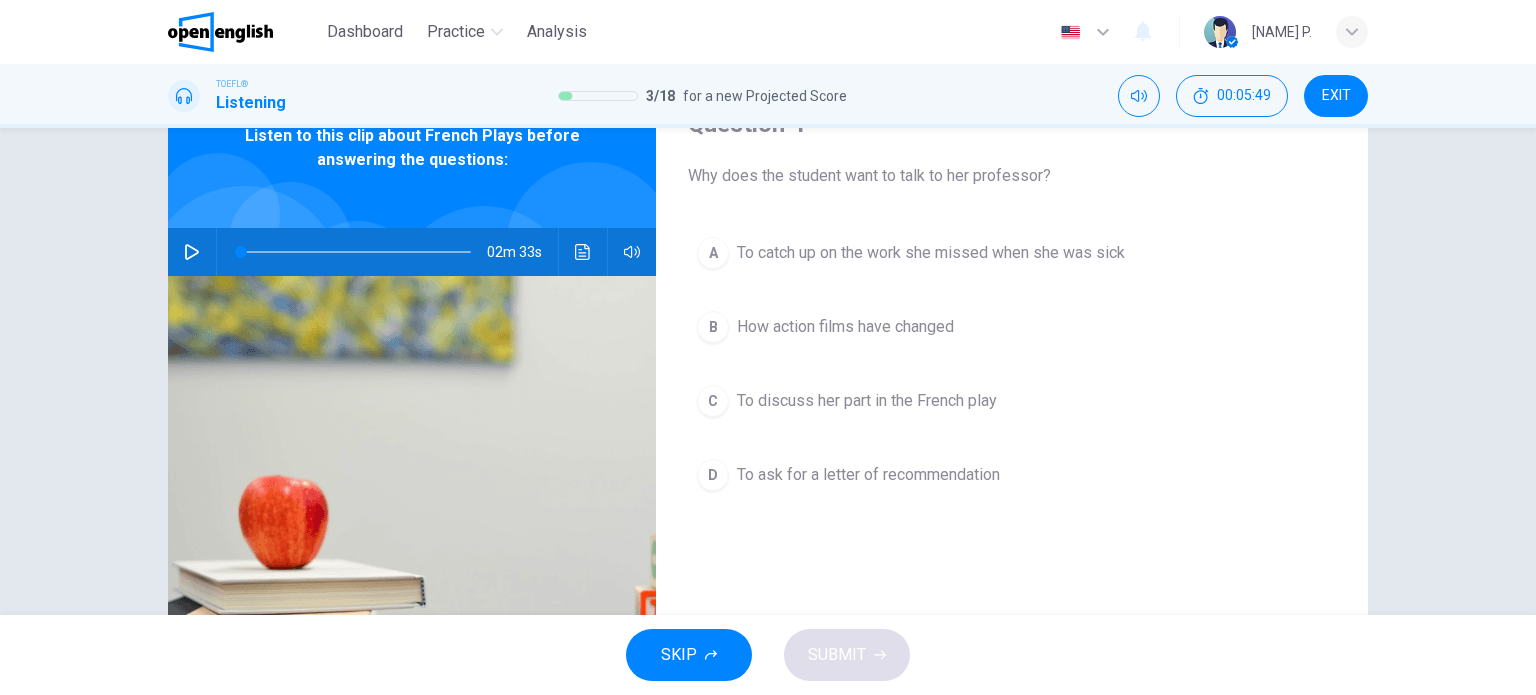 click on "B How action films have changed" at bounding box center (1012, 327) 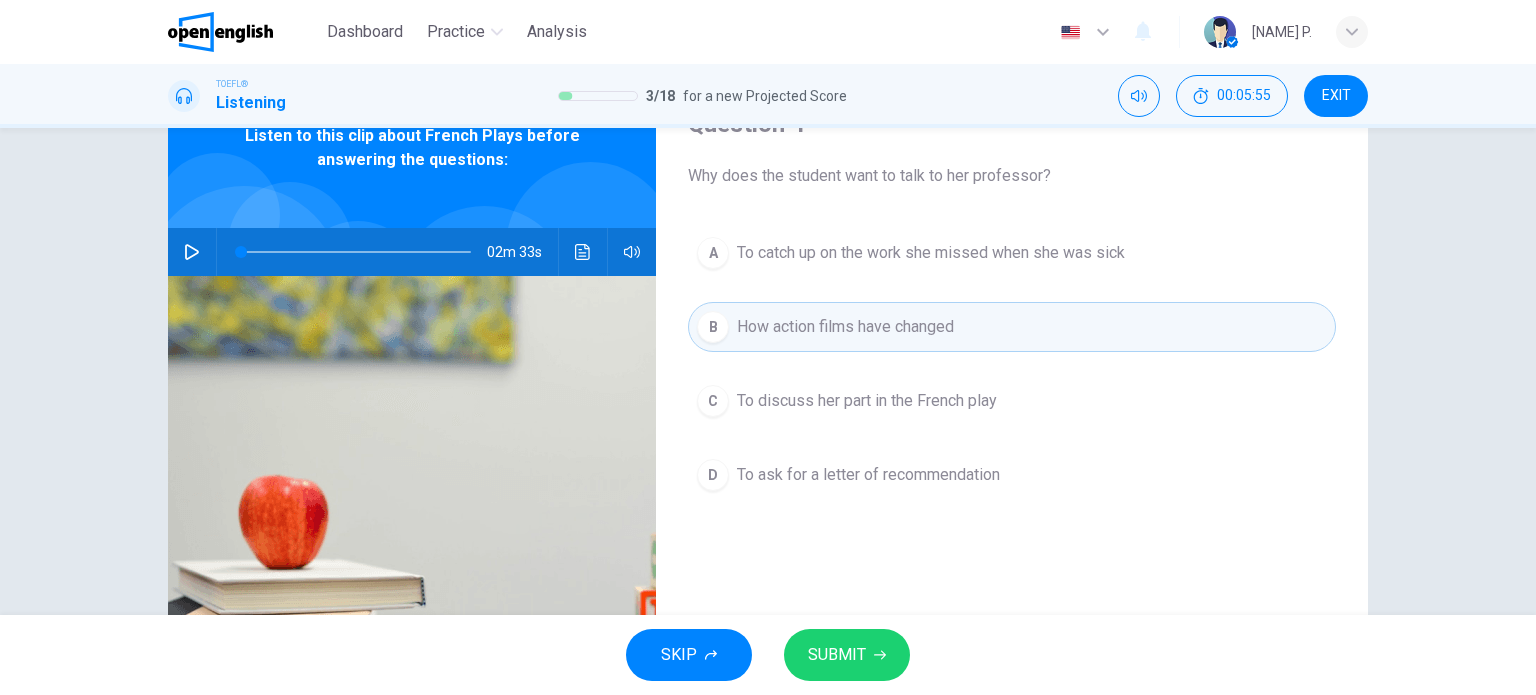 click at bounding box center [192, 252] 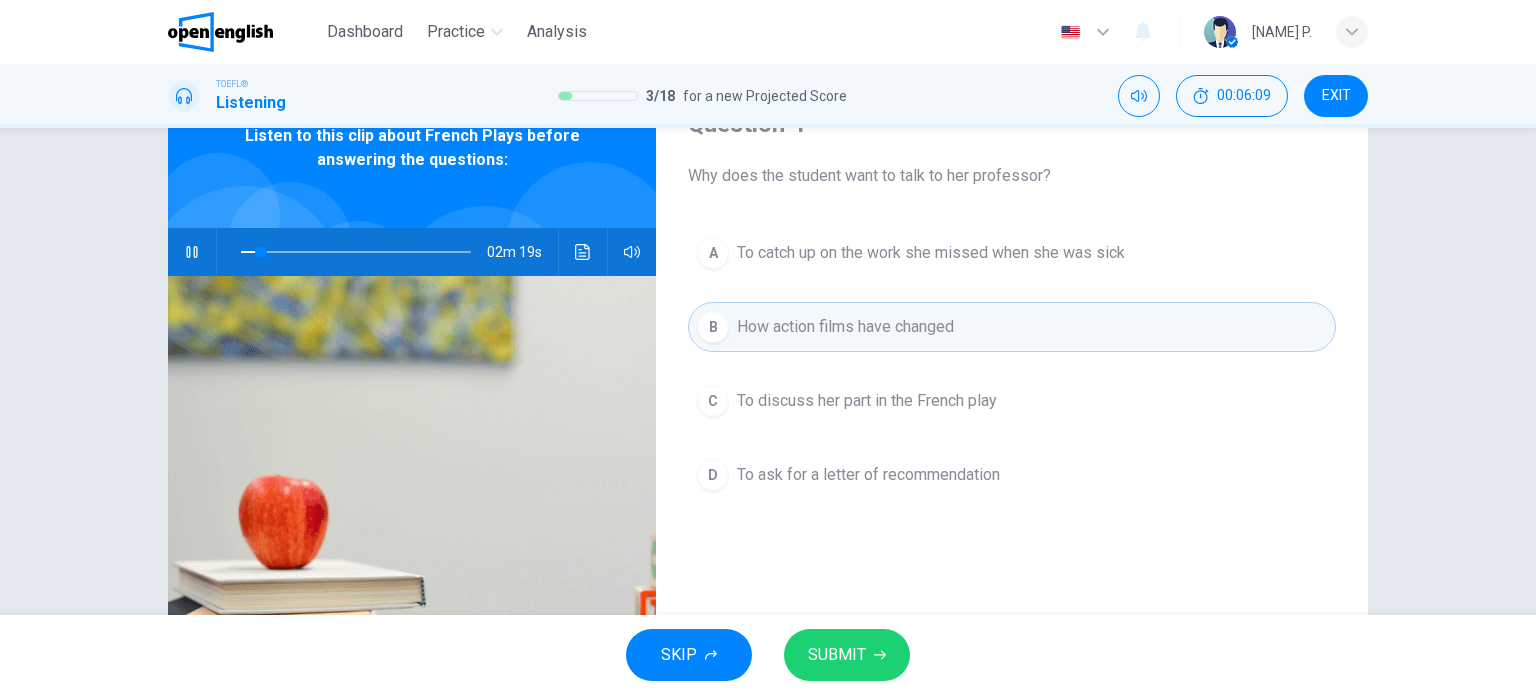 click at bounding box center [192, 252] 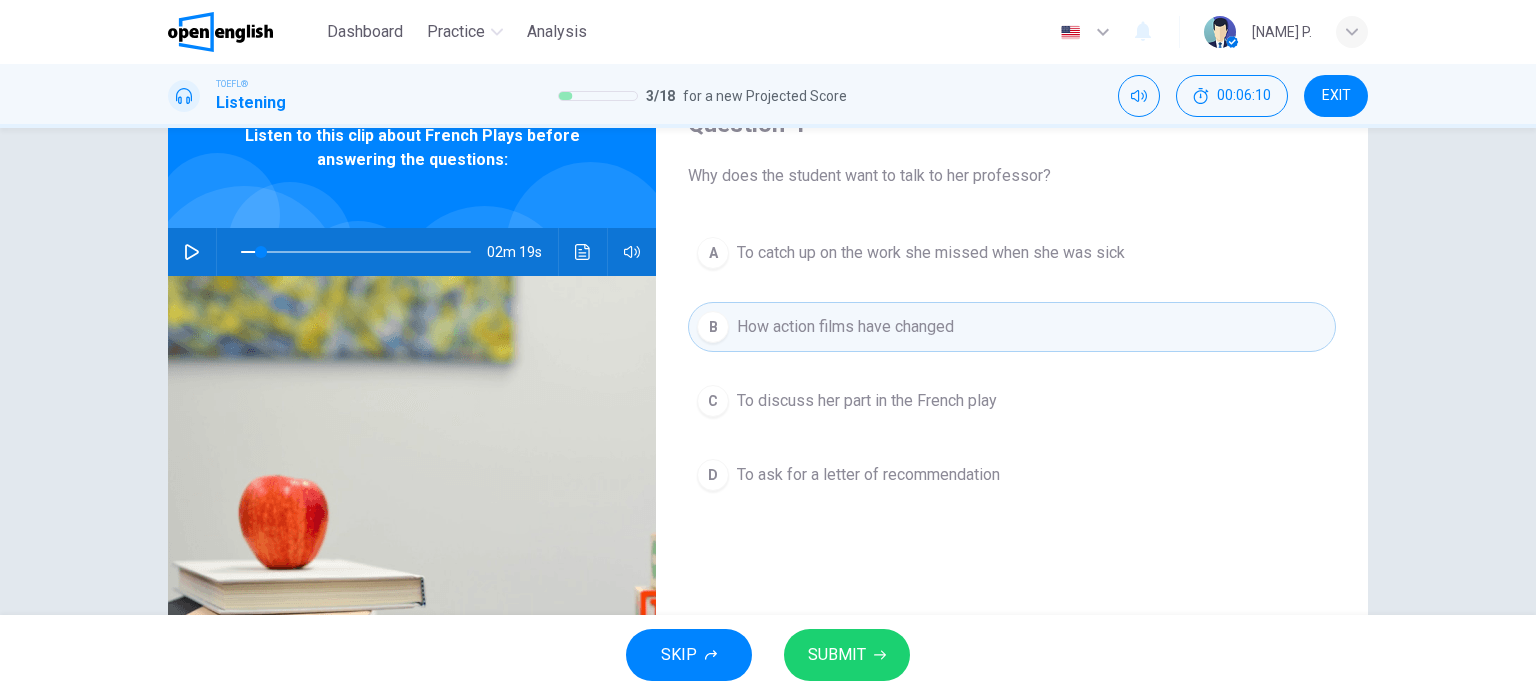 click on "A To catch up on the work she missed when she was sick B How action films have changed C To discuss her part in the French play D To ask for a letter of recommendation" at bounding box center [1012, 384] 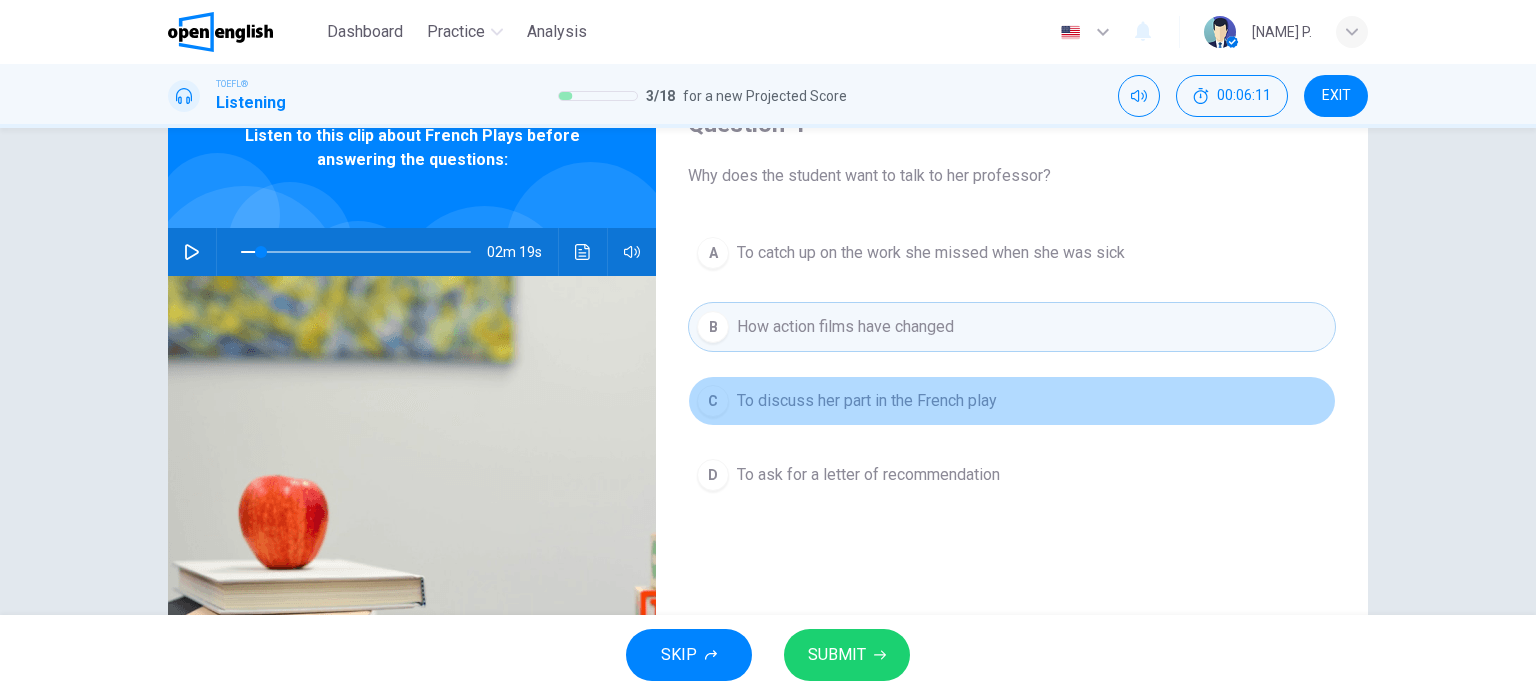click on "To discuss her part in the French play" at bounding box center (867, 401) 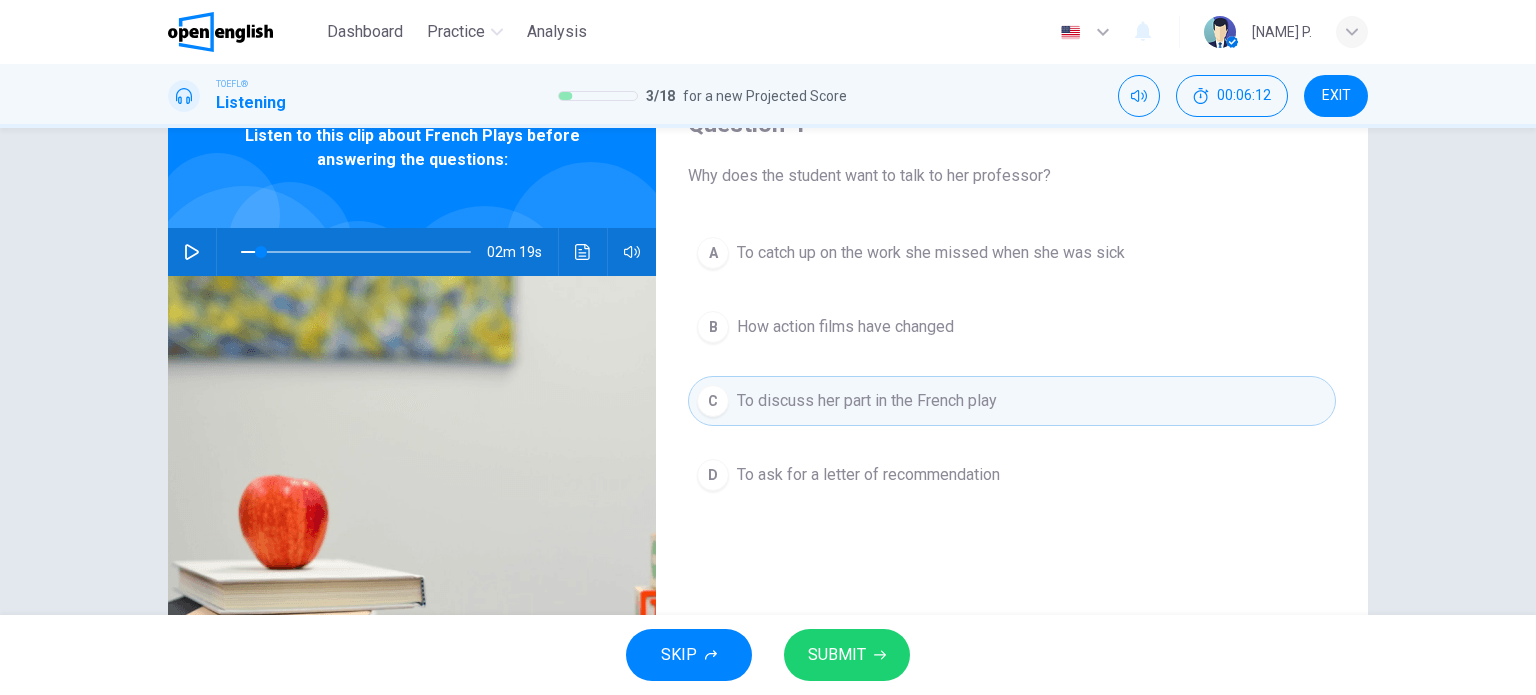 click on "SKIP SUBMIT" at bounding box center (768, 655) 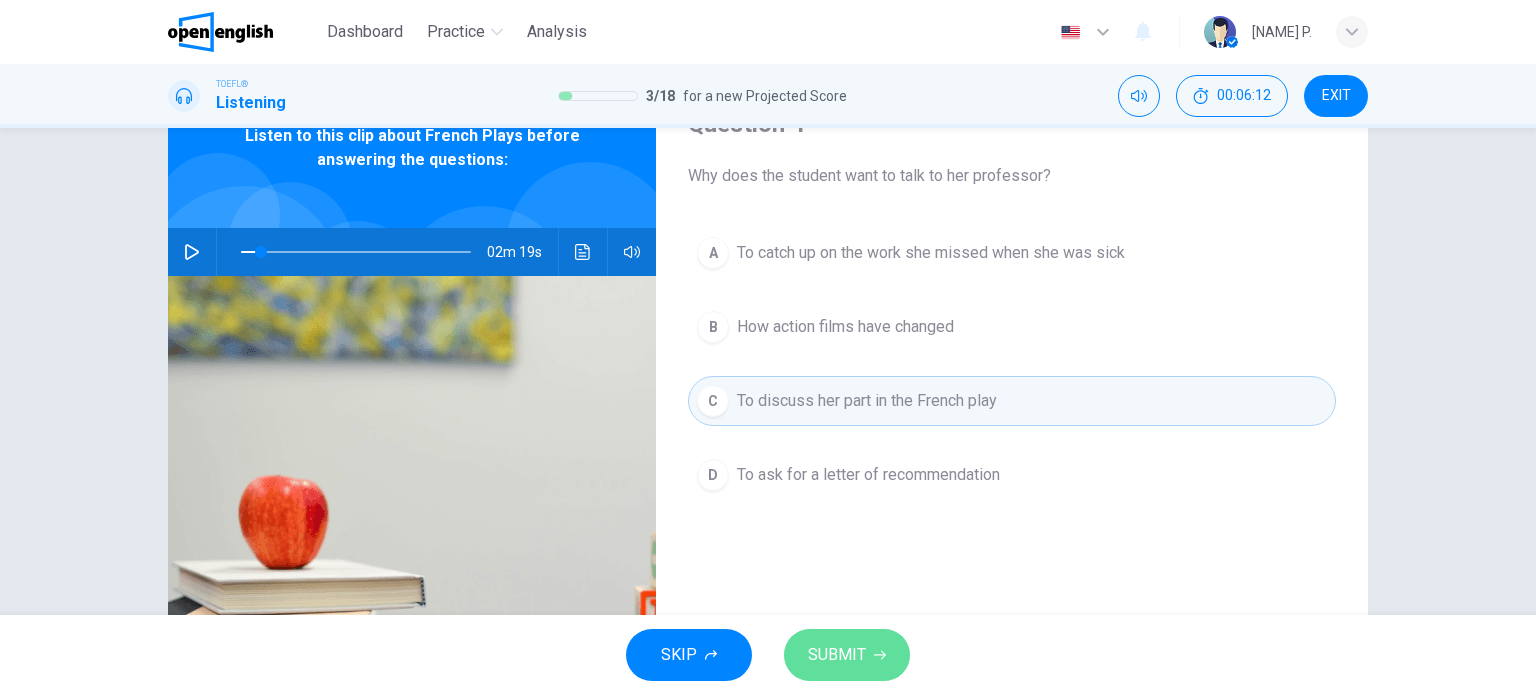 click on "SUBMIT" at bounding box center [837, 655] 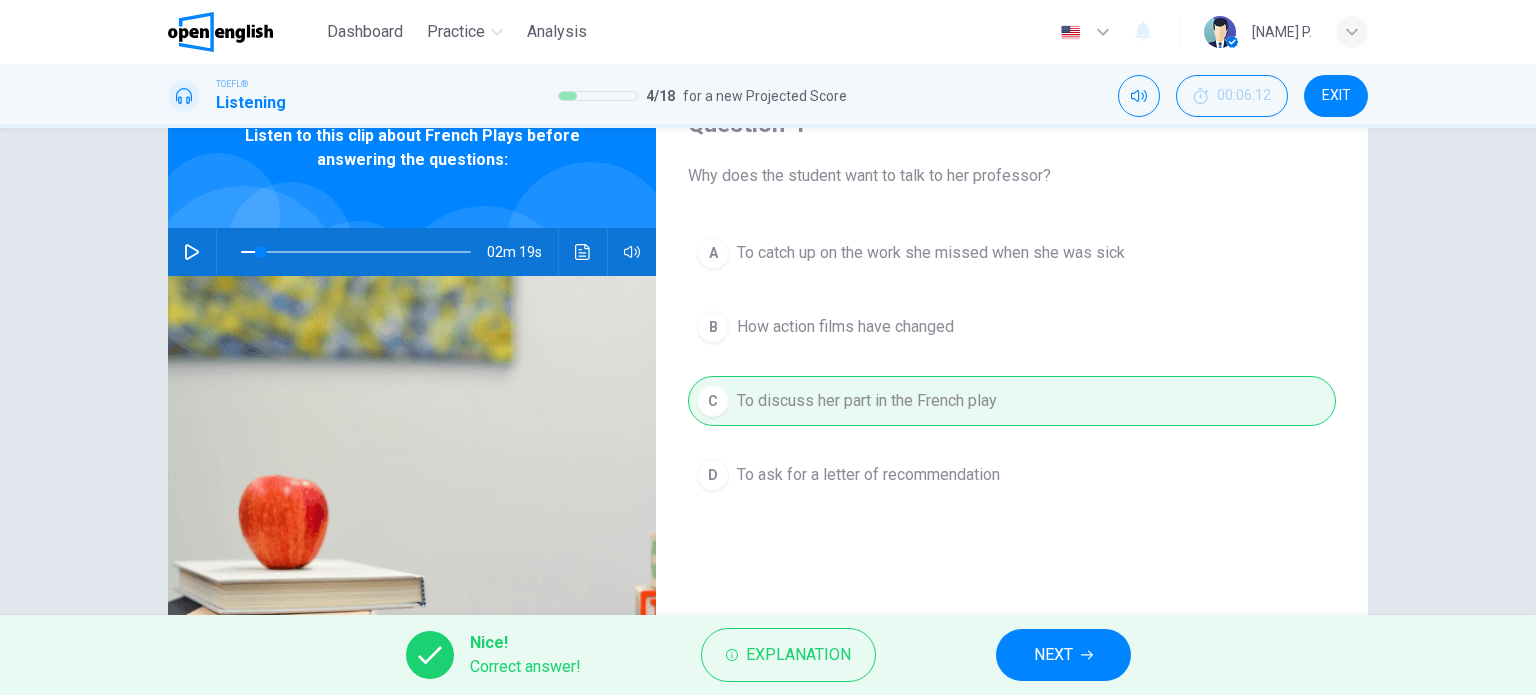 click on "NEXT" at bounding box center [1053, 655] 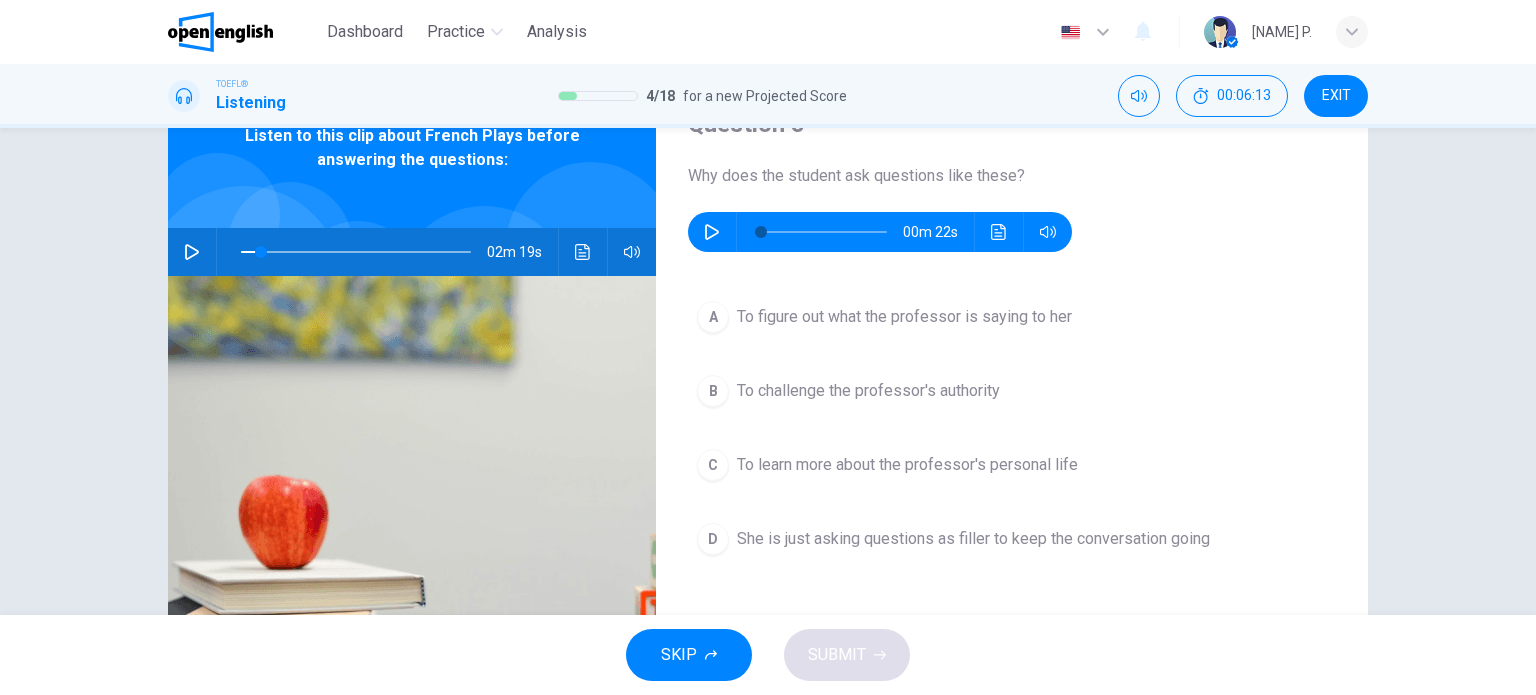 click on "00m 22s" at bounding box center (880, 232) 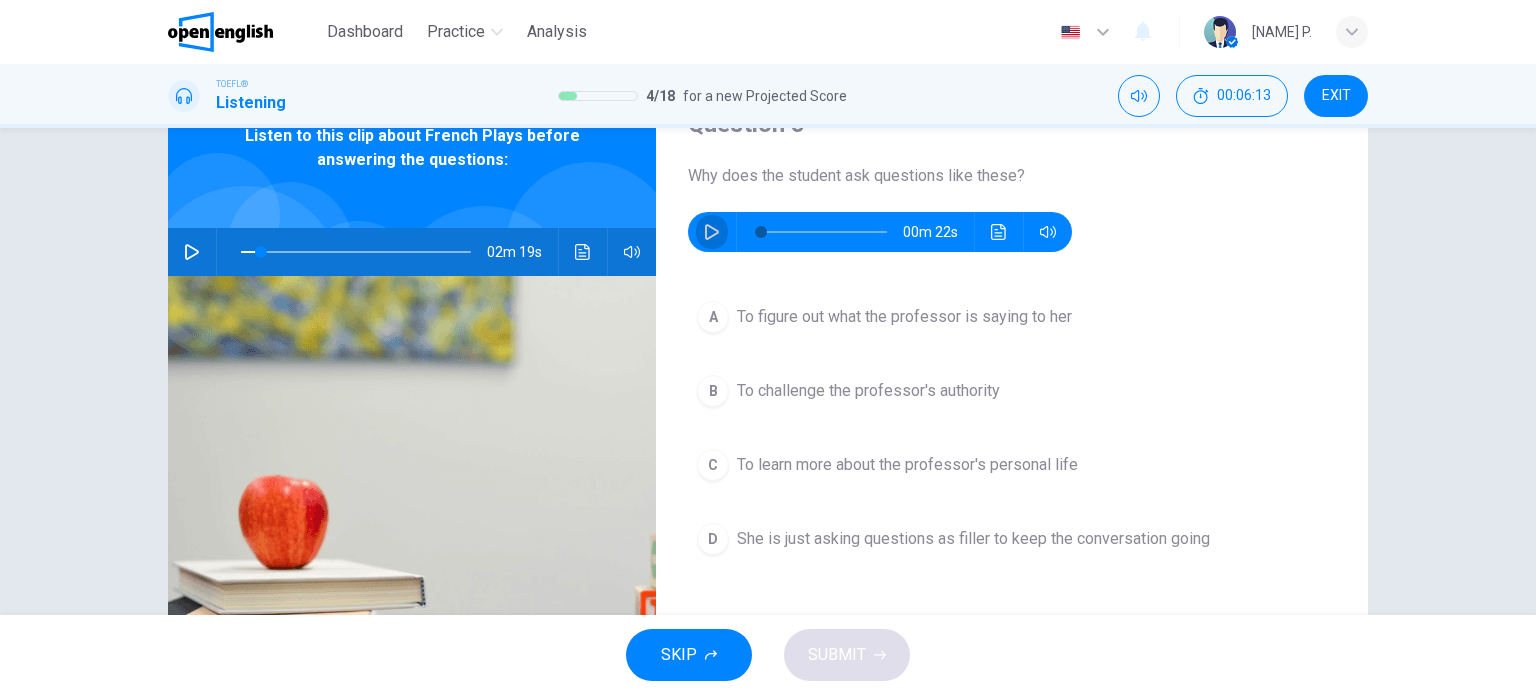 click at bounding box center [712, 232] 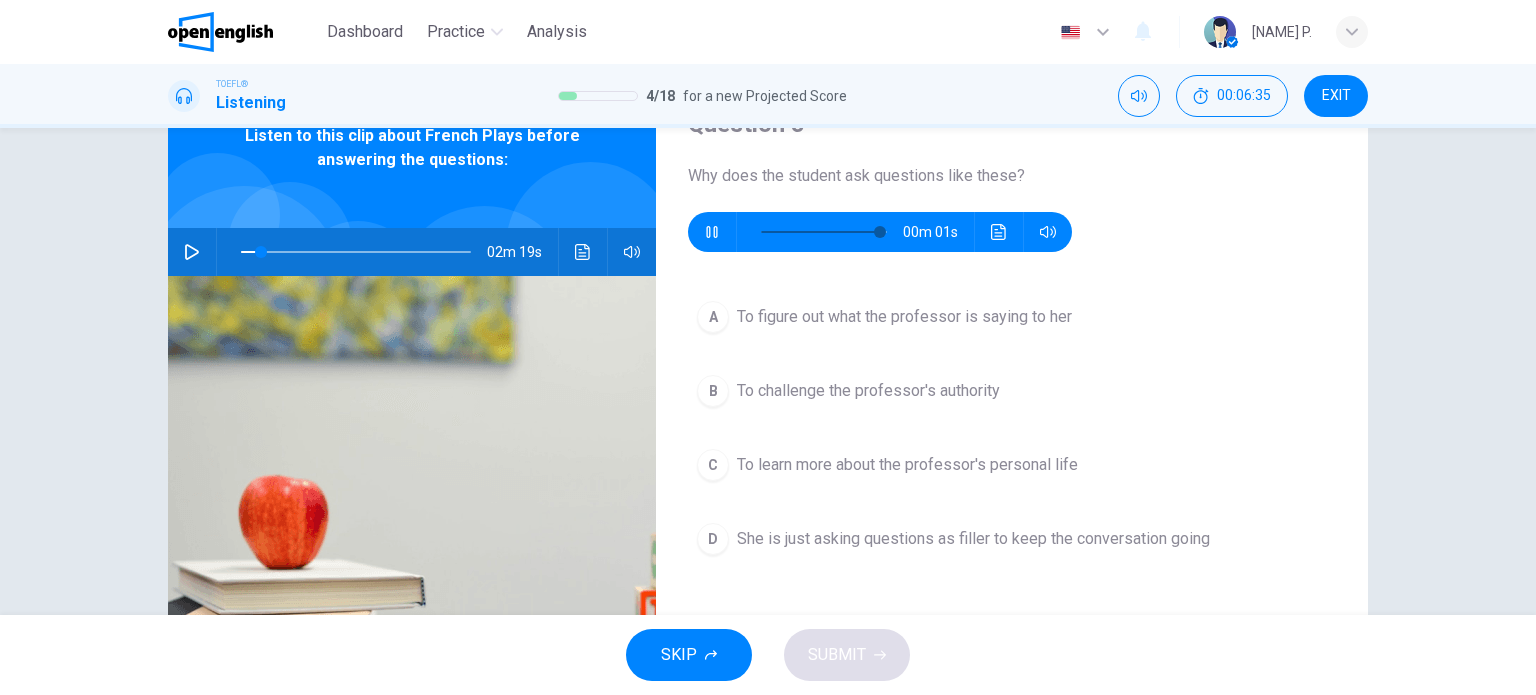 type on "*" 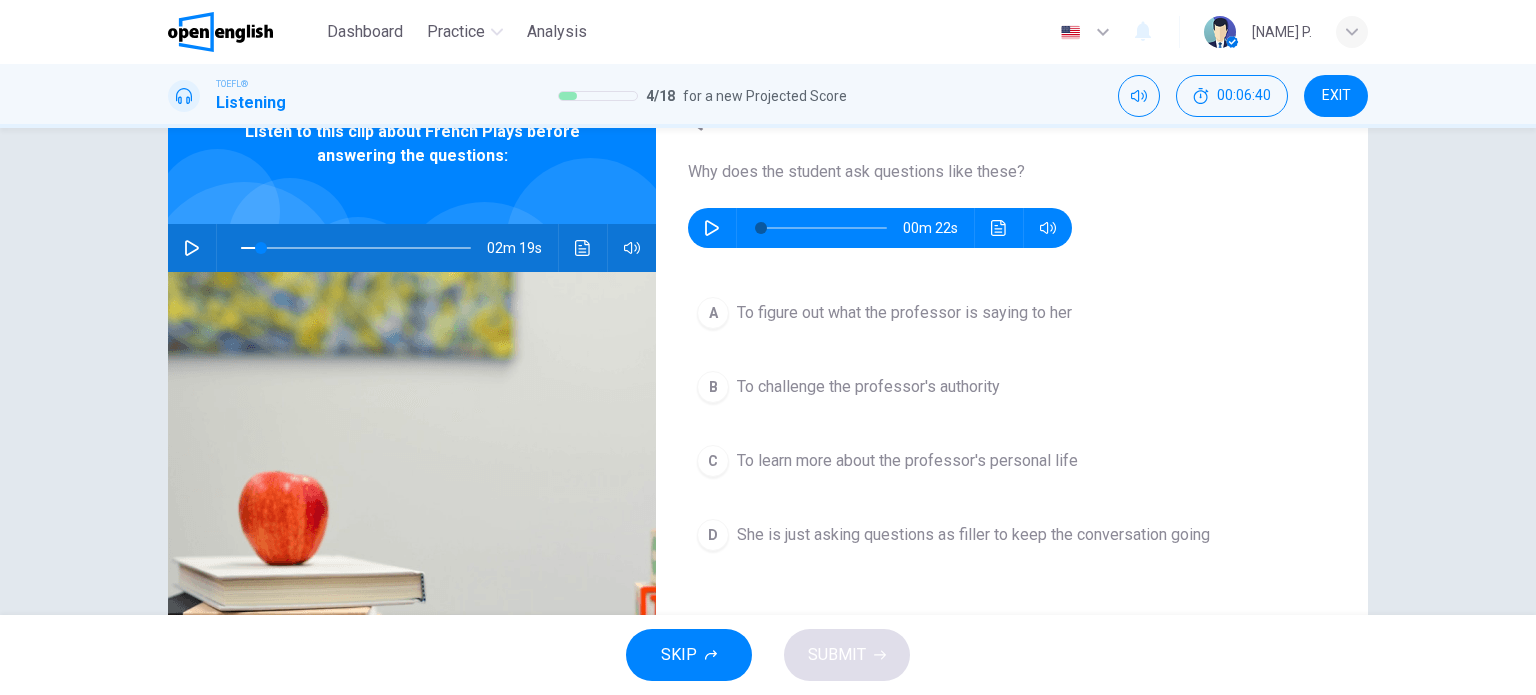 scroll, scrollTop: 100, scrollLeft: 0, axis: vertical 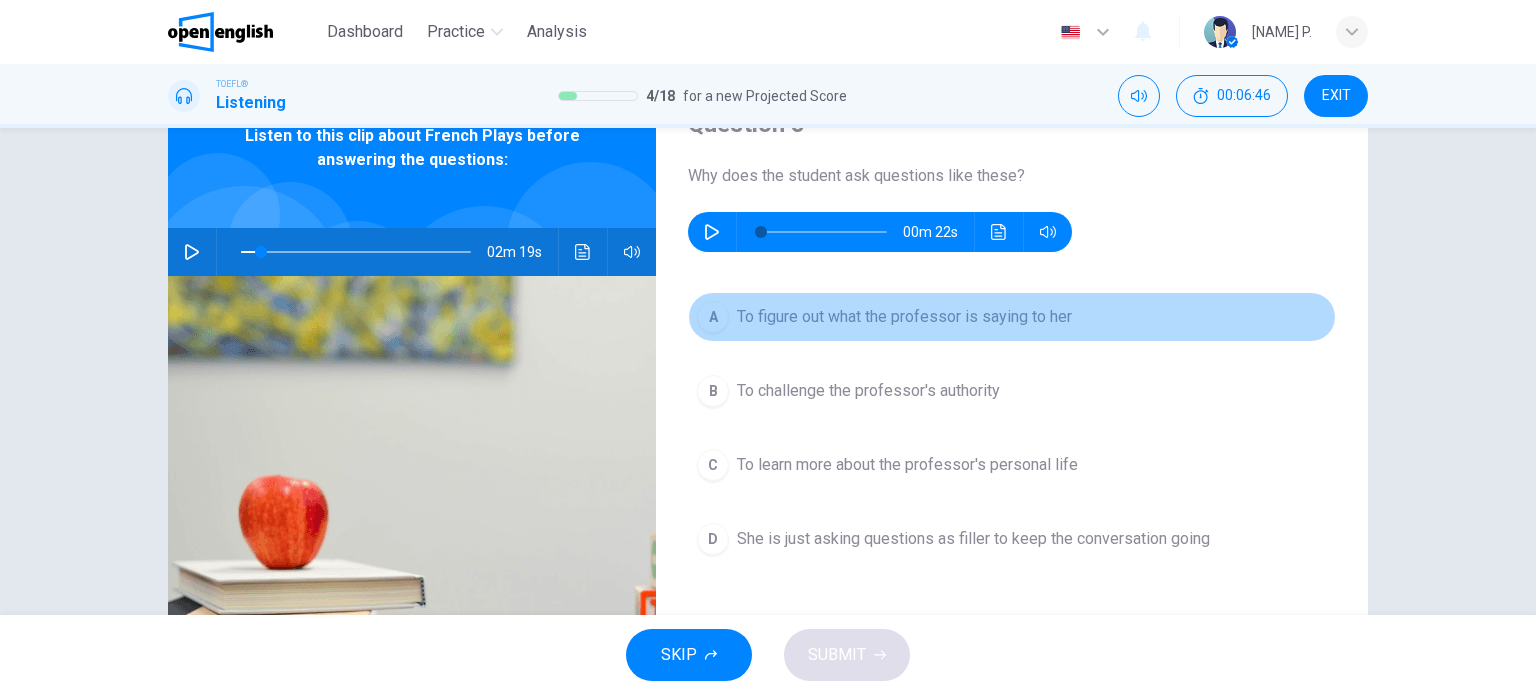 click on "To figure out what the professor is saying to her" at bounding box center (904, 317) 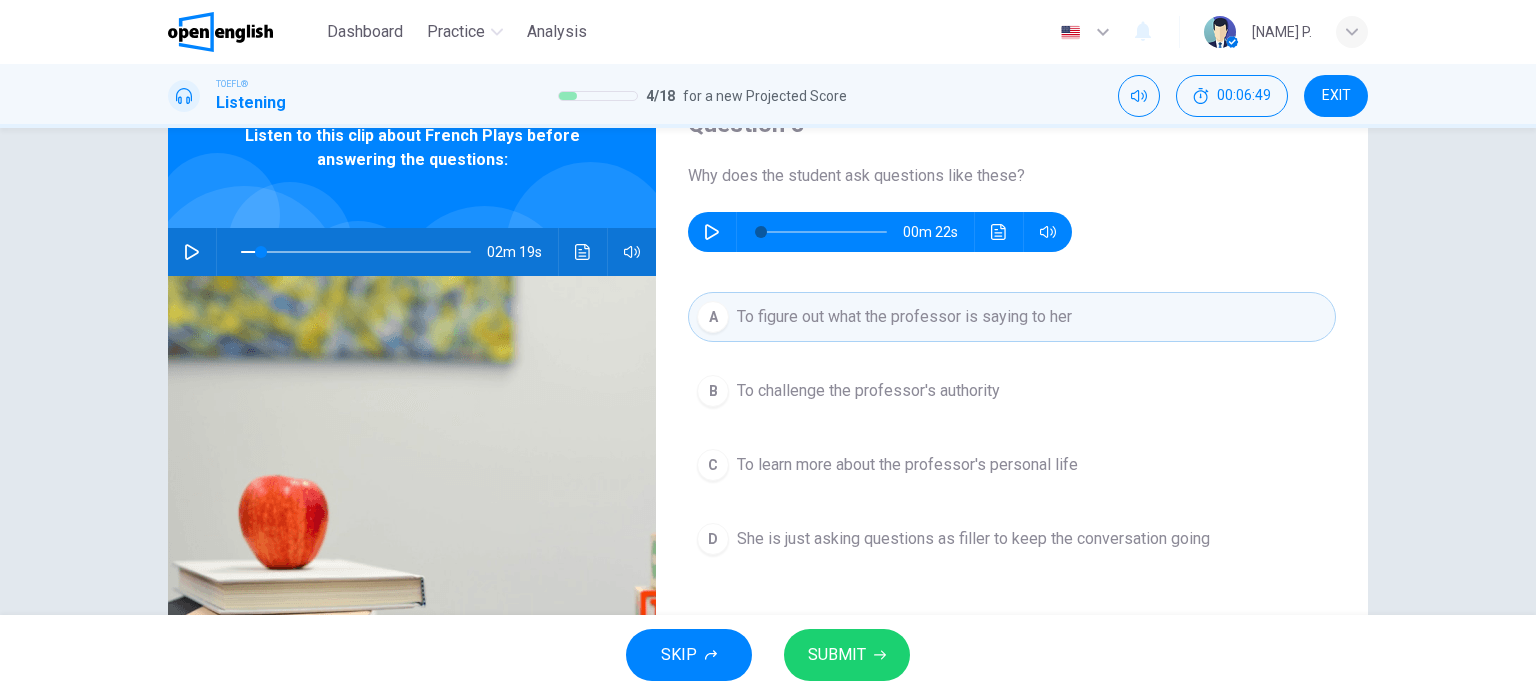 click on "SUBMIT" at bounding box center (847, 655) 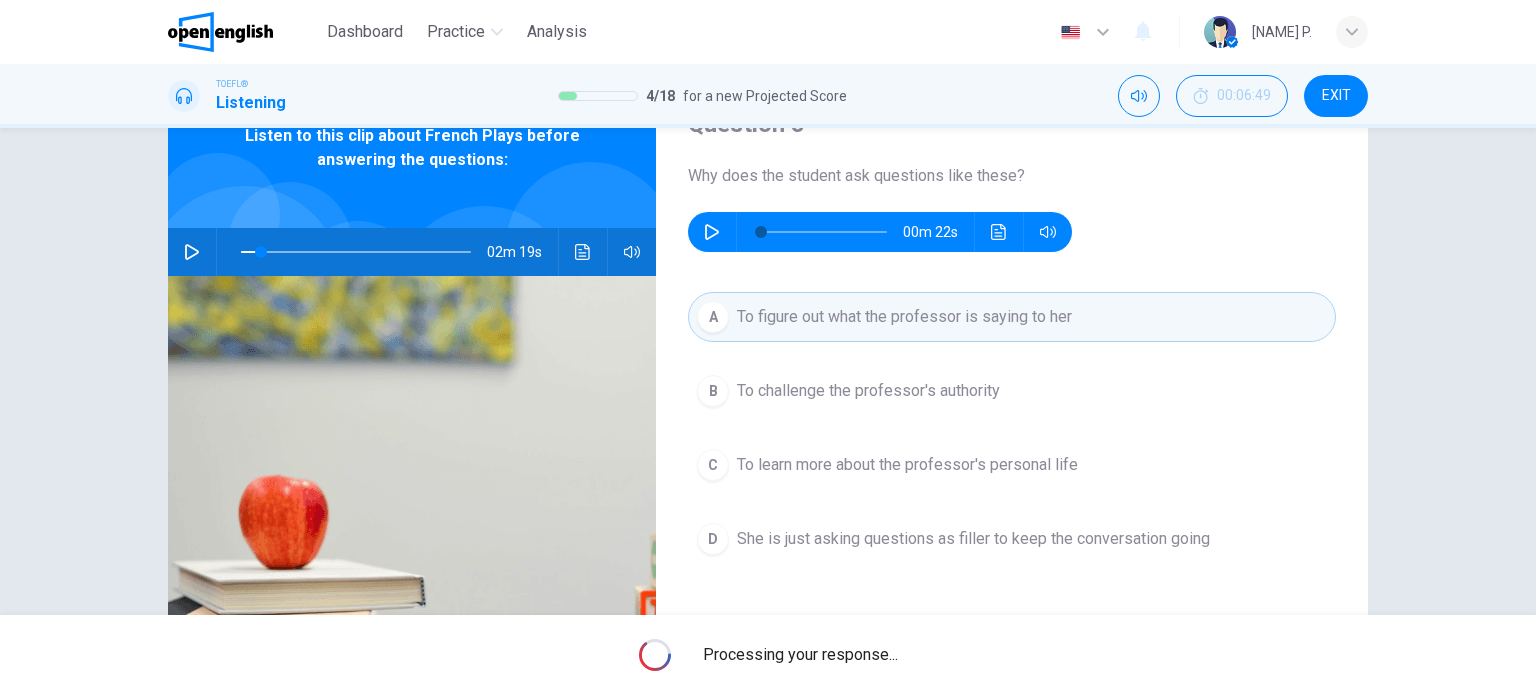 type on "*" 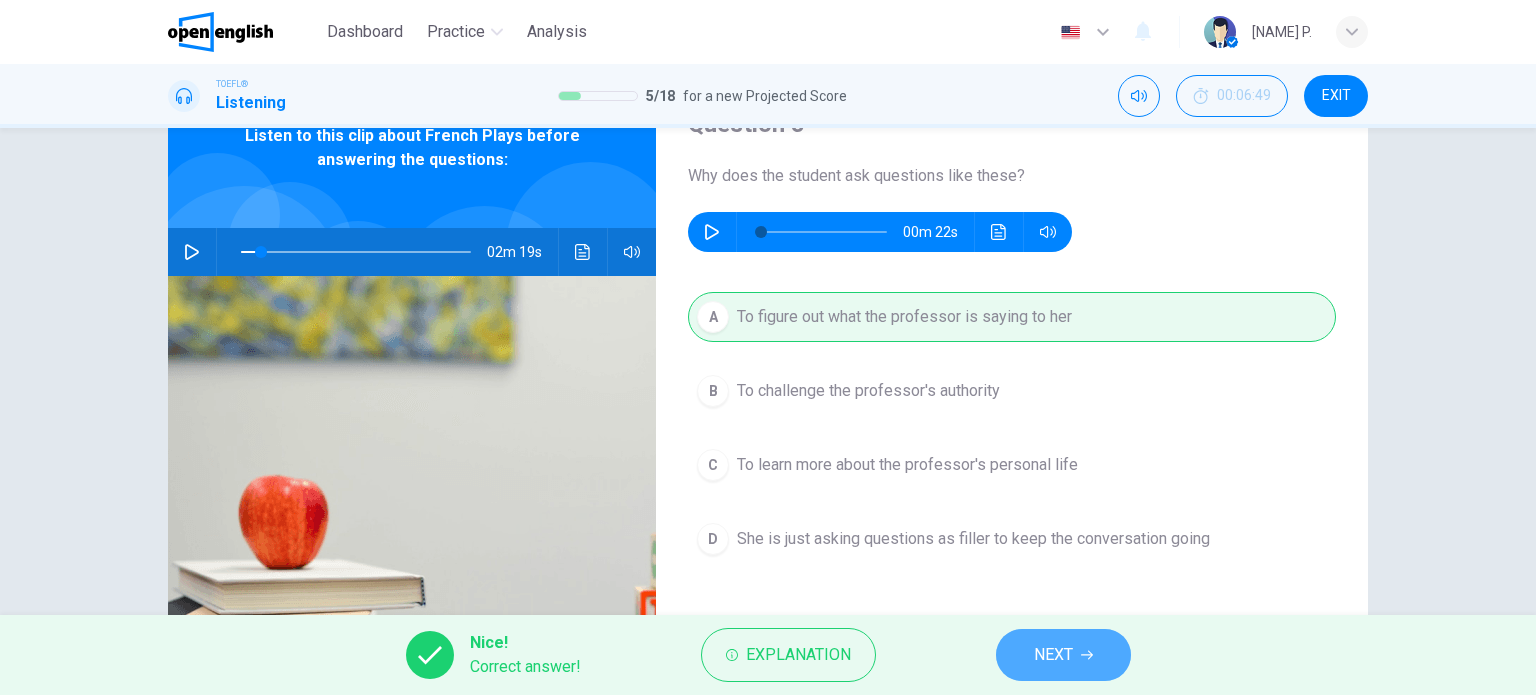 click on "NEXT" at bounding box center (1053, 655) 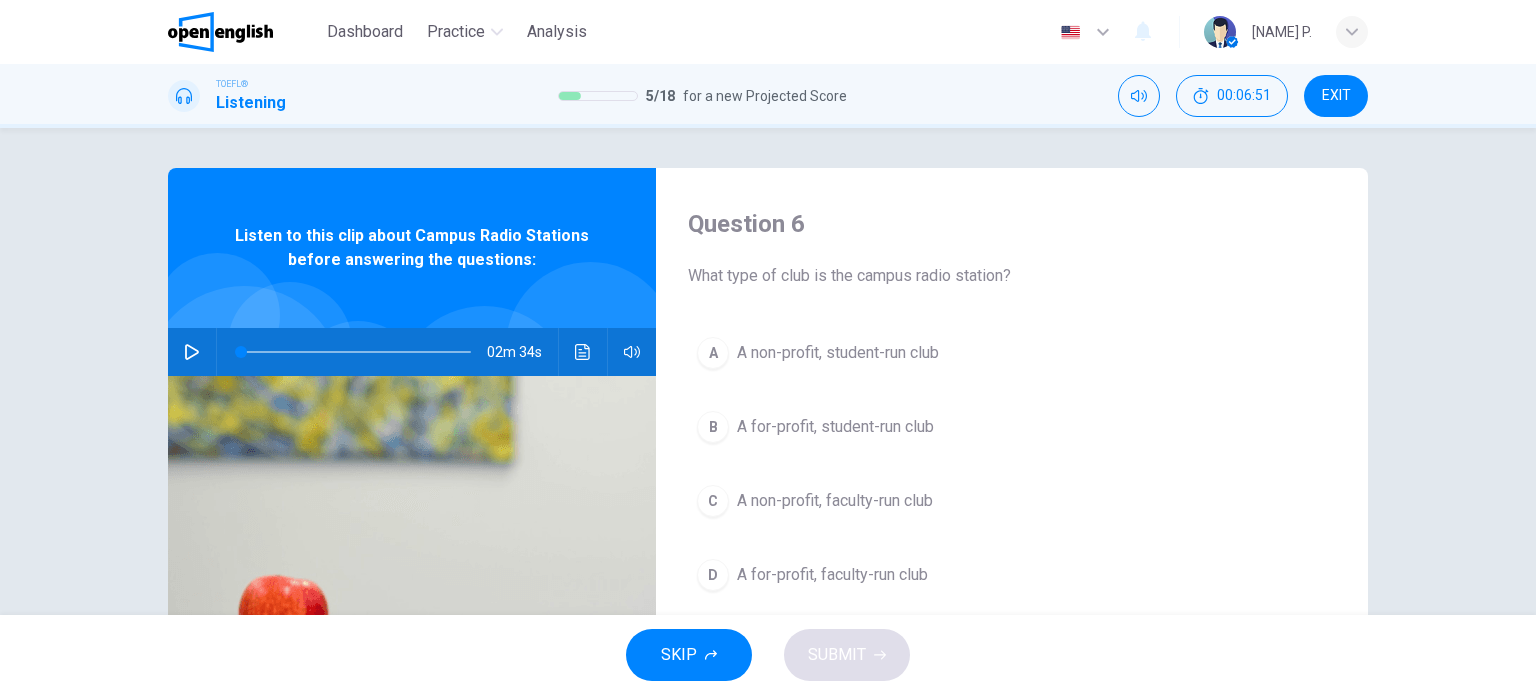click on "02m 34s" at bounding box center [412, 352] 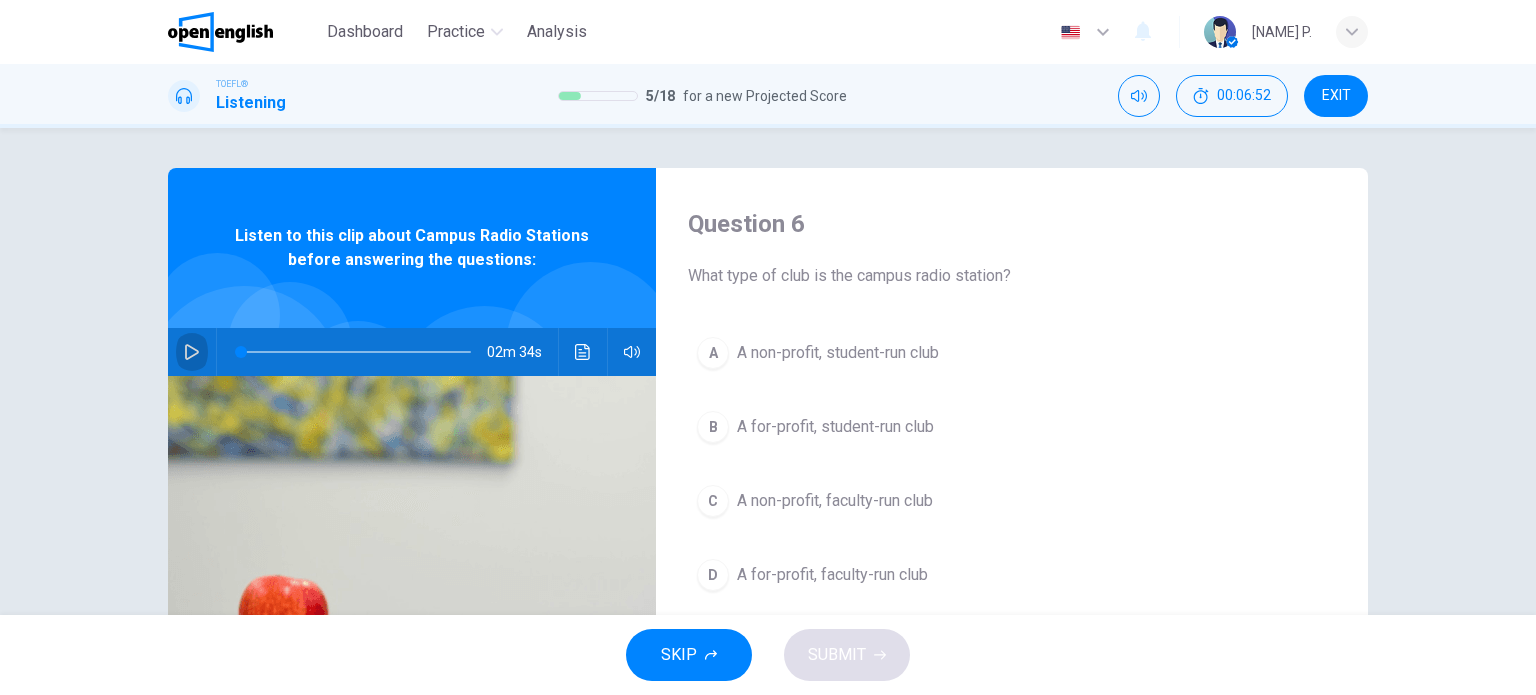 click at bounding box center (192, 352) 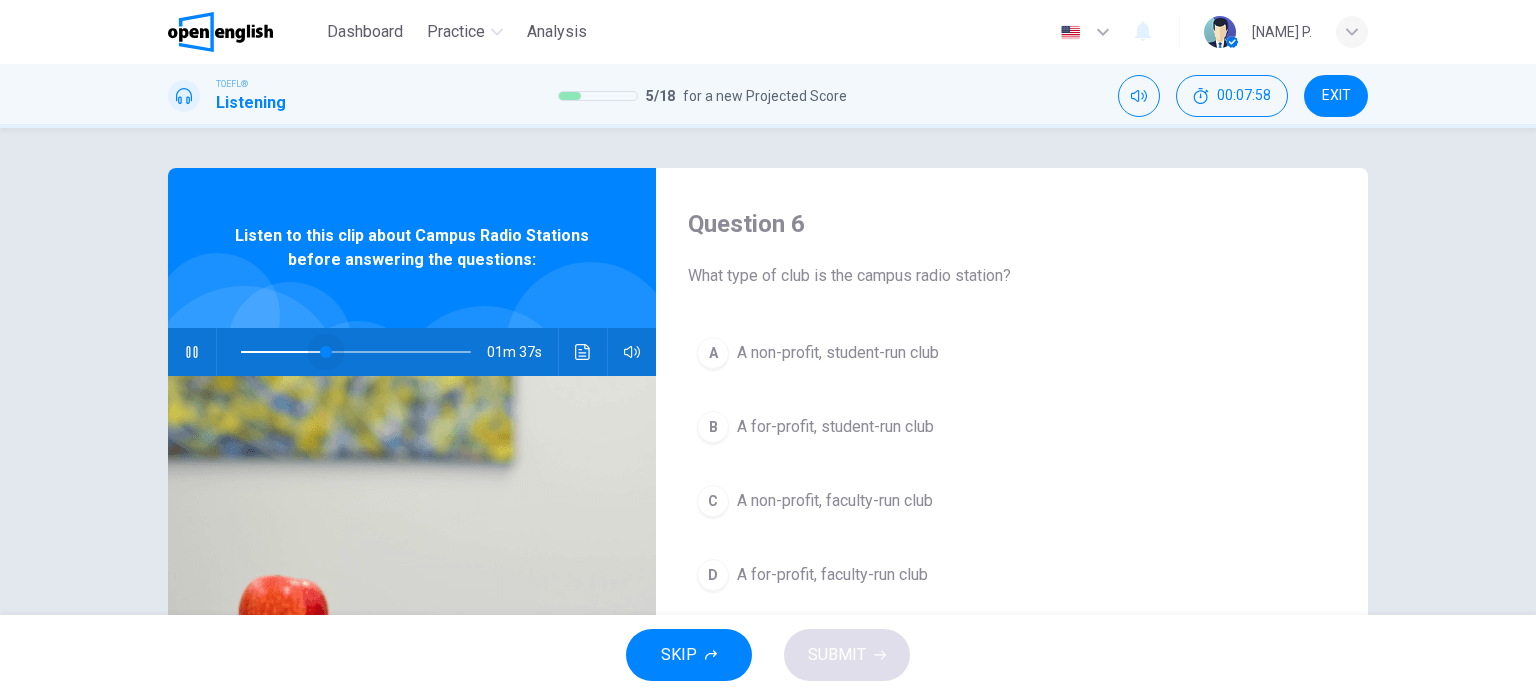 click at bounding box center (326, 352) 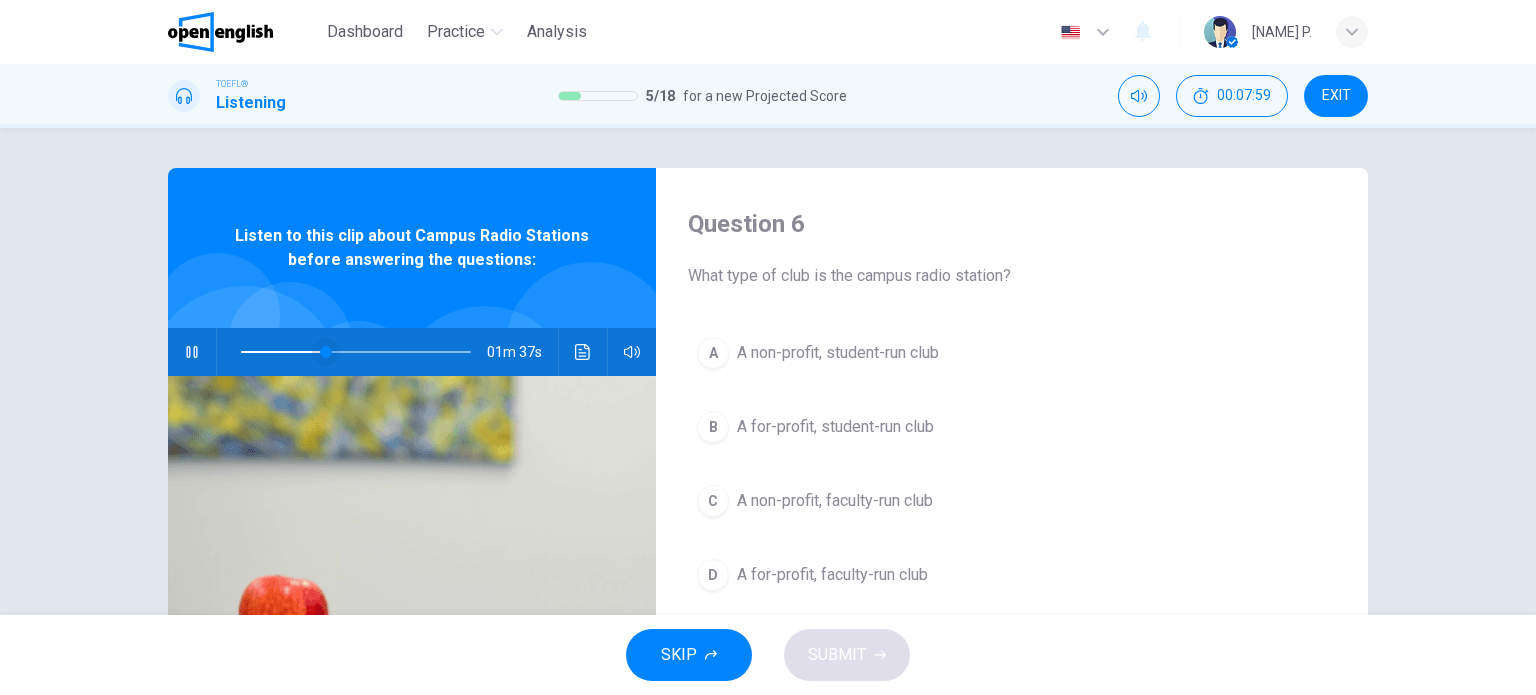 click at bounding box center [326, 352] 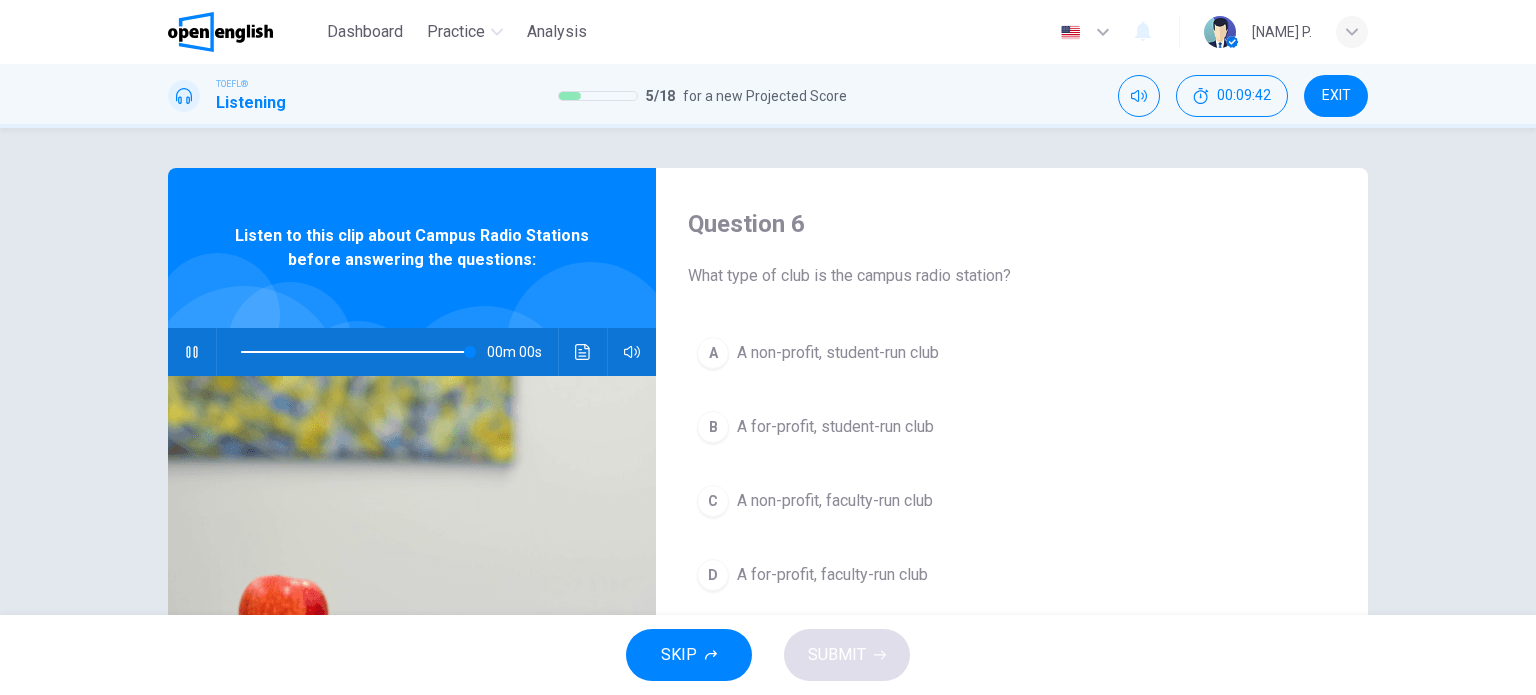 type on "*" 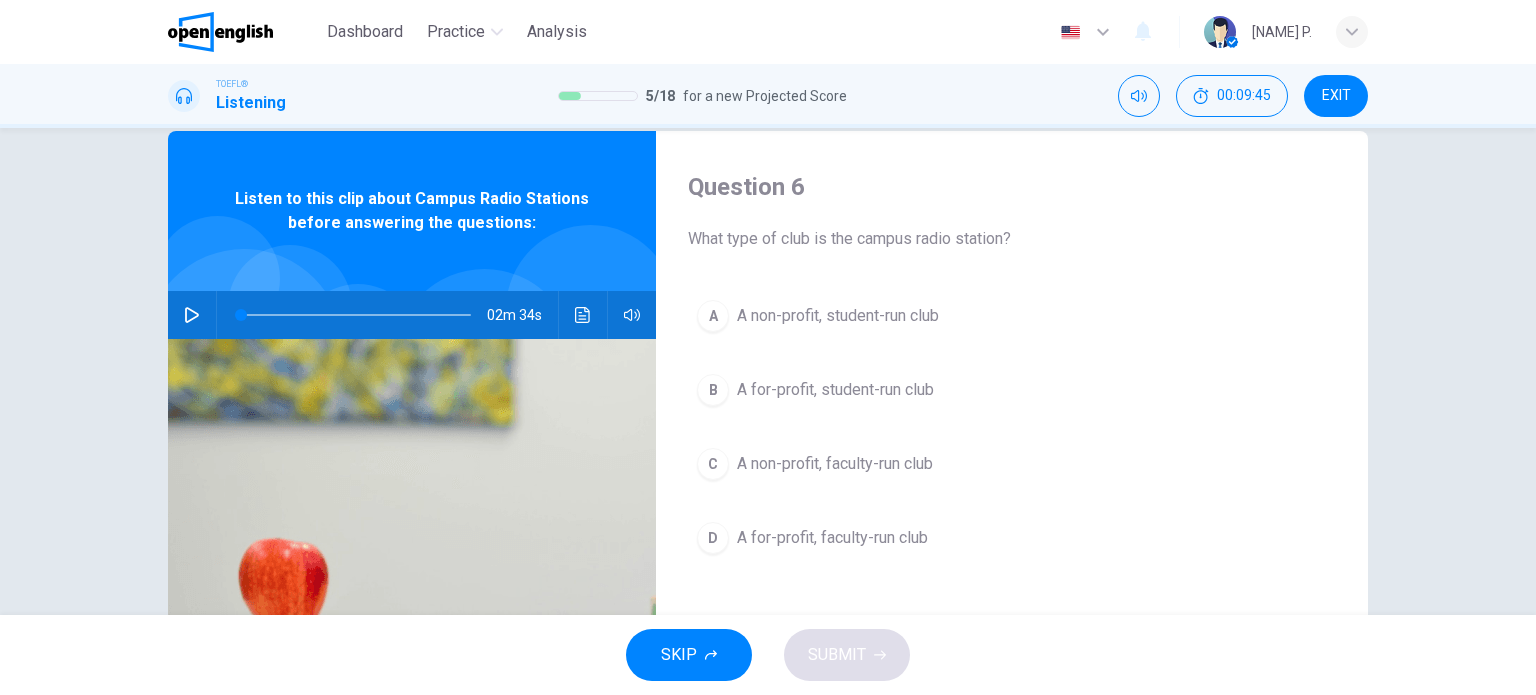 scroll, scrollTop: 100, scrollLeft: 0, axis: vertical 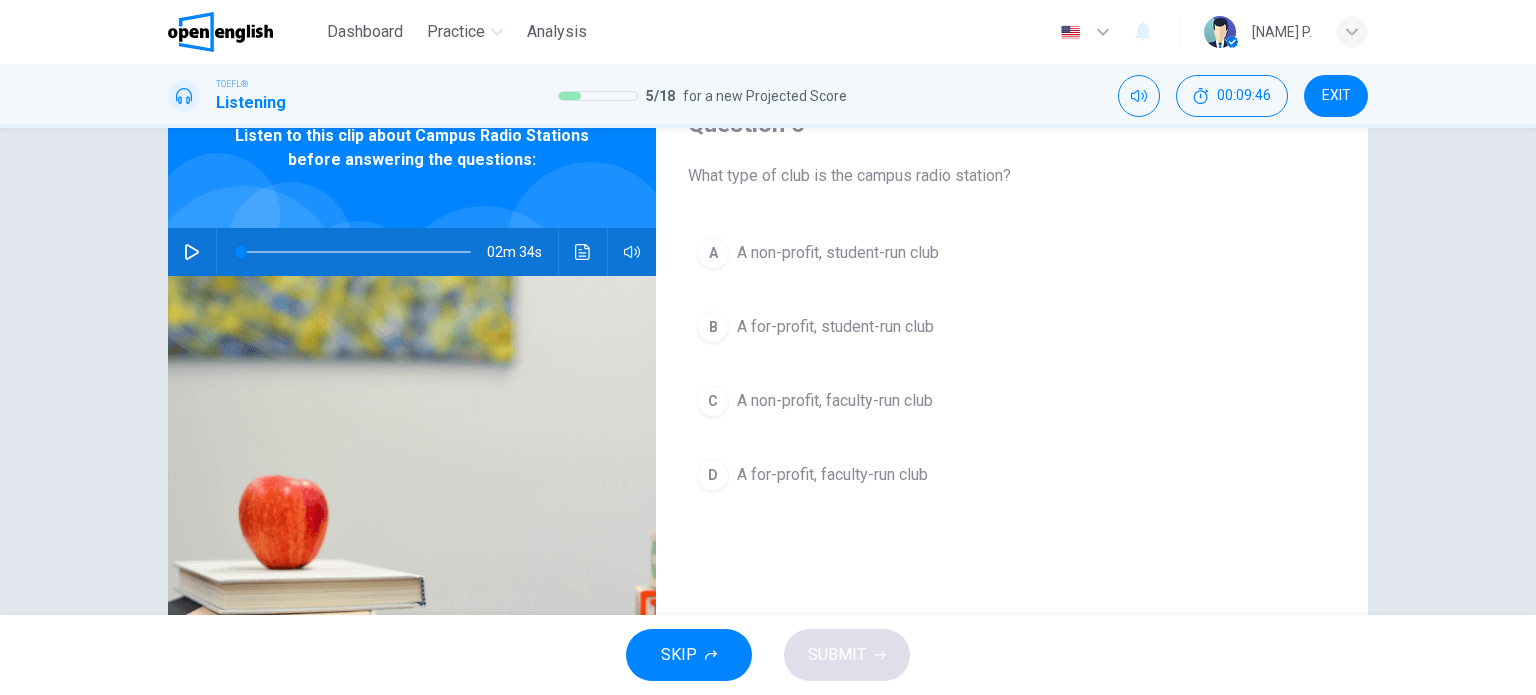 click on "A non-profit, student-run club" at bounding box center (838, 253) 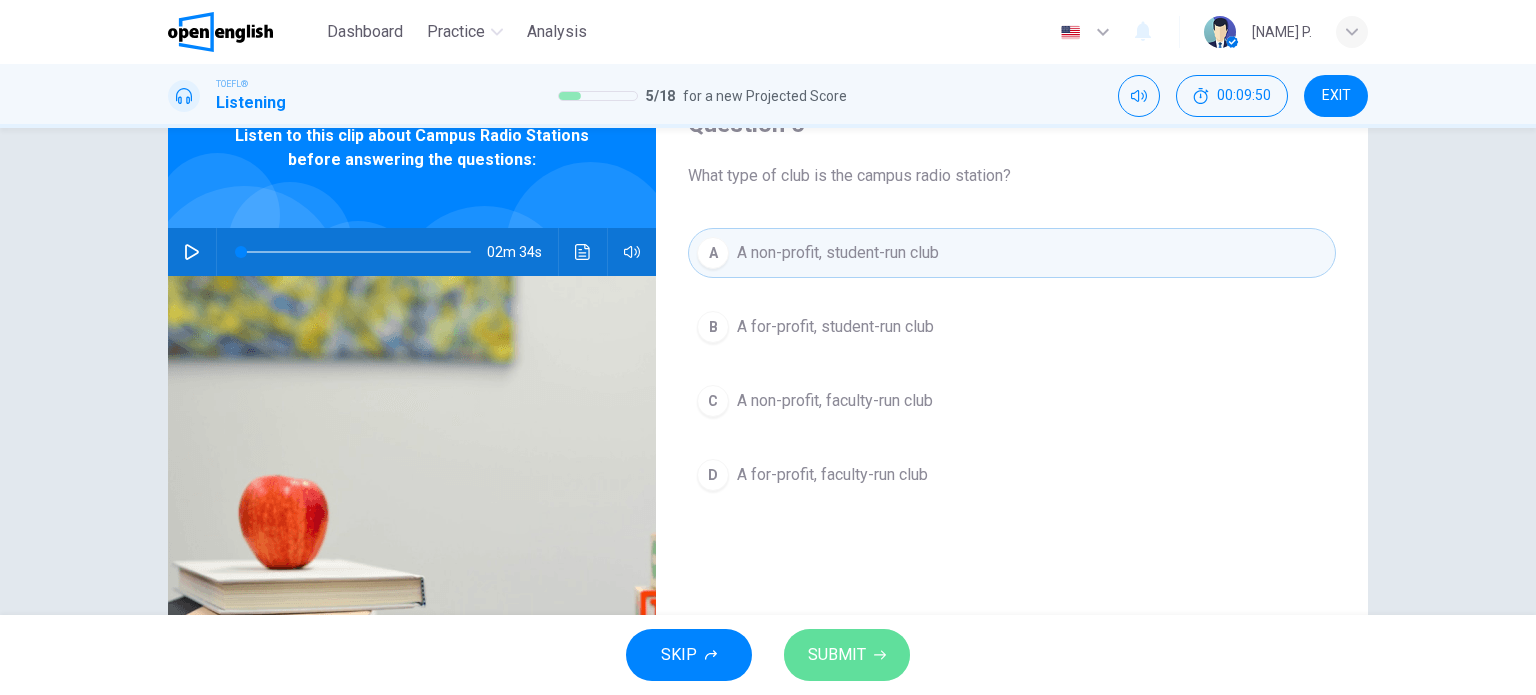 click on "SUBMIT" at bounding box center (837, 655) 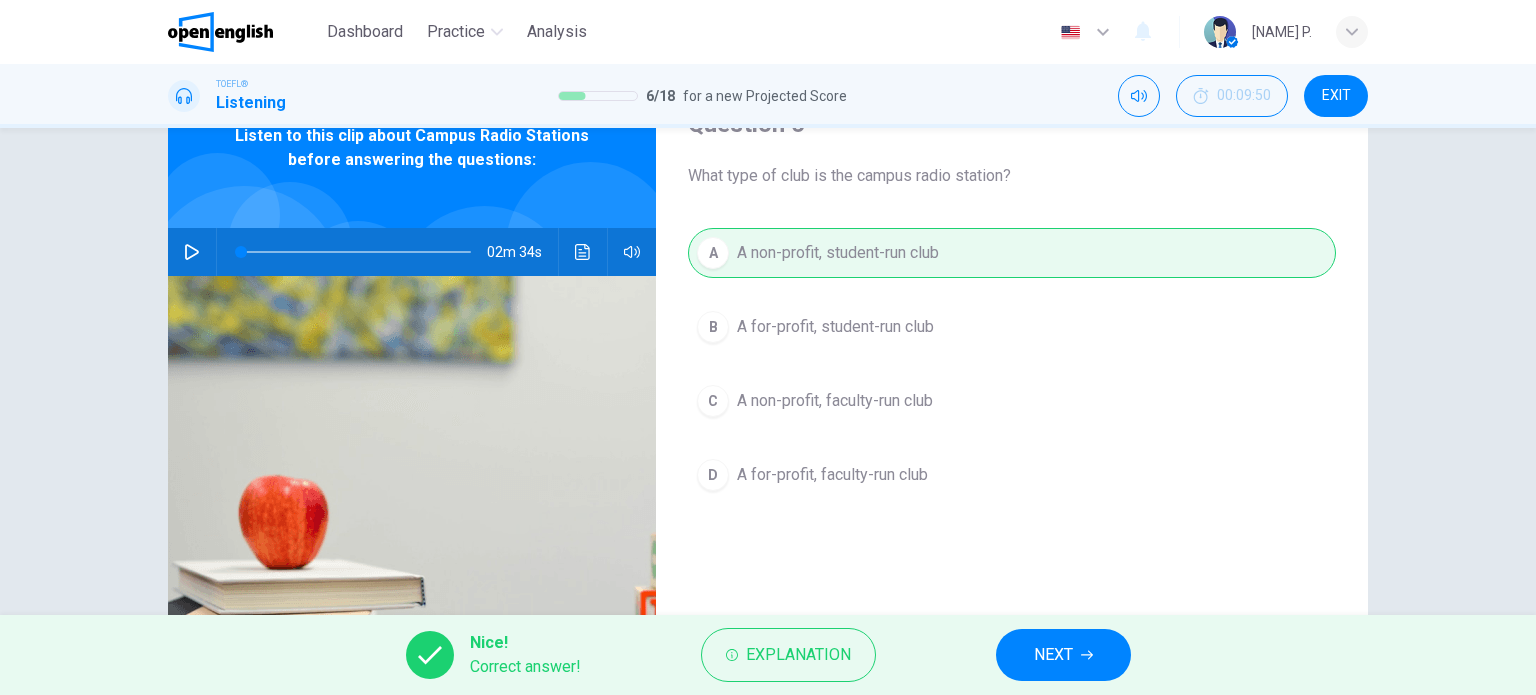 click on "NEXT" at bounding box center [1063, 655] 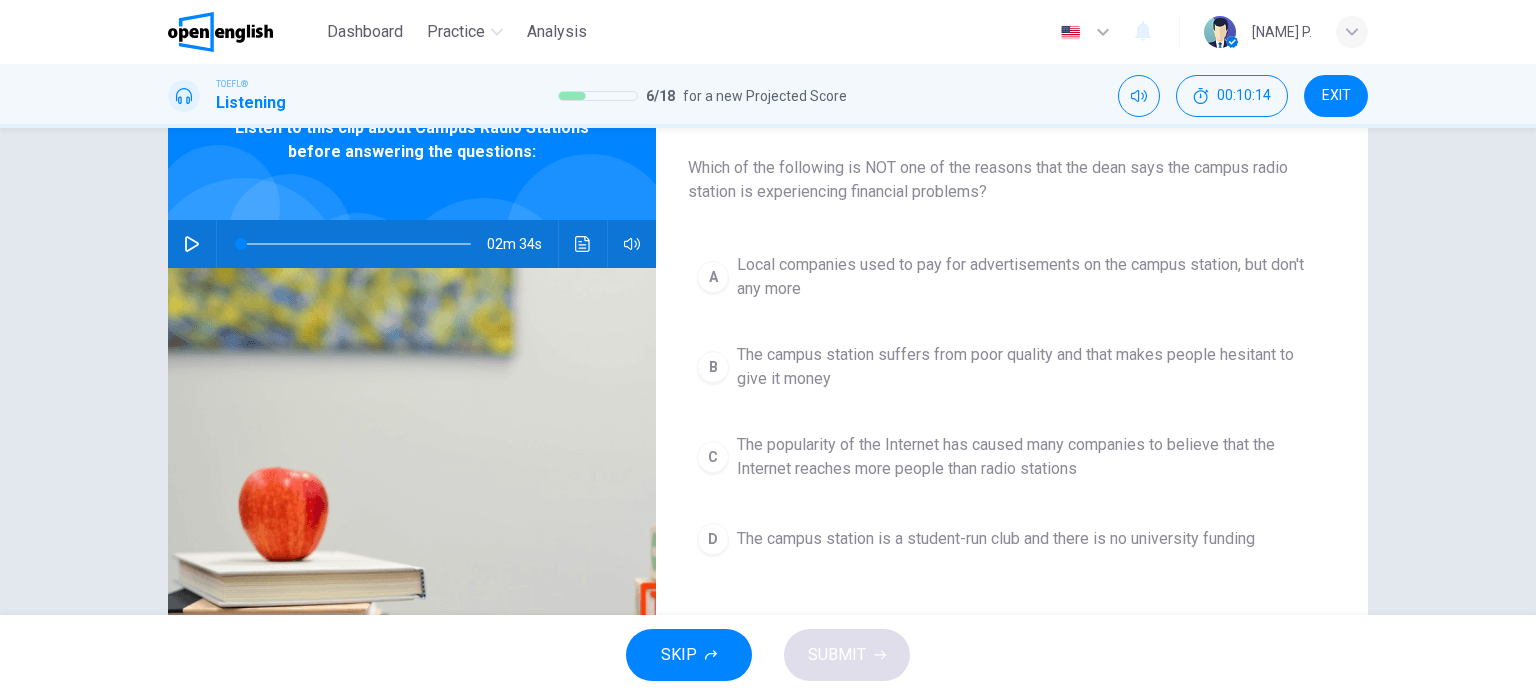 scroll, scrollTop: 100, scrollLeft: 0, axis: vertical 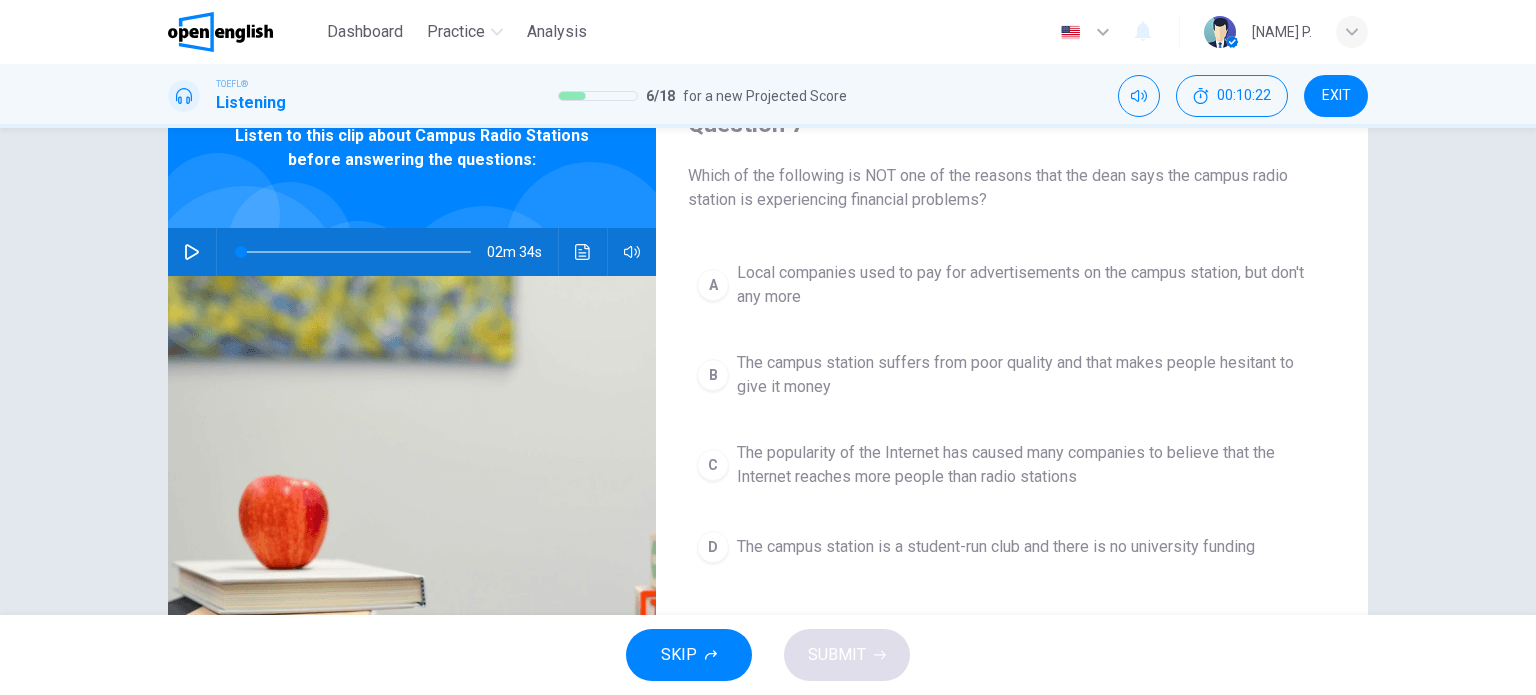 click on "The campus station suffers from poor quality and that makes people hesitant to give it money" at bounding box center (1032, 375) 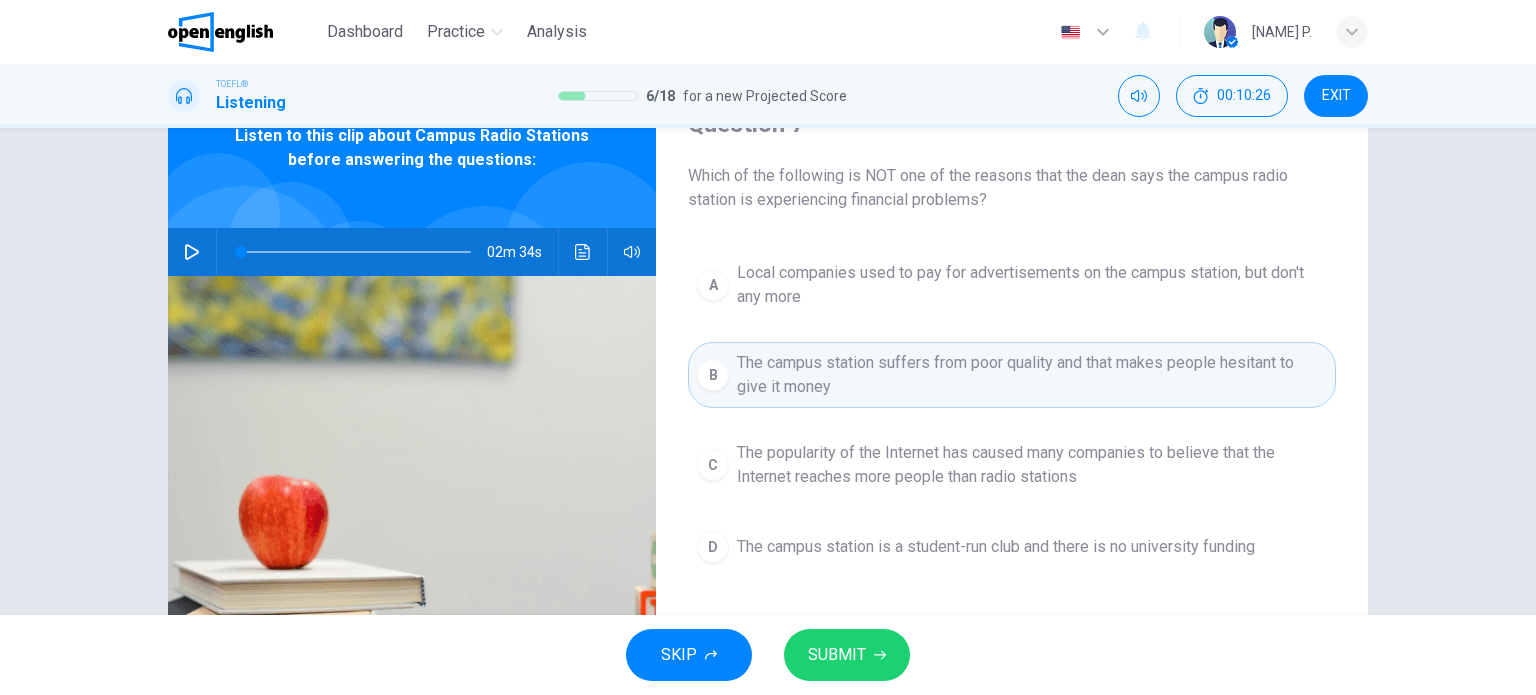 click on "SUBMIT" at bounding box center (847, 655) 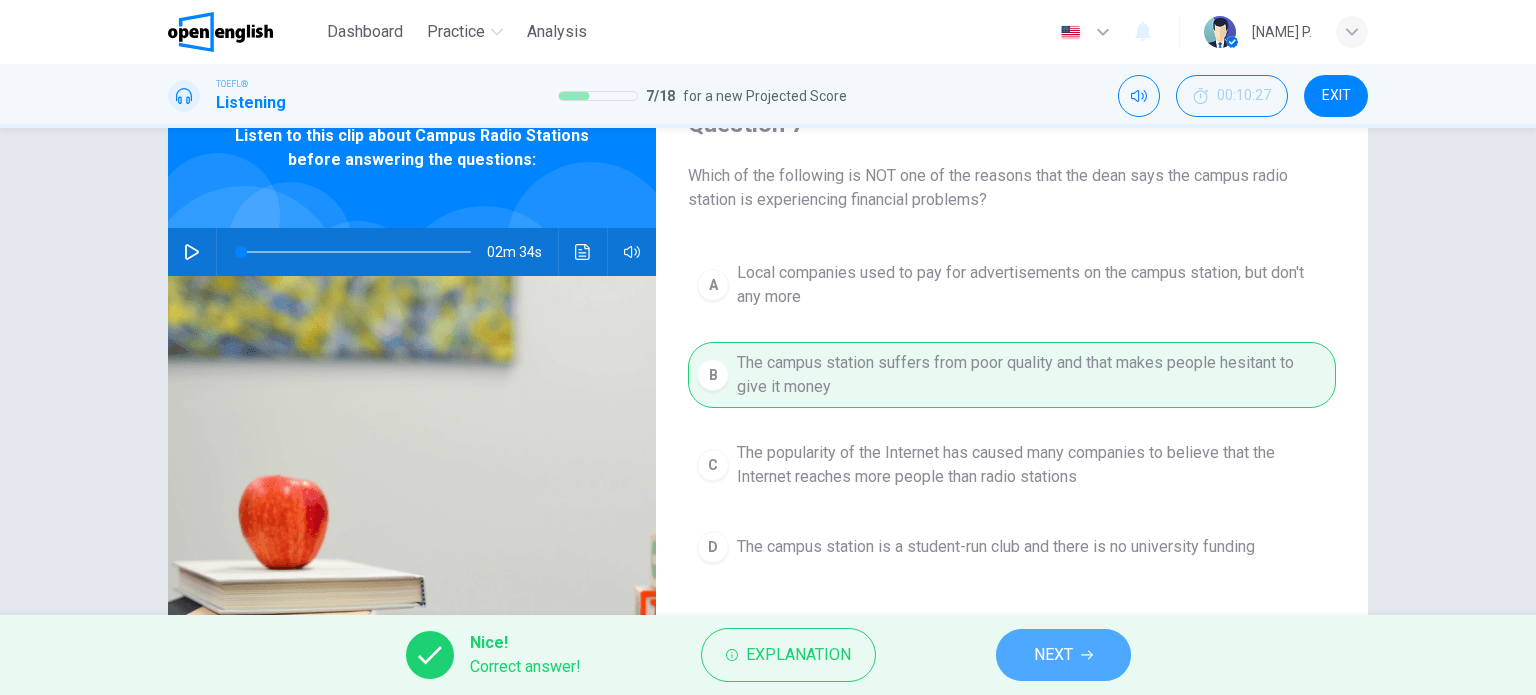 click on "NEXT" at bounding box center [1053, 655] 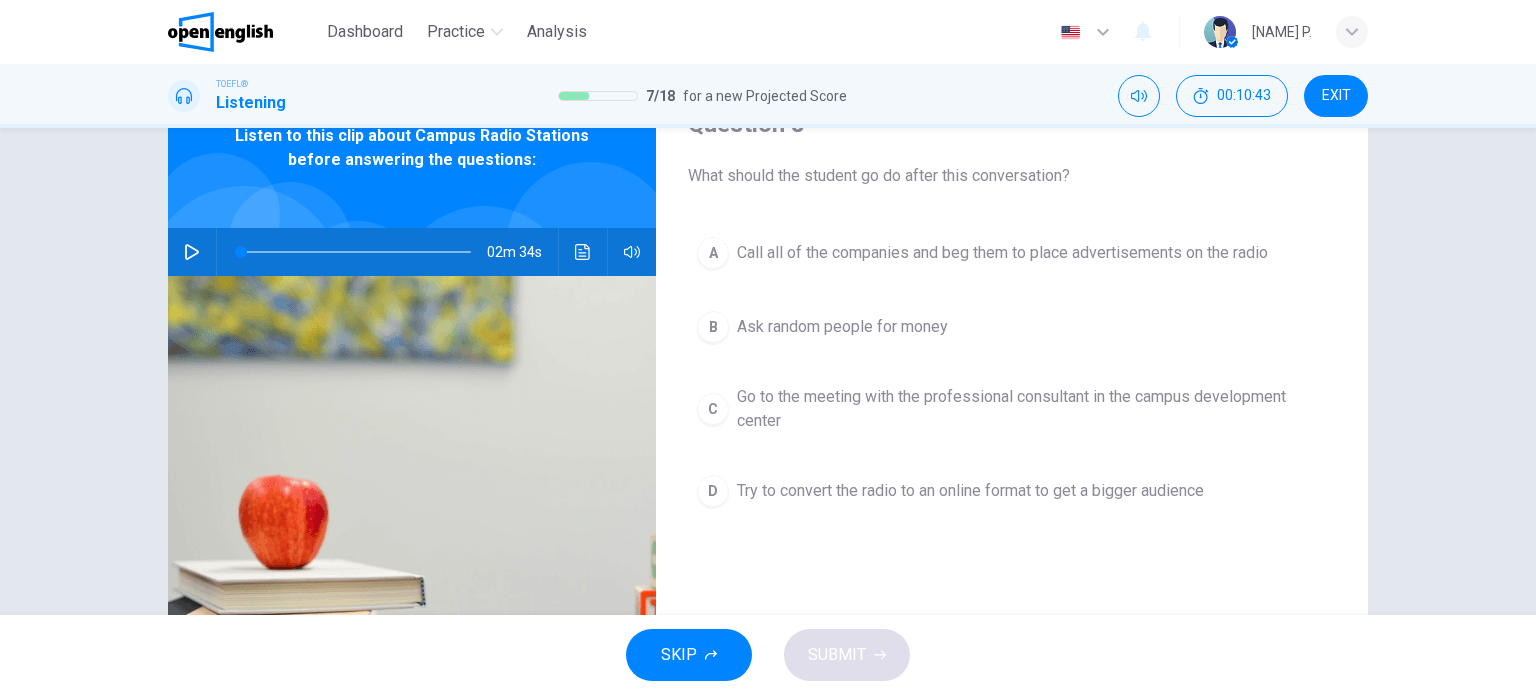 click on "Go to the meeting with the professional consultant in the campus development center" at bounding box center (1032, 409) 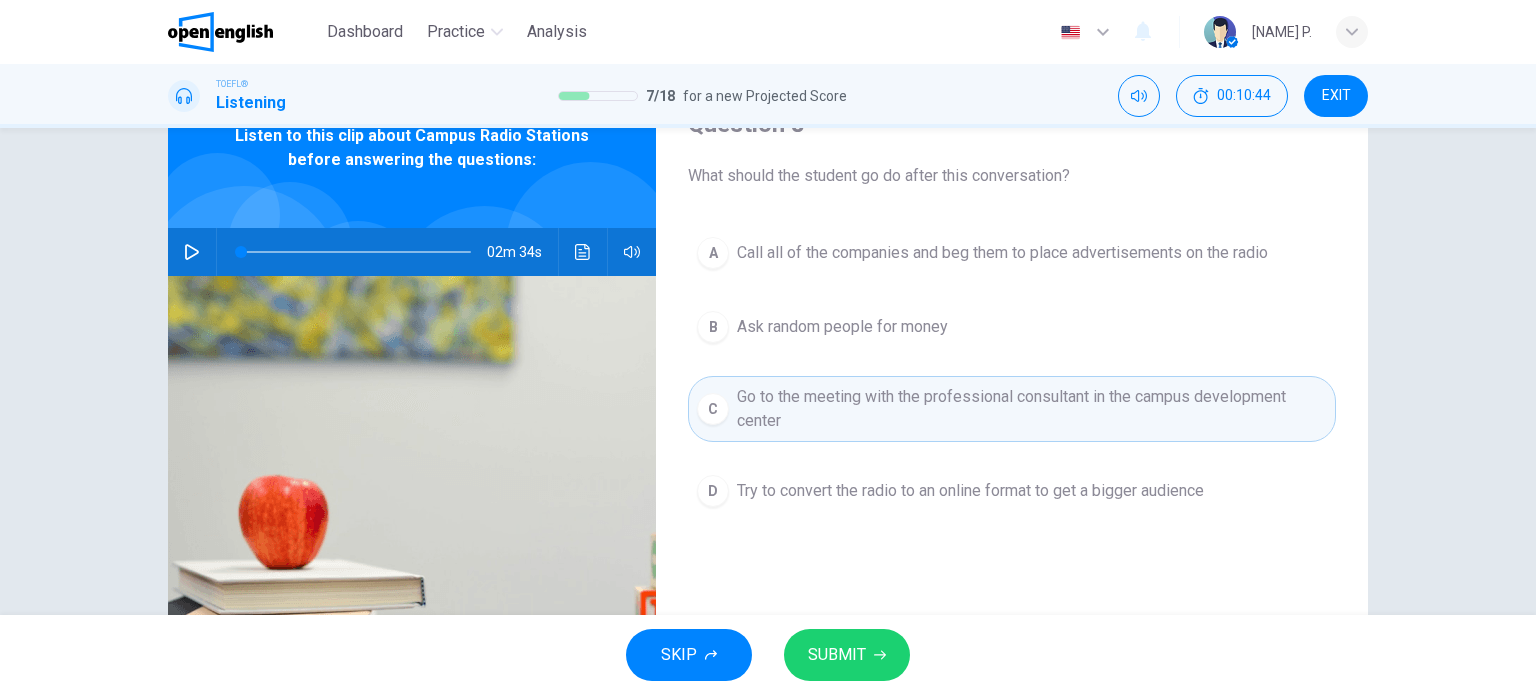 click on "SUBMIT" at bounding box center [837, 655] 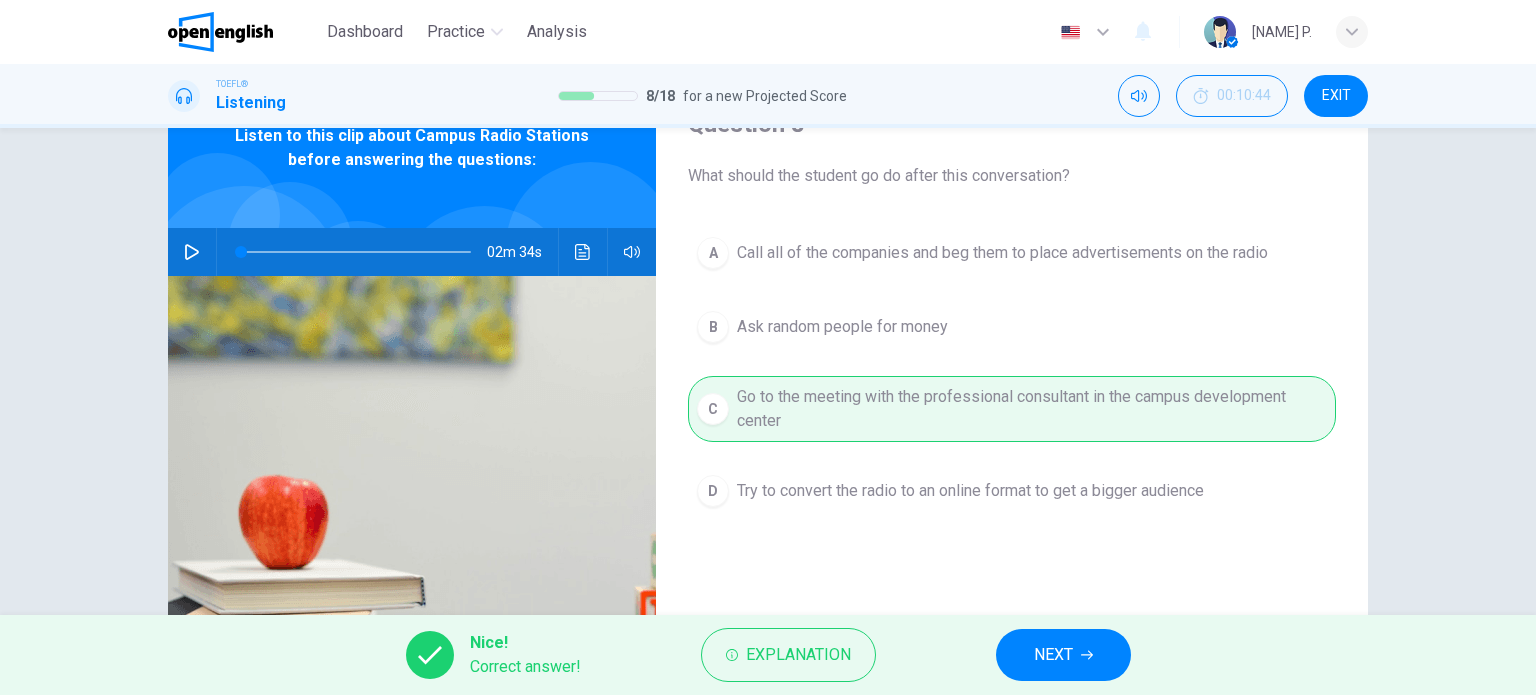 click on "NEXT" at bounding box center [1063, 655] 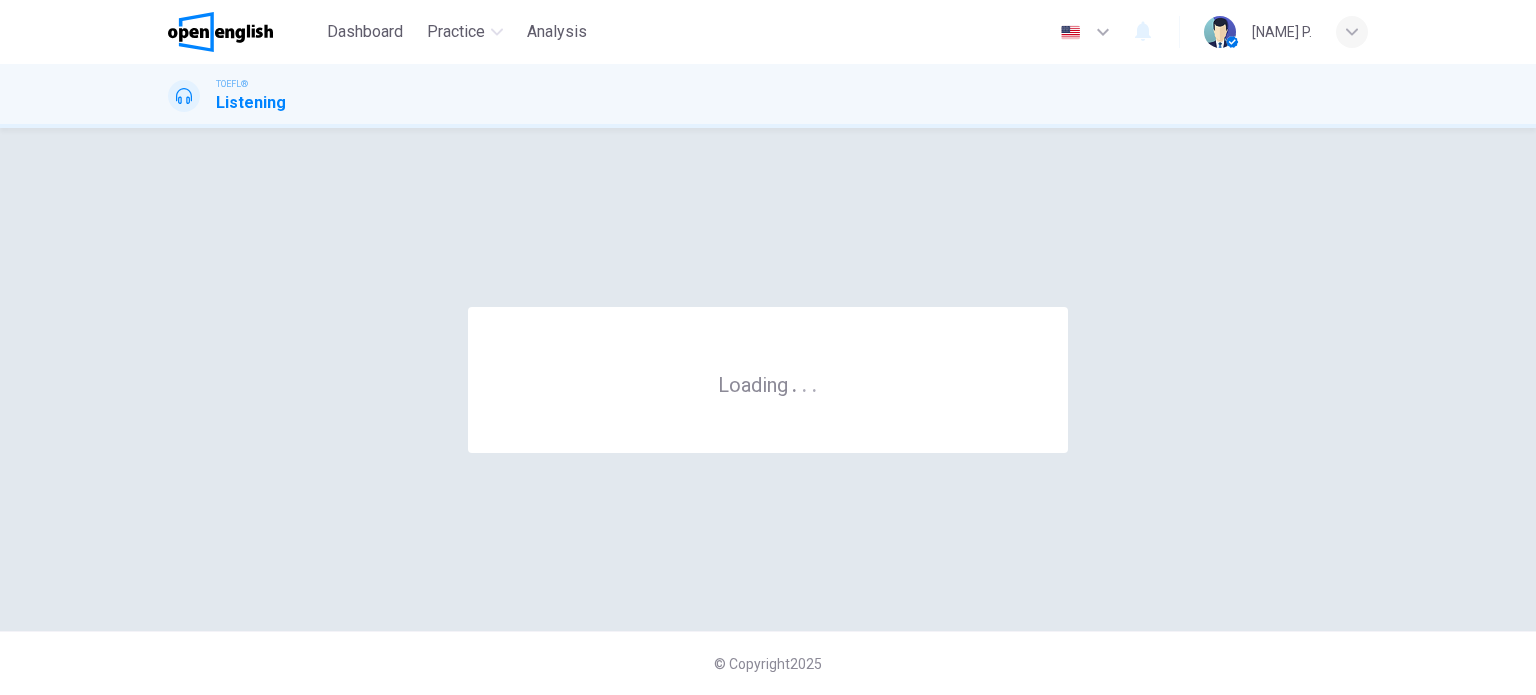 scroll, scrollTop: 0, scrollLeft: 0, axis: both 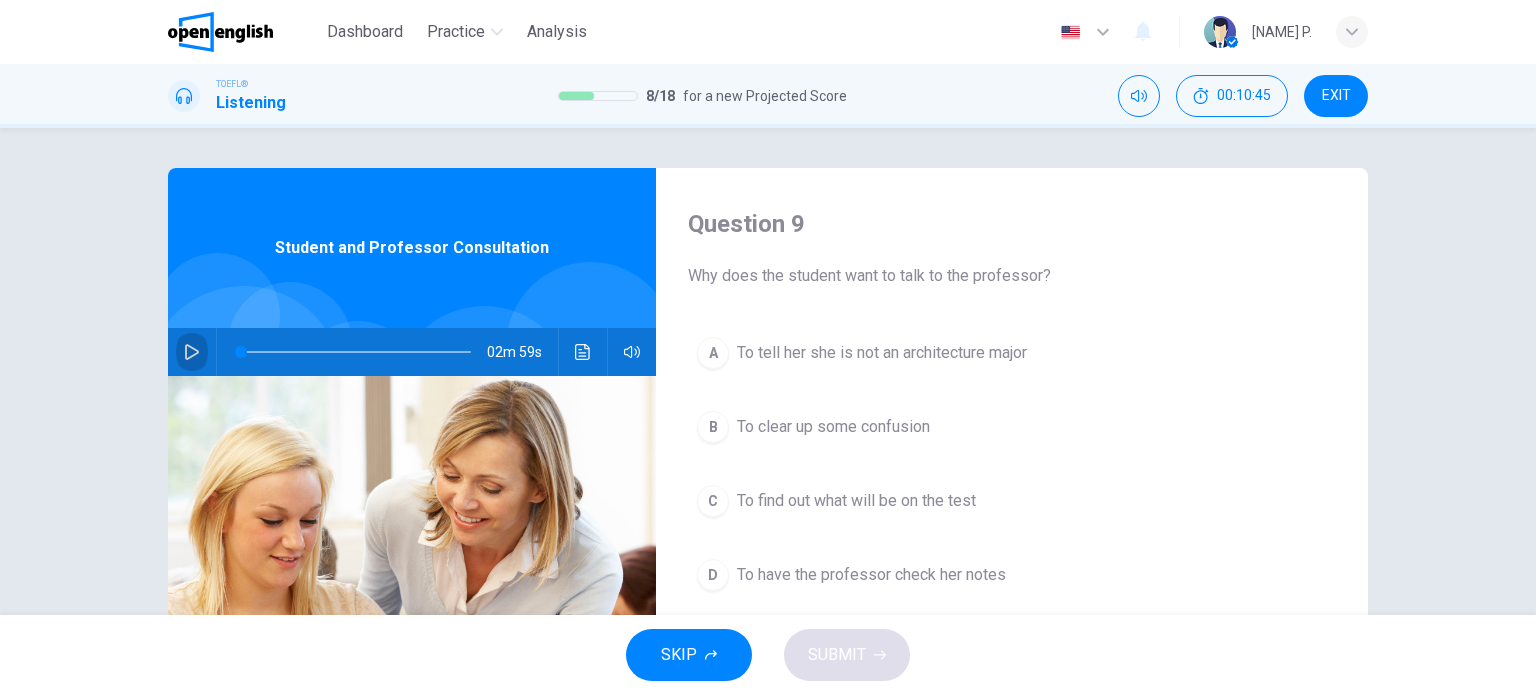 click at bounding box center (192, 352) 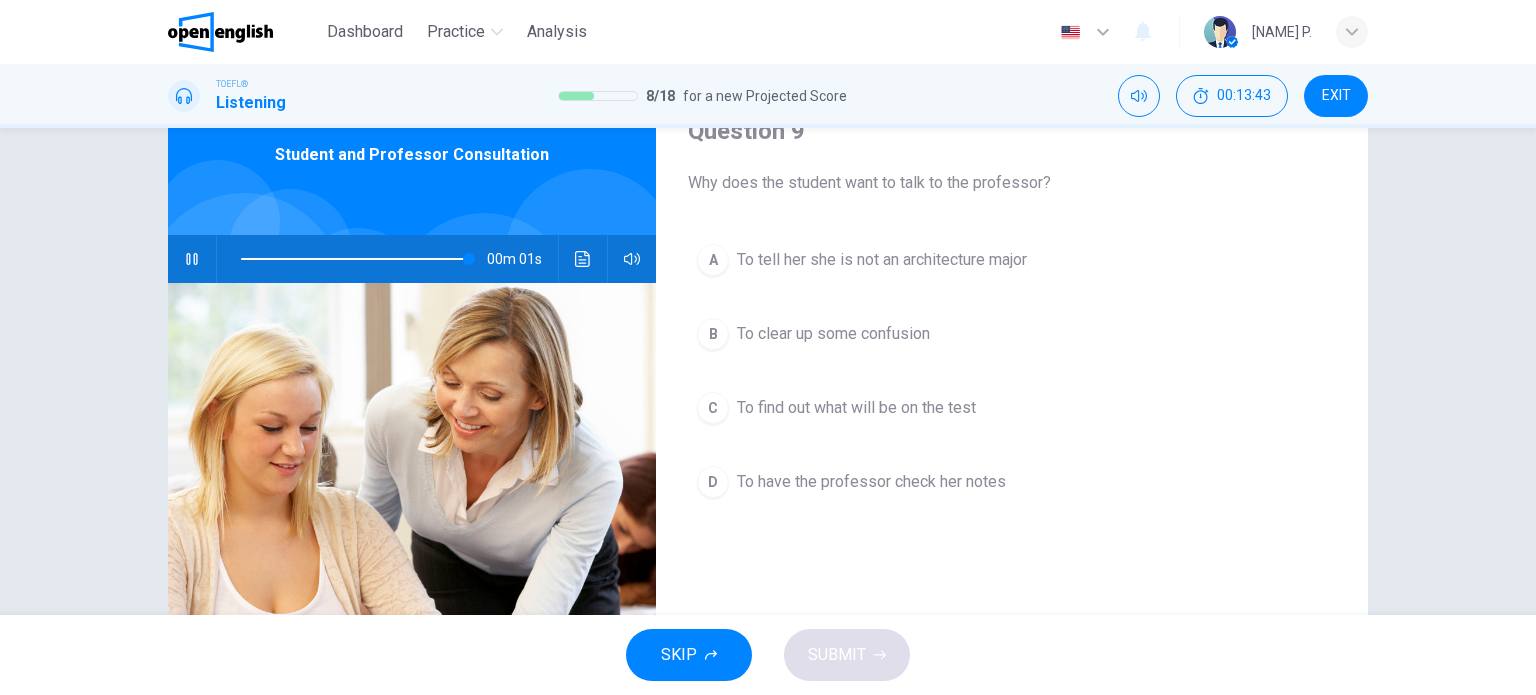 scroll, scrollTop: 100, scrollLeft: 0, axis: vertical 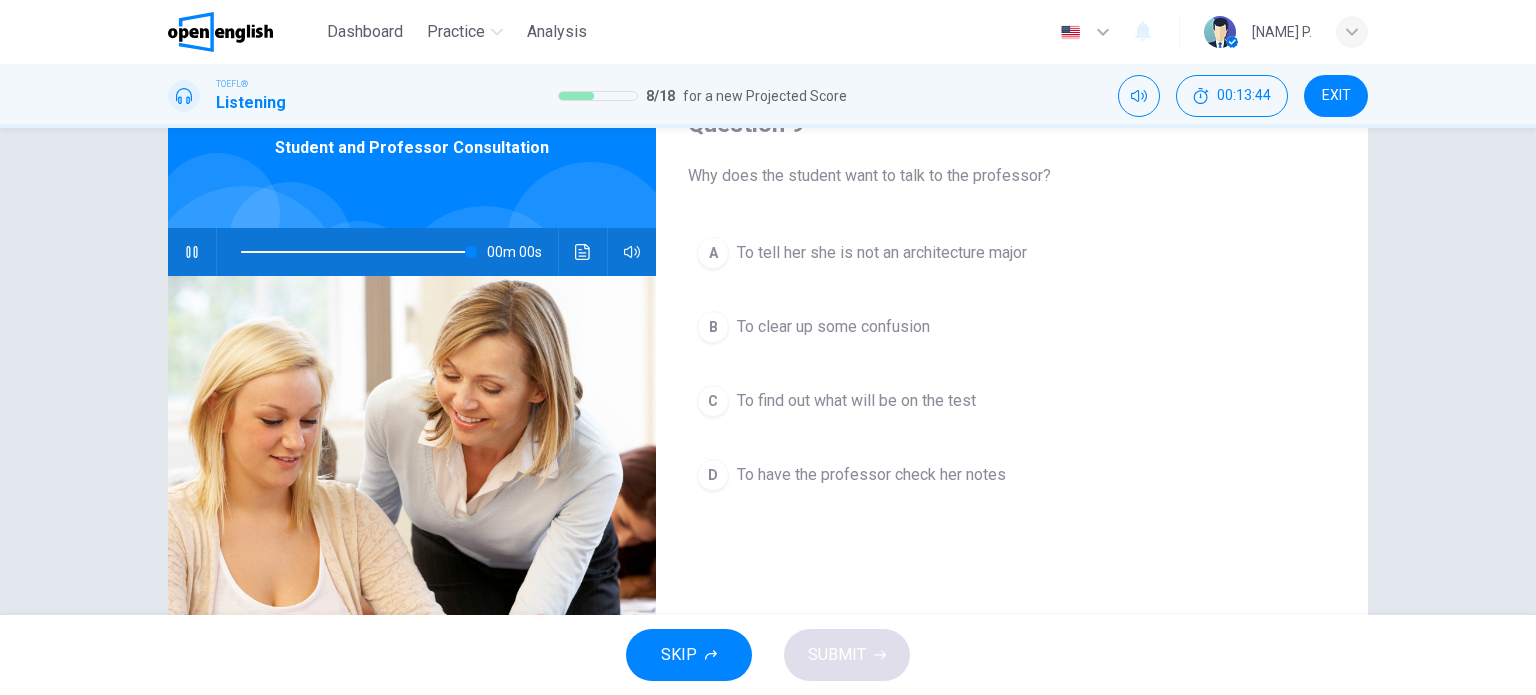 type on "*" 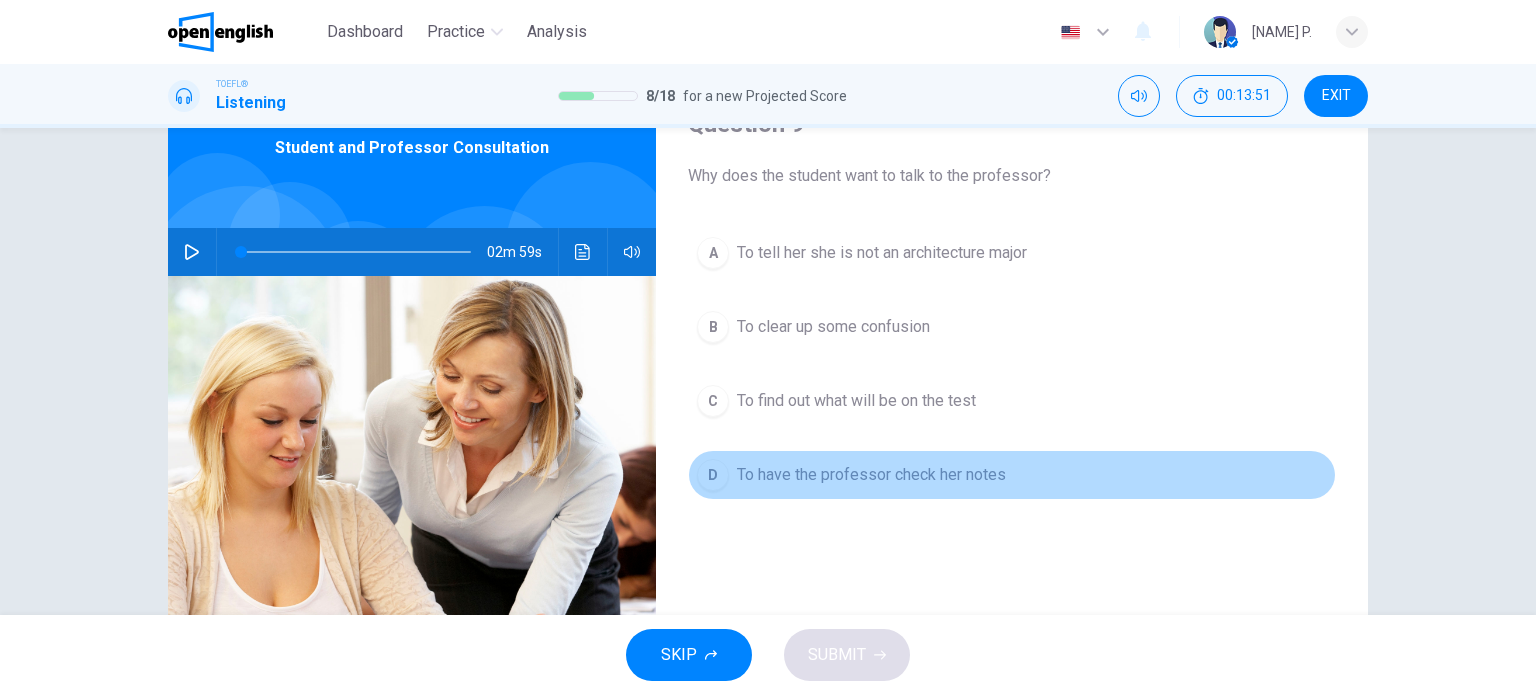 click on "To have the professor check her notes" at bounding box center (871, 475) 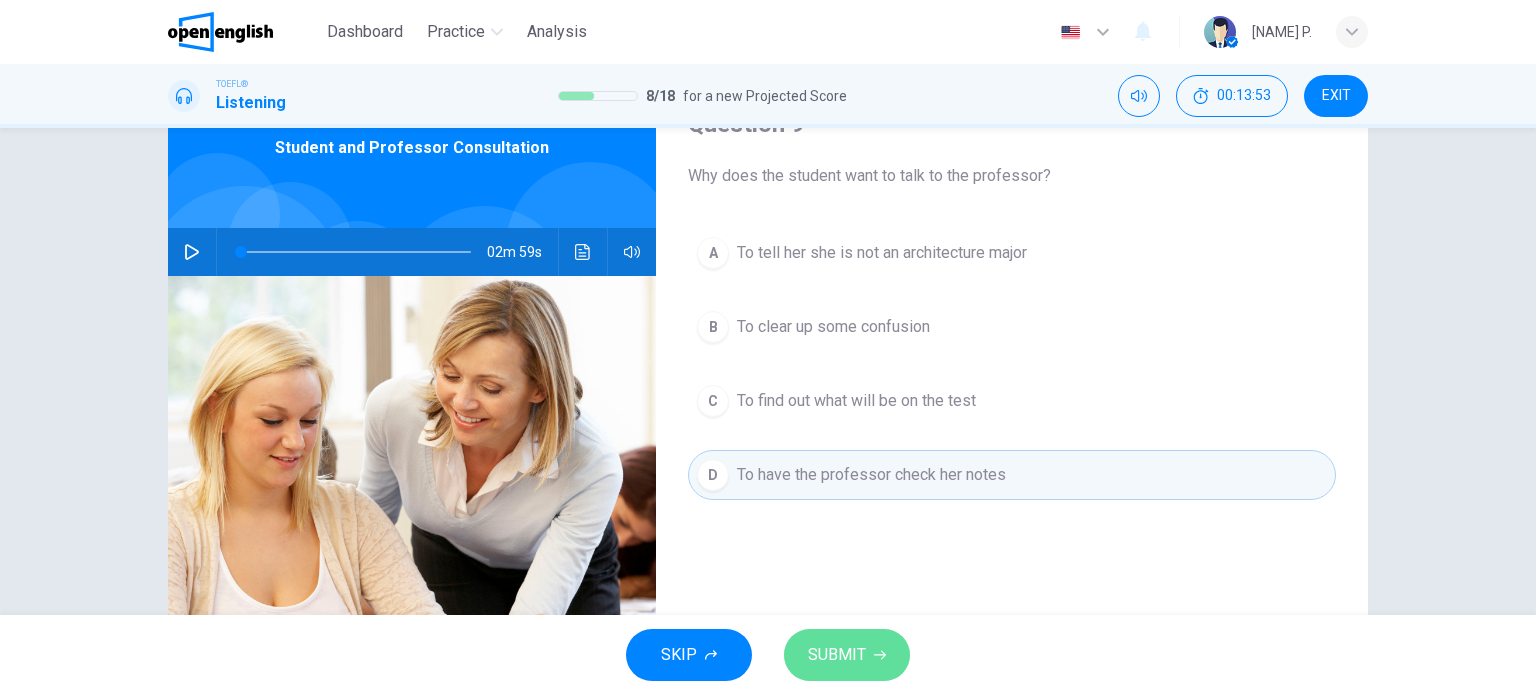 click on "SUBMIT" at bounding box center (837, 655) 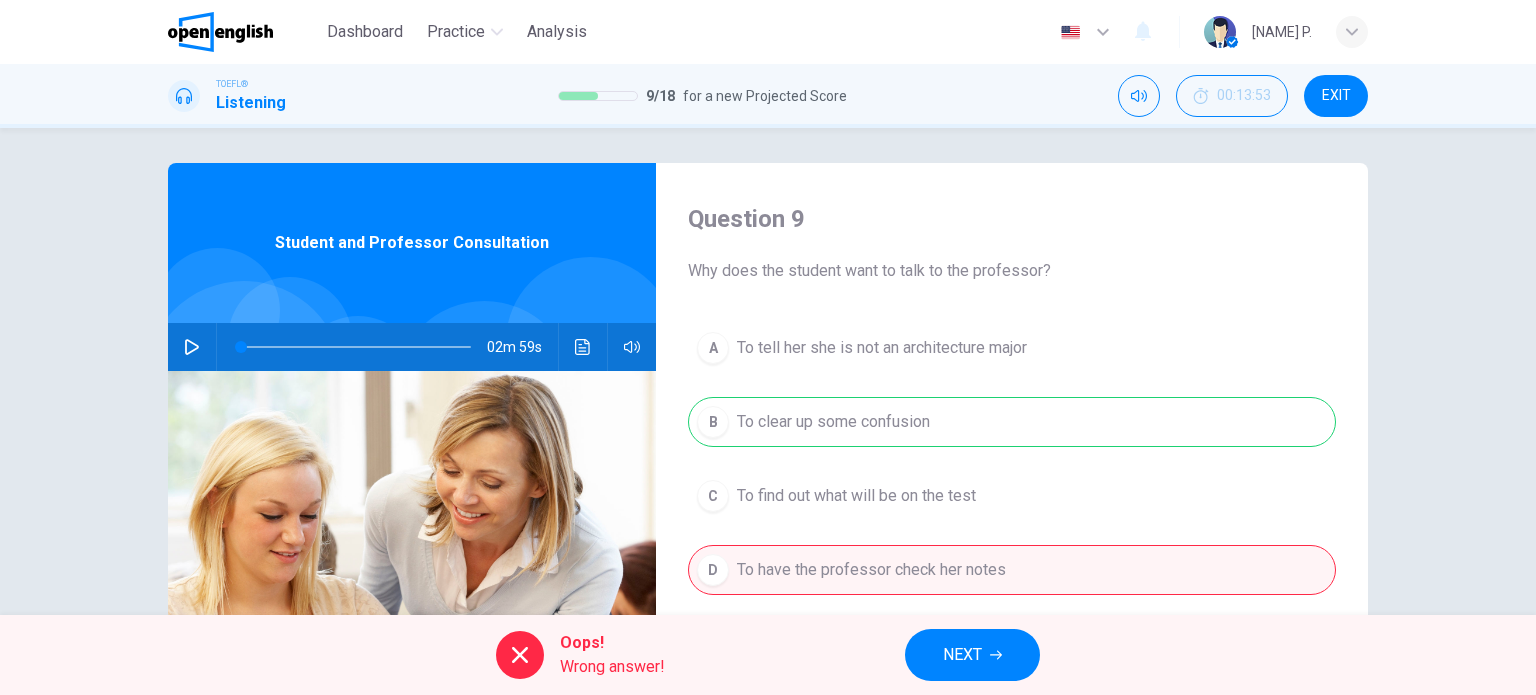 scroll, scrollTop: 0, scrollLeft: 0, axis: both 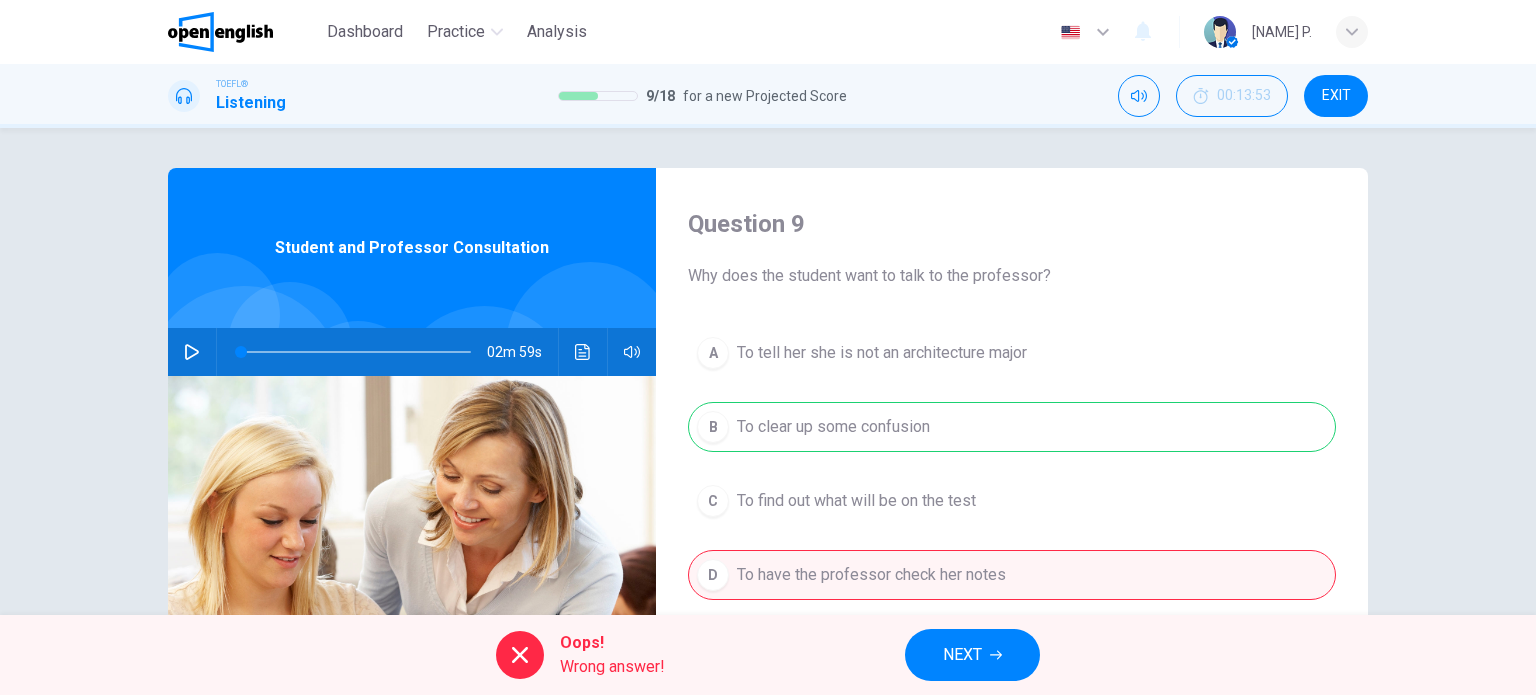 click on "NEXT" at bounding box center [972, 655] 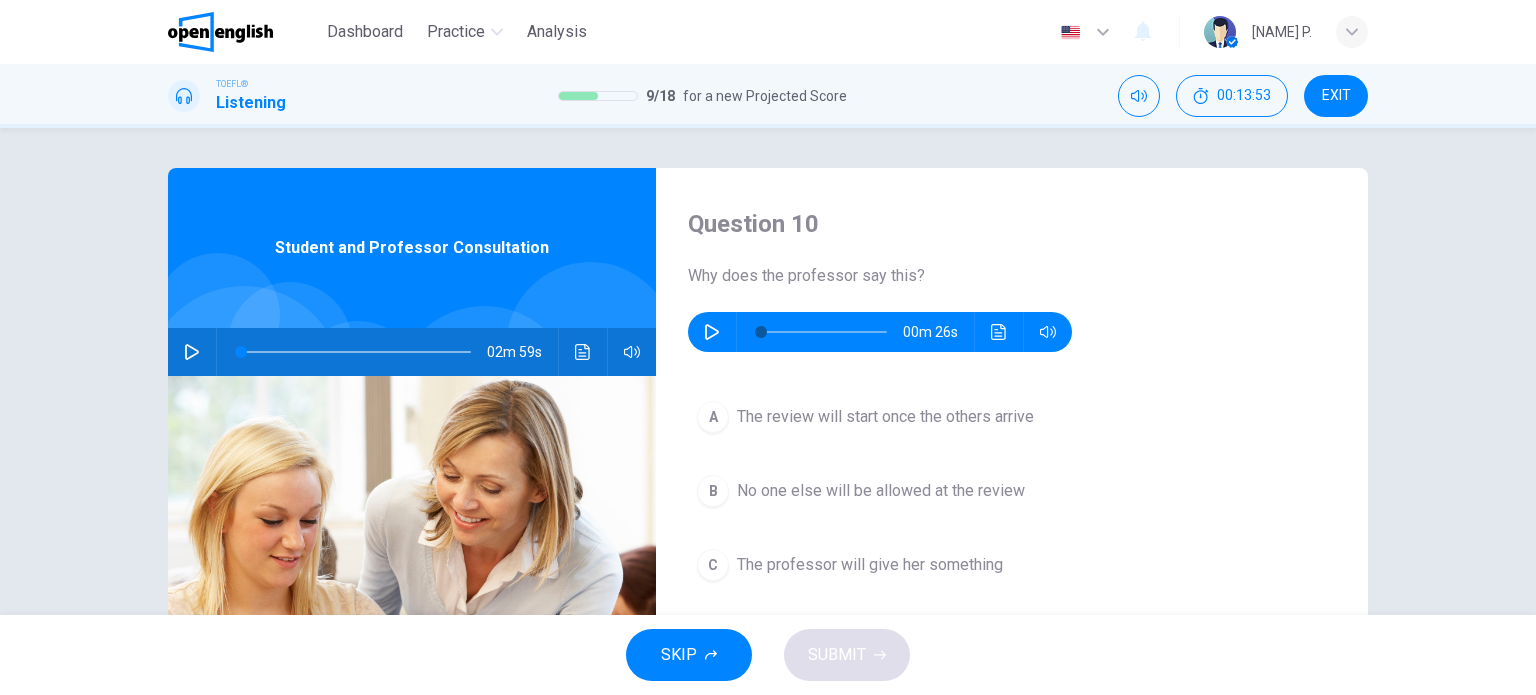 click at bounding box center [712, 332] 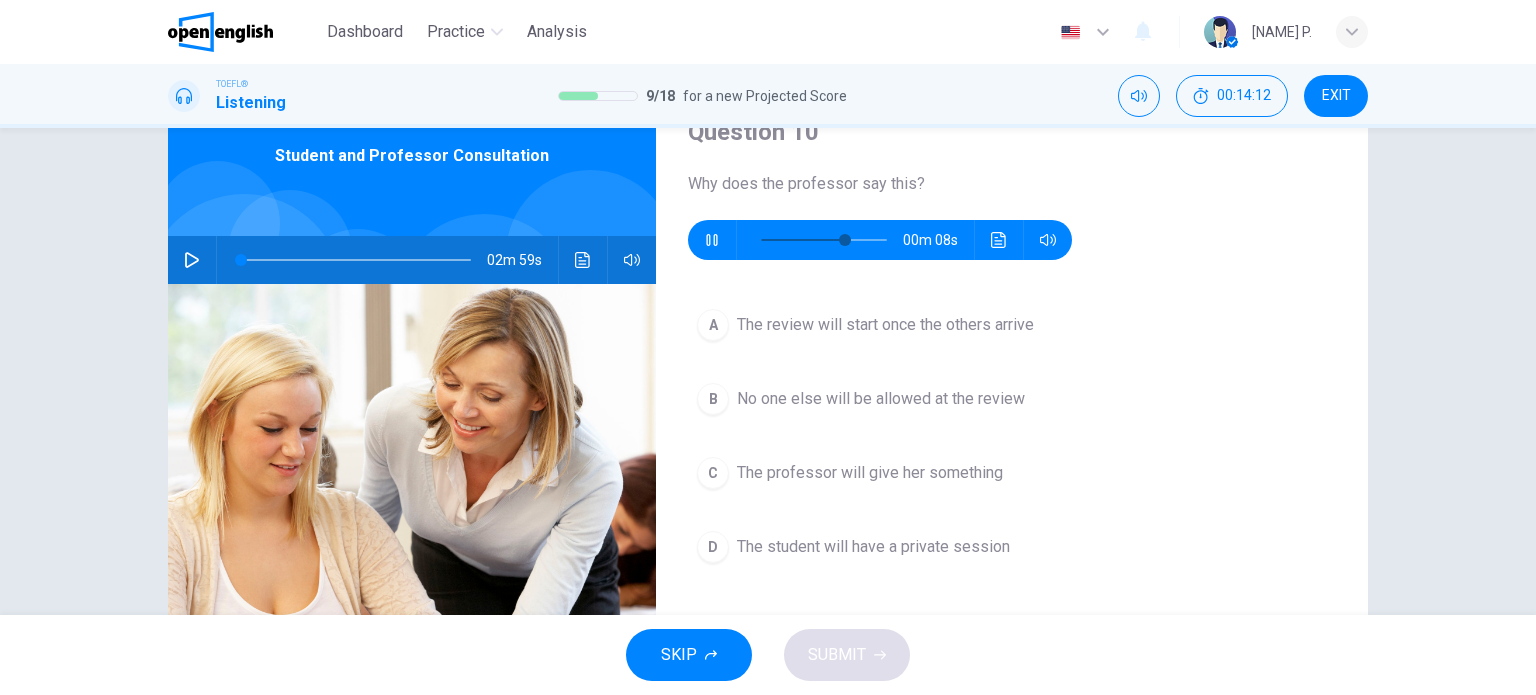 scroll, scrollTop: 100, scrollLeft: 0, axis: vertical 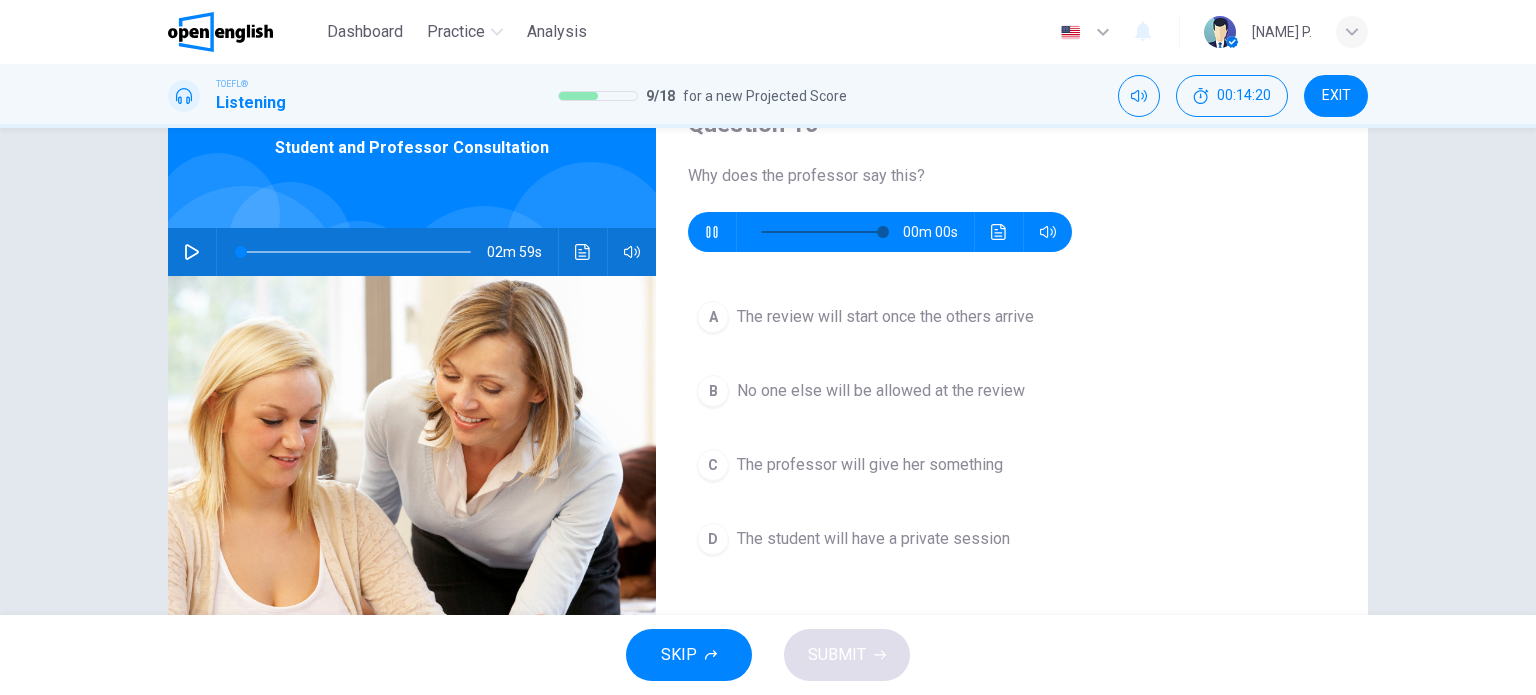 type on "*" 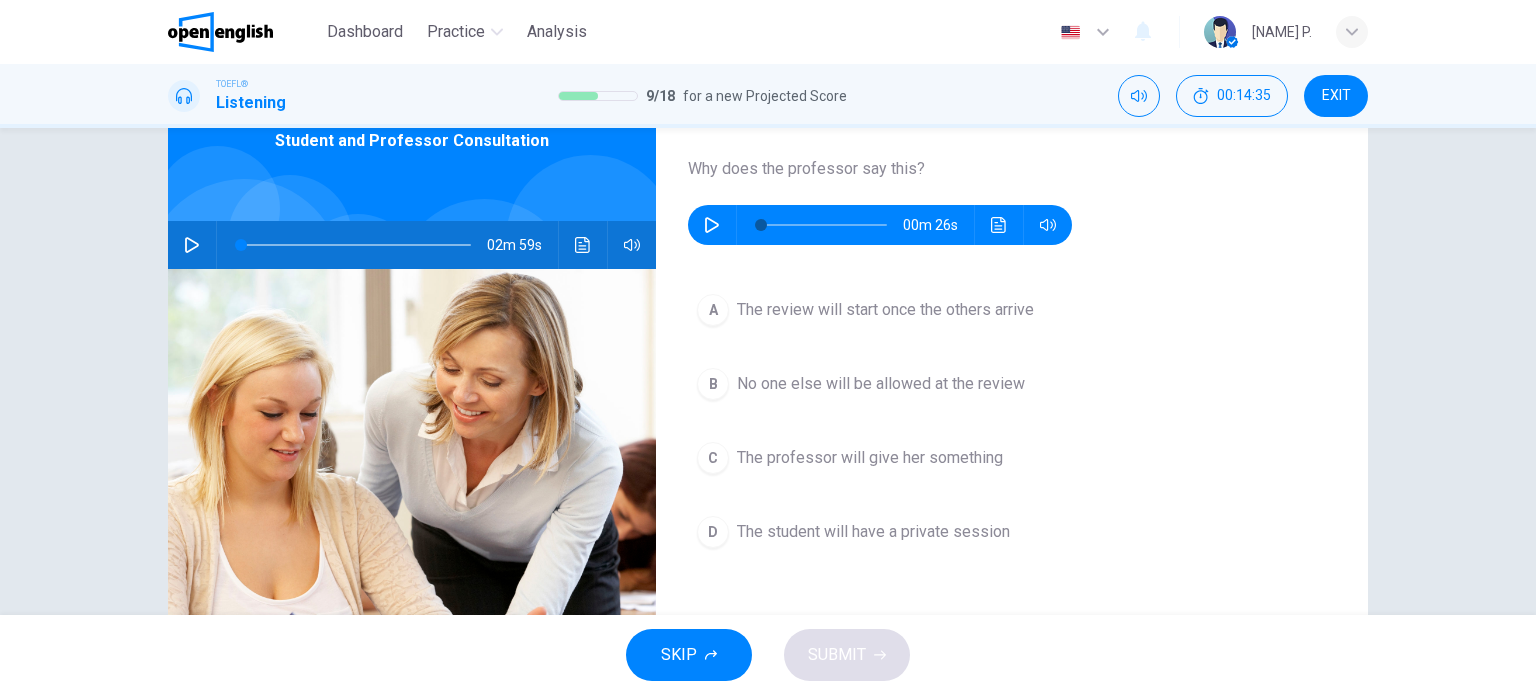 scroll, scrollTop: 100, scrollLeft: 0, axis: vertical 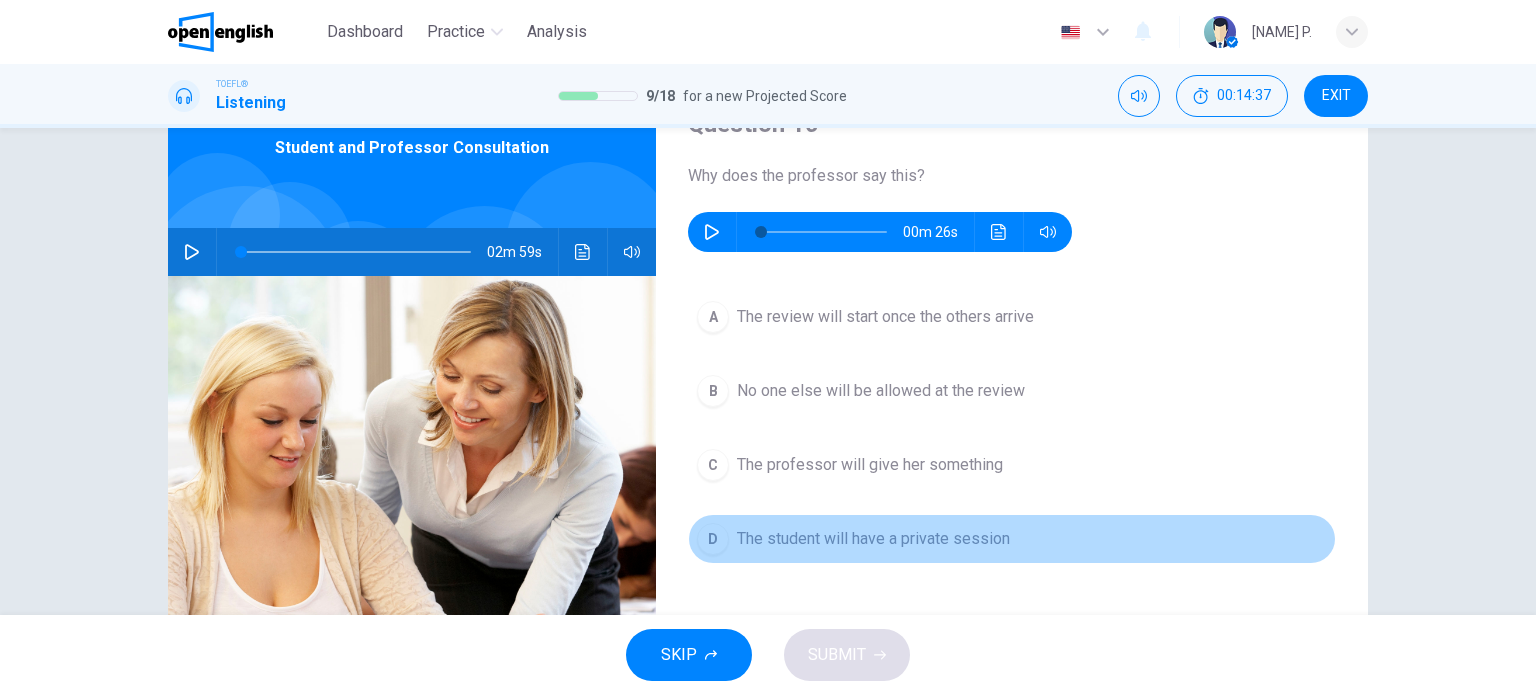 click on "The student will have a private session" at bounding box center [873, 539] 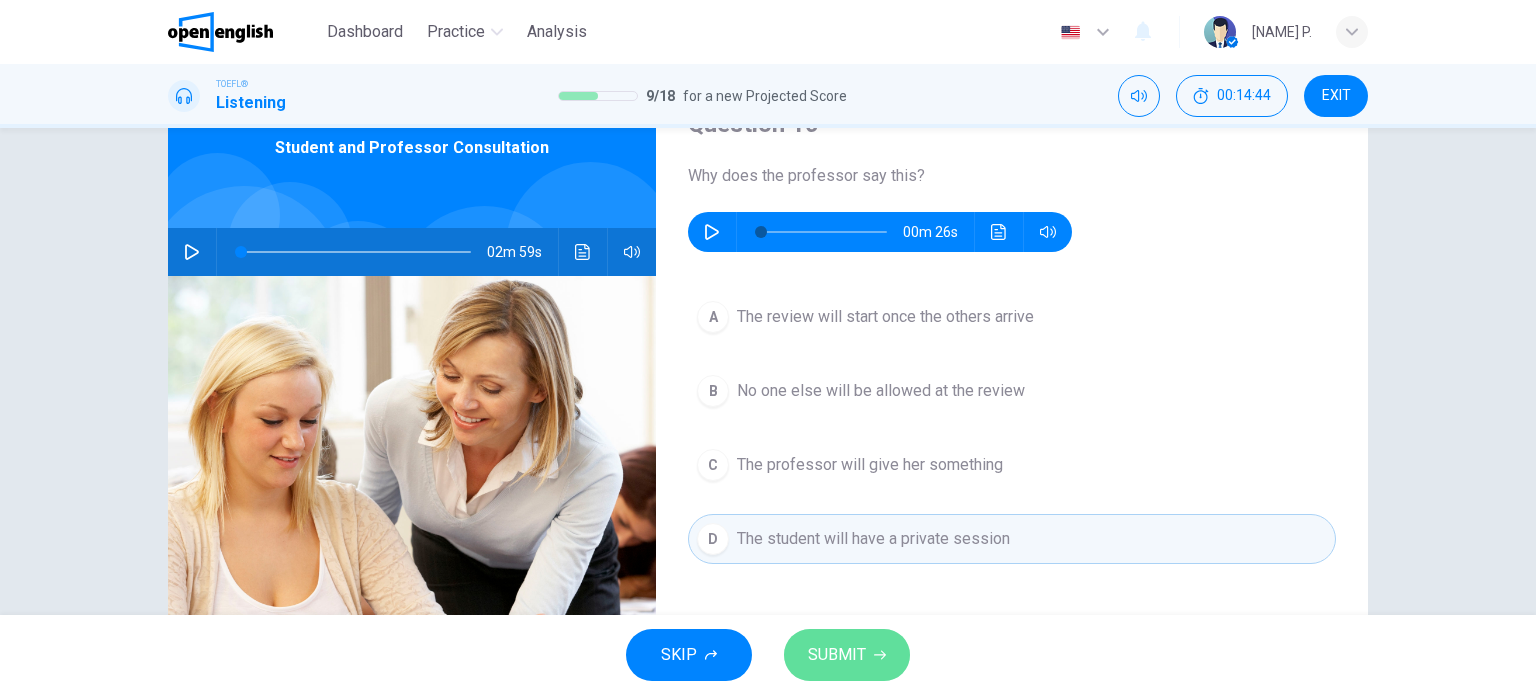 click on "SUBMIT" at bounding box center (837, 655) 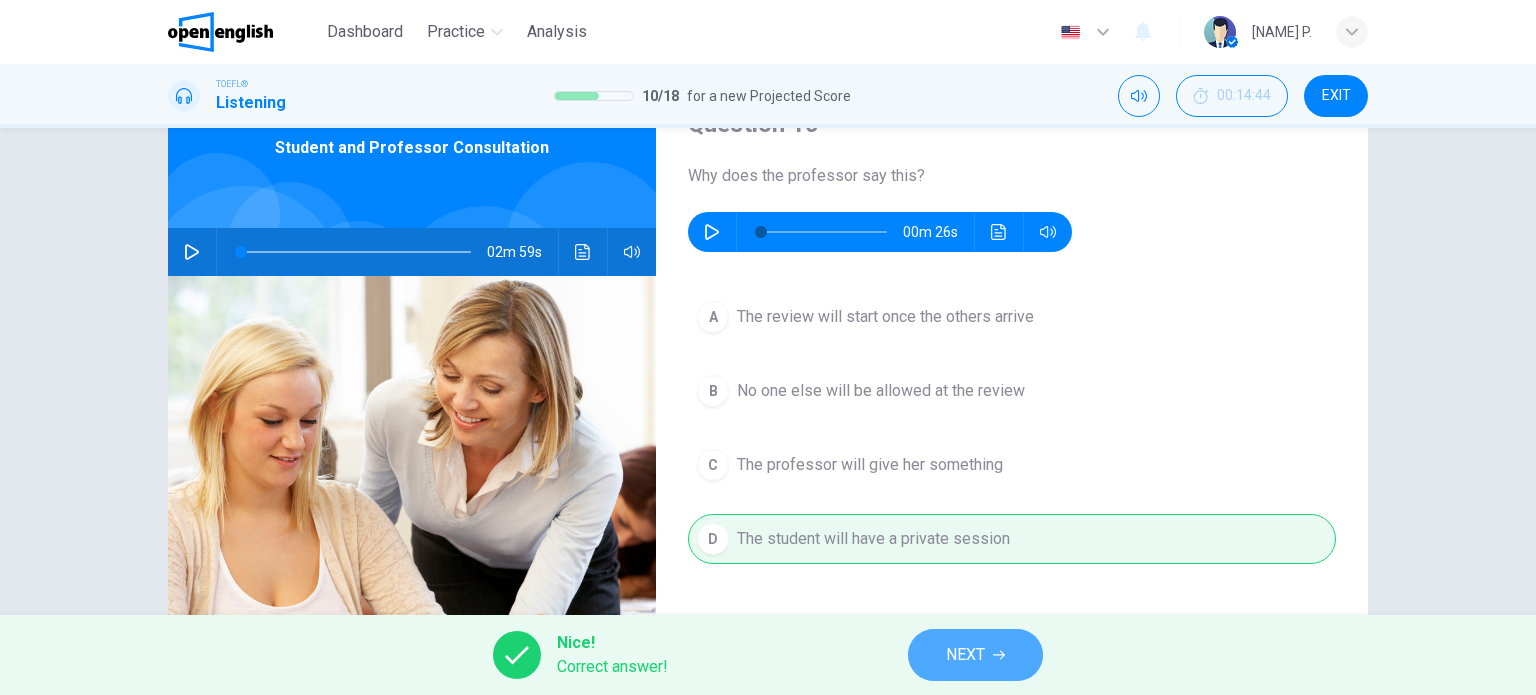 click on "NEXT" at bounding box center (975, 655) 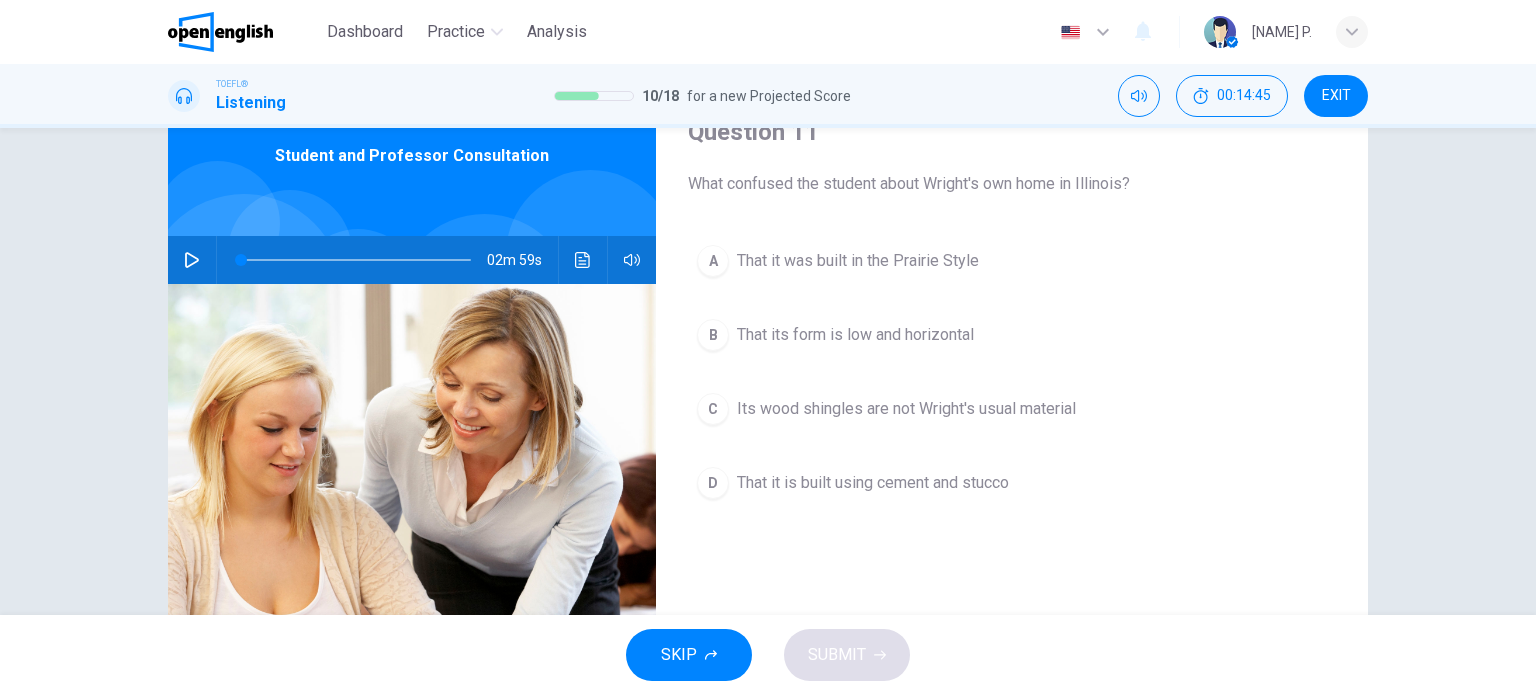 scroll, scrollTop: 100, scrollLeft: 0, axis: vertical 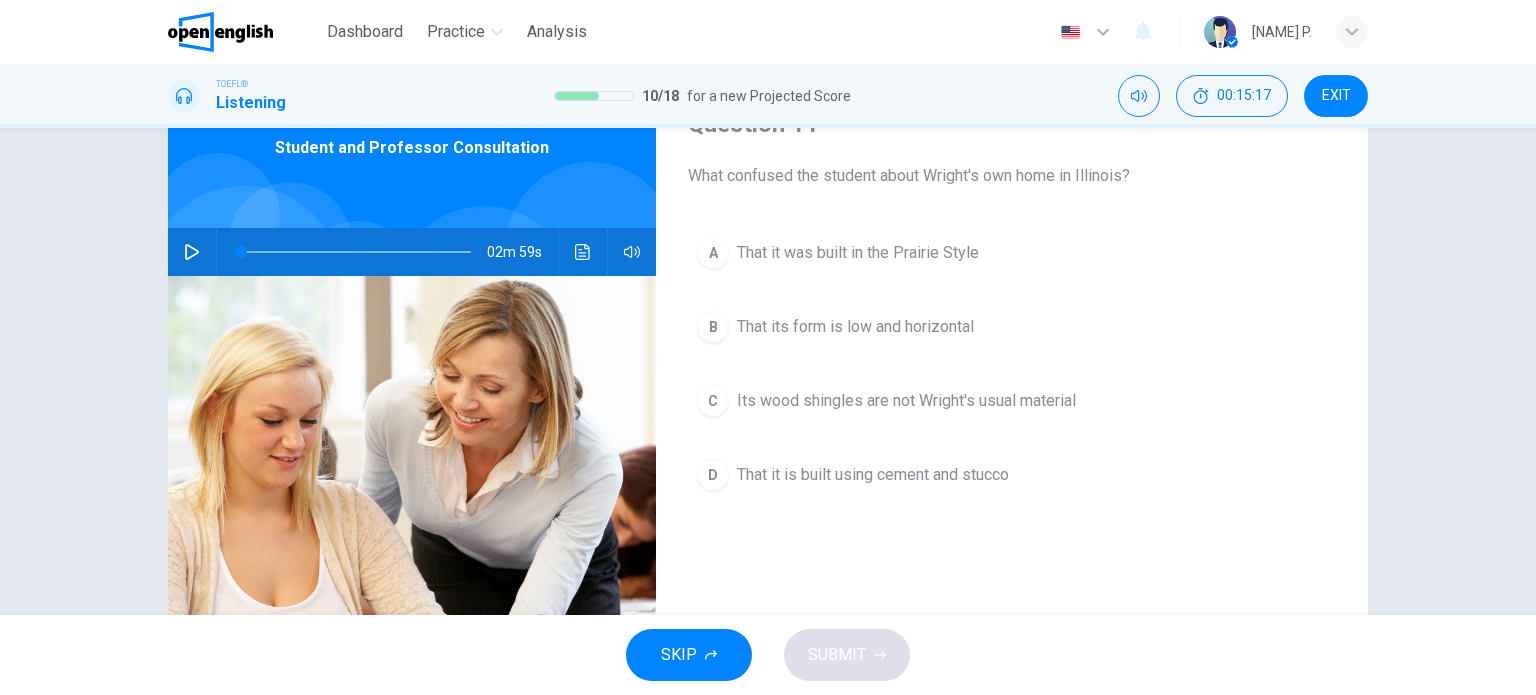 click at bounding box center (356, 252) 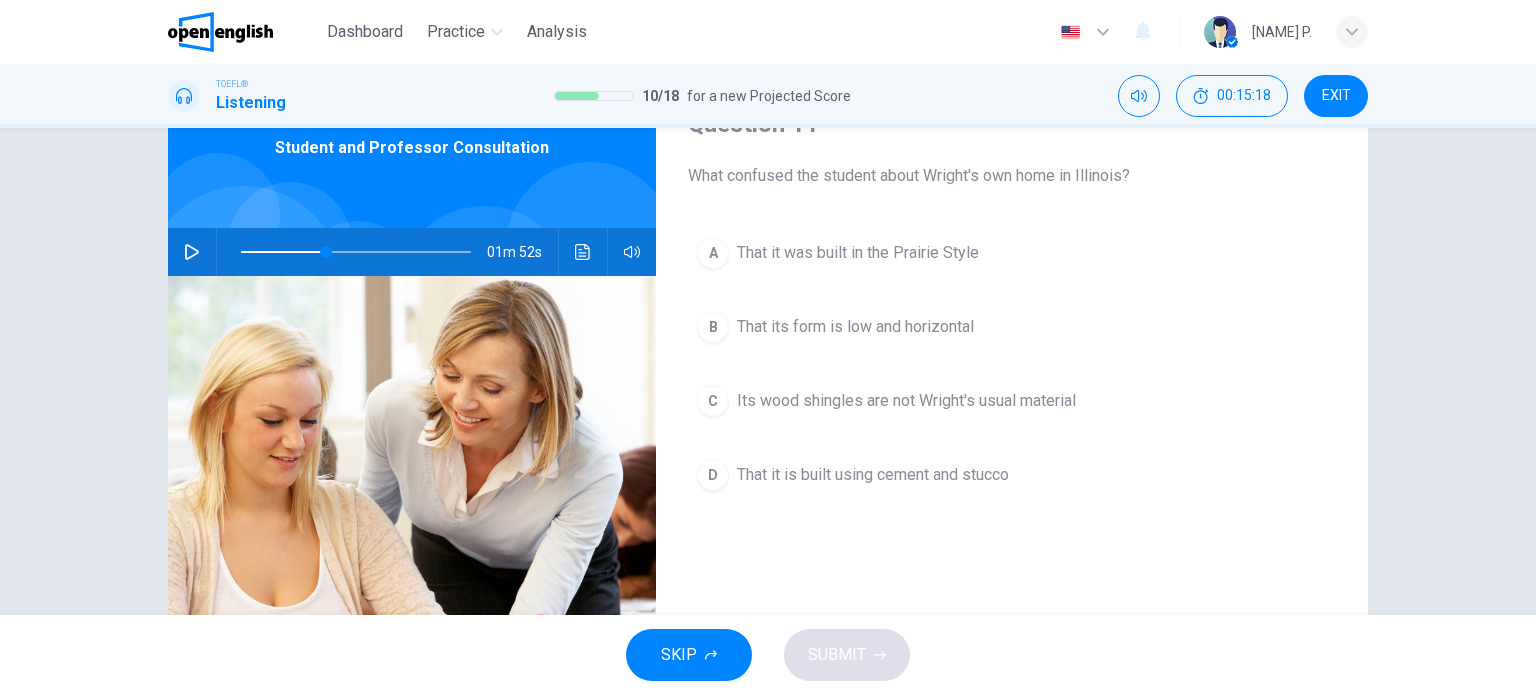 click on "01m 52s" at bounding box center (412, 252) 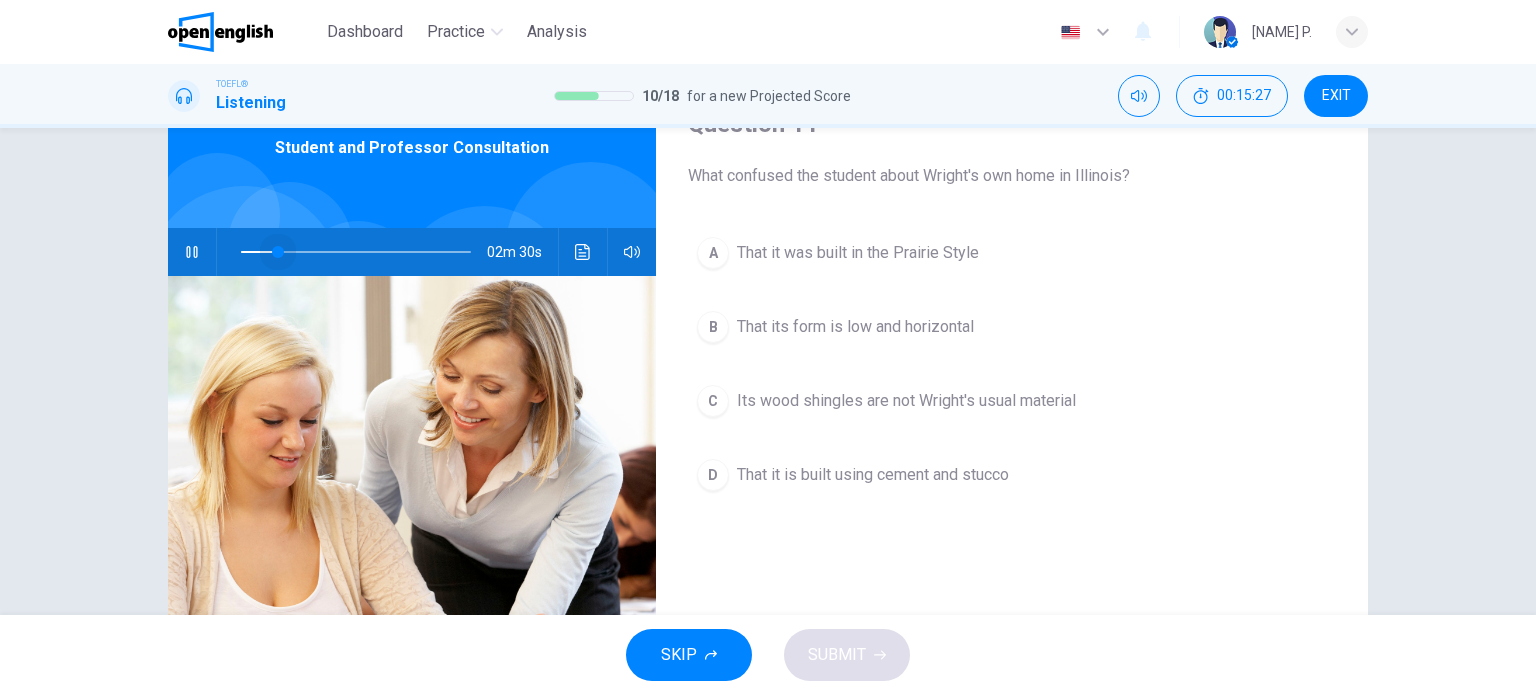 click at bounding box center [356, 252] 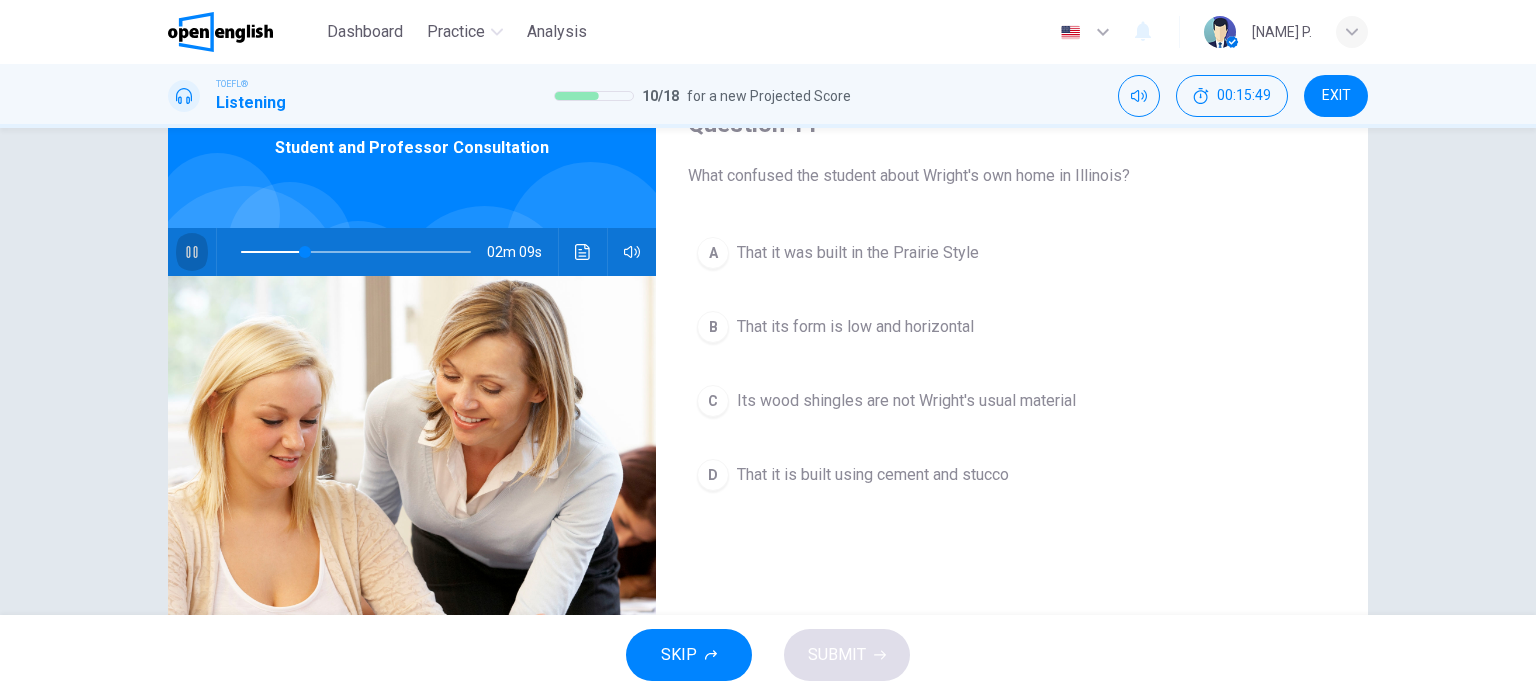 click 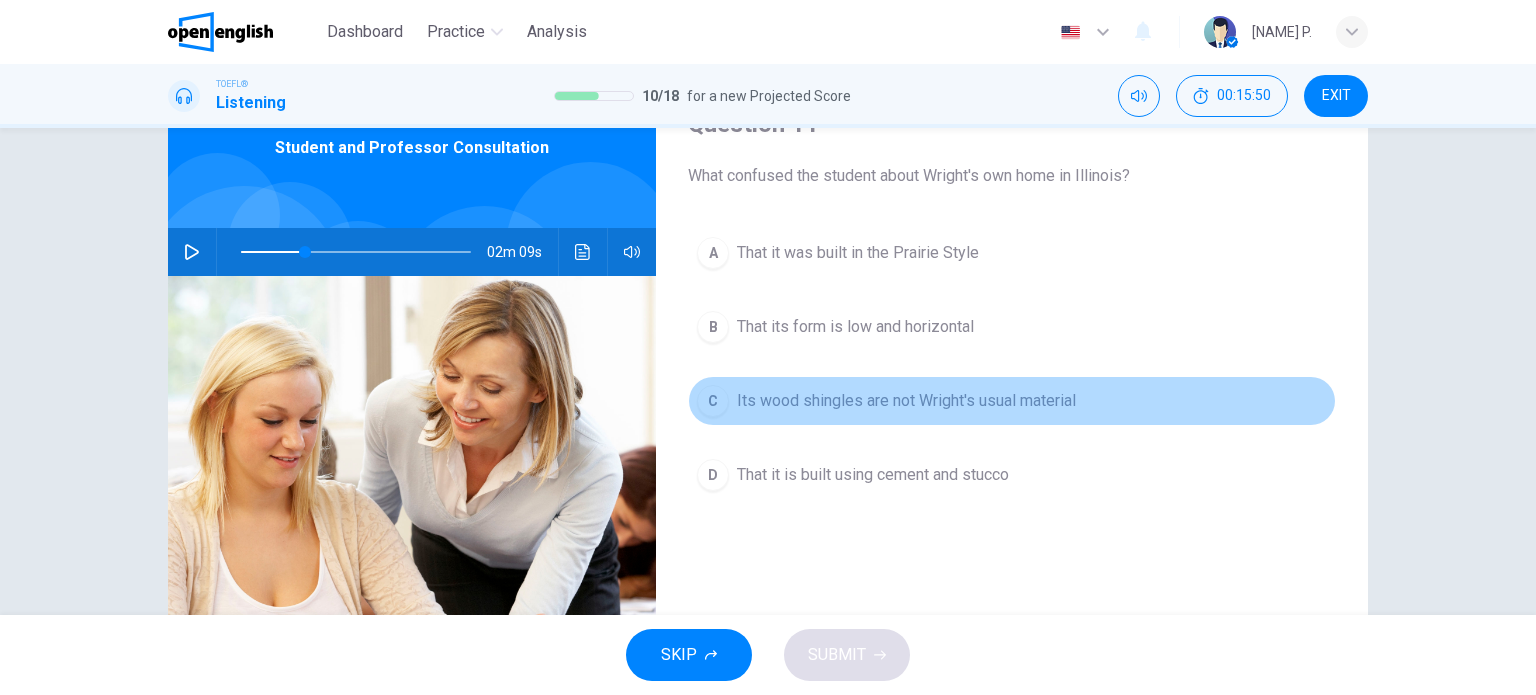 click on "Its wood shingles are not Wright's usual material" at bounding box center [906, 401] 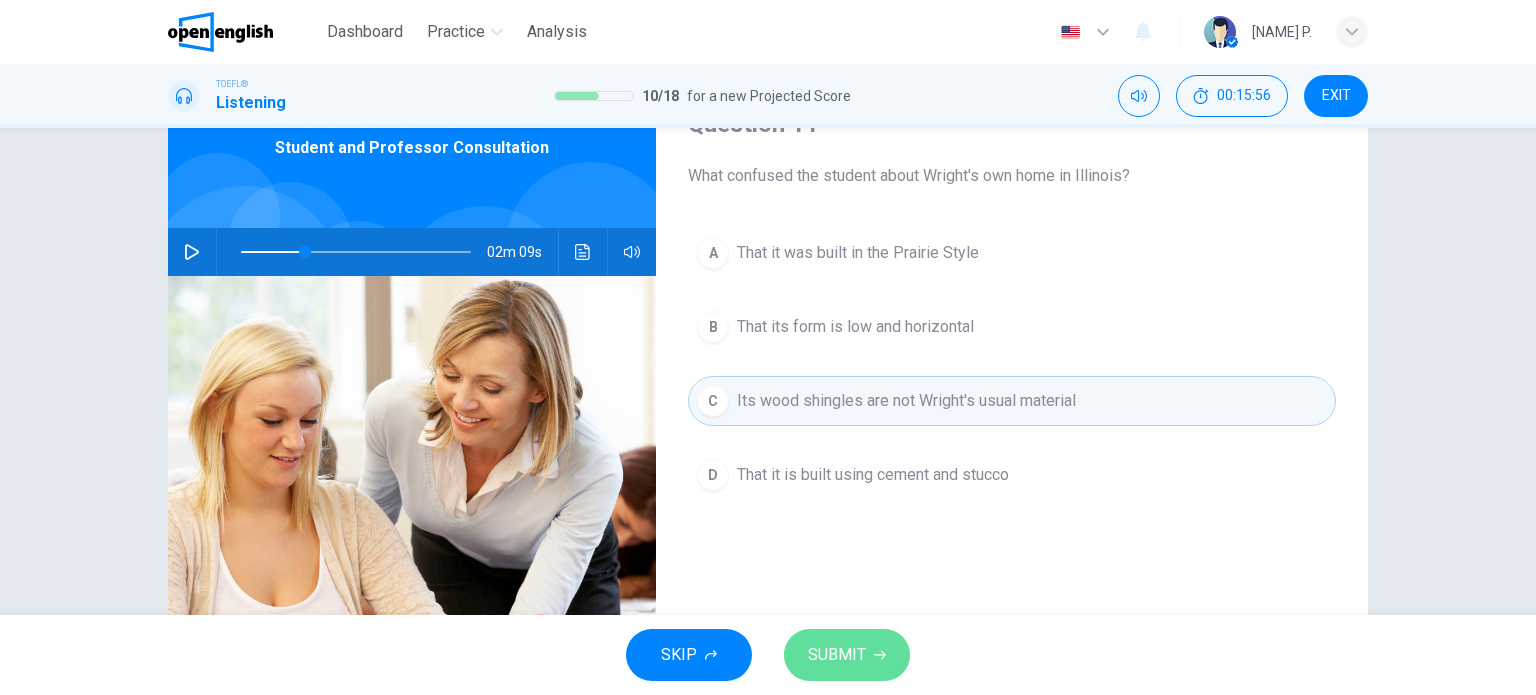 click on "SUBMIT" at bounding box center (847, 655) 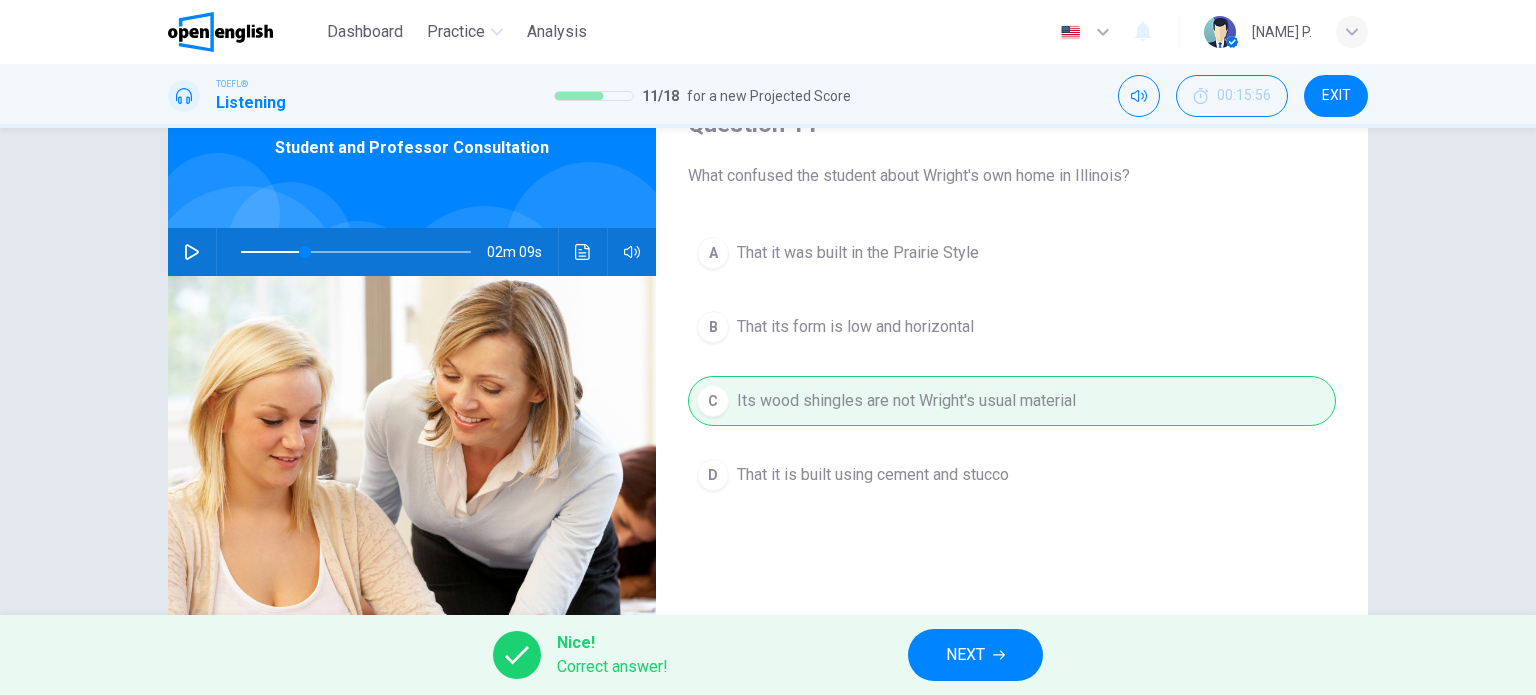 drag, startPoint x: 981, startPoint y: 643, endPoint x: 1019, endPoint y: 586, distance: 68.50548 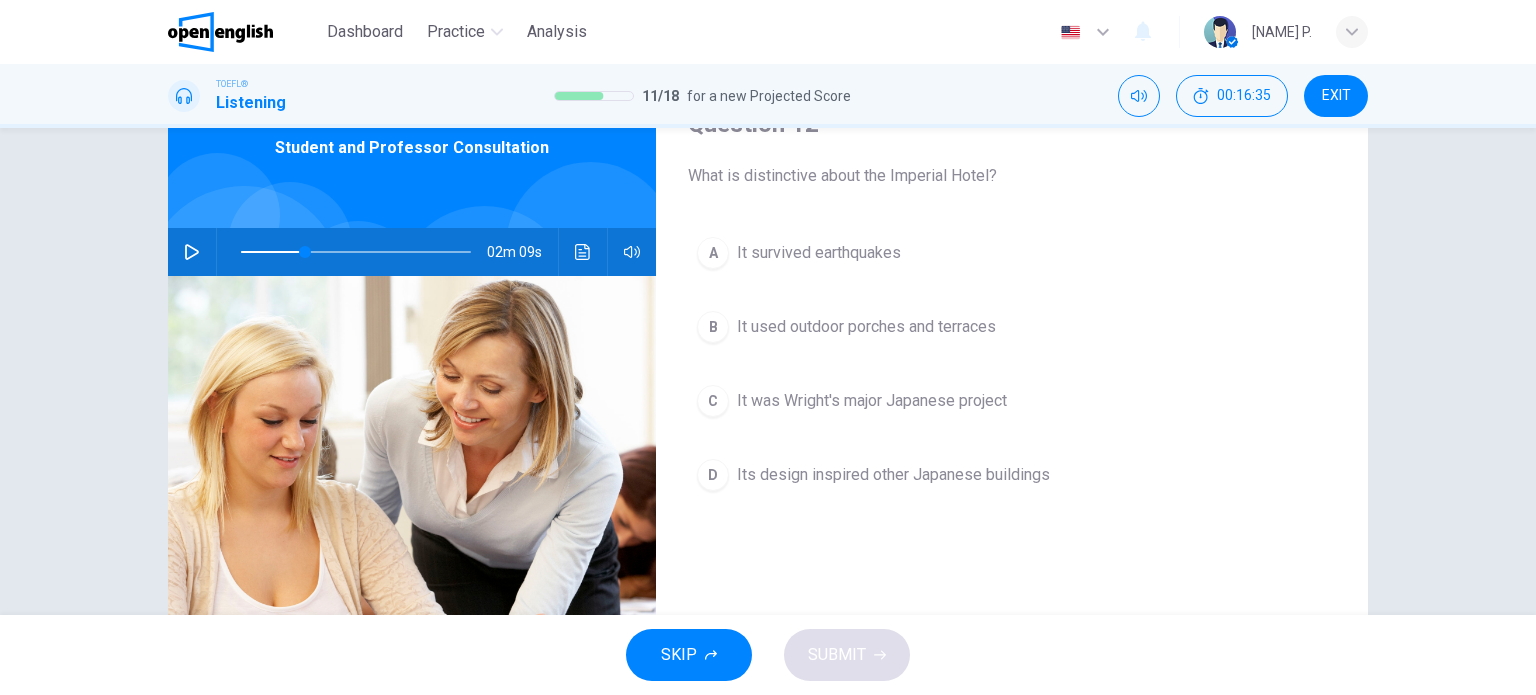 click on "It was Wright's major Japanese project" at bounding box center [872, 401] 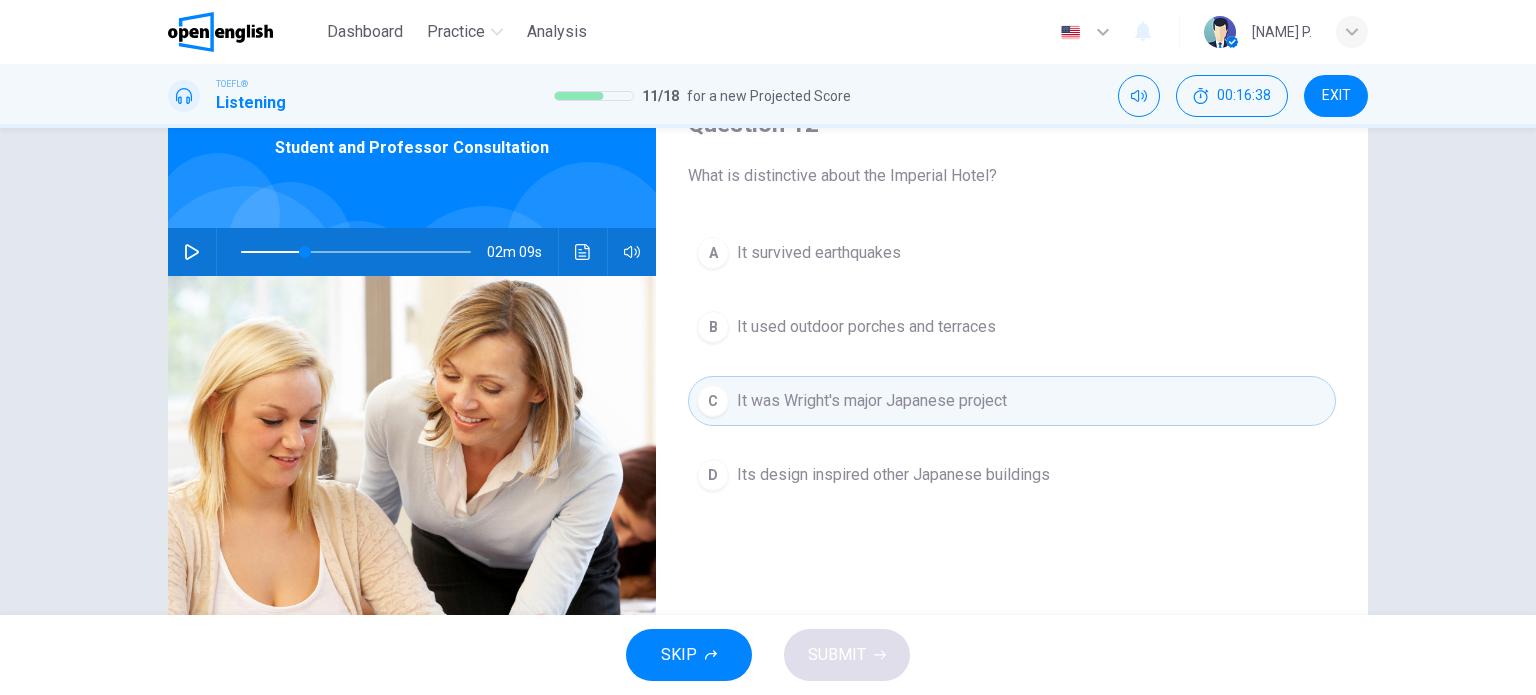 click on "Its design inspired other Japanese buildings" at bounding box center [893, 475] 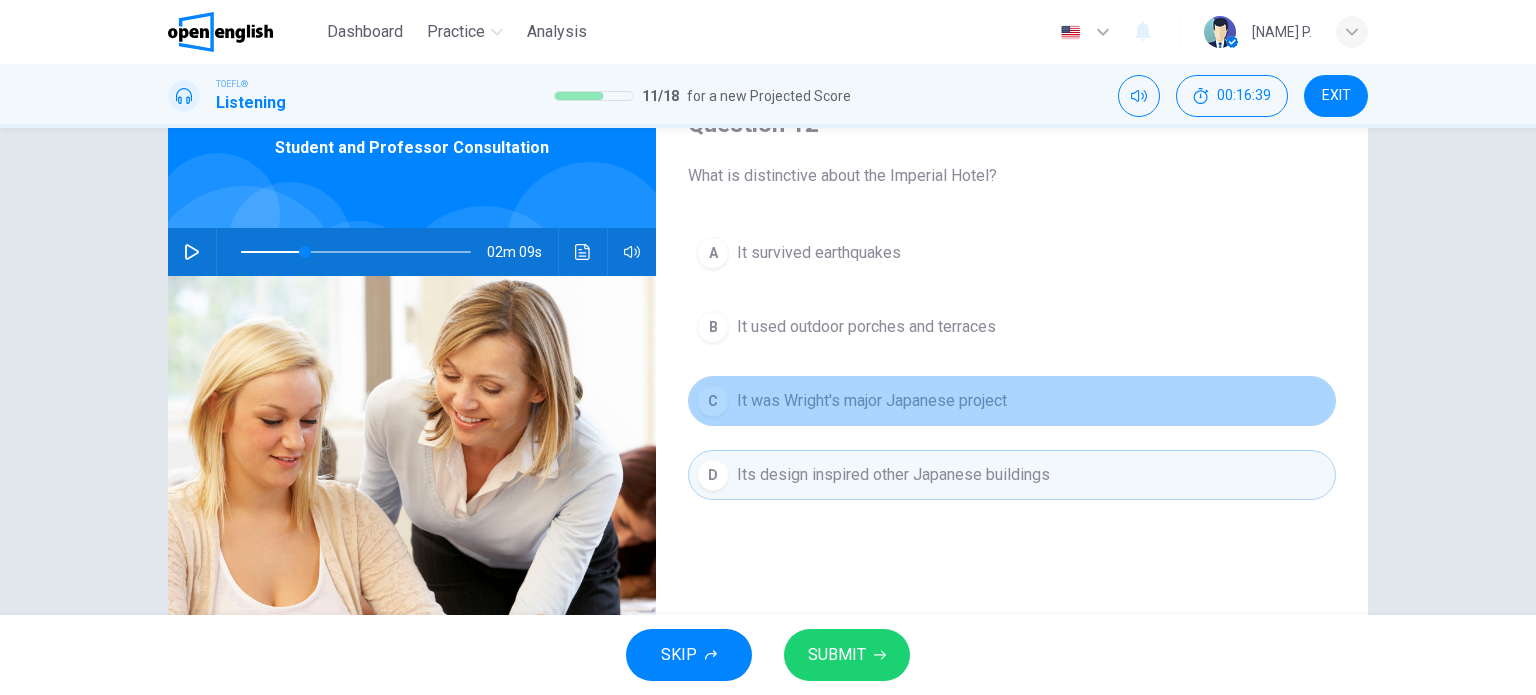 click on "It was Wright's major Japanese project" at bounding box center [872, 401] 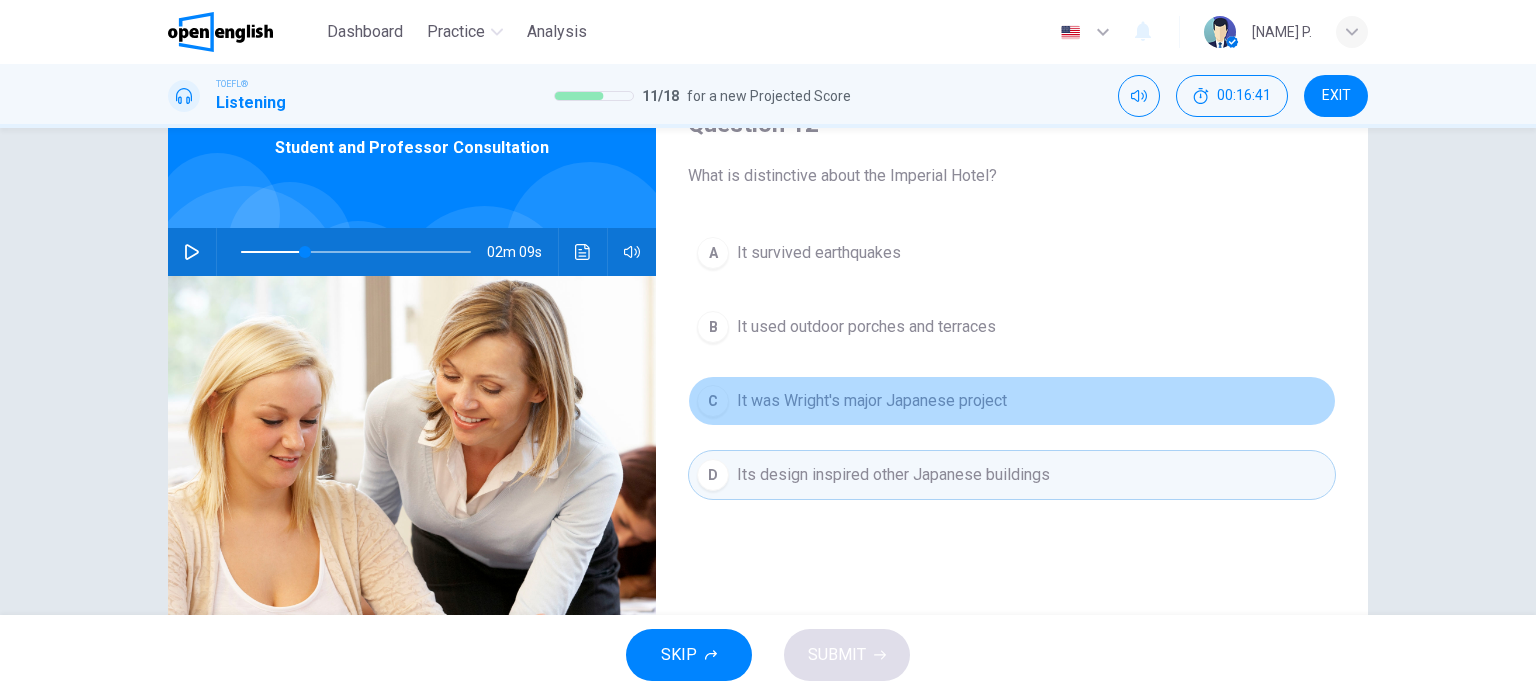 click on "C It was Wright's major Japanese project" at bounding box center [1012, 401] 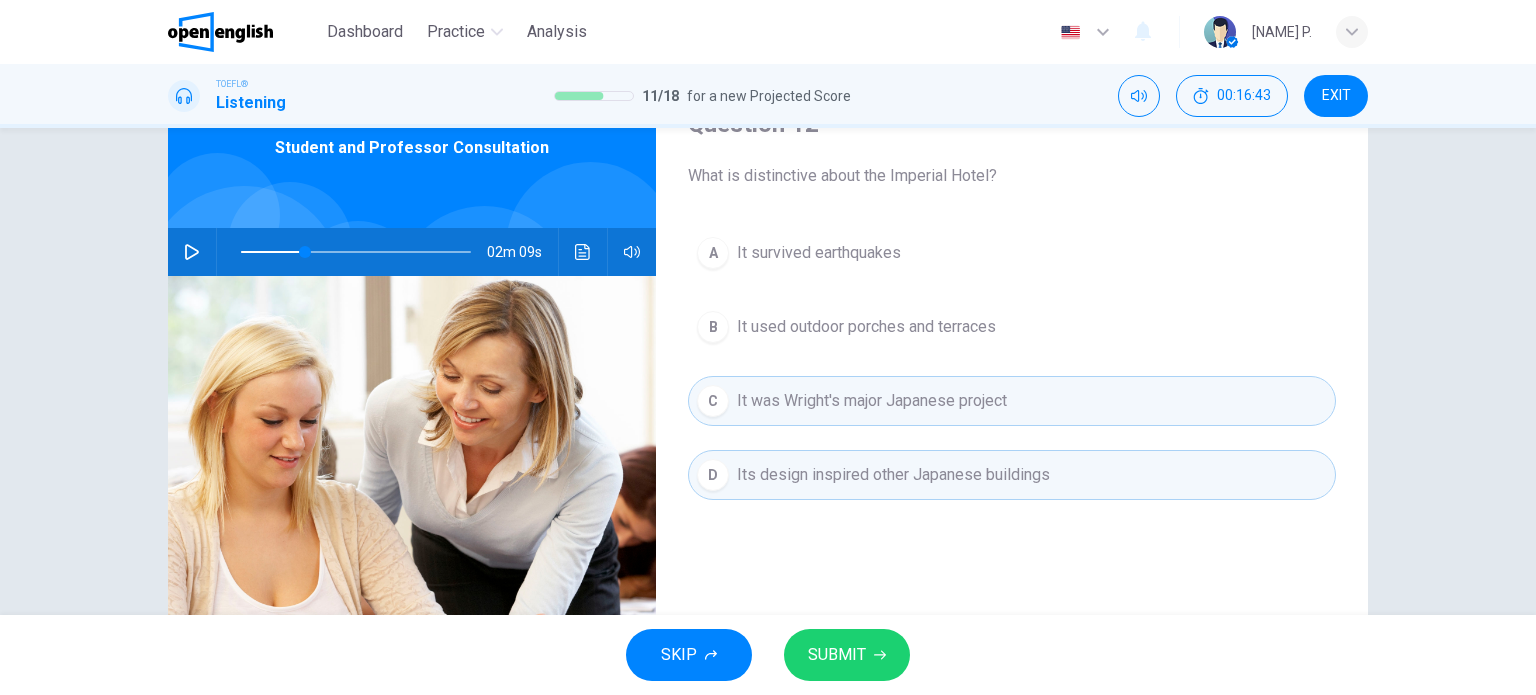 click on "SUBMIT" at bounding box center (837, 655) 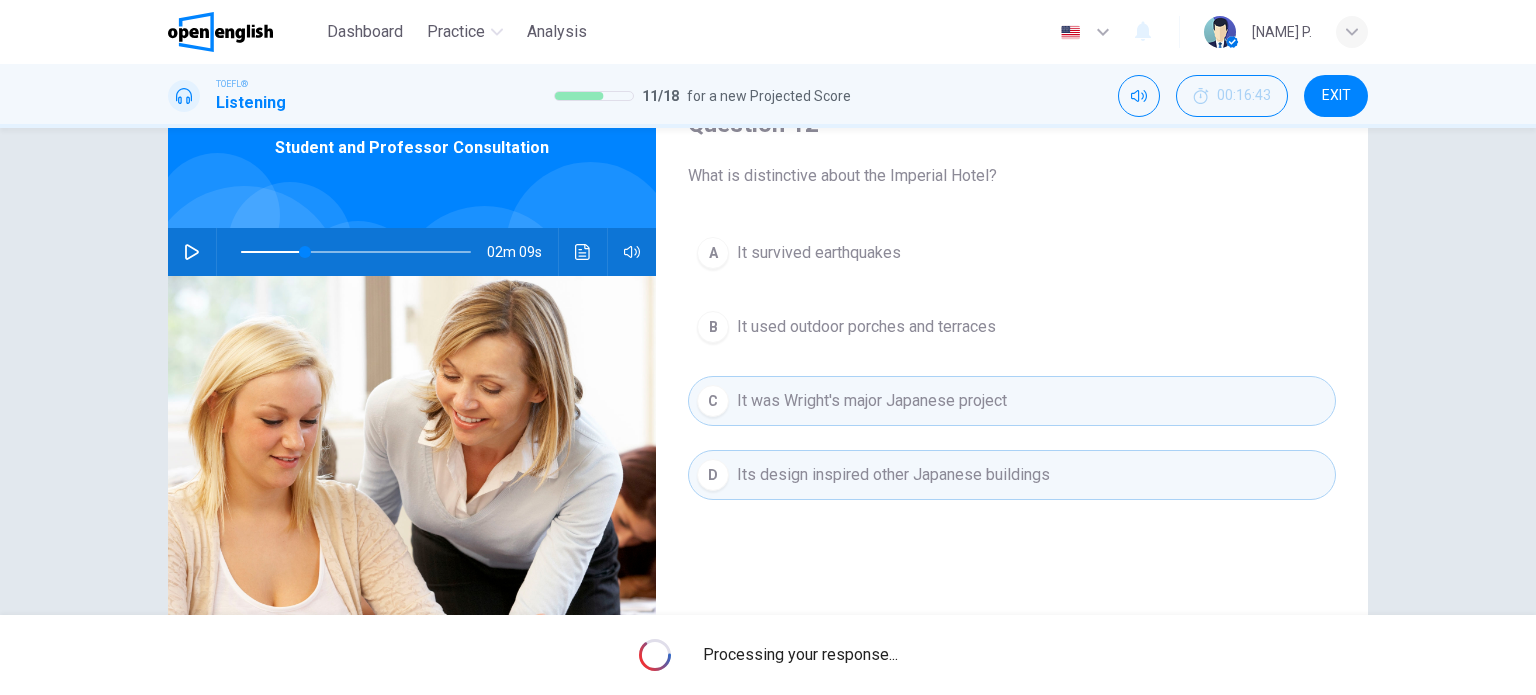 type on "**" 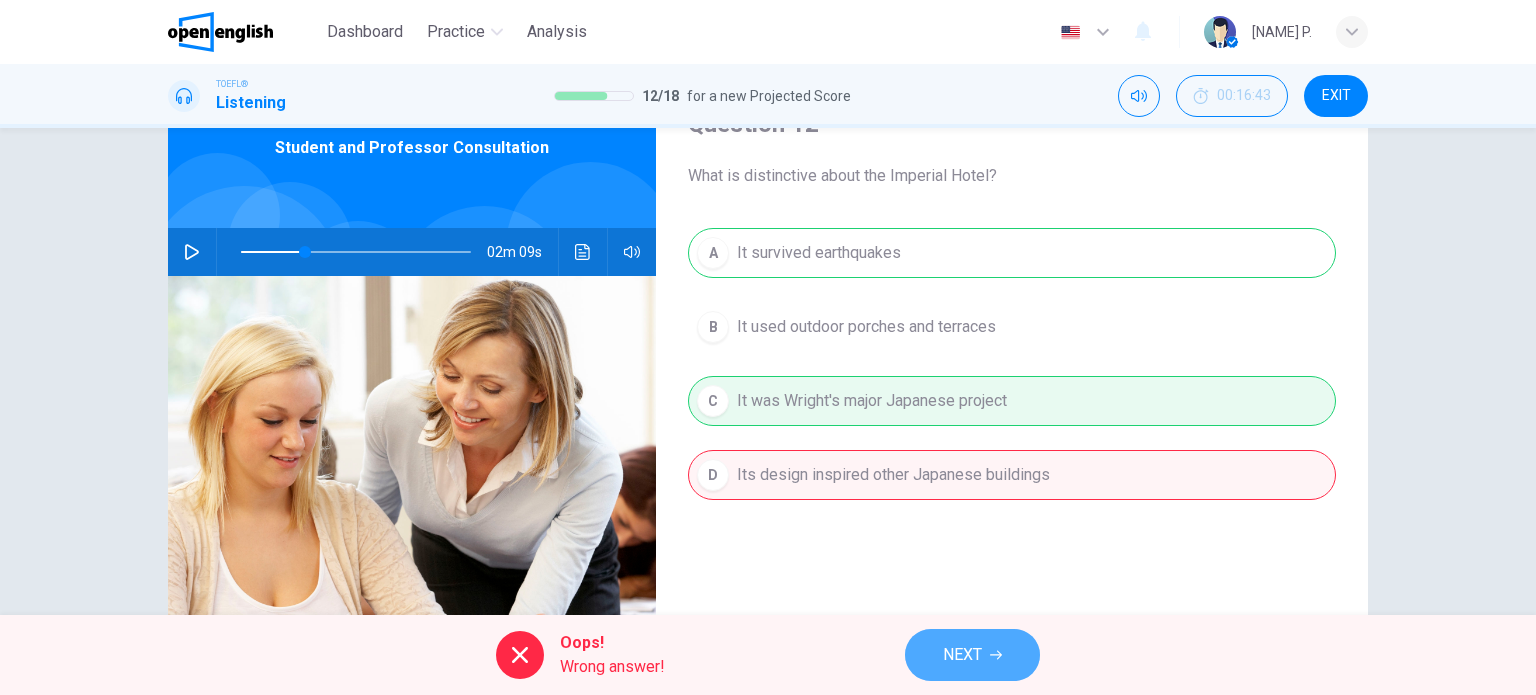 click on "NEXT" at bounding box center [962, 655] 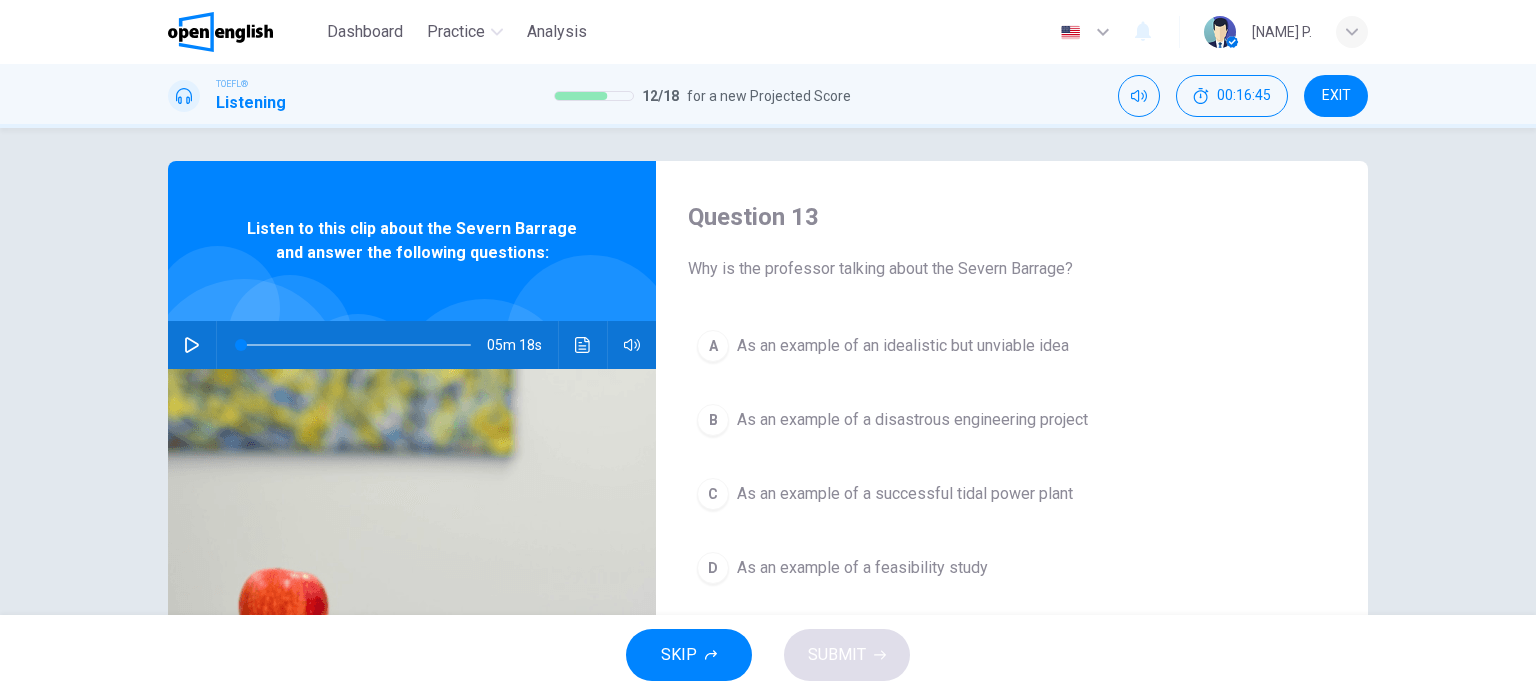 scroll, scrollTop: 0, scrollLeft: 0, axis: both 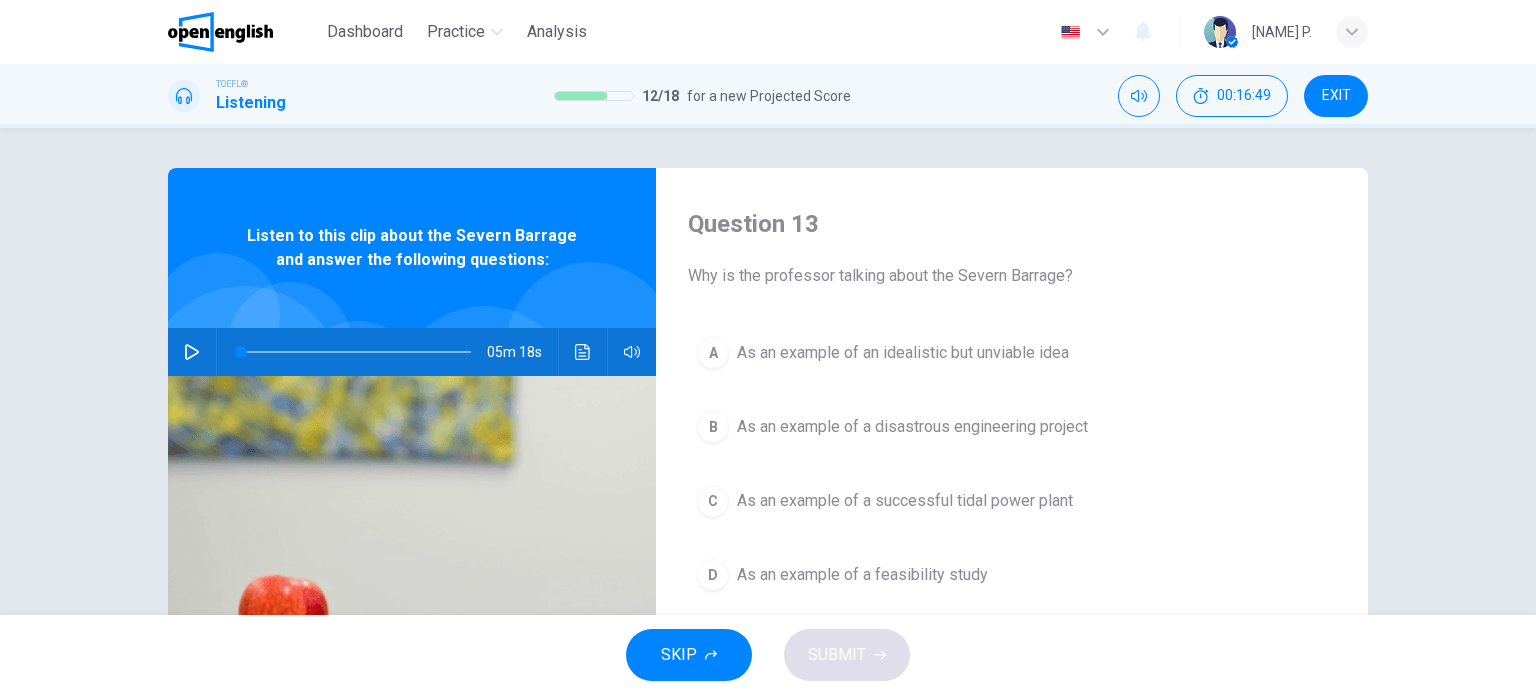 click on "Question 13 Why is the professor talking about the Severn Barrage? A As an example of an idealistic but unviable idea B As an example of a disastrous engineering project C As an example of a successful tidal power plant D As an example of a feasibility study Listen to this clip about the Severn Barrage and answer the following questions: 05m 18s" at bounding box center (768, 515) 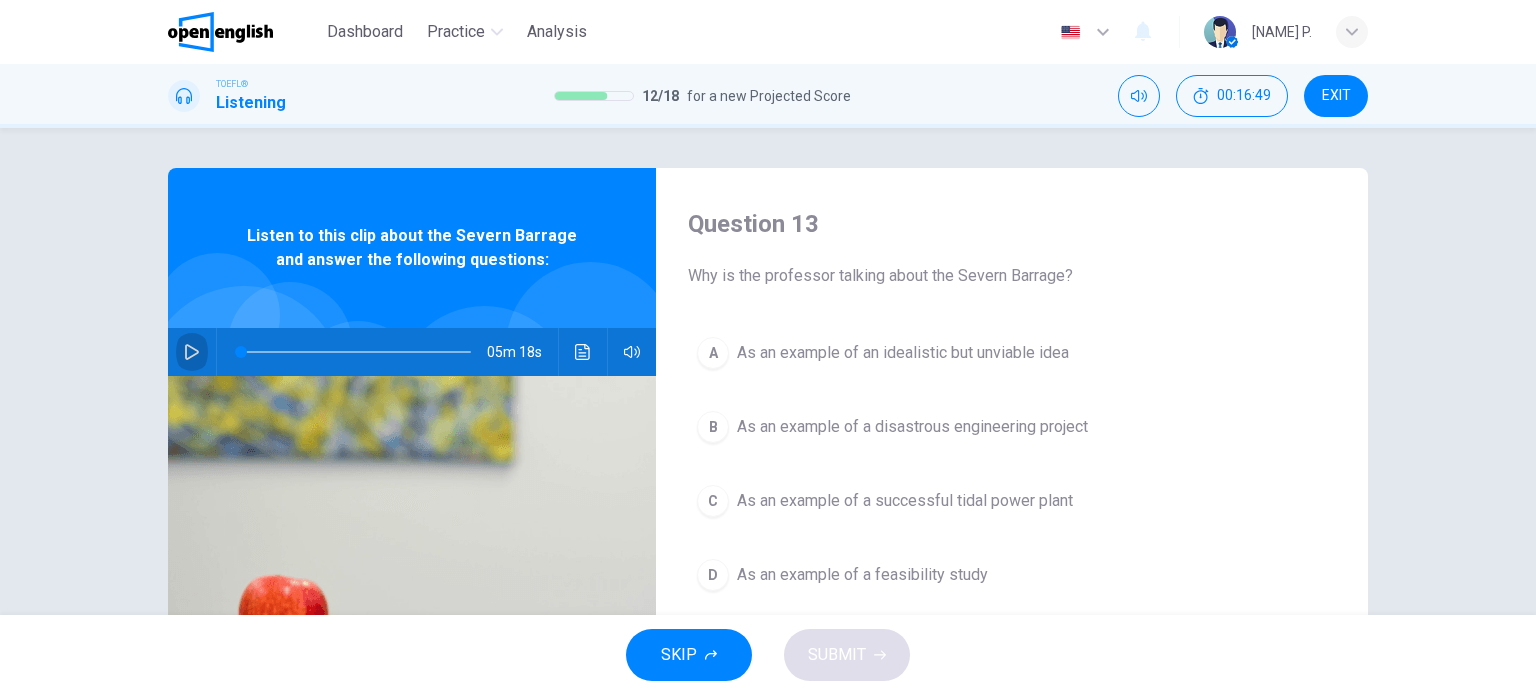 click 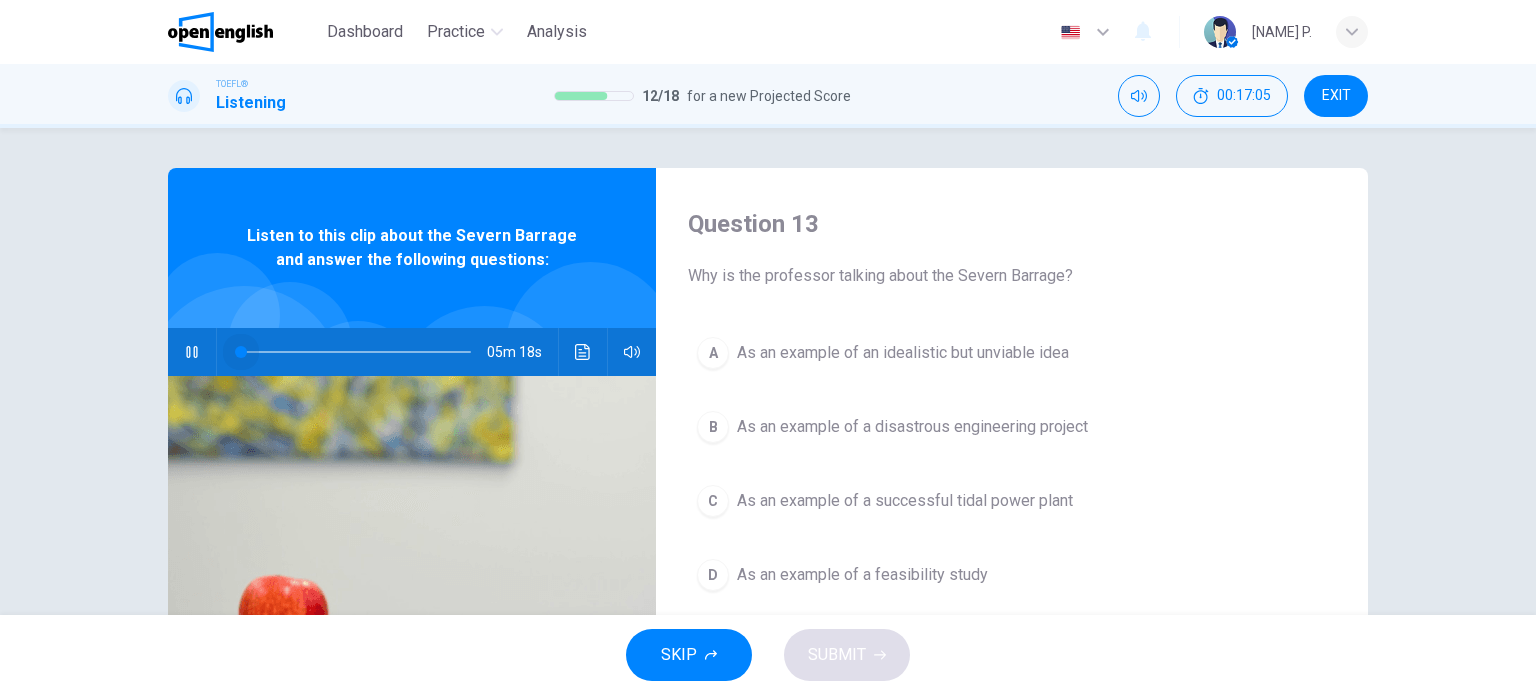 drag, startPoint x: 225, startPoint y: 340, endPoint x: 213, endPoint y: 337, distance: 12.369317 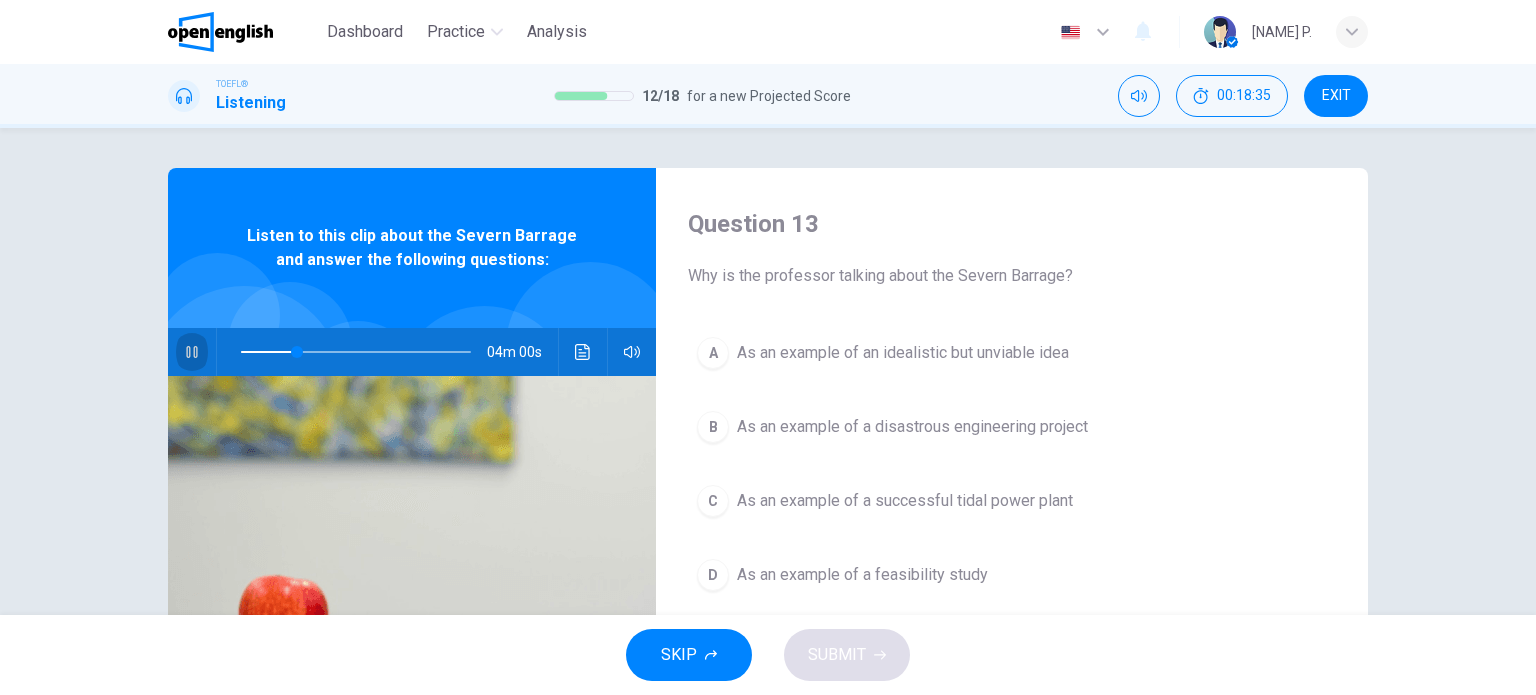 click 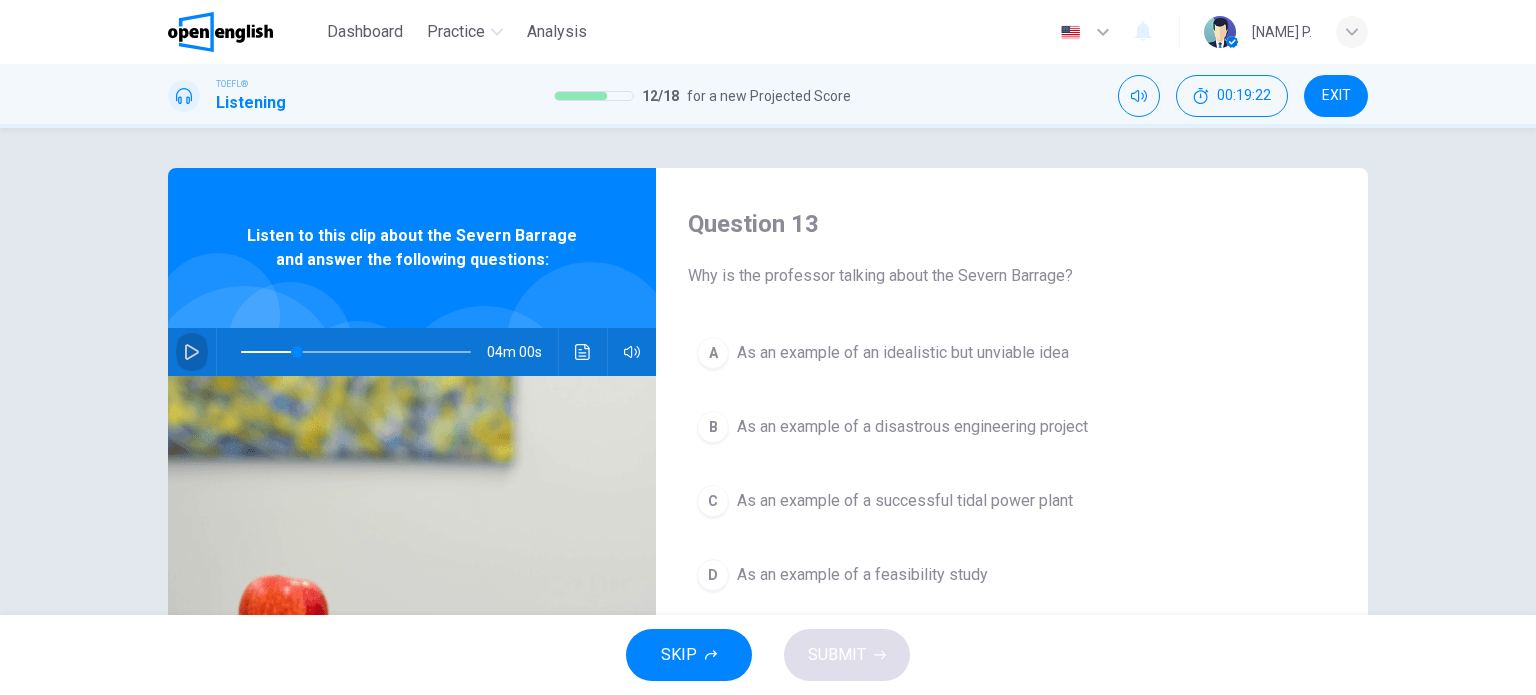 click at bounding box center [192, 352] 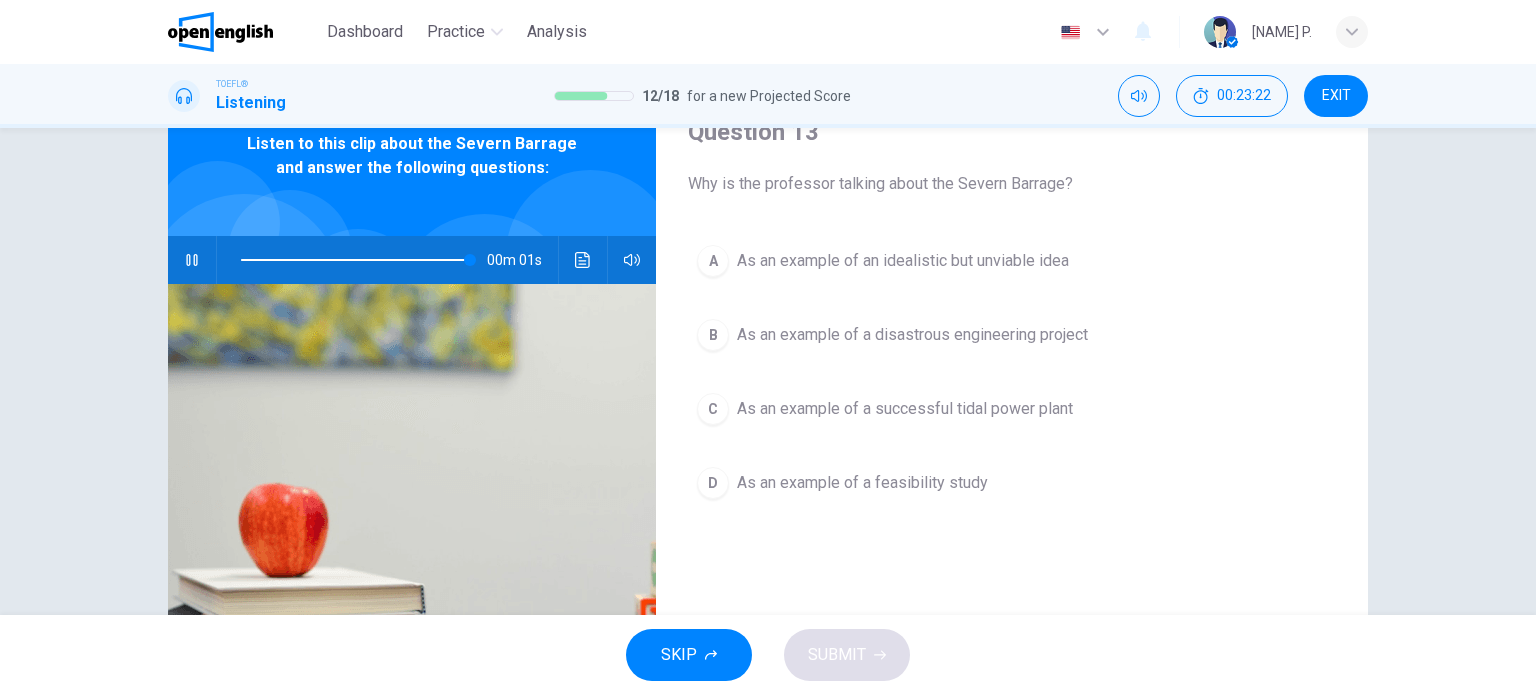 scroll, scrollTop: 100, scrollLeft: 0, axis: vertical 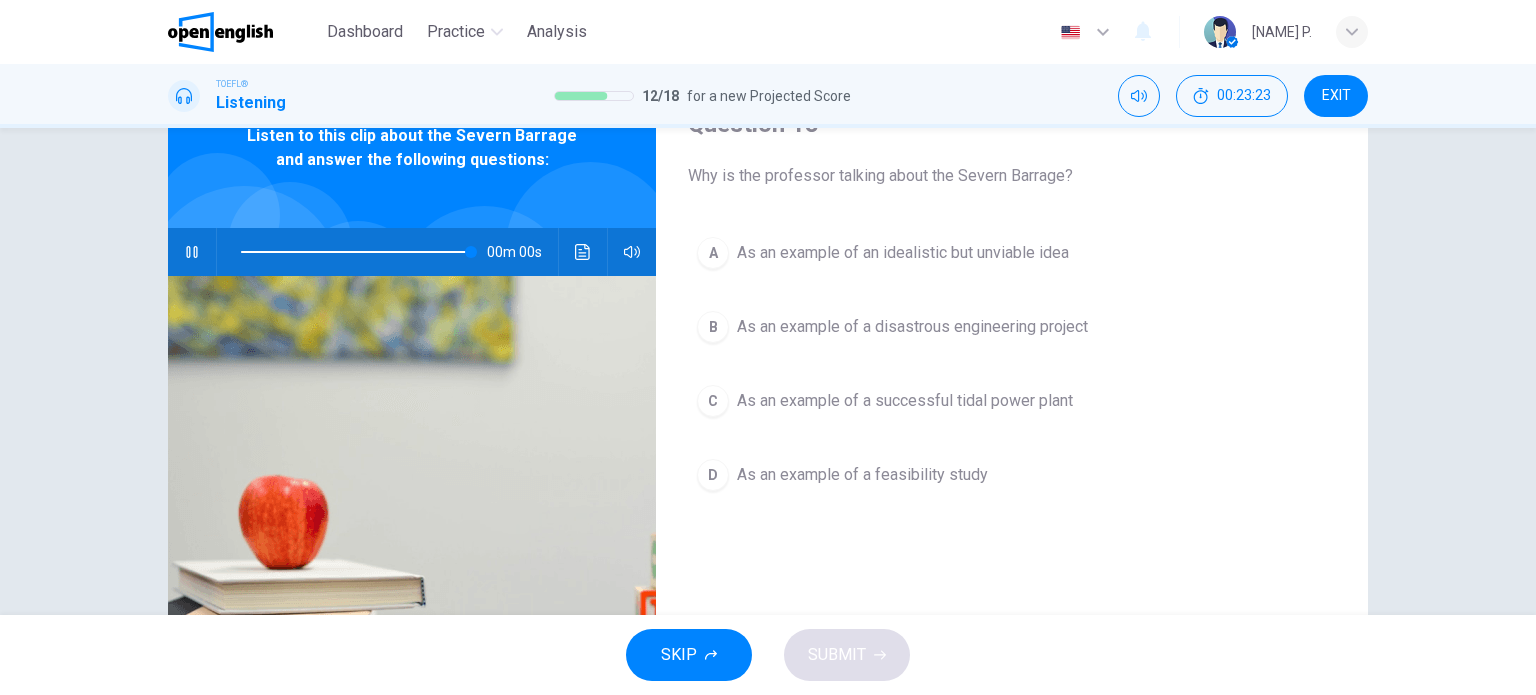type on "*" 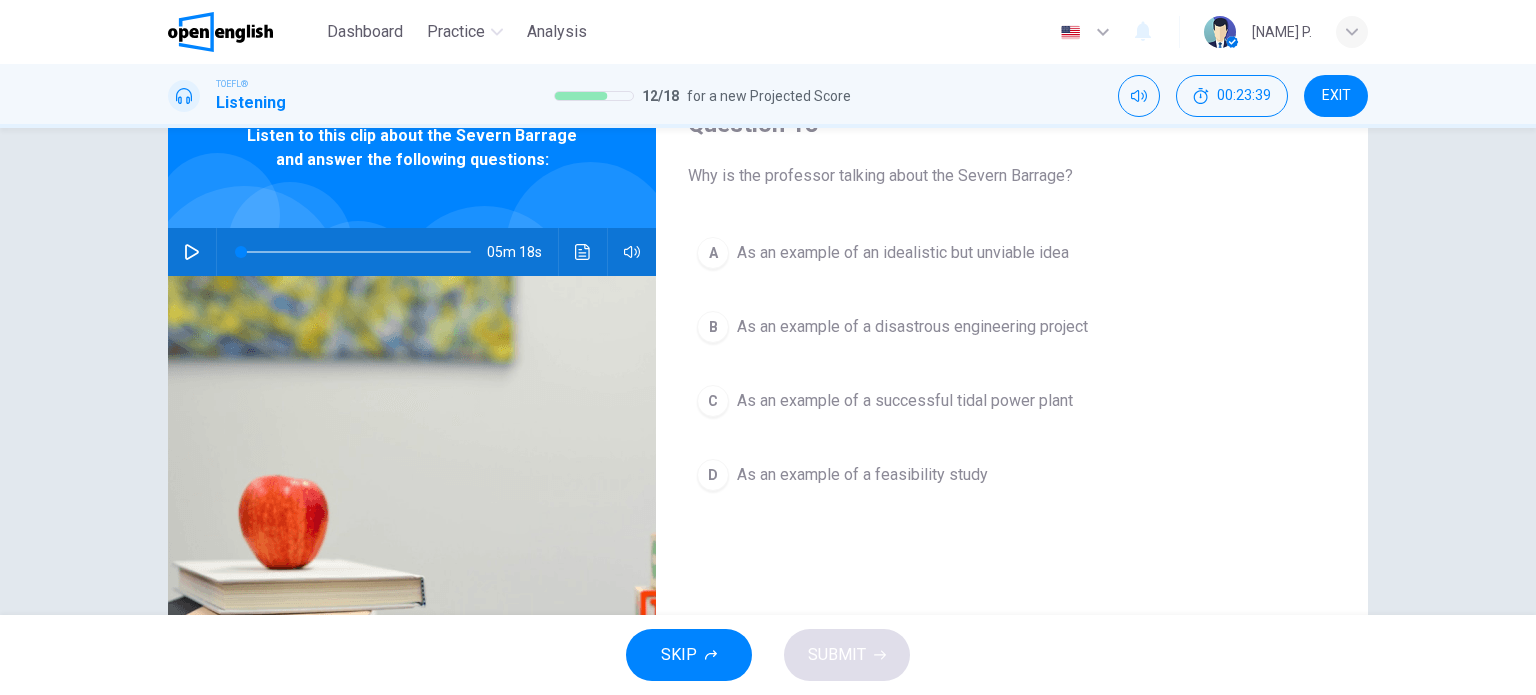 click on "As an example of a feasibility study" at bounding box center [862, 475] 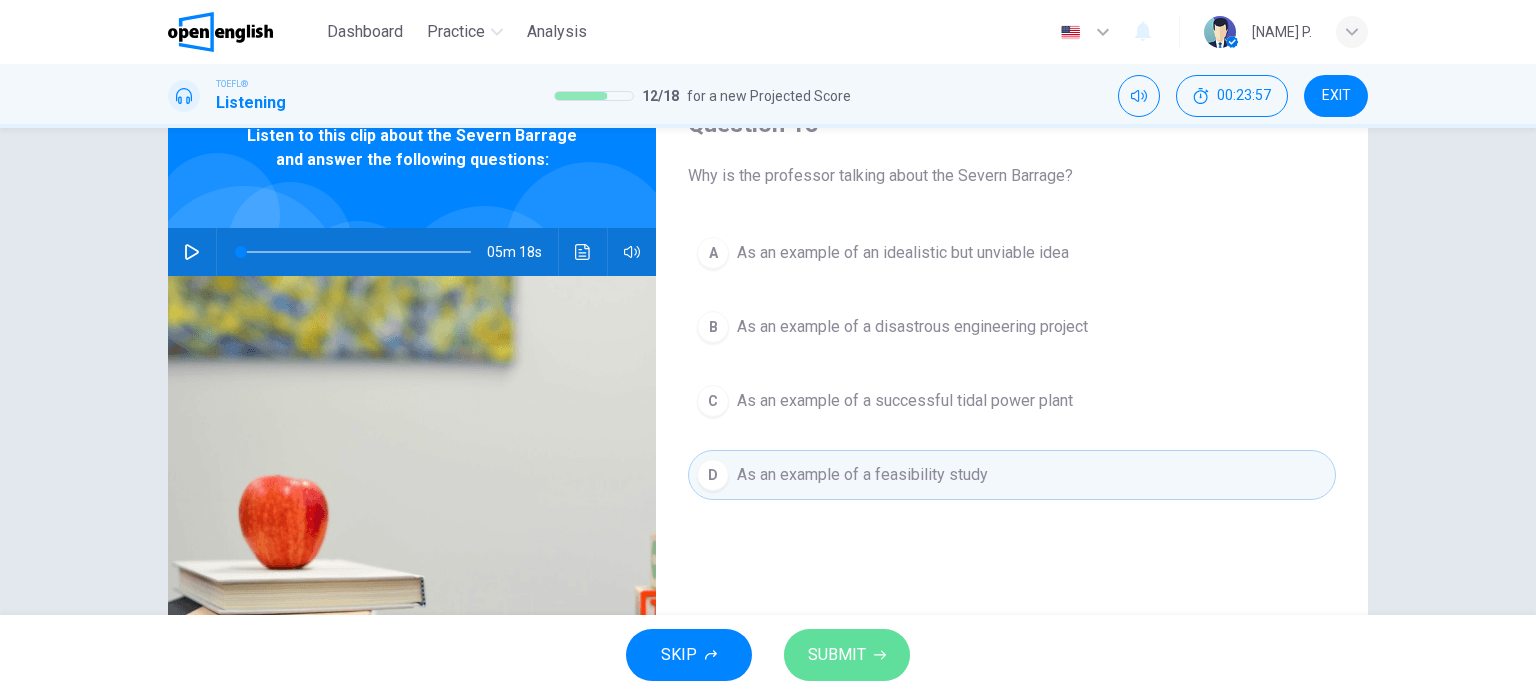 click on "SUBMIT" at bounding box center (837, 655) 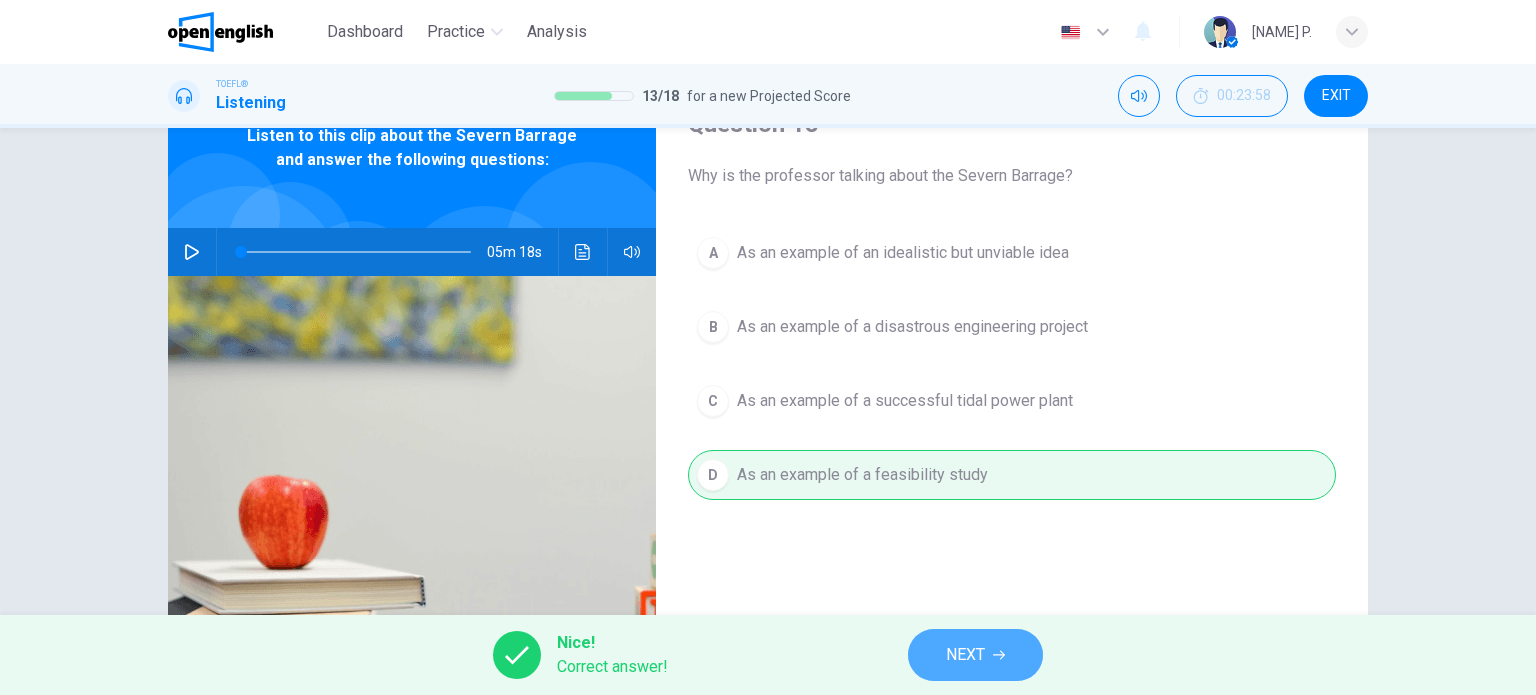 drag, startPoint x: 924, startPoint y: 649, endPoint x: 920, endPoint y: 599, distance: 50.159744 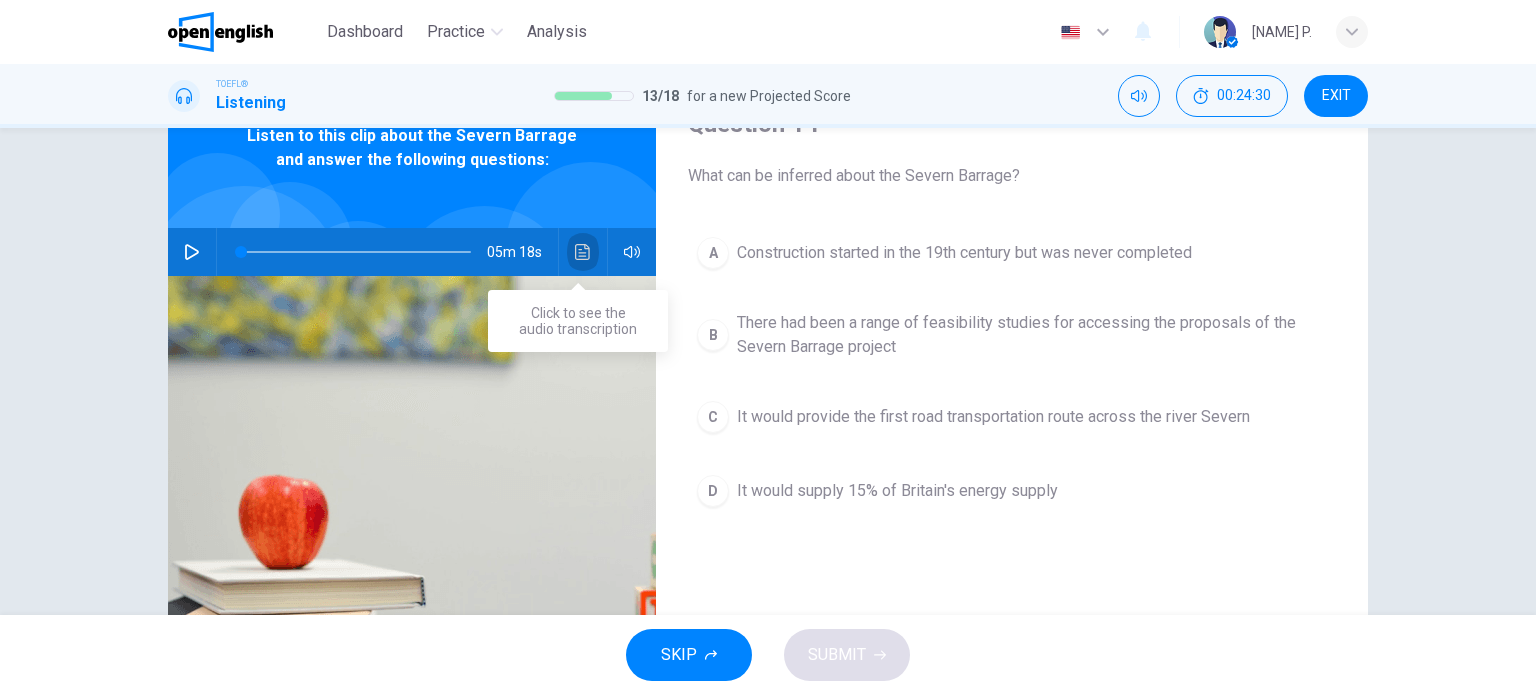 click at bounding box center (583, 252) 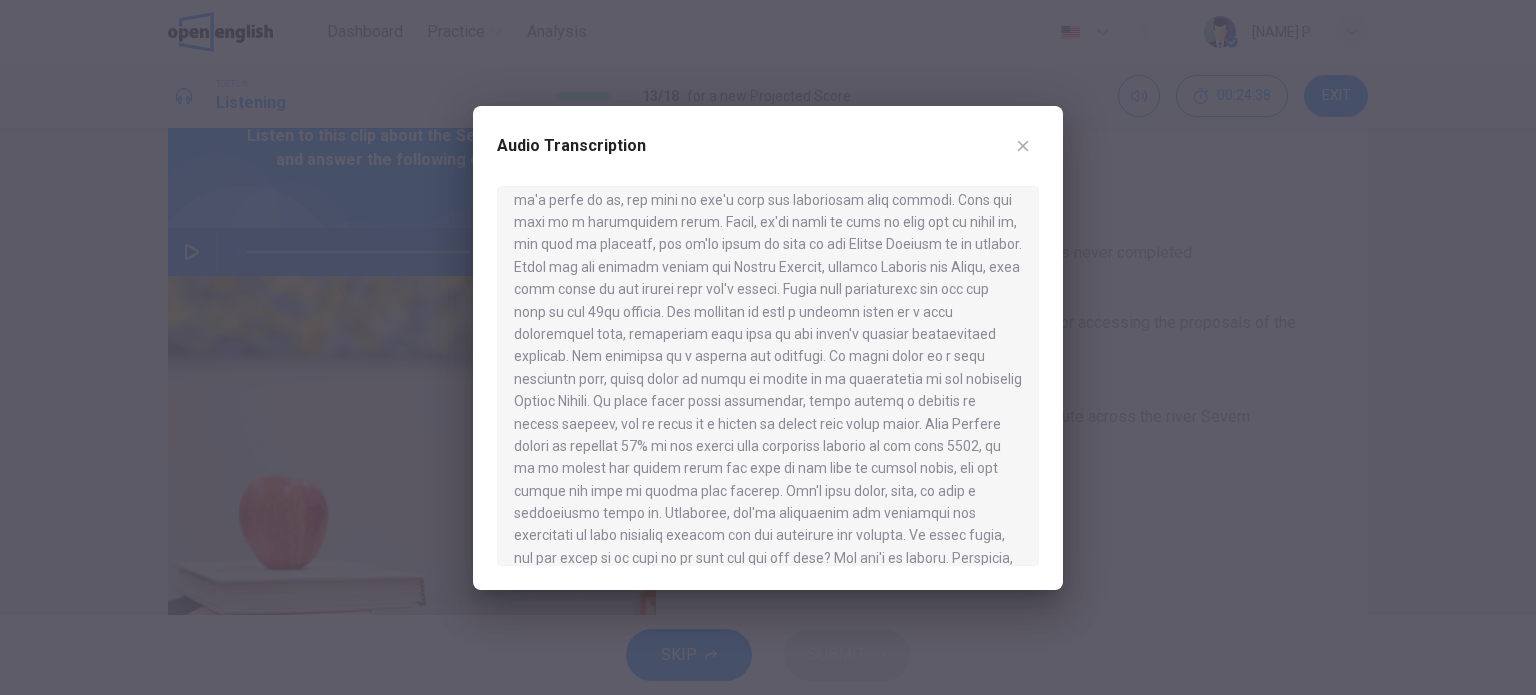 scroll, scrollTop: 200, scrollLeft: 0, axis: vertical 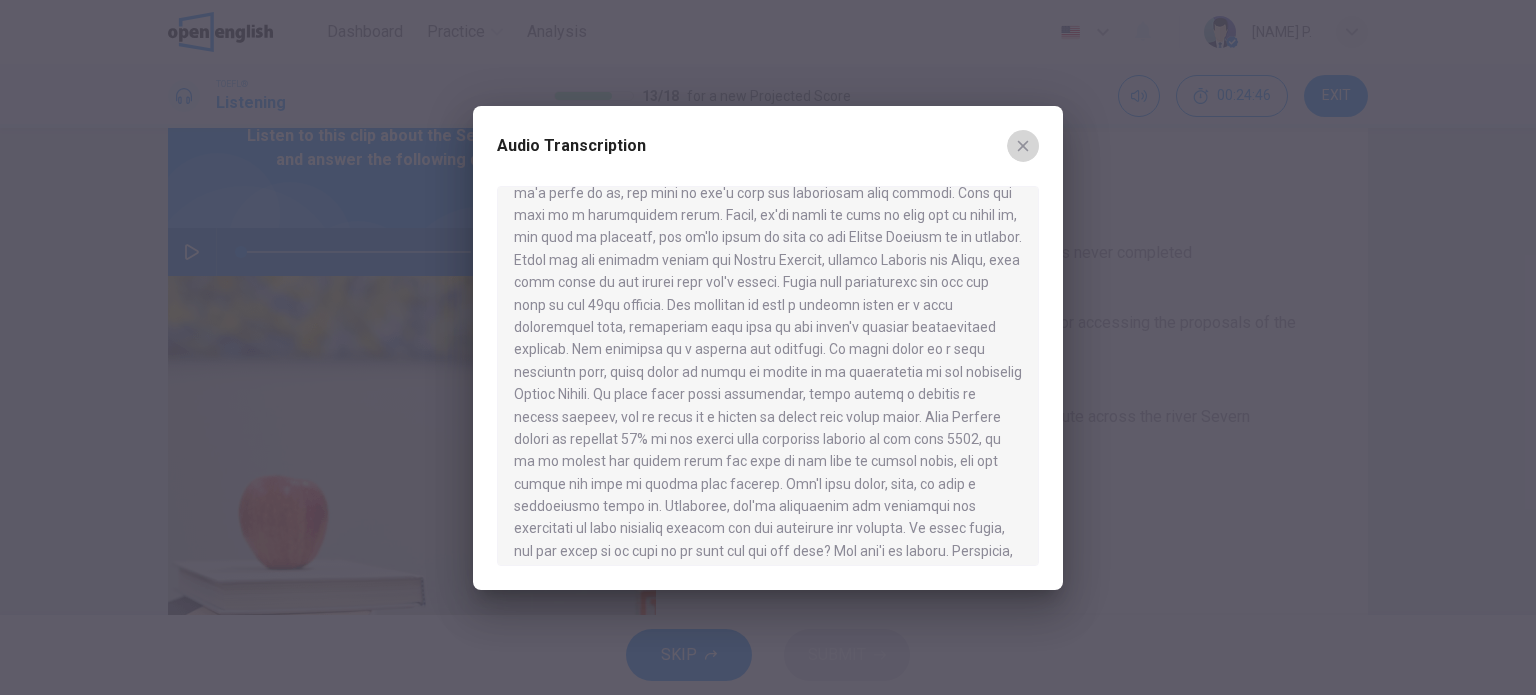 click at bounding box center (1023, 146) 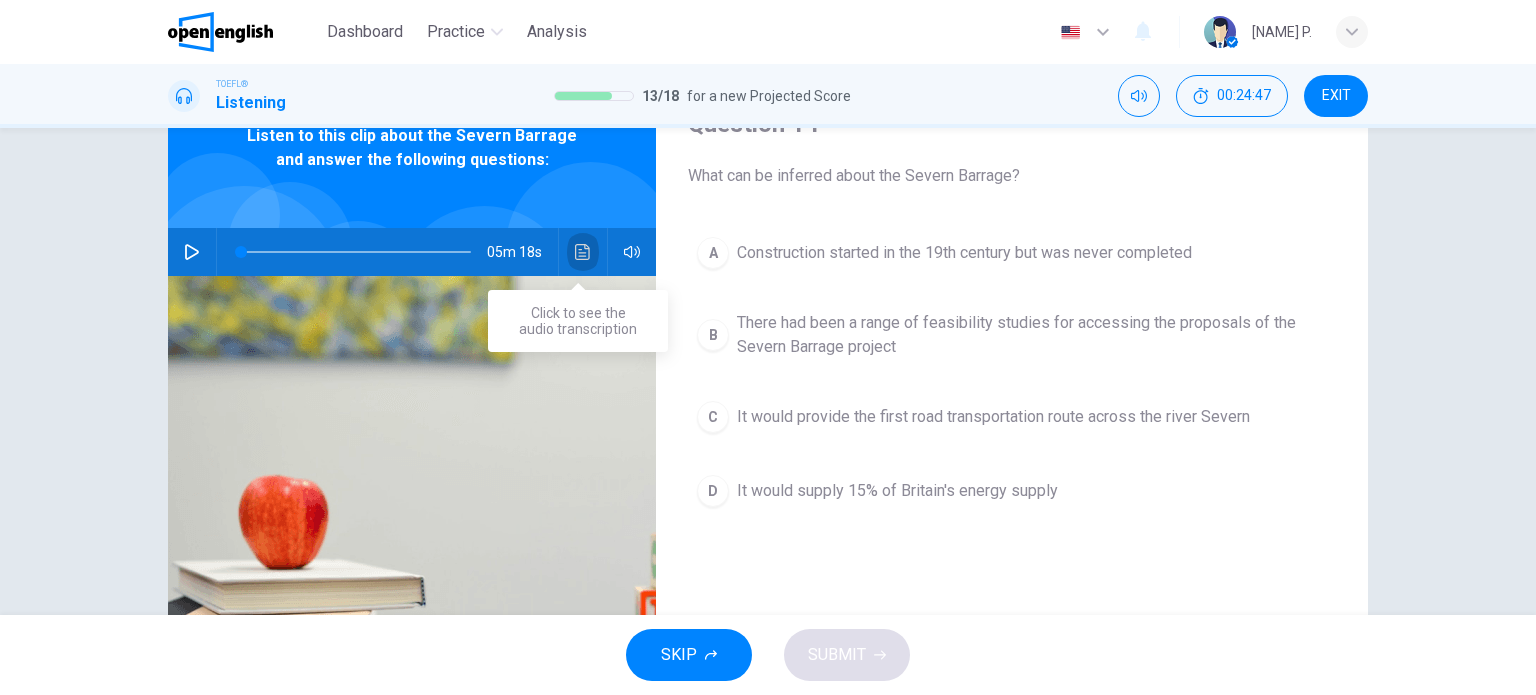 click at bounding box center [583, 252] 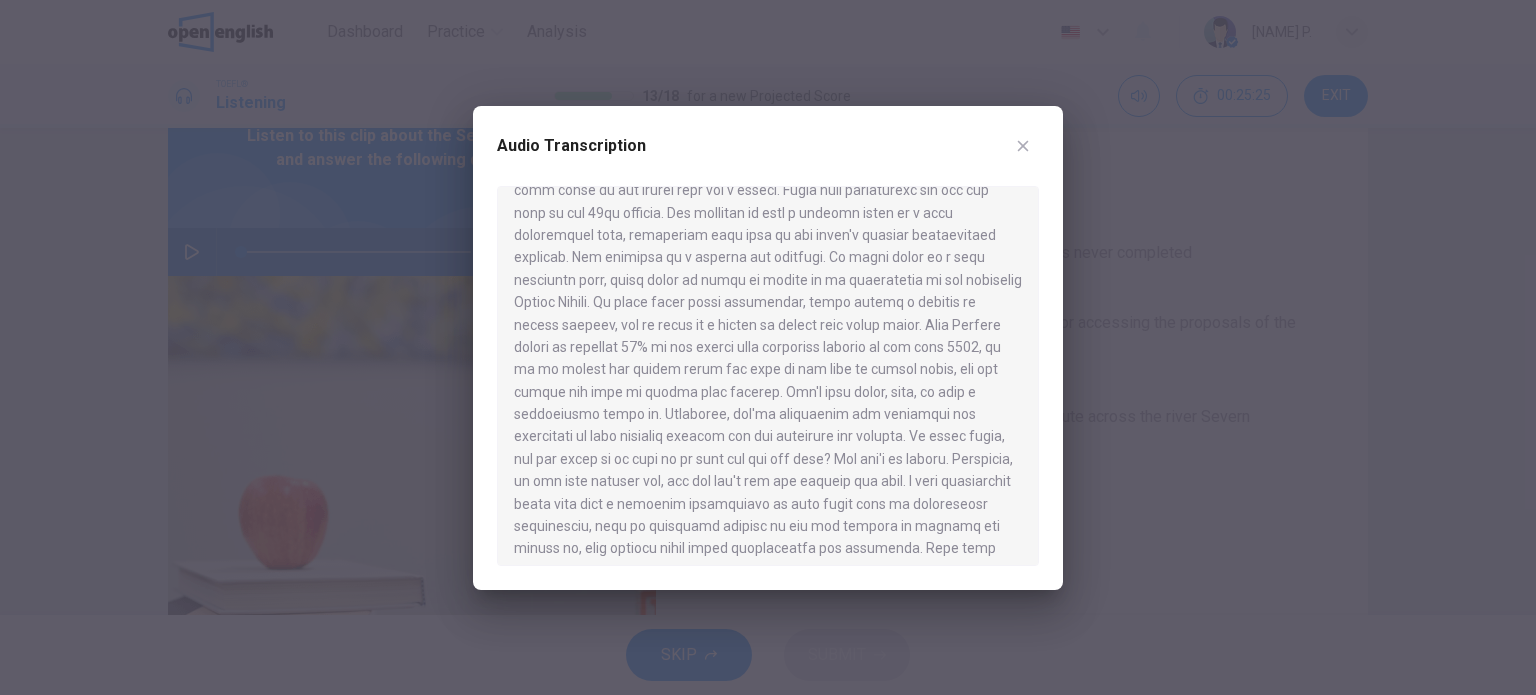 scroll, scrollTop: 300, scrollLeft: 0, axis: vertical 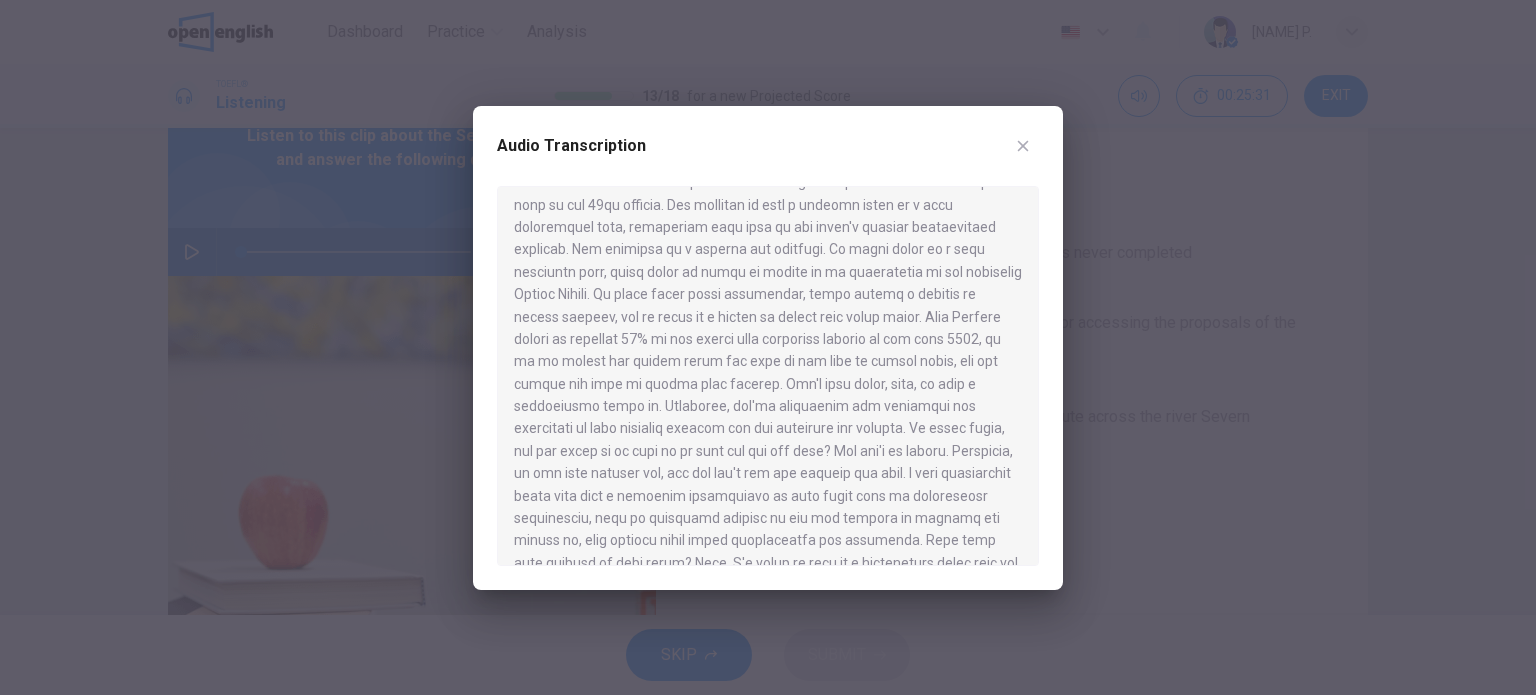 click at bounding box center [1023, 146] 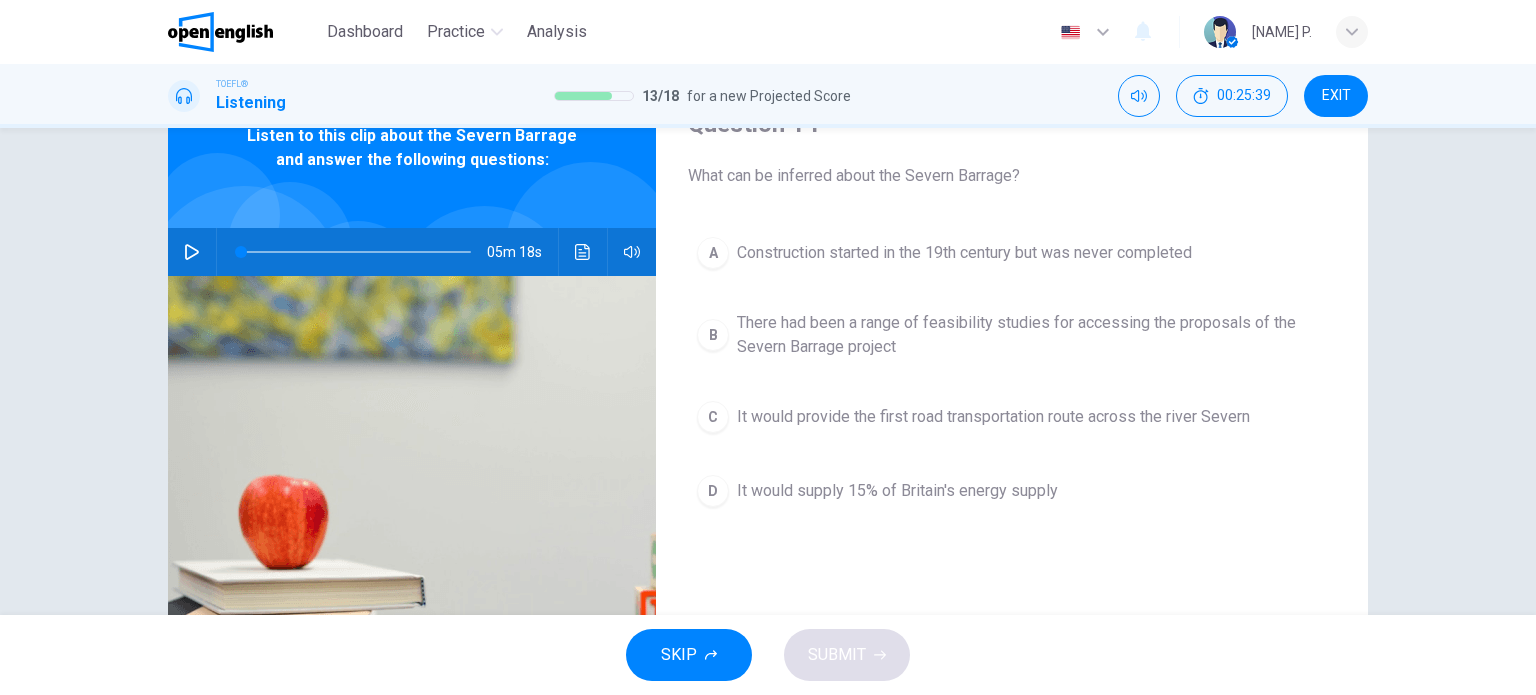 click 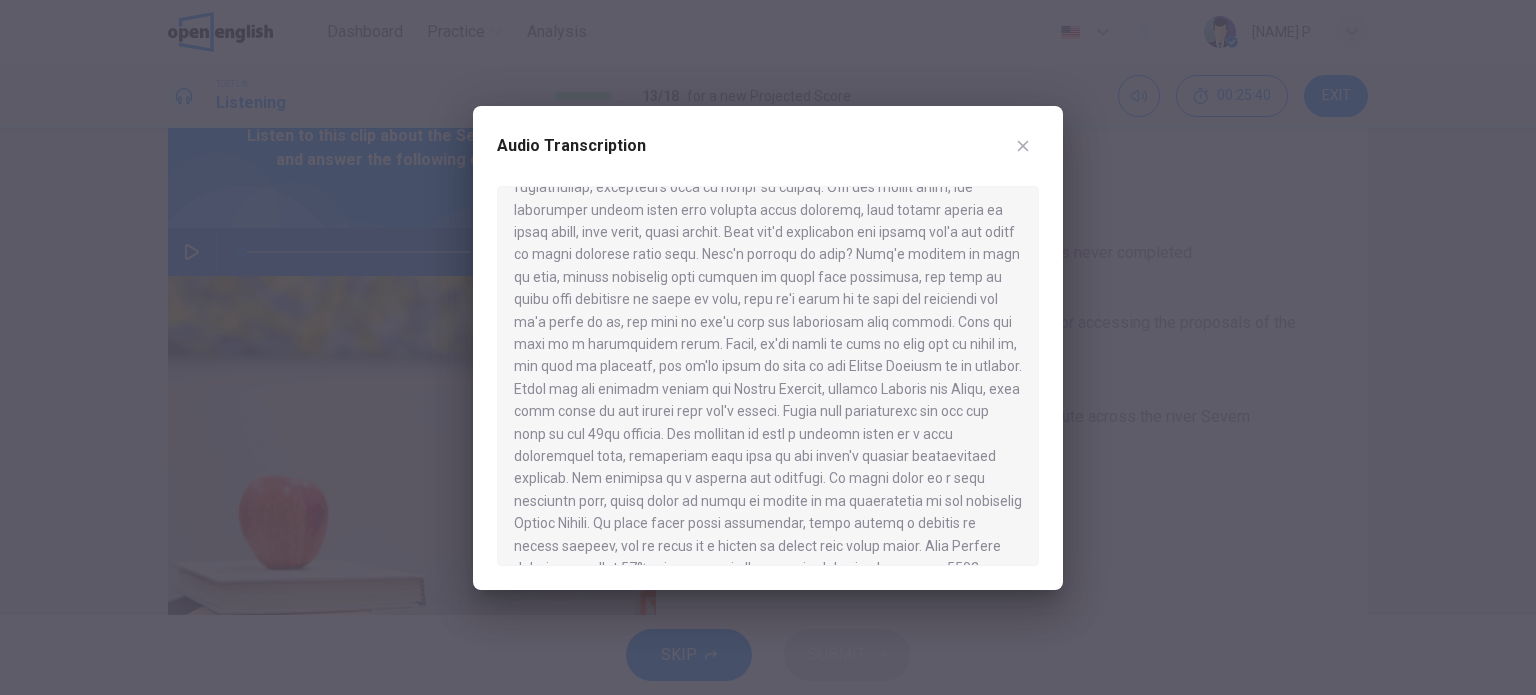 scroll, scrollTop: 300, scrollLeft: 0, axis: vertical 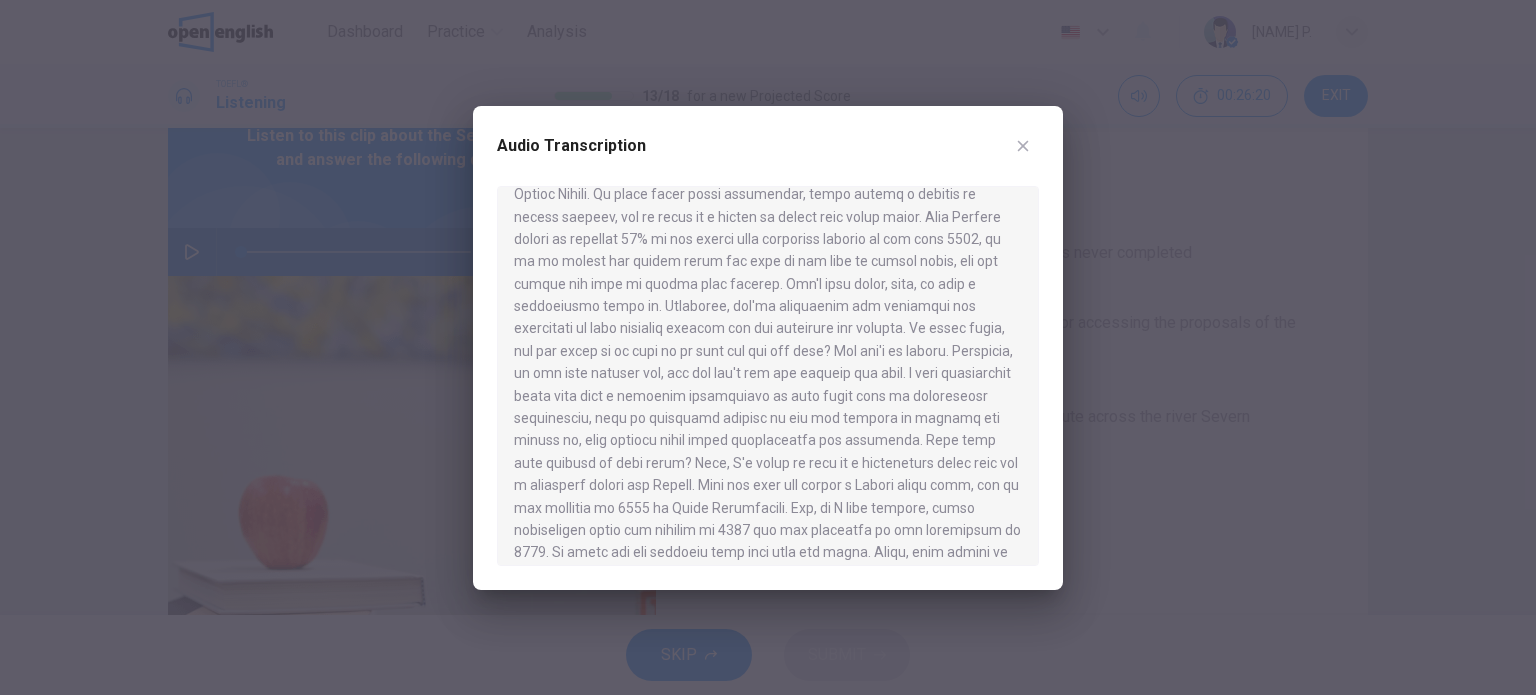 click at bounding box center (1023, 146) 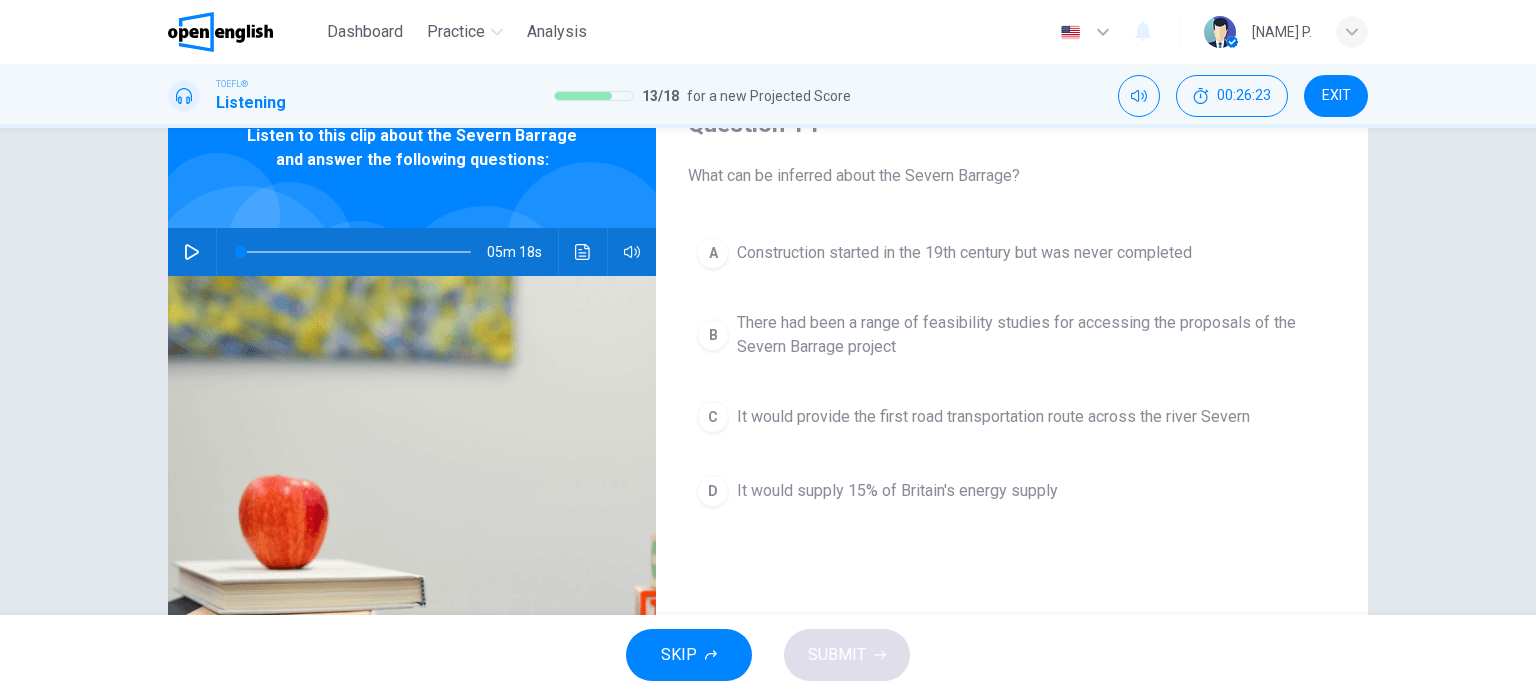 click on "A Construction started in the 19th century but was never completed B There had been a range of feasibility studies for accessing the proposals of the Severn Barrage project C It would provide the first road transportation route across the river Severn D It would supply 15% of Britain's energy supply" at bounding box center [1012, 392] 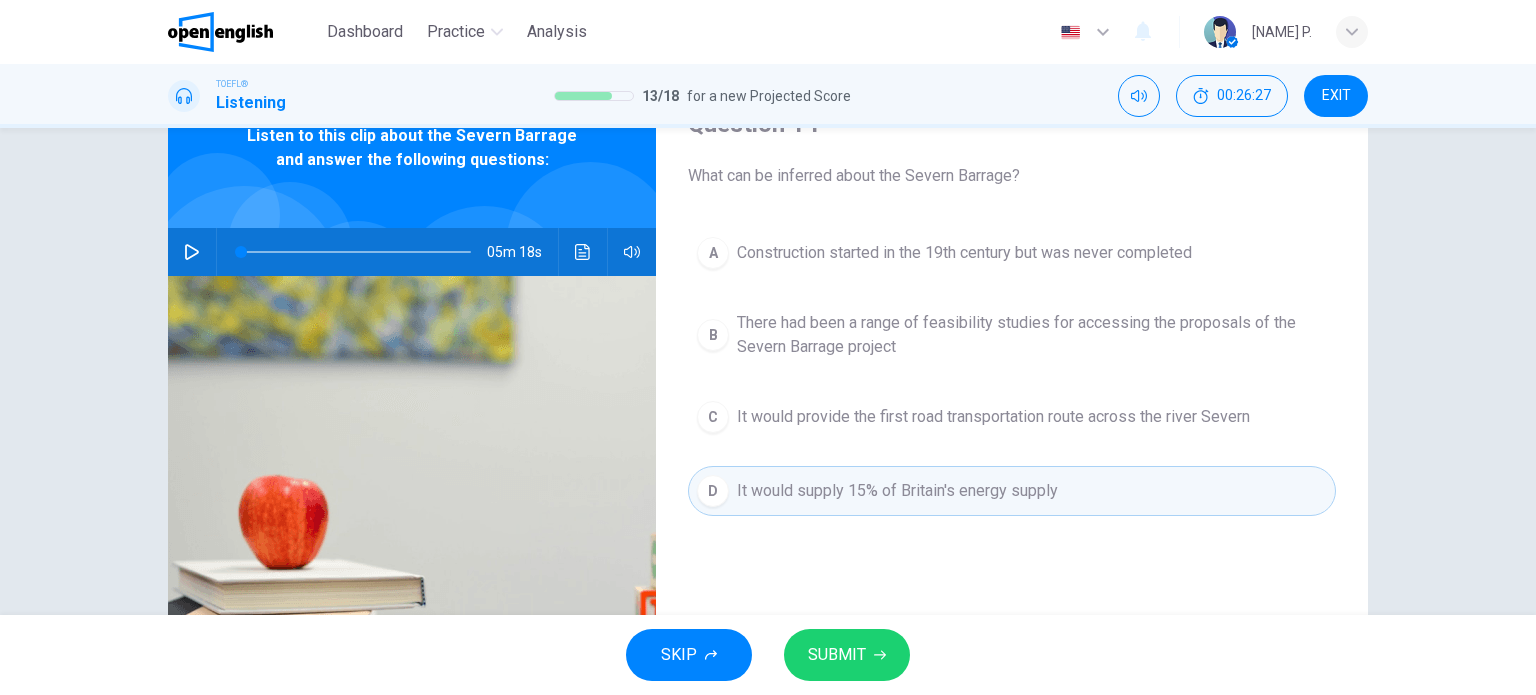 click on "SUBMIT" at bounding box center [837, 655] 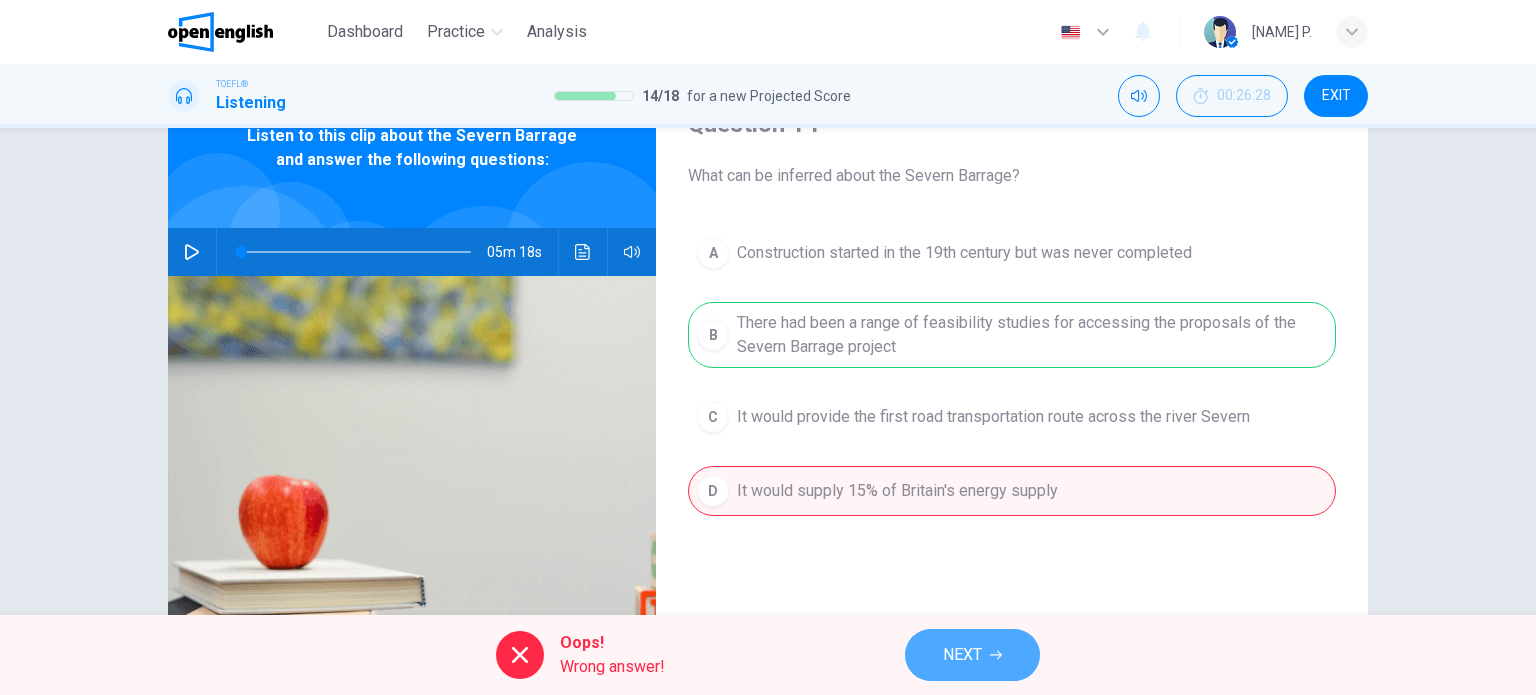click on "NEXT" at bounding box center [962, 655] 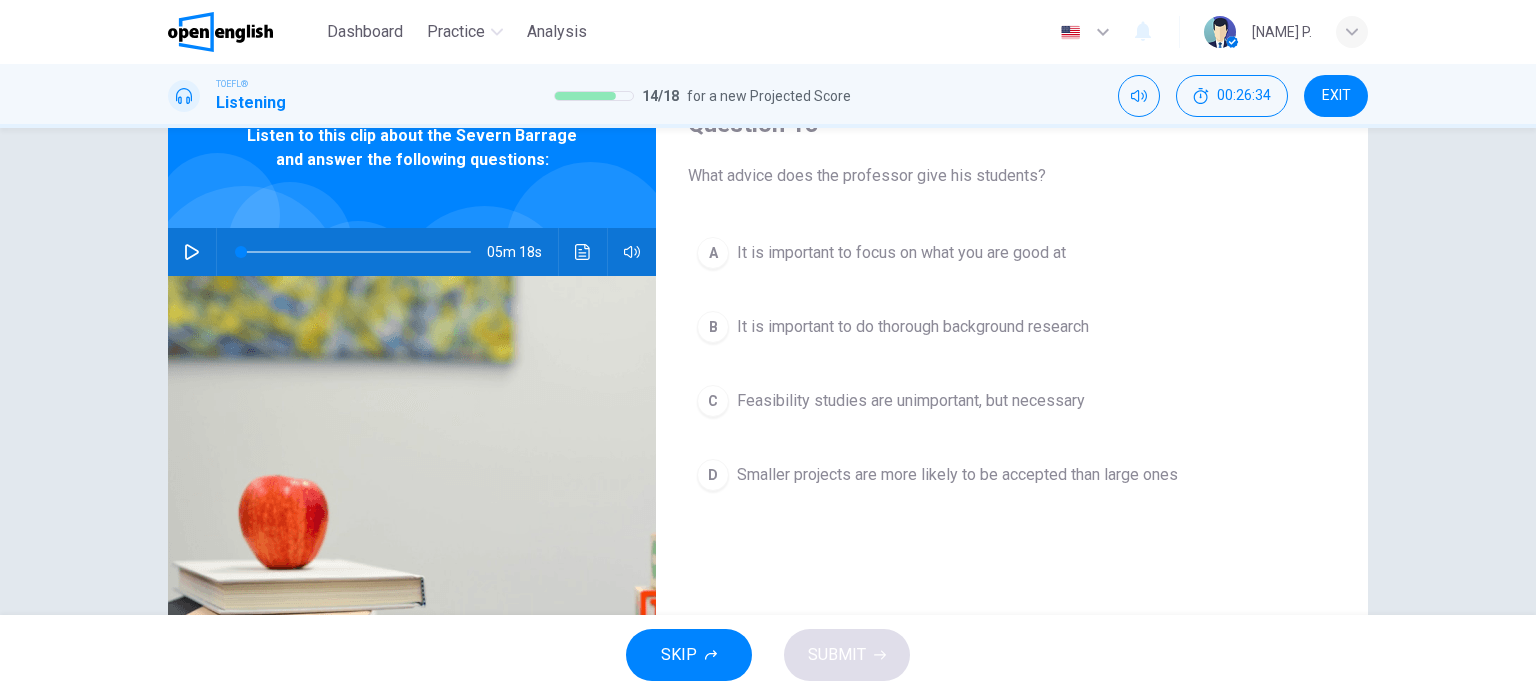 click on "B It is important to do thorough background research" at bounding box center (1012, 327) 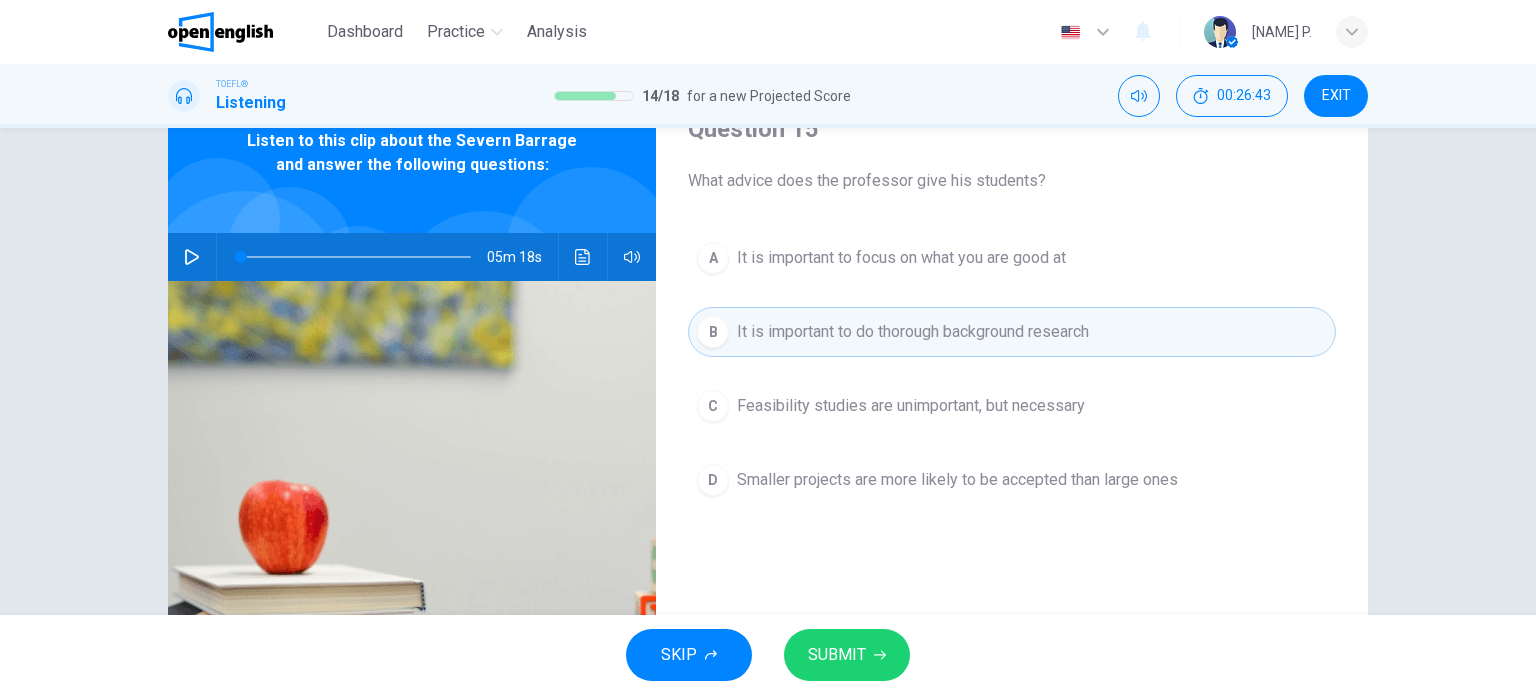 scroll, scrollTop: 100, scrollLeft: 0, axis: vertical 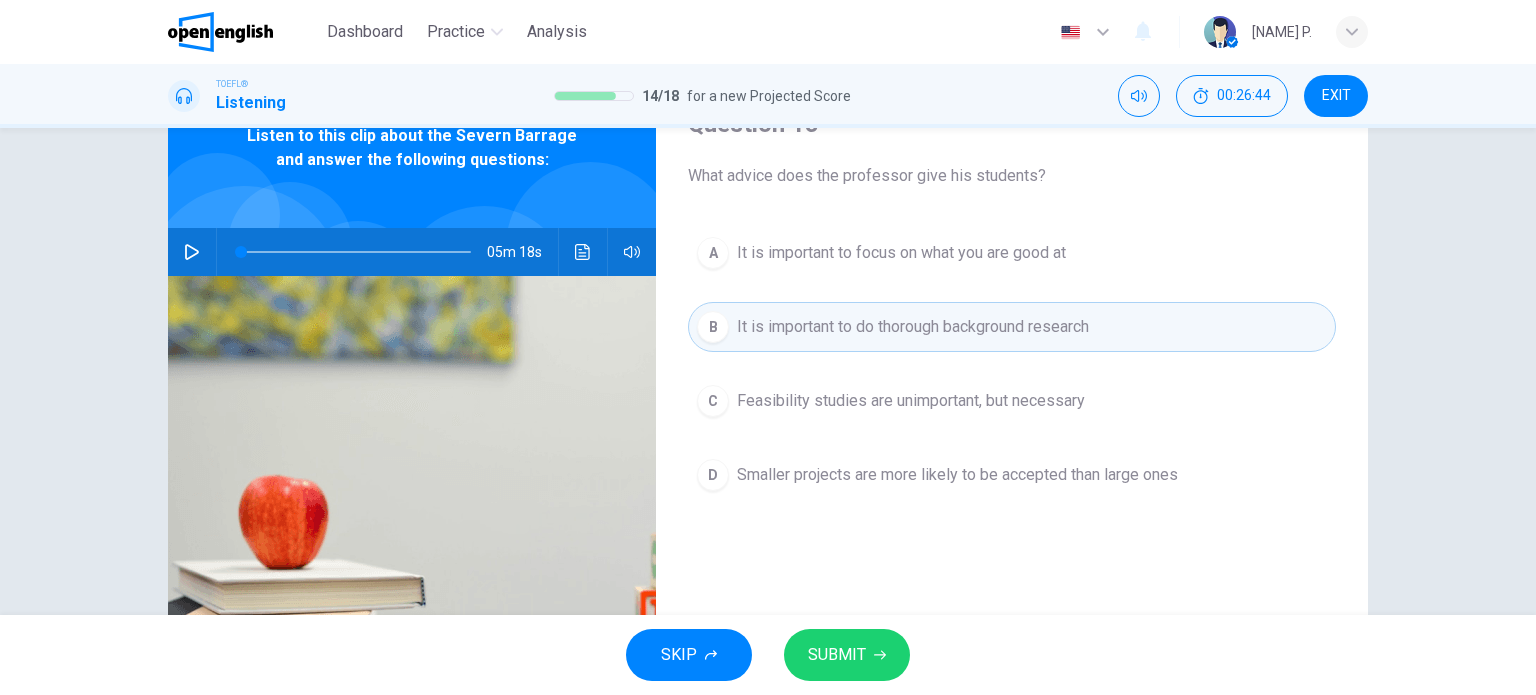 click on "SUBMIT" at bounding box center (847, 655) 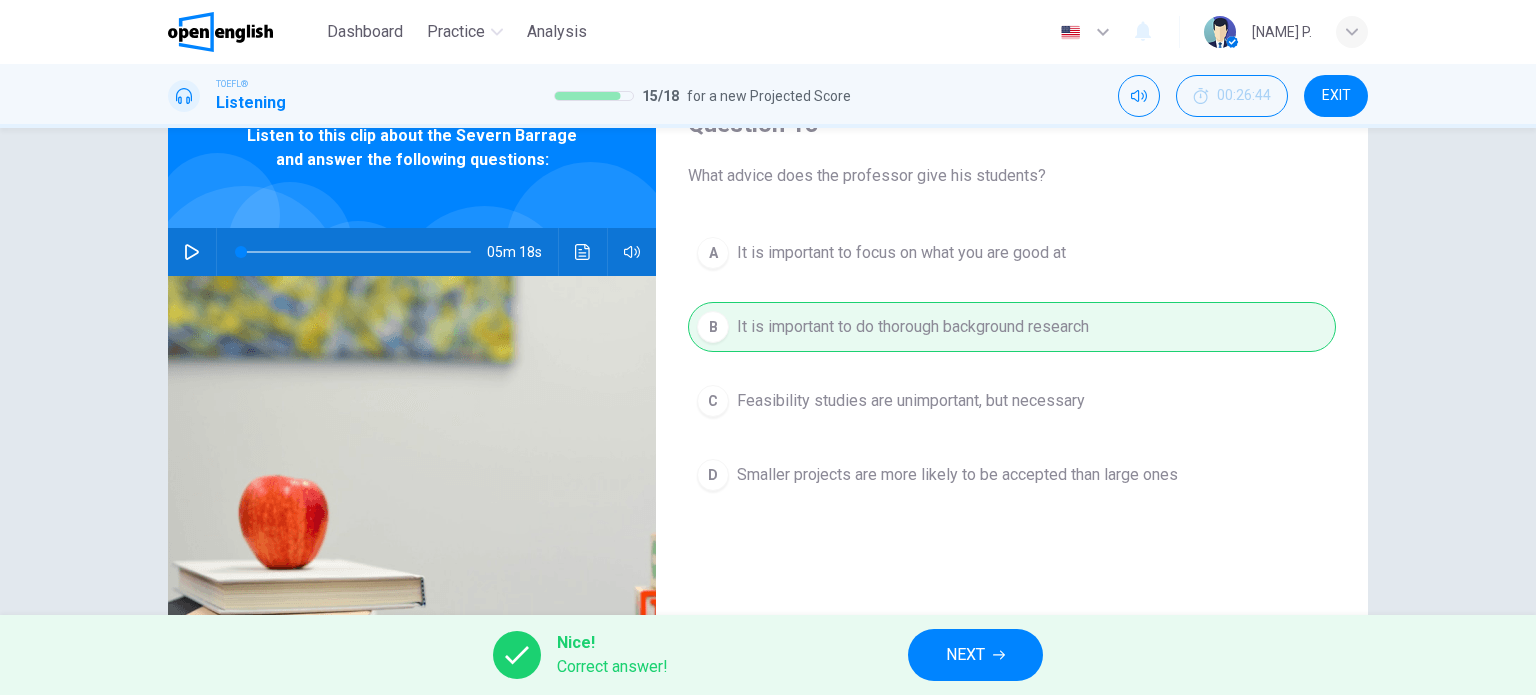 click on "NEXT" at bounding box center [975, 655] 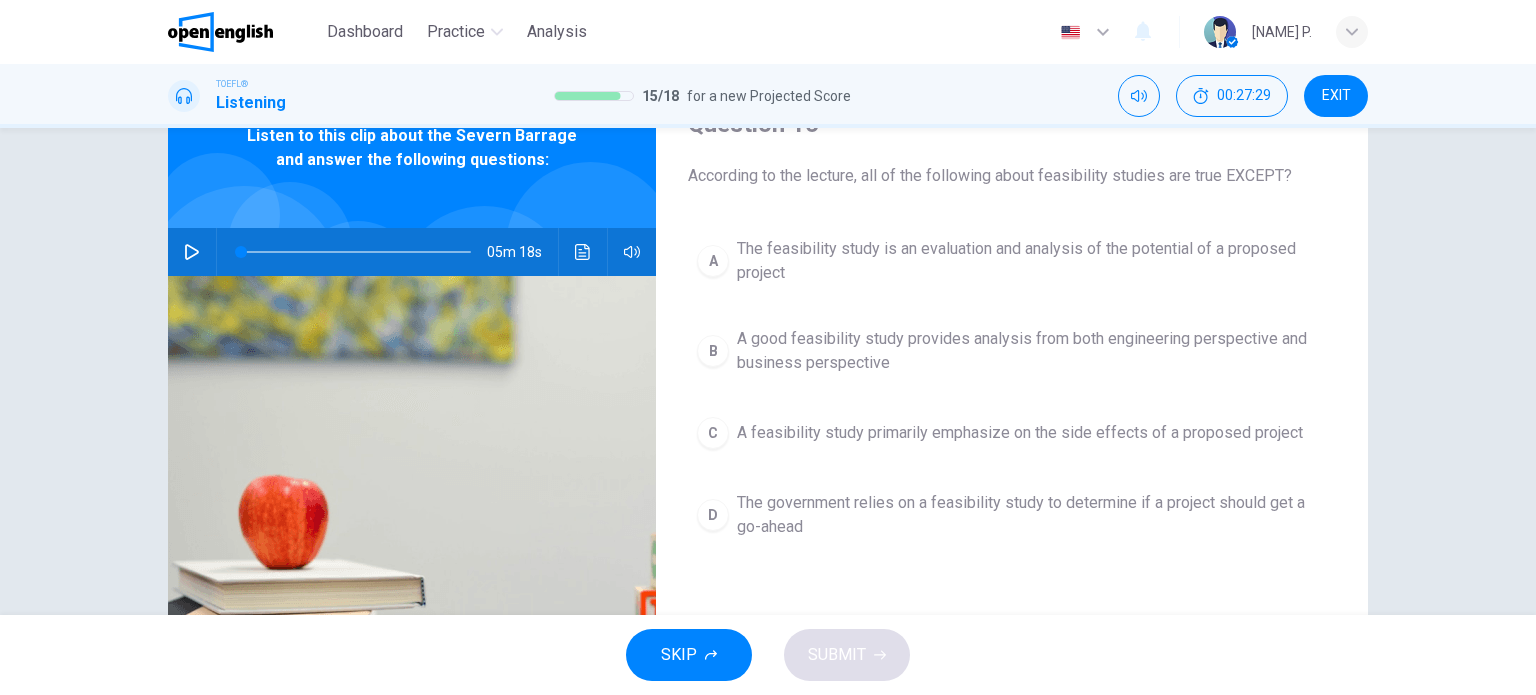 click on "A feasibility study primarily emphasize on the side effects of a proposed project" at bounding box center [1020, 433] 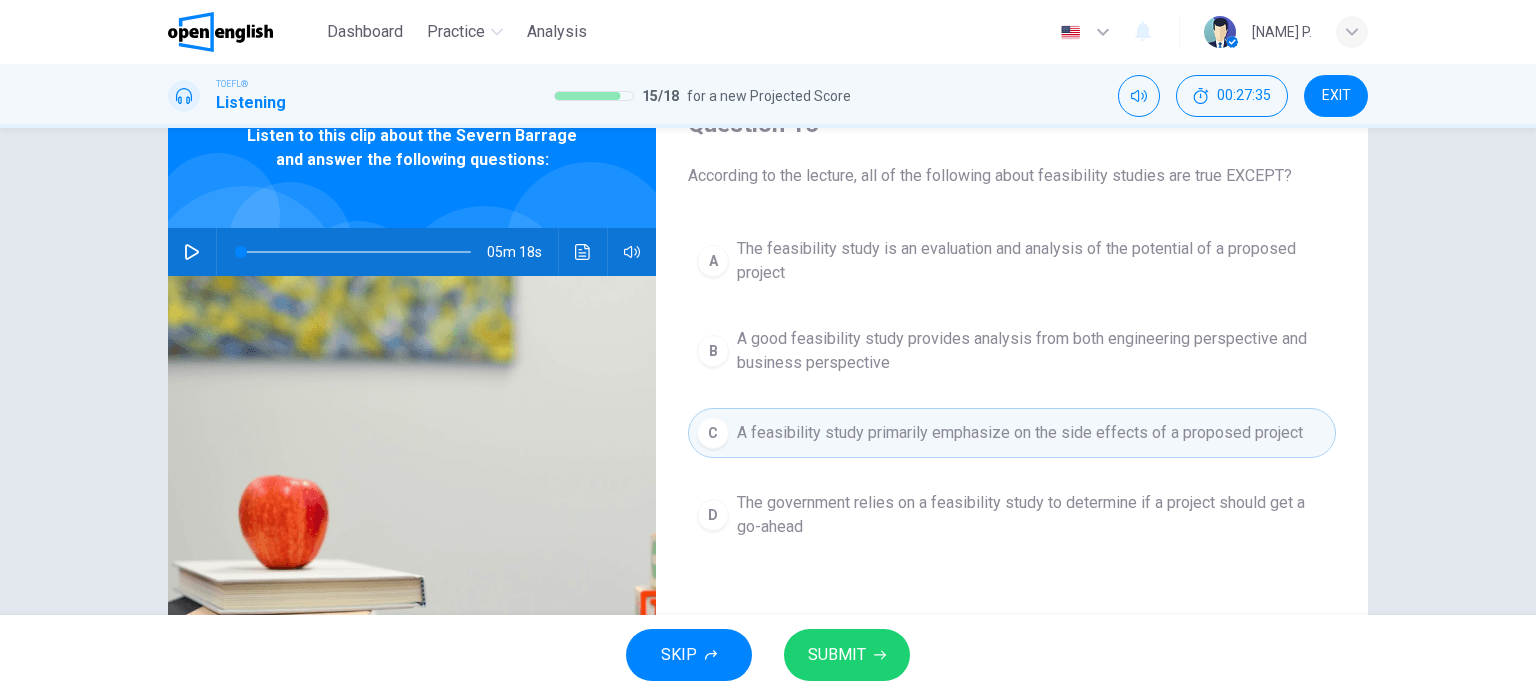 click on "SUBMIT" at bounding box center [847, 655] 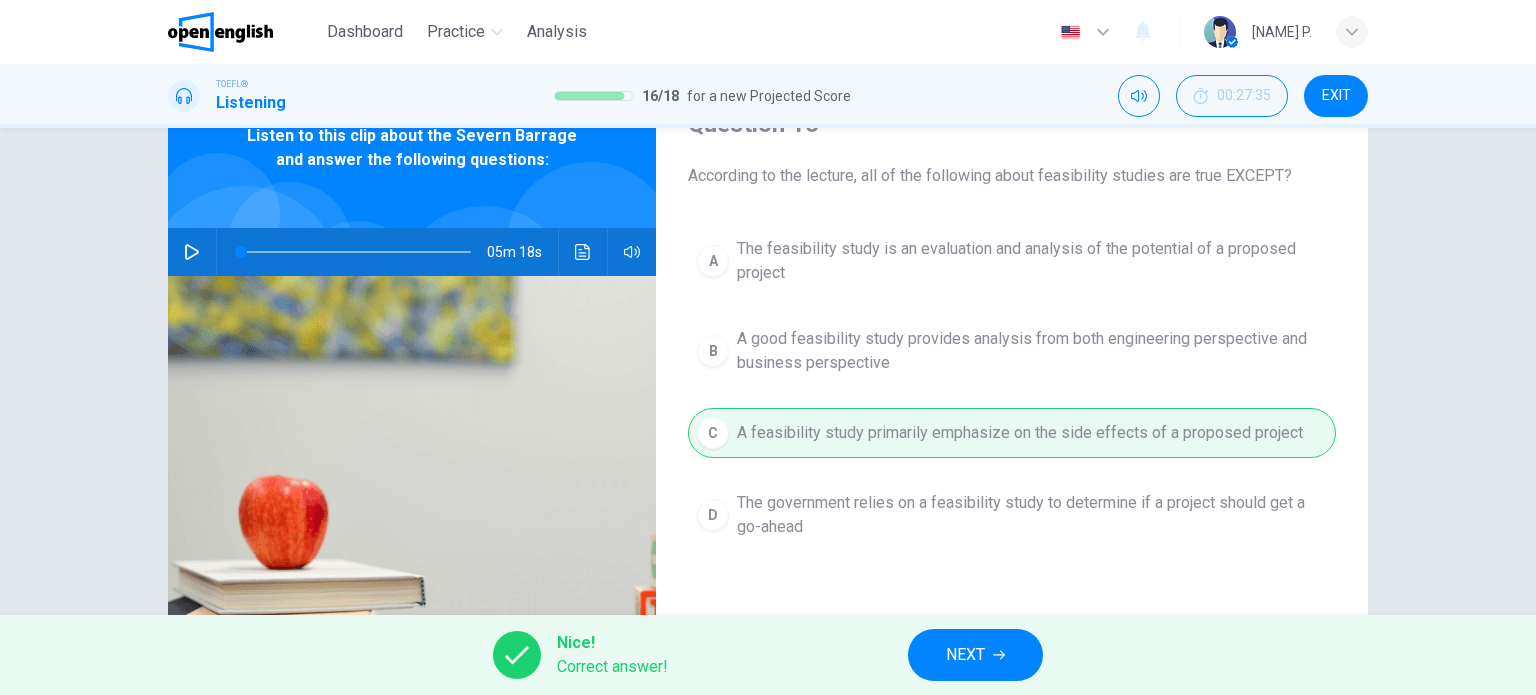 click on "NEXT" at bounding box center (975, 655) 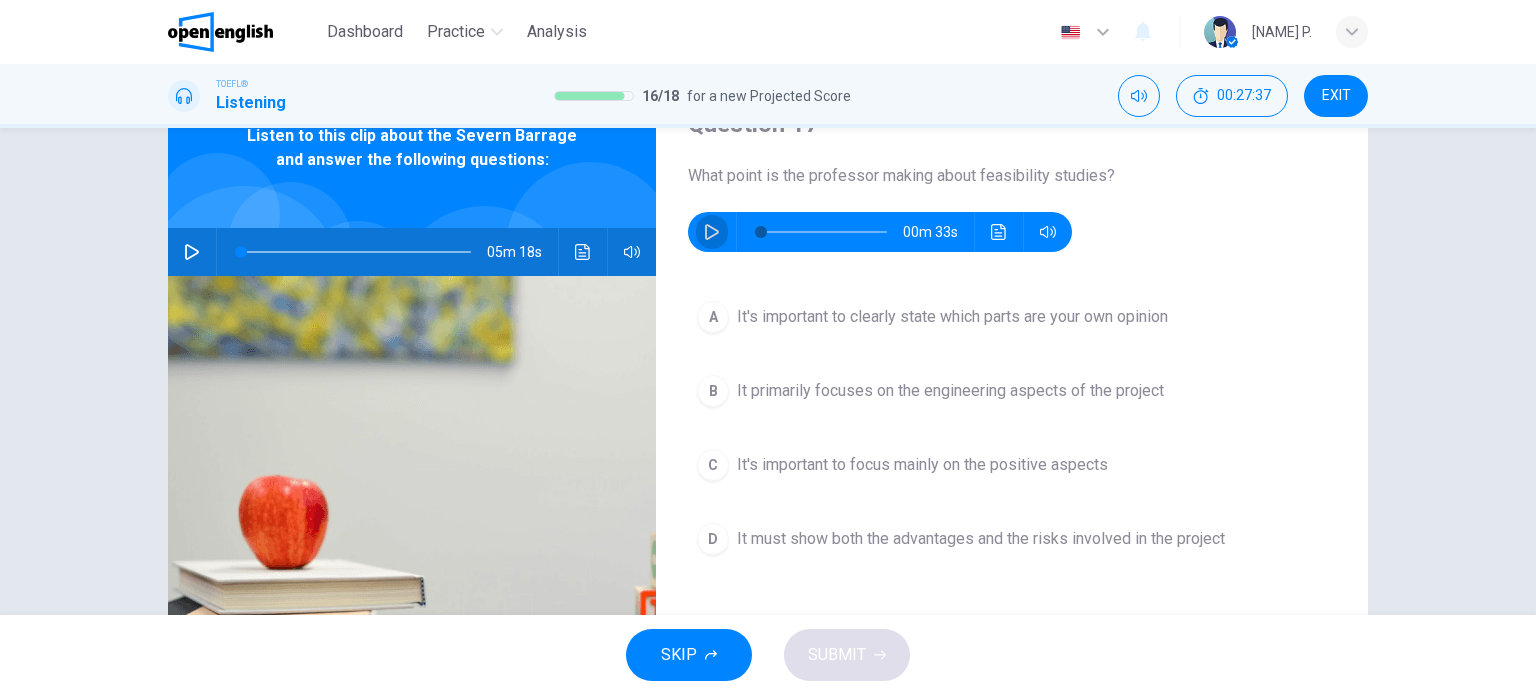 click at bounding box center [712, 232] 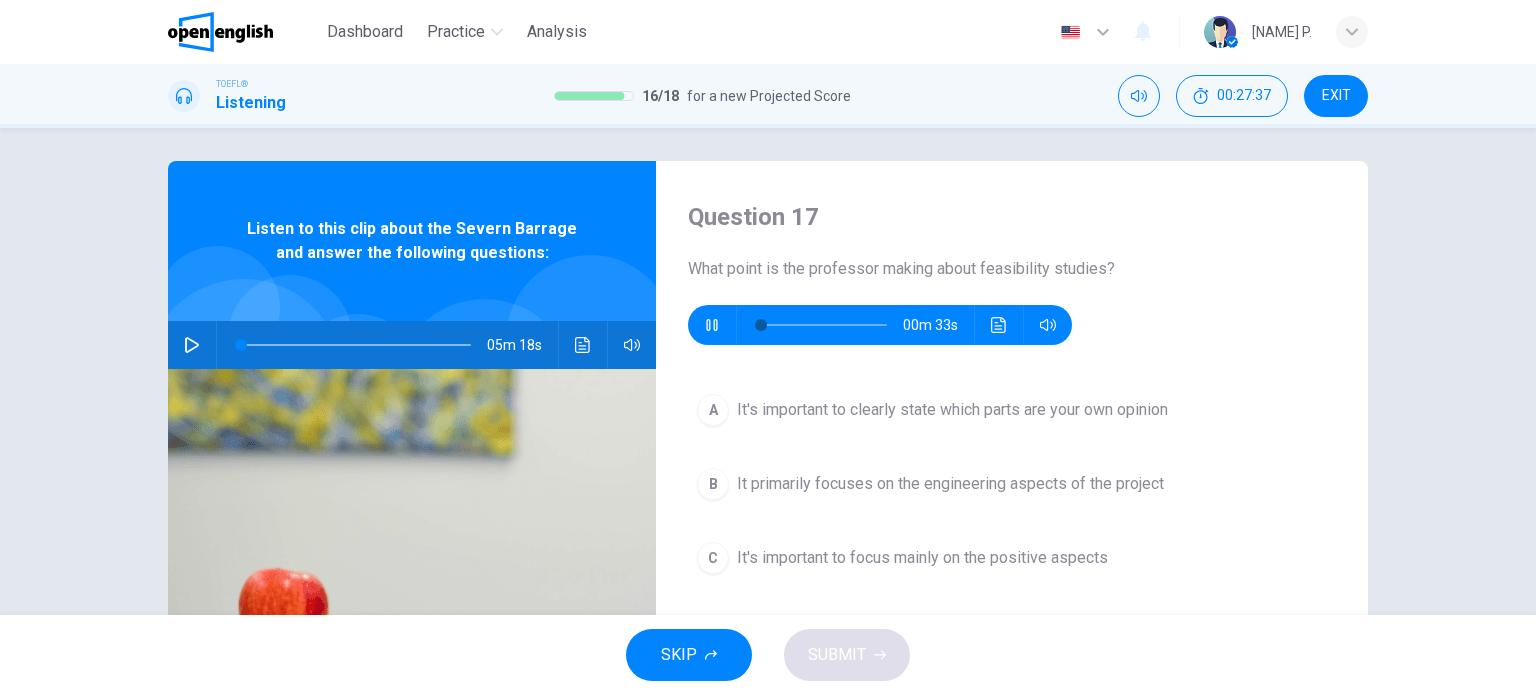 scroll, scrollTop: 0, scrollLeft: 0, axis: both 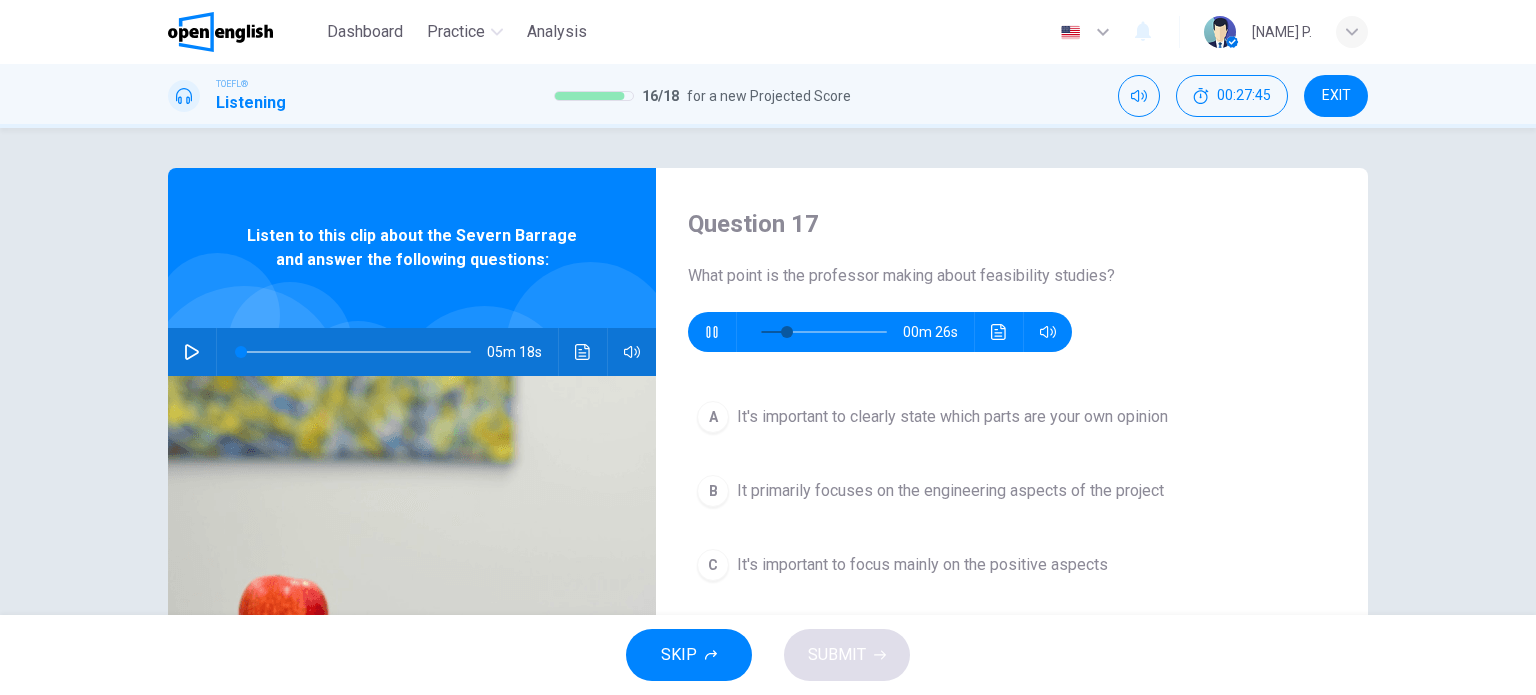 type on "**" 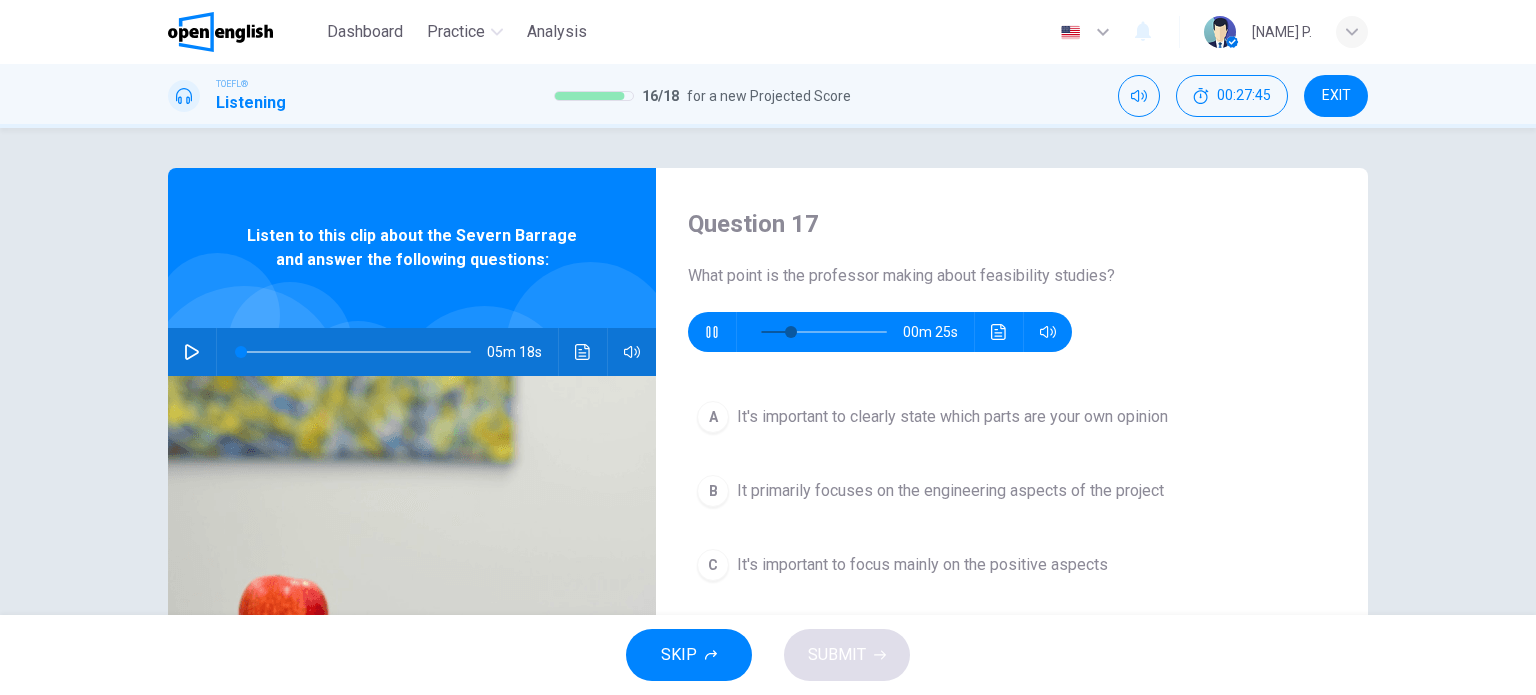 type 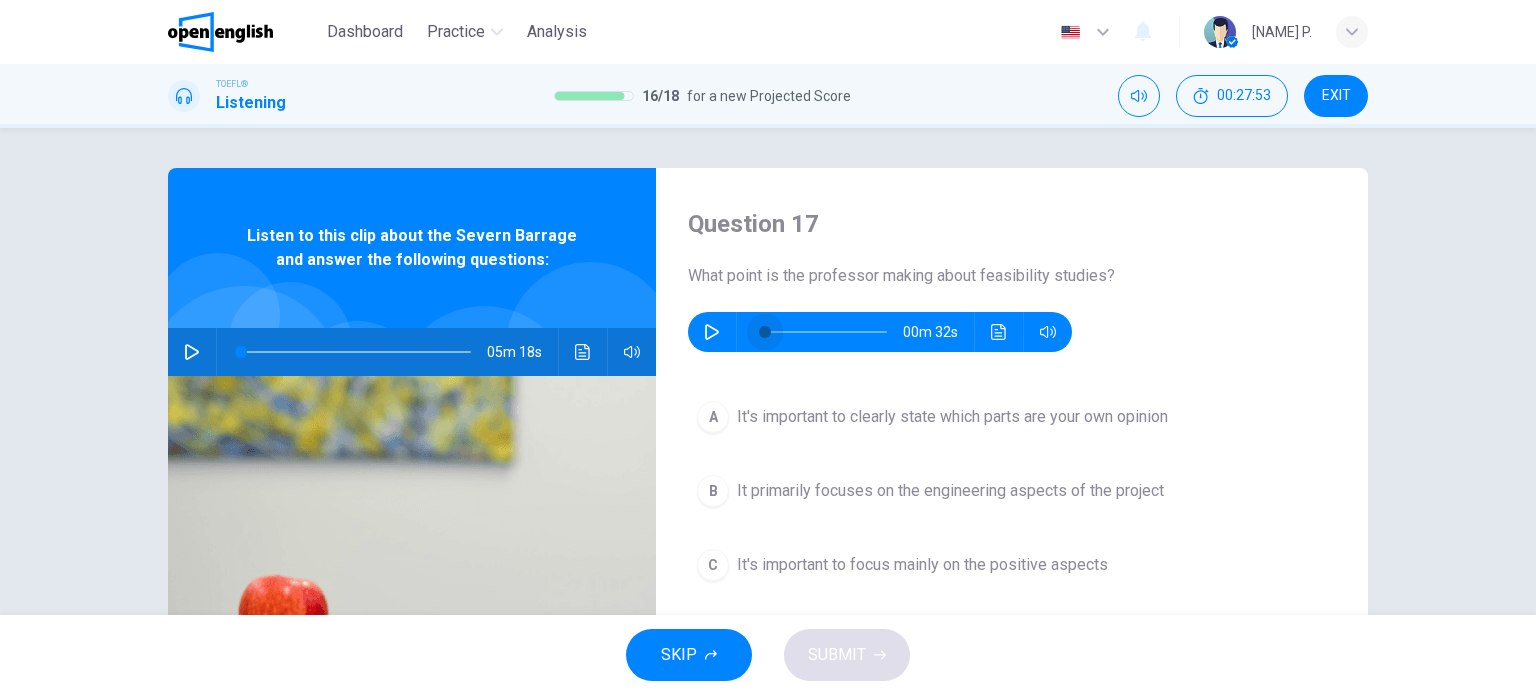 drag, startPoint x: 760, startPoint y: 336, endPoint x: 717, endPoint y: 335, distance: 43.011627 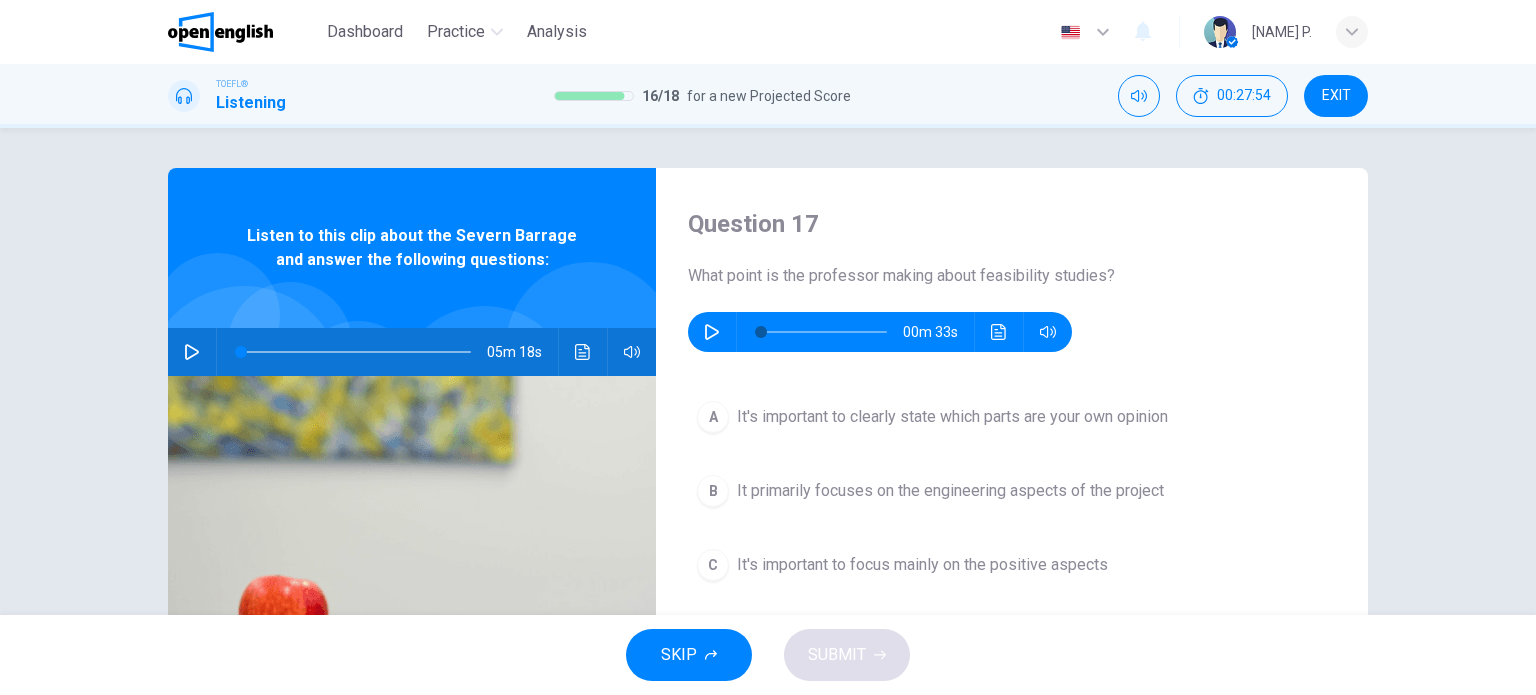 click 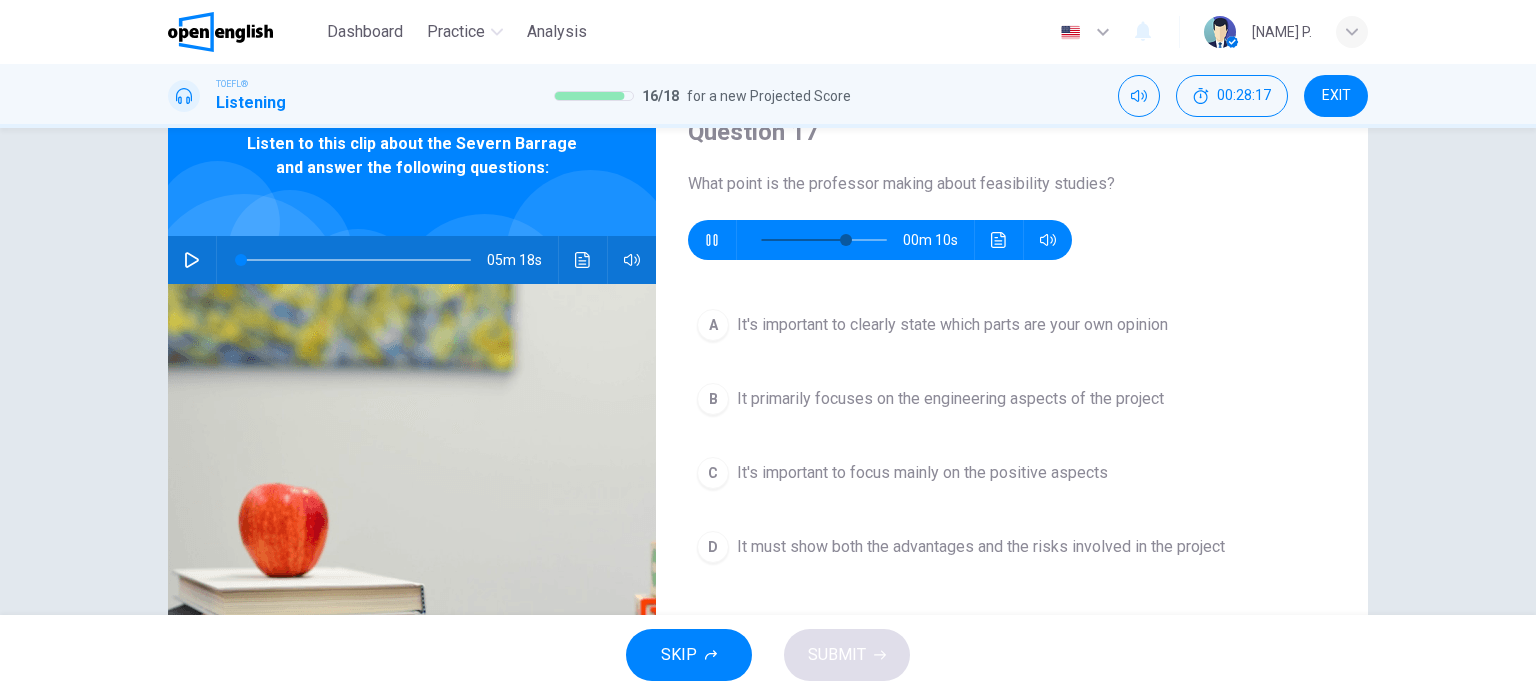 scroll, scrollTop: 100, scrollLeft: 0, axis: vertical 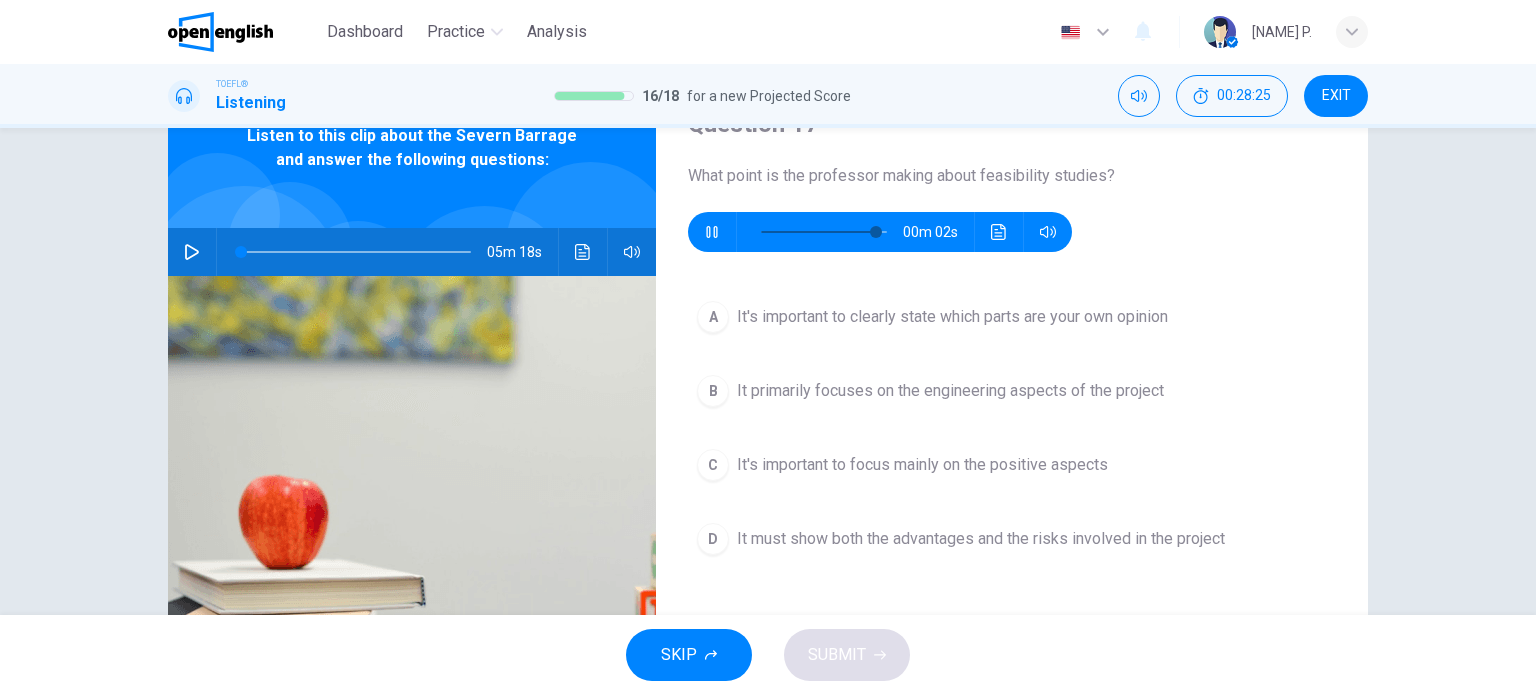 click at bounding box center (824, 232) 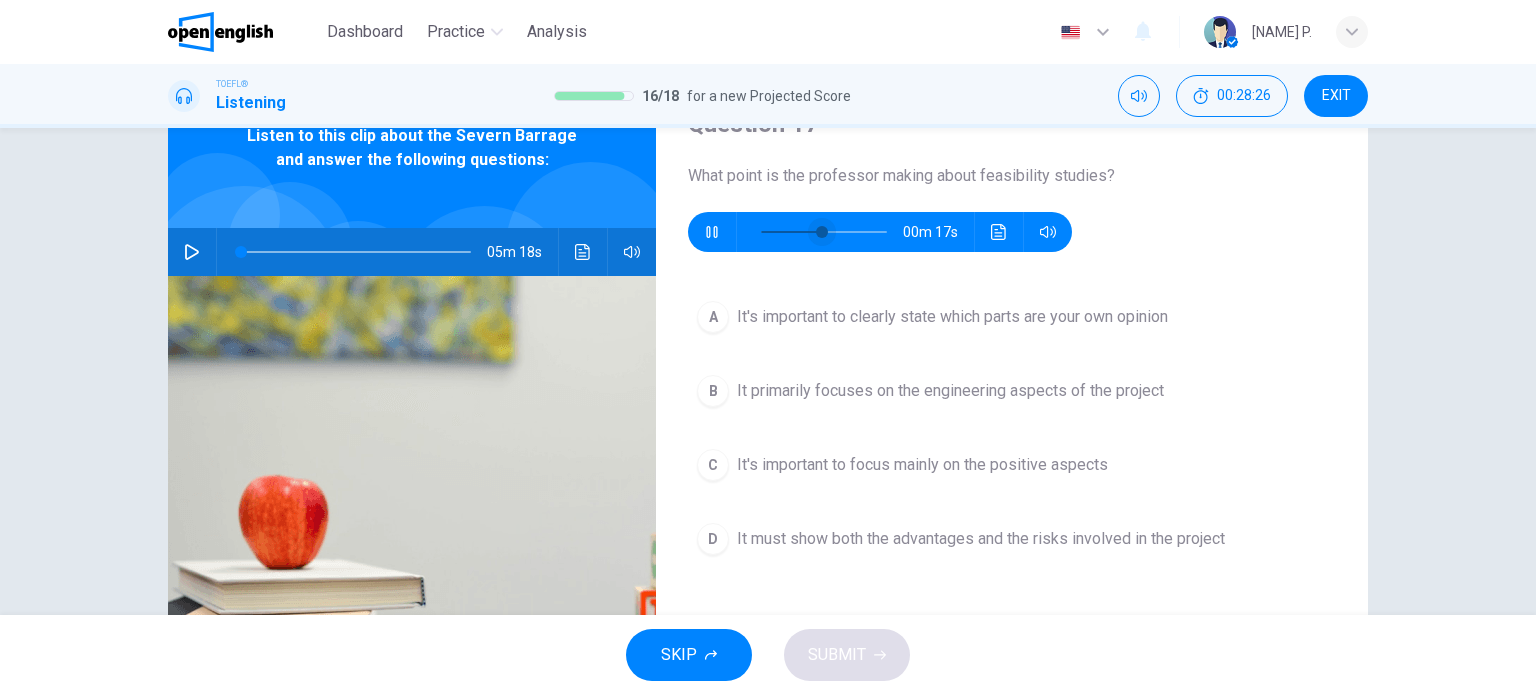 click at bounding box center [824, 232] 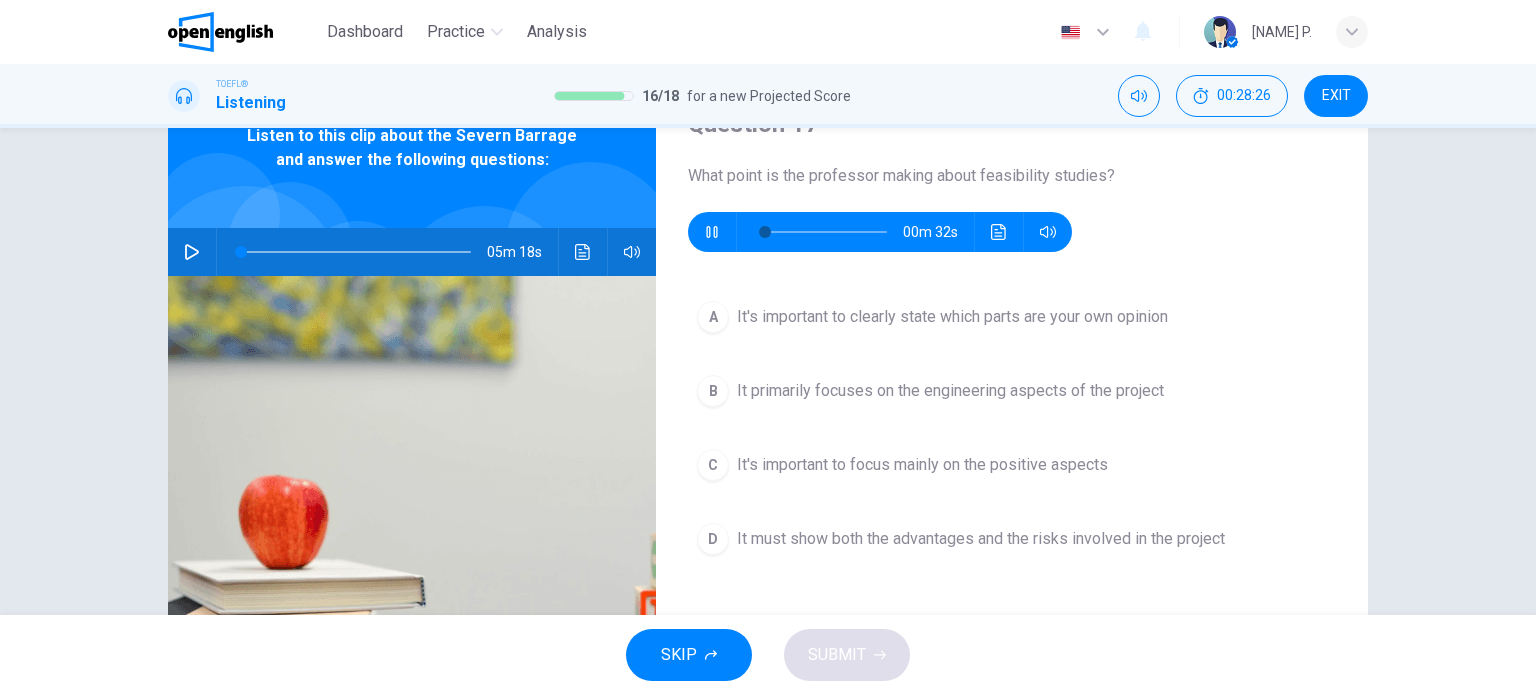 click at bounding box center [824, 232] 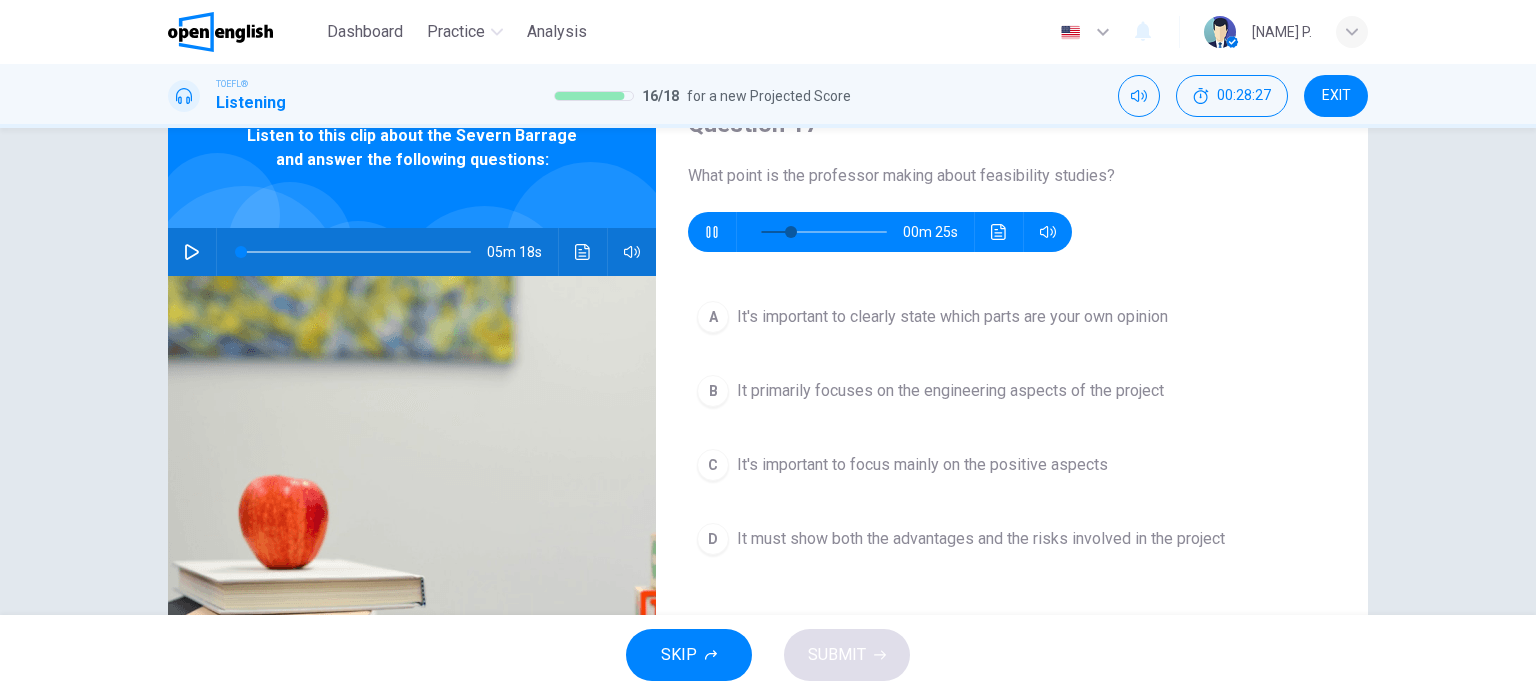 click at bounding box center (824, 232) 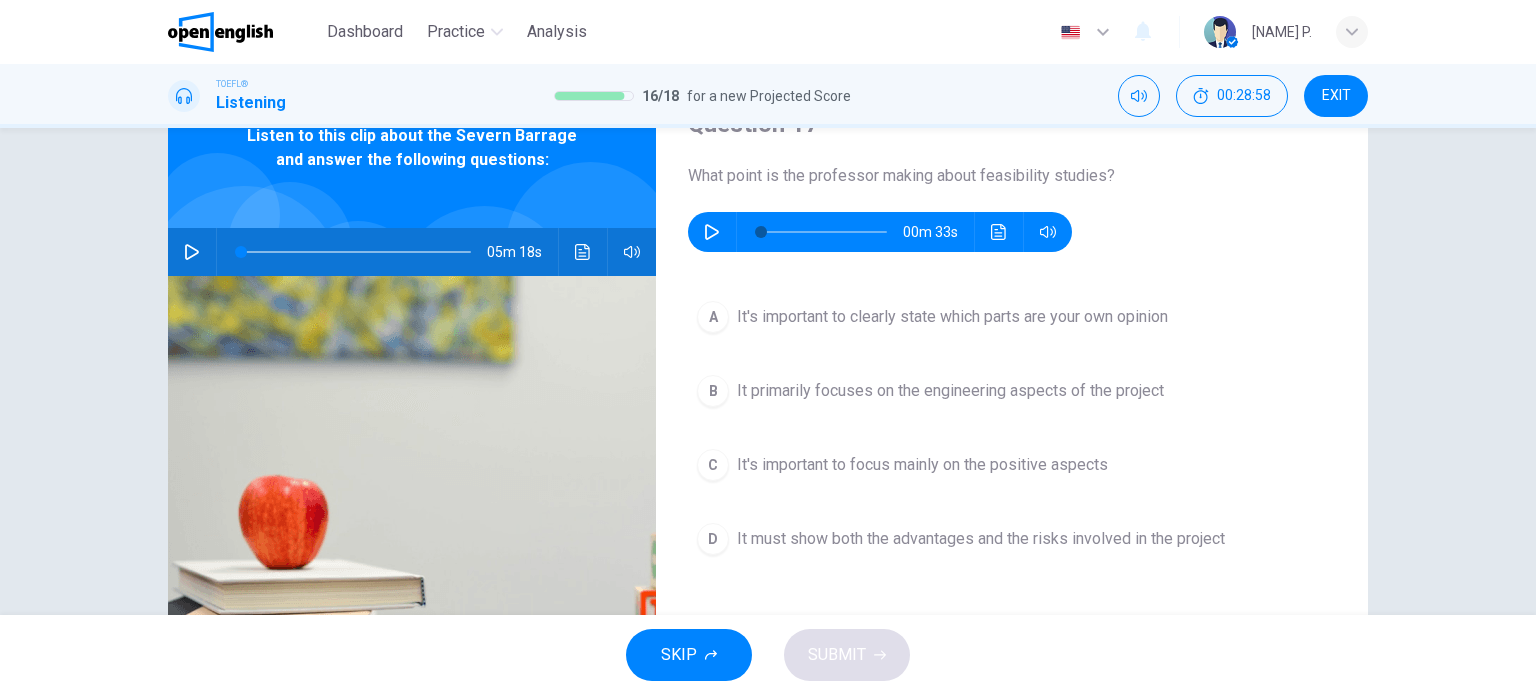 click on "It primarily focuses on the engineering aspects of the project" at bounding box center [950, 391] 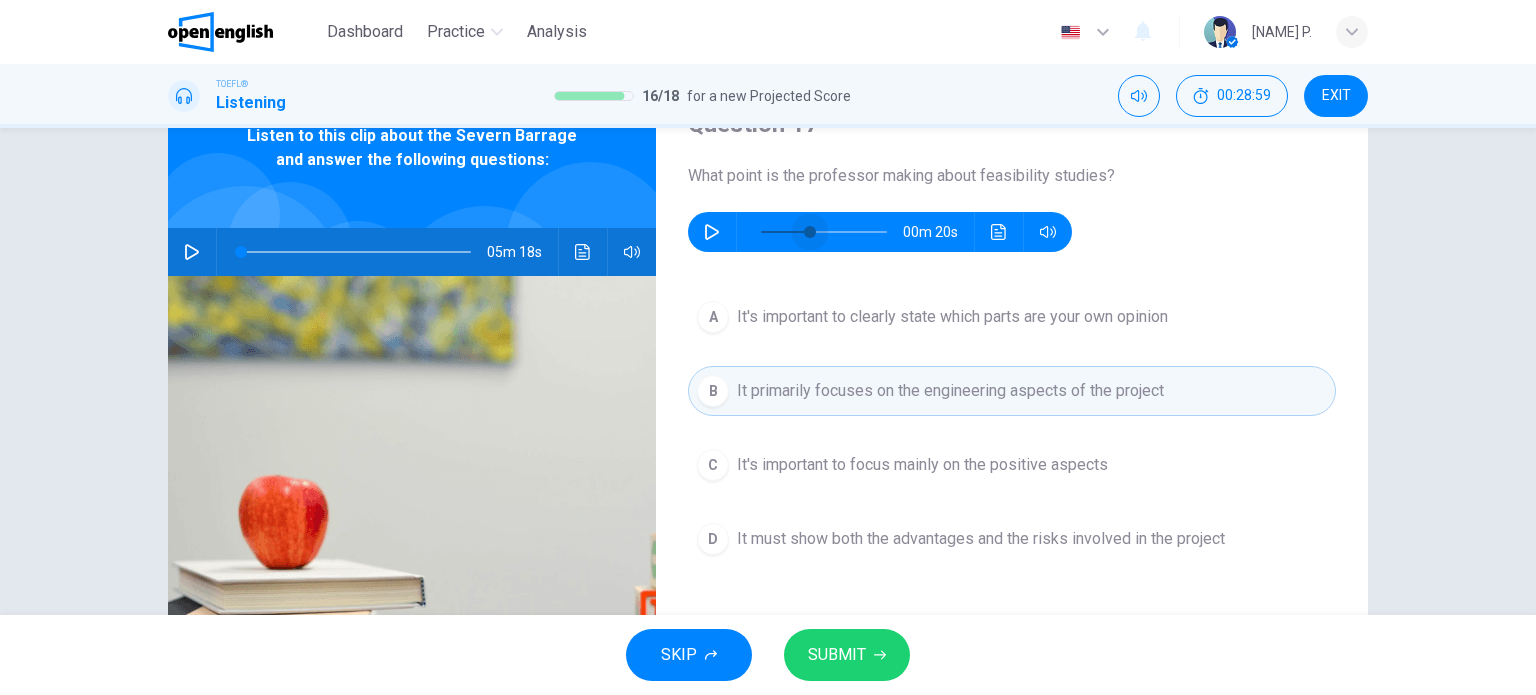 click at bounding box center (824, 232) 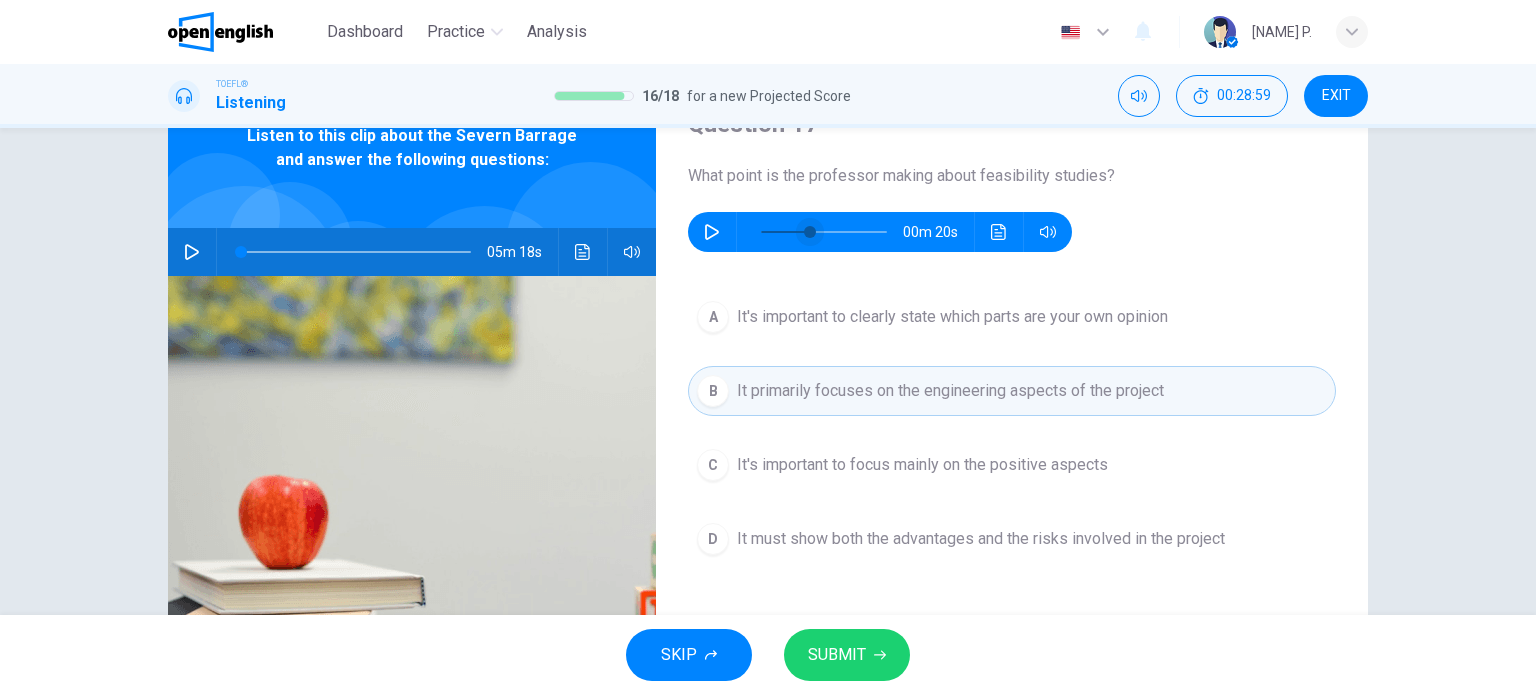 click at bounding box center [810, 232] 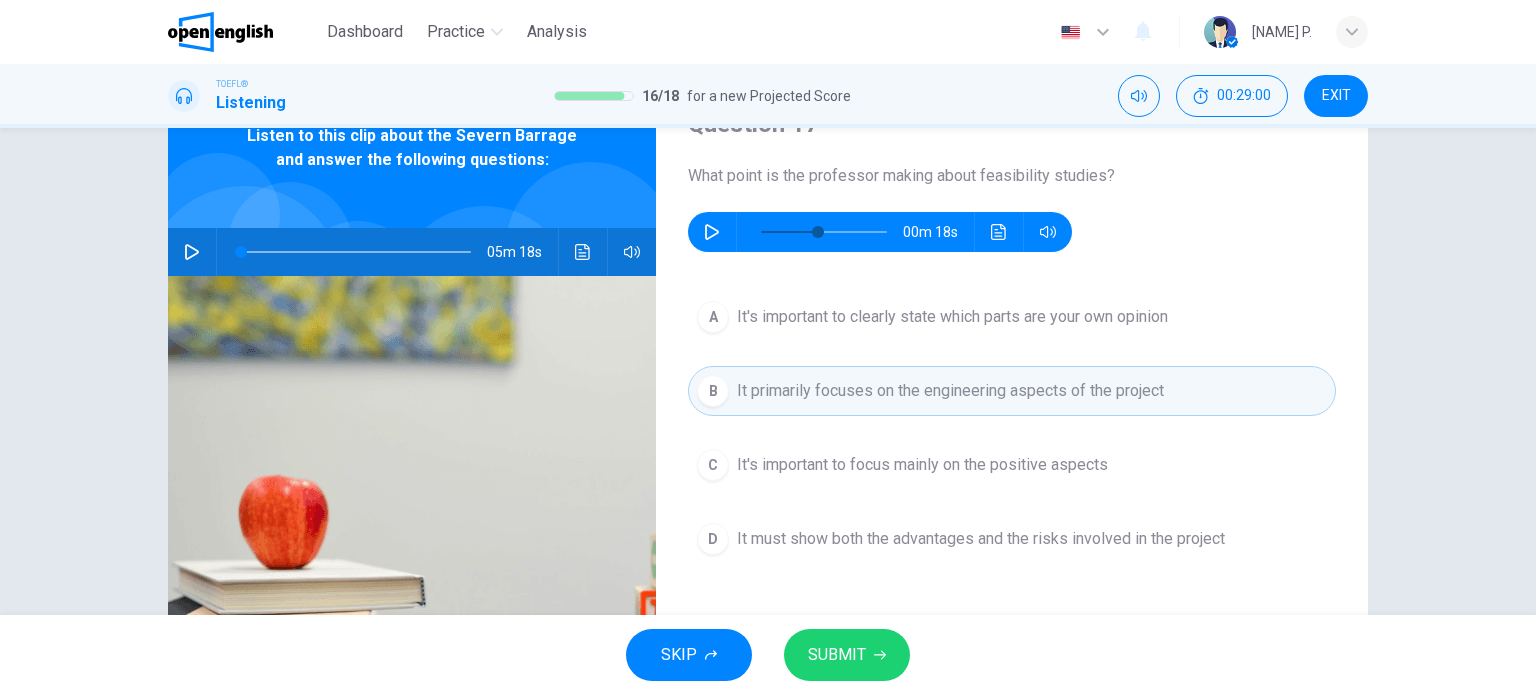 click on "00m 18s" at bounding box center [880, 232] 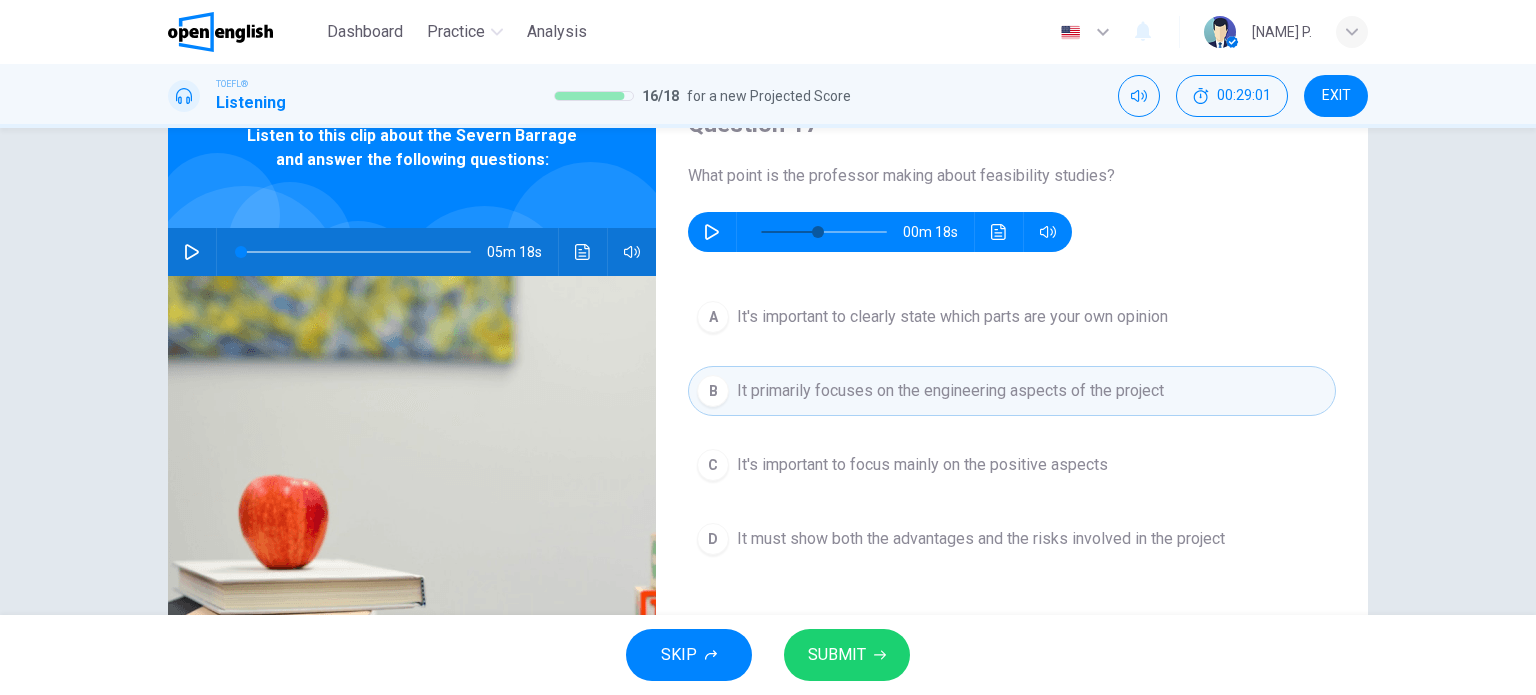 click 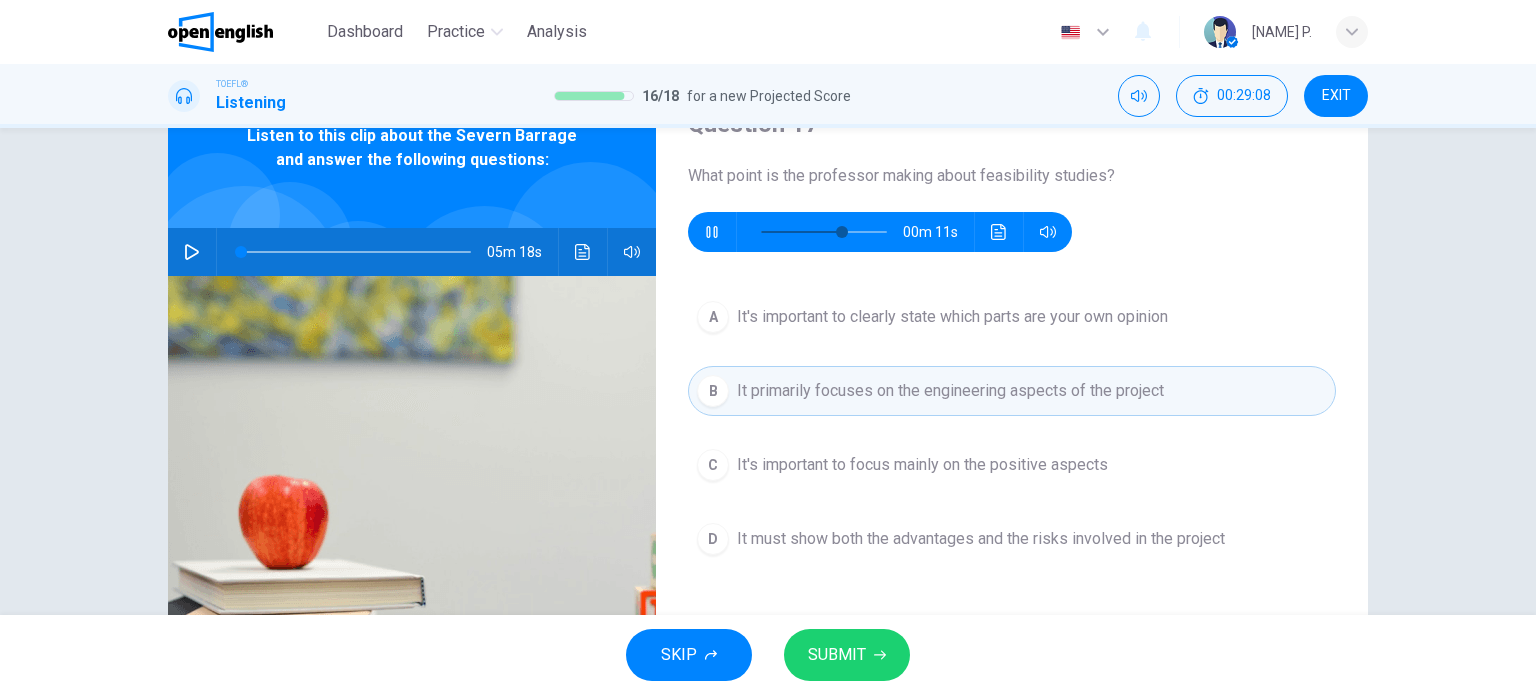 click on "It must show both the advantages and the risks involved in the project" at bounding box center (981, 539) 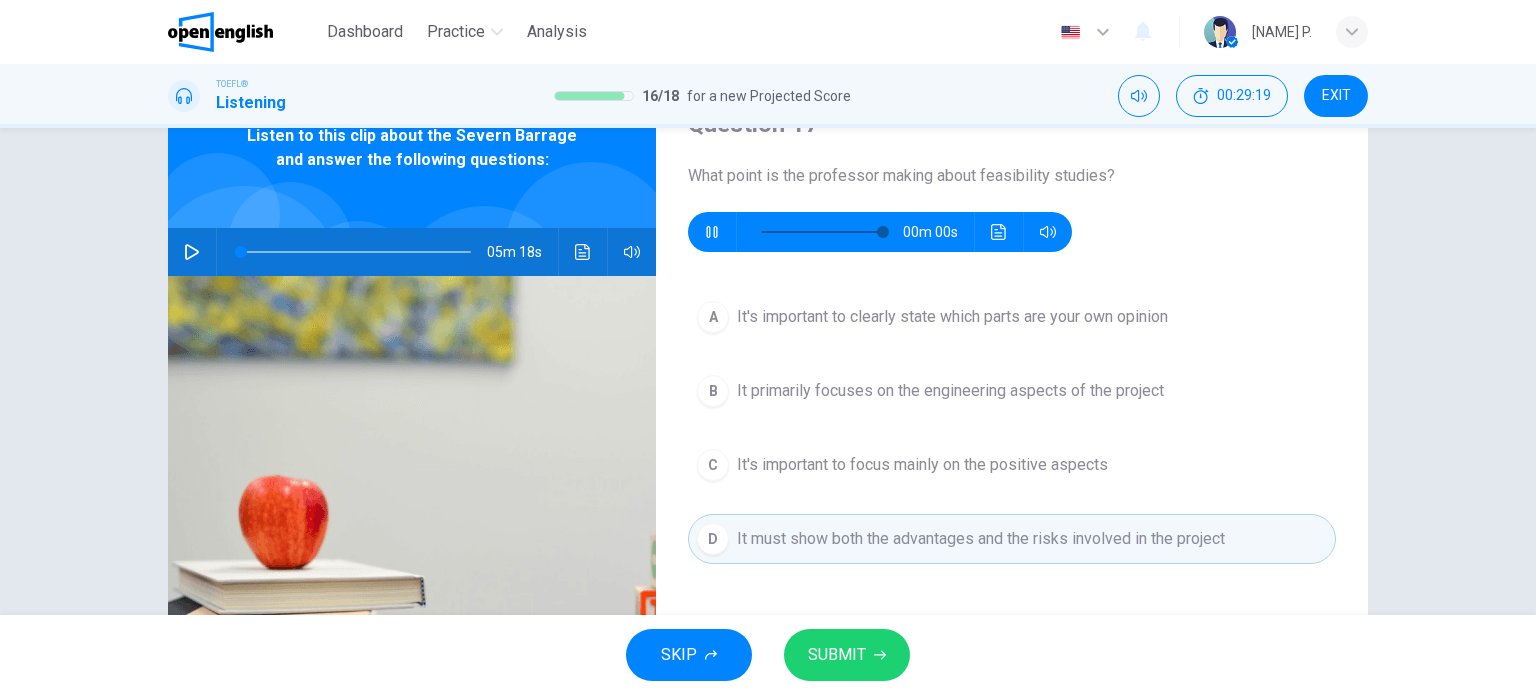 click on "SKIP SUBMIT" at bounding box center [768, 655] 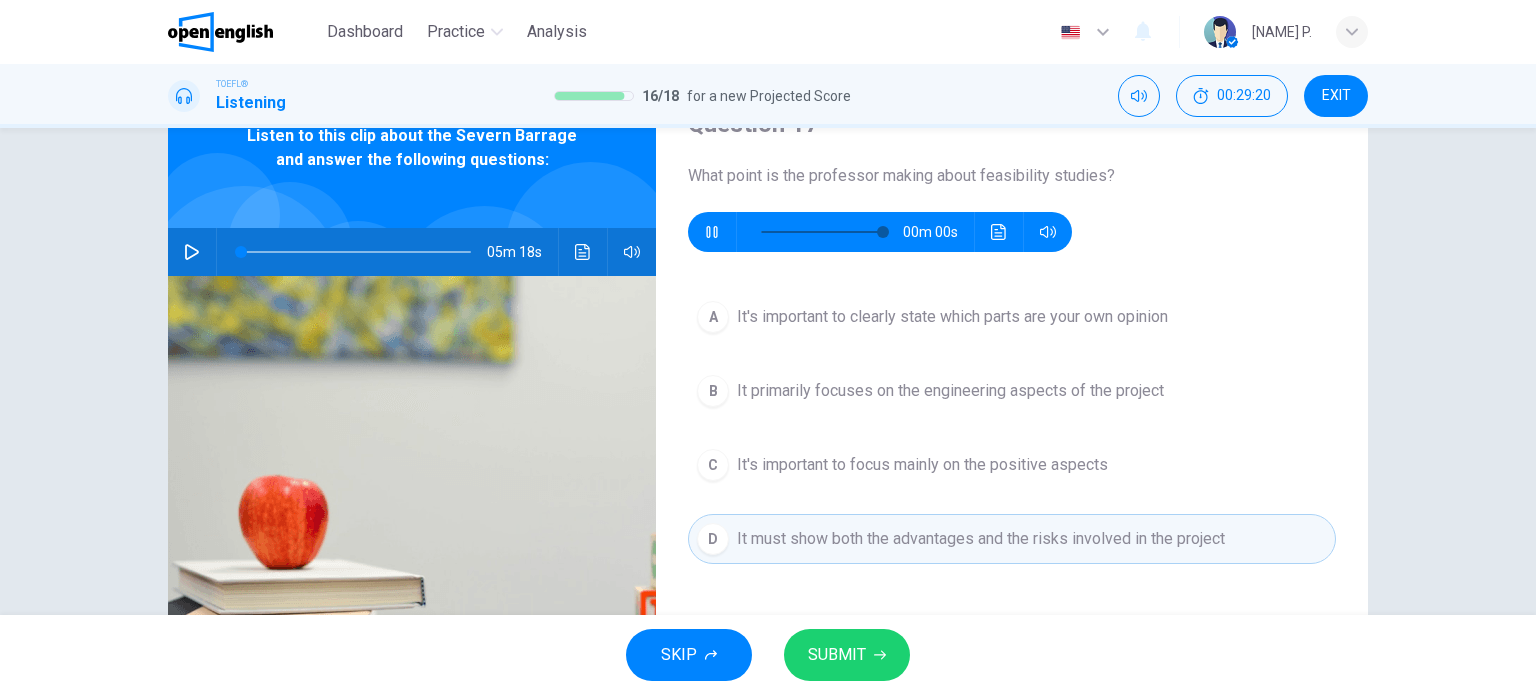 type on "*" 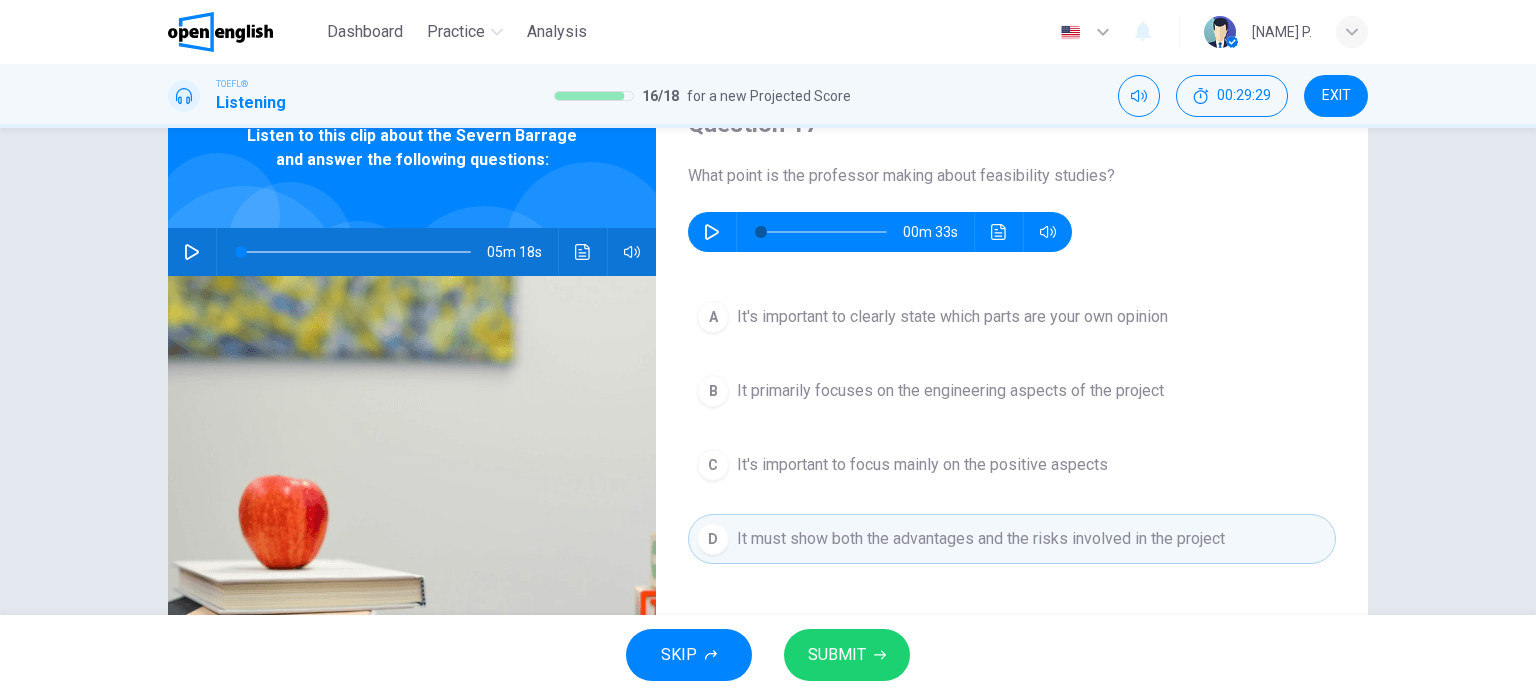 click on "A It's important to clearly state which parts are your own opinion B It primarily focuses on the engineering aspects of the project C It's important to focus mainly on the positive aspects D It must show both the advantages and the risks involved in the project" at bounding box center (1012, 448) 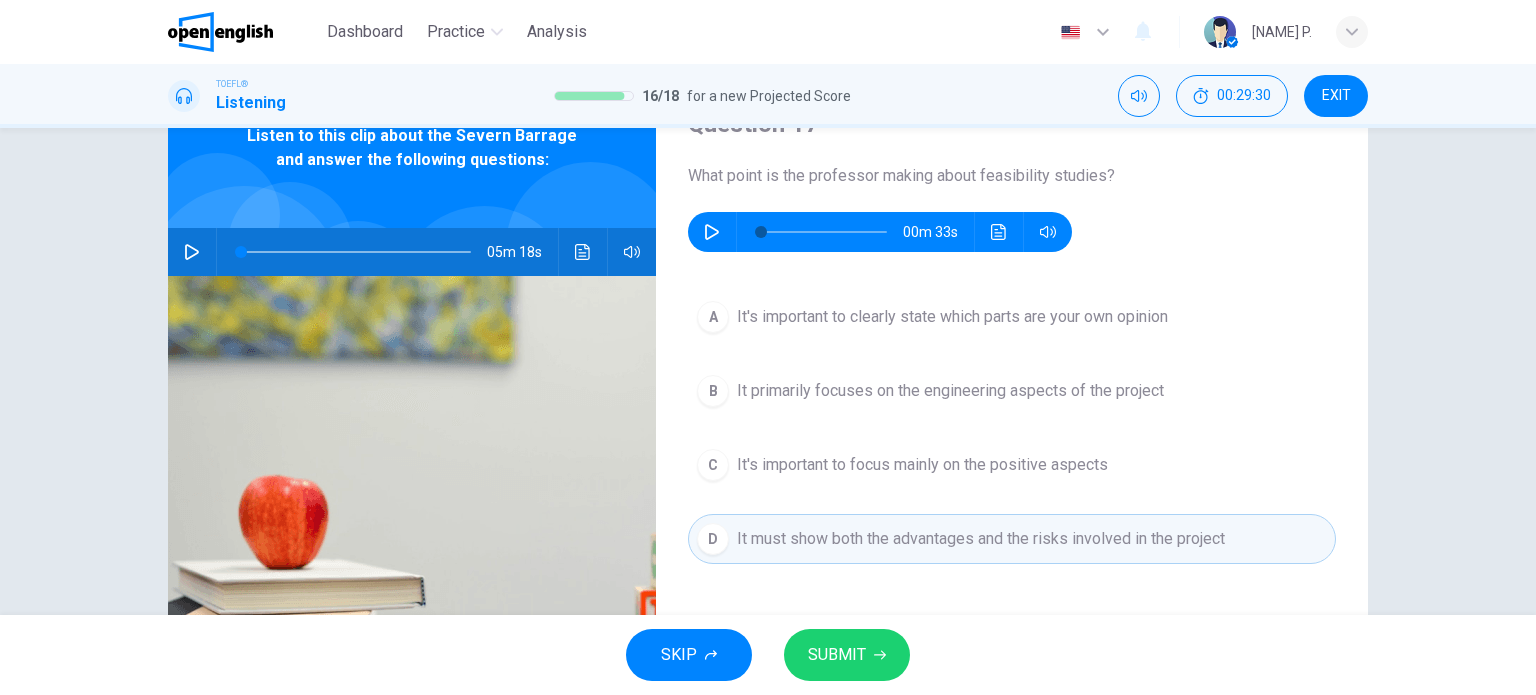 click on "A It's important to clearly state which parts are your own opinion" at bounding box center (1012, 317) 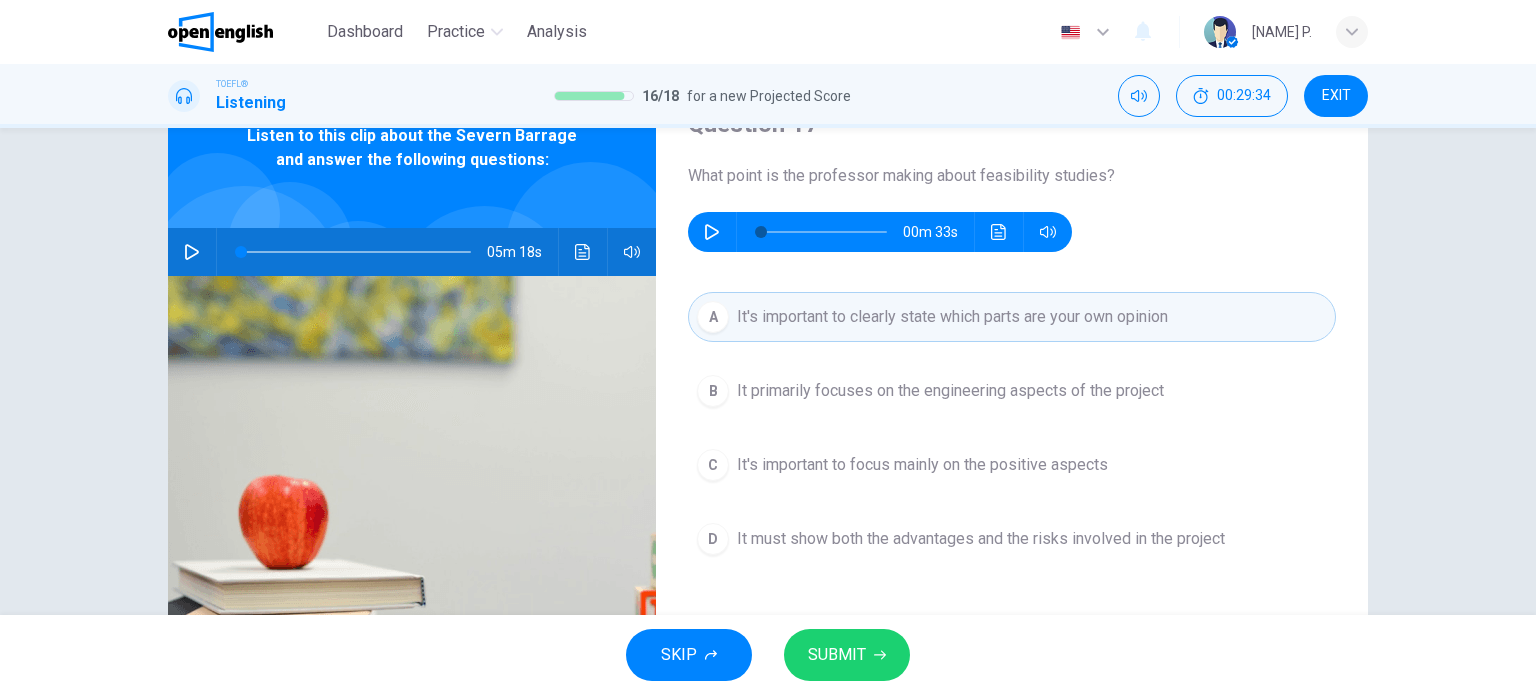 click on "It primarily focuses on the engineering aspects of the project" at bounding box center [950, 391] 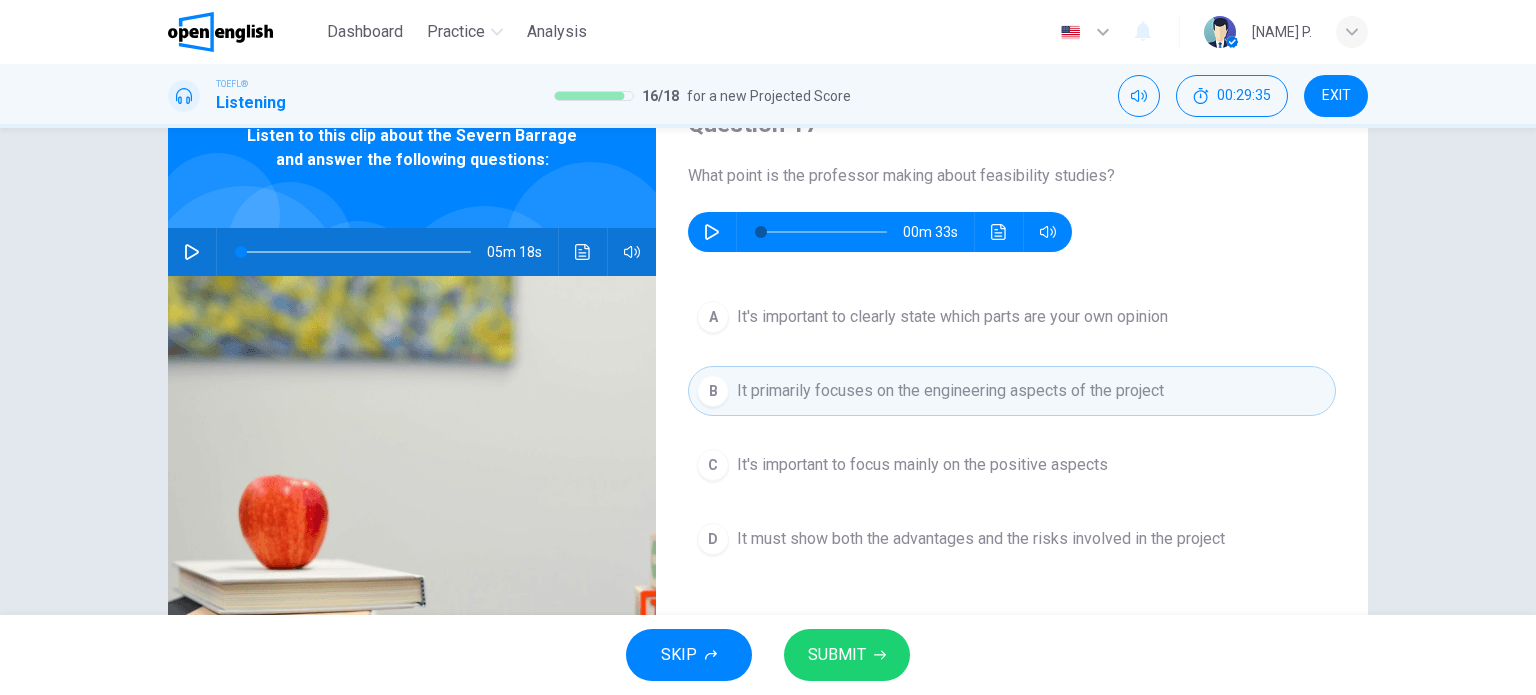 click on "D It must show both the advantages and the risks involved in the project" at bounding box center [1012, 539] 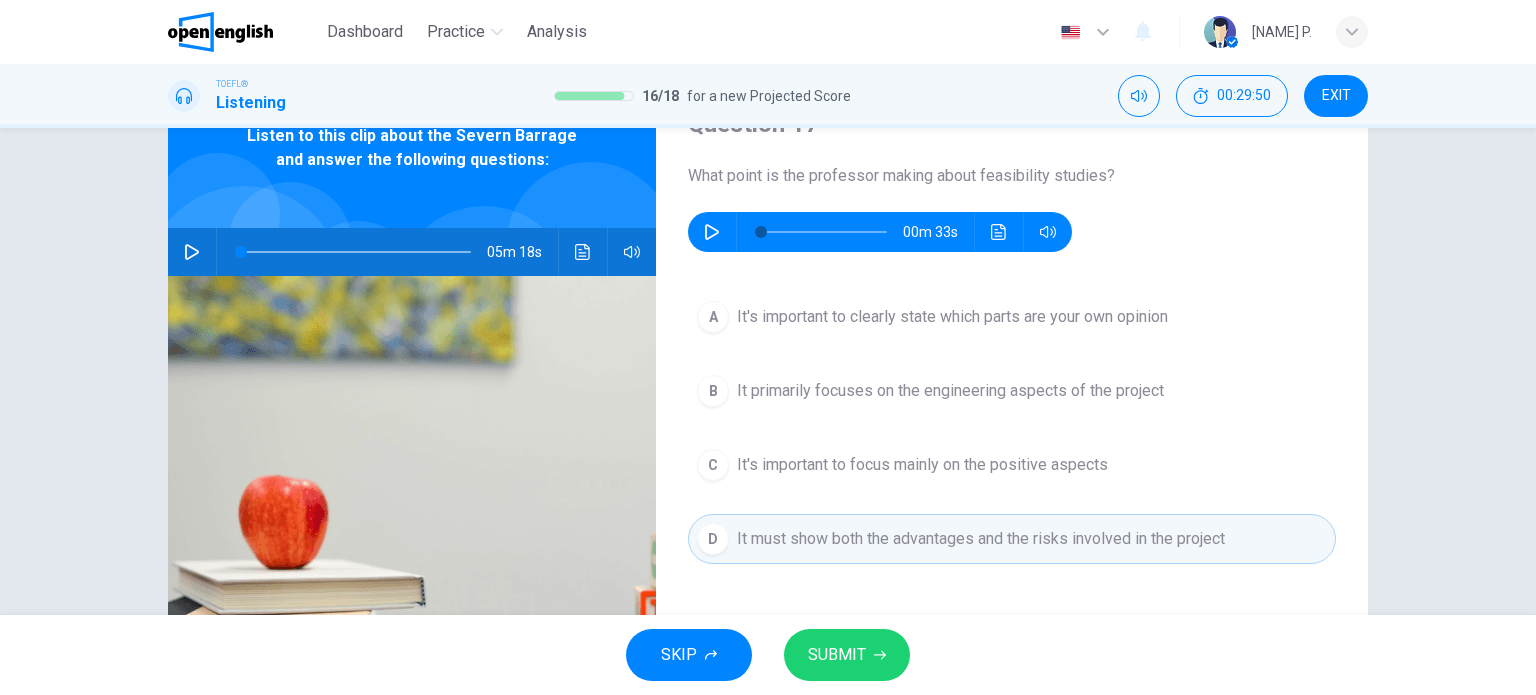 click on "It primarily focuses on the engineering aspects of the project" at bounding box center [950, 391] 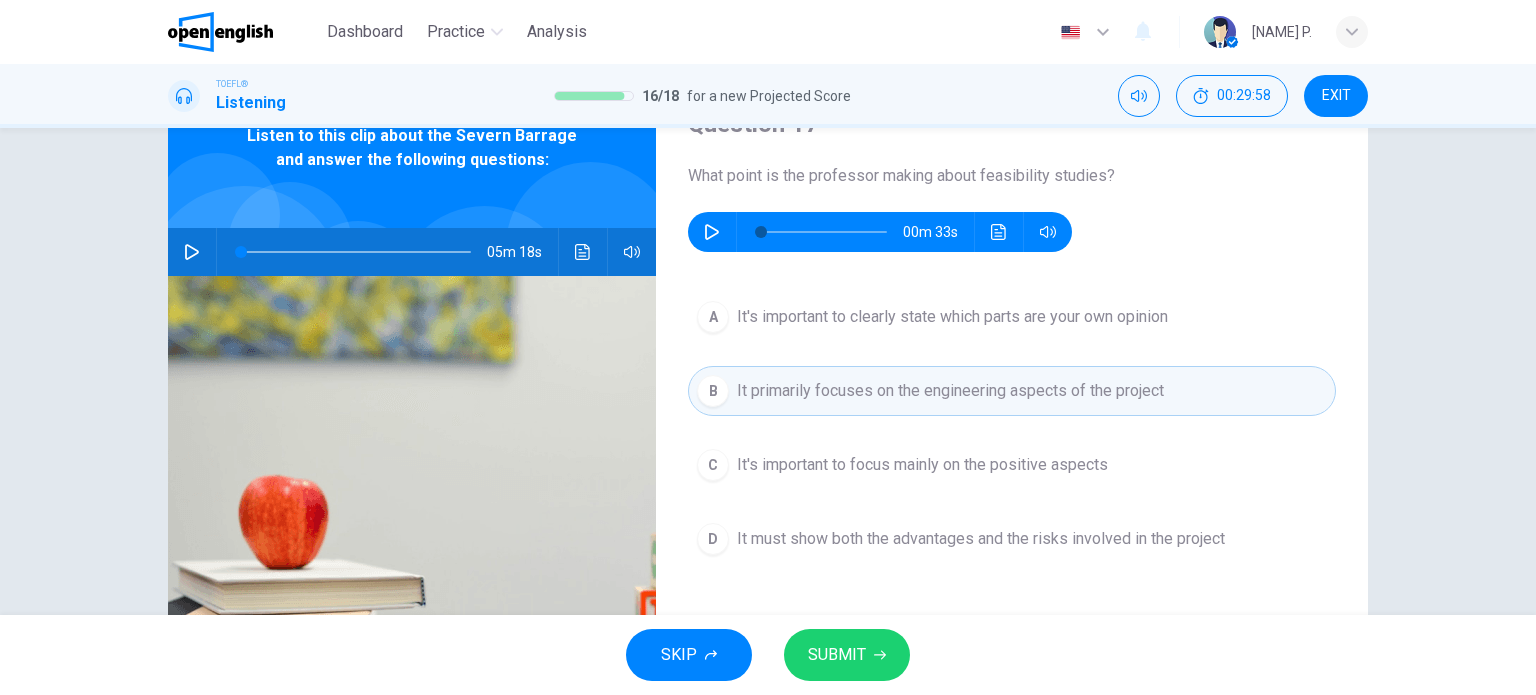 click on "SKIP SUBMIT" at bounding box center (768, 655) 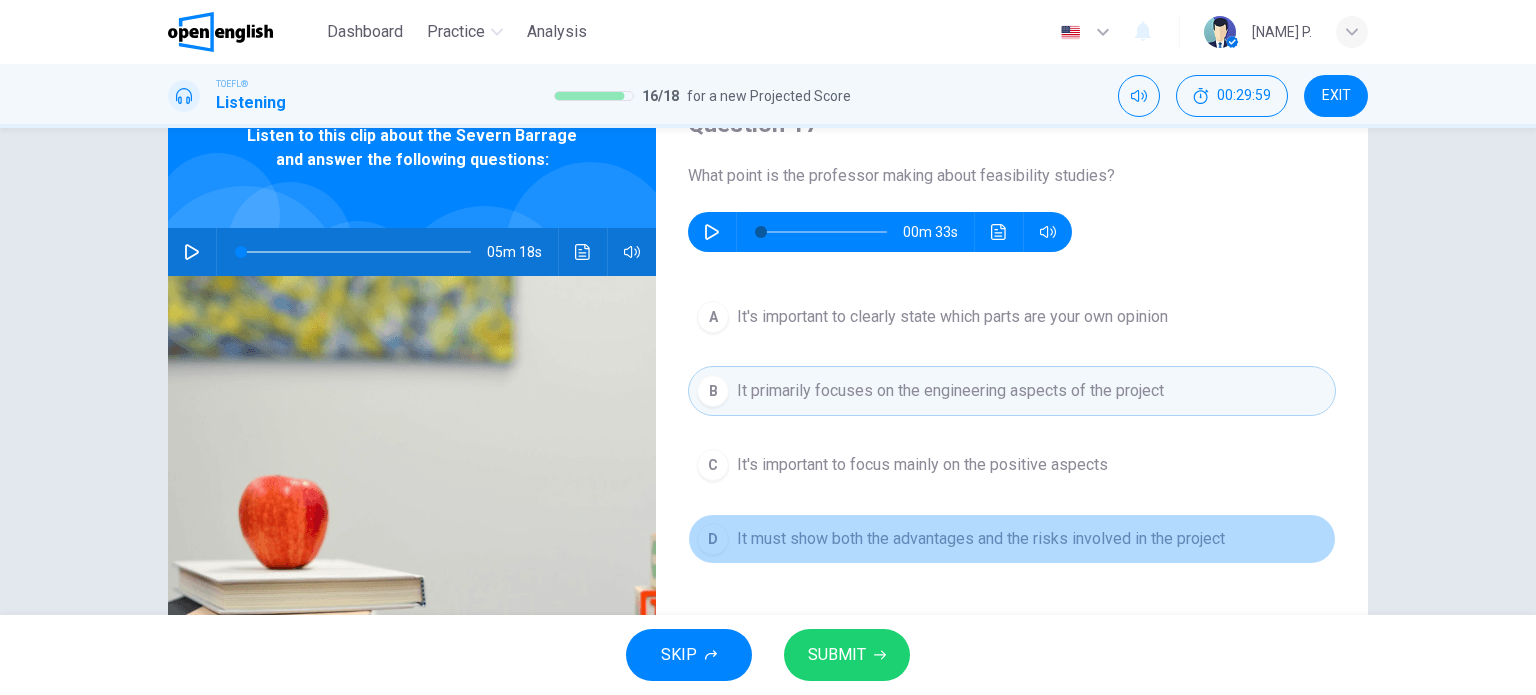 click on "It must show both the advantages and the risks involved in the project" at bounding box center [981, 539] 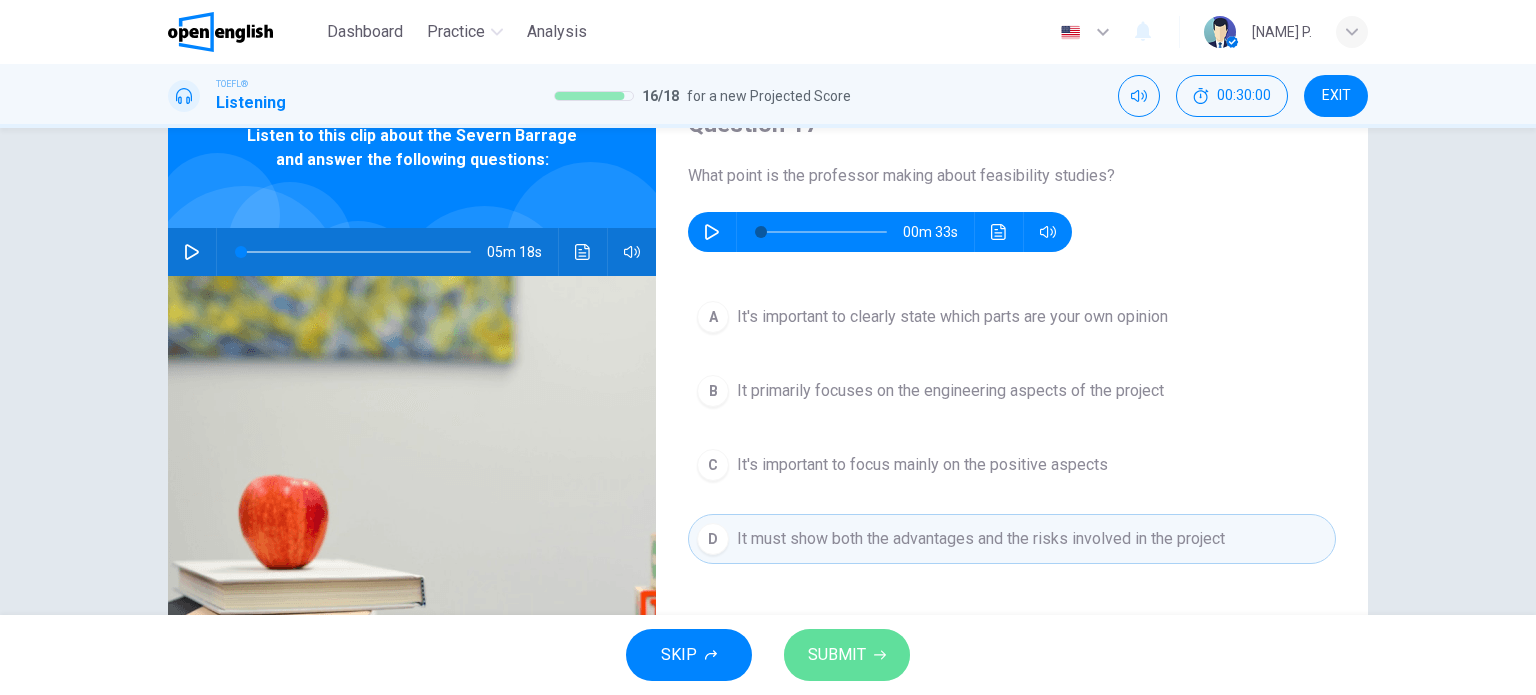 click on "SUBMIT" at bounding box center (837, 655) 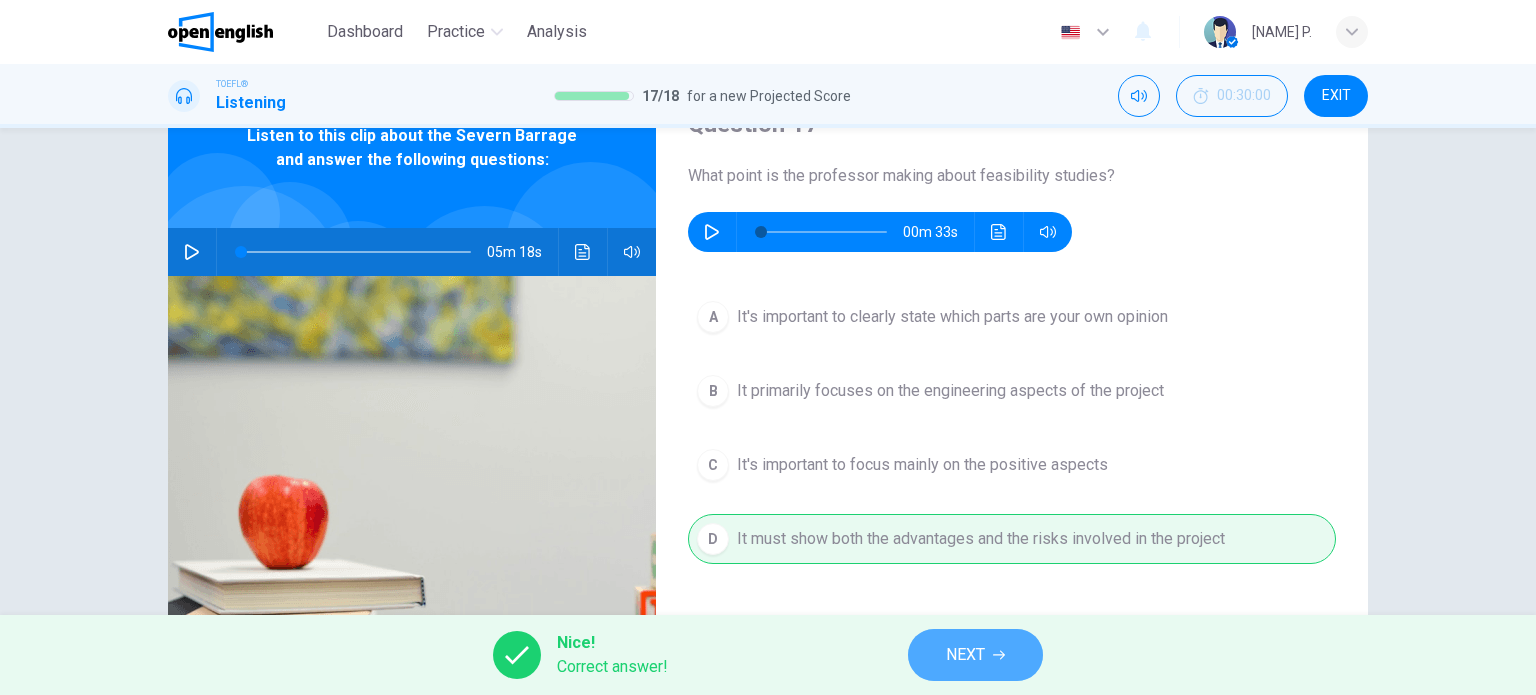 click on "NEXT" at bounding box center (965, 655) 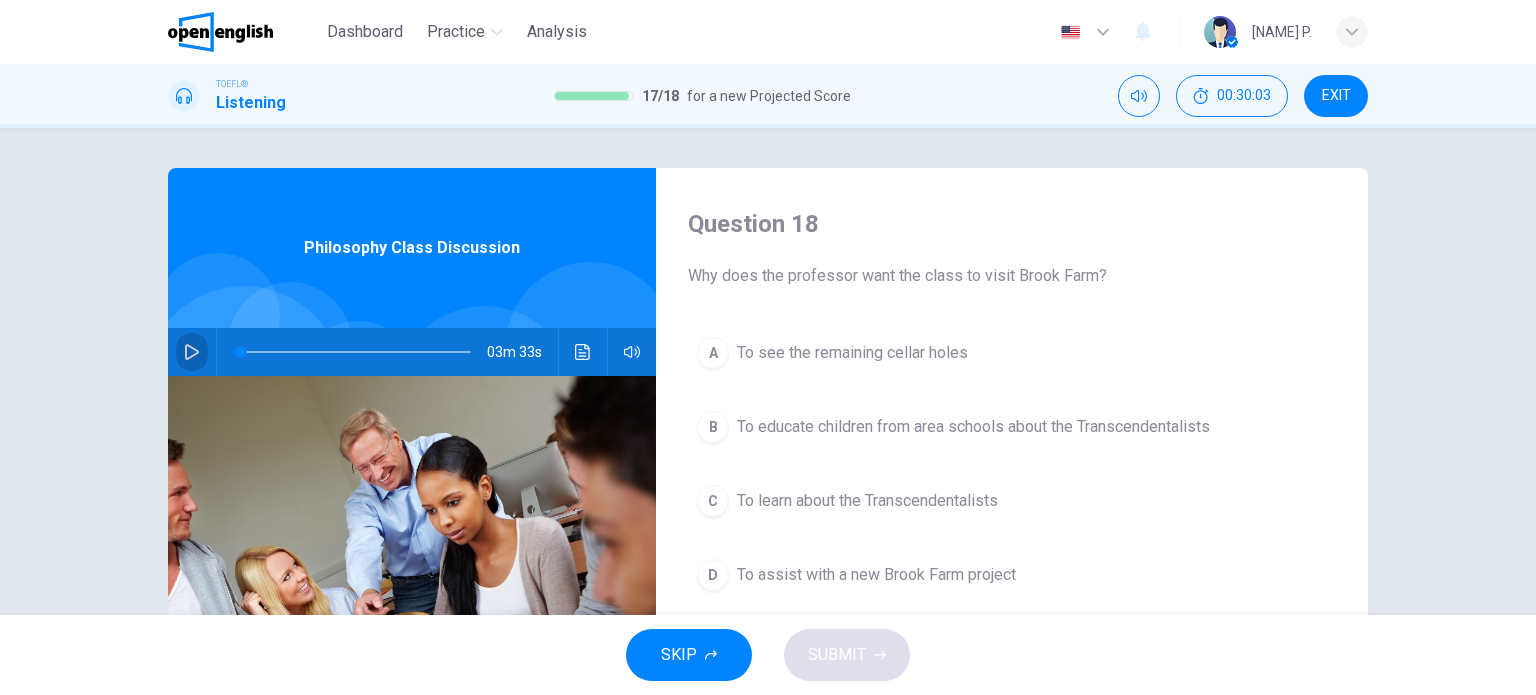 click at bounding box center (192, 352) 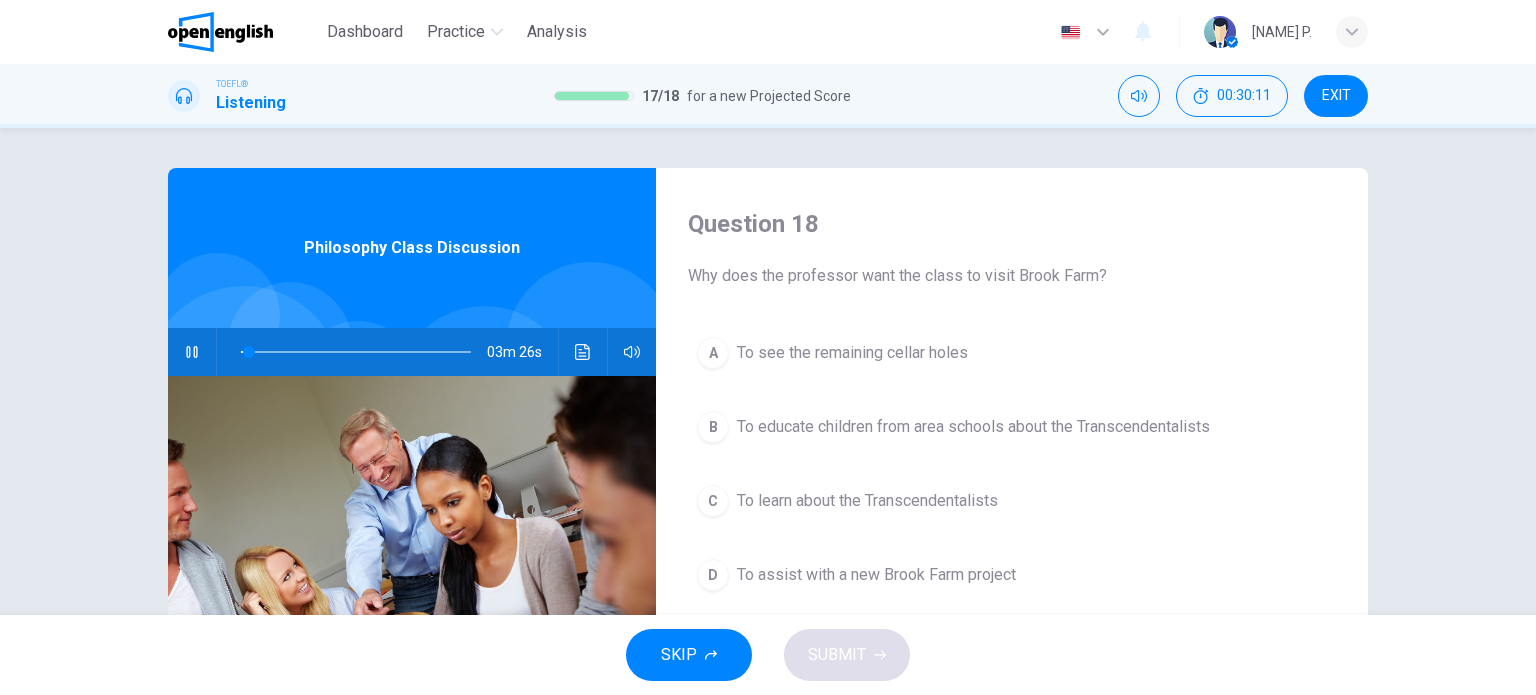 type on "*" 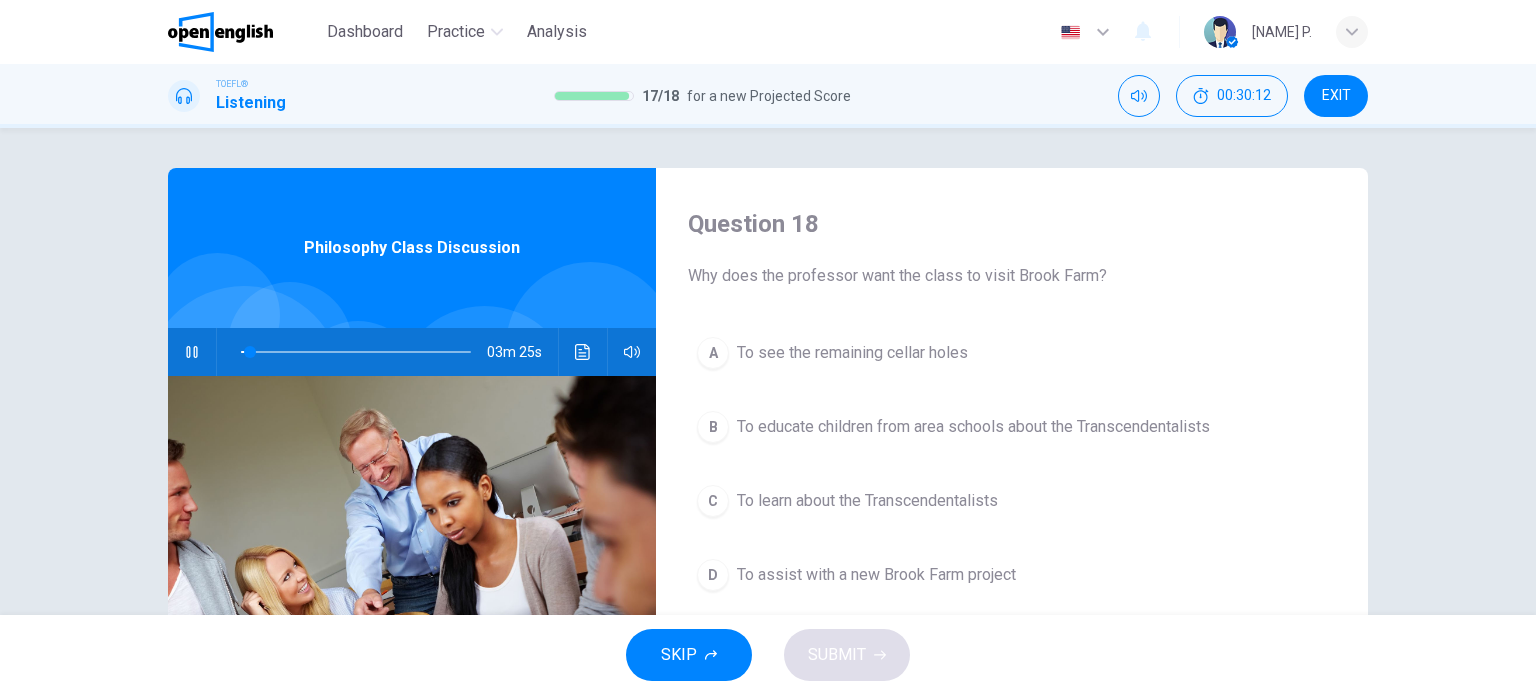 type 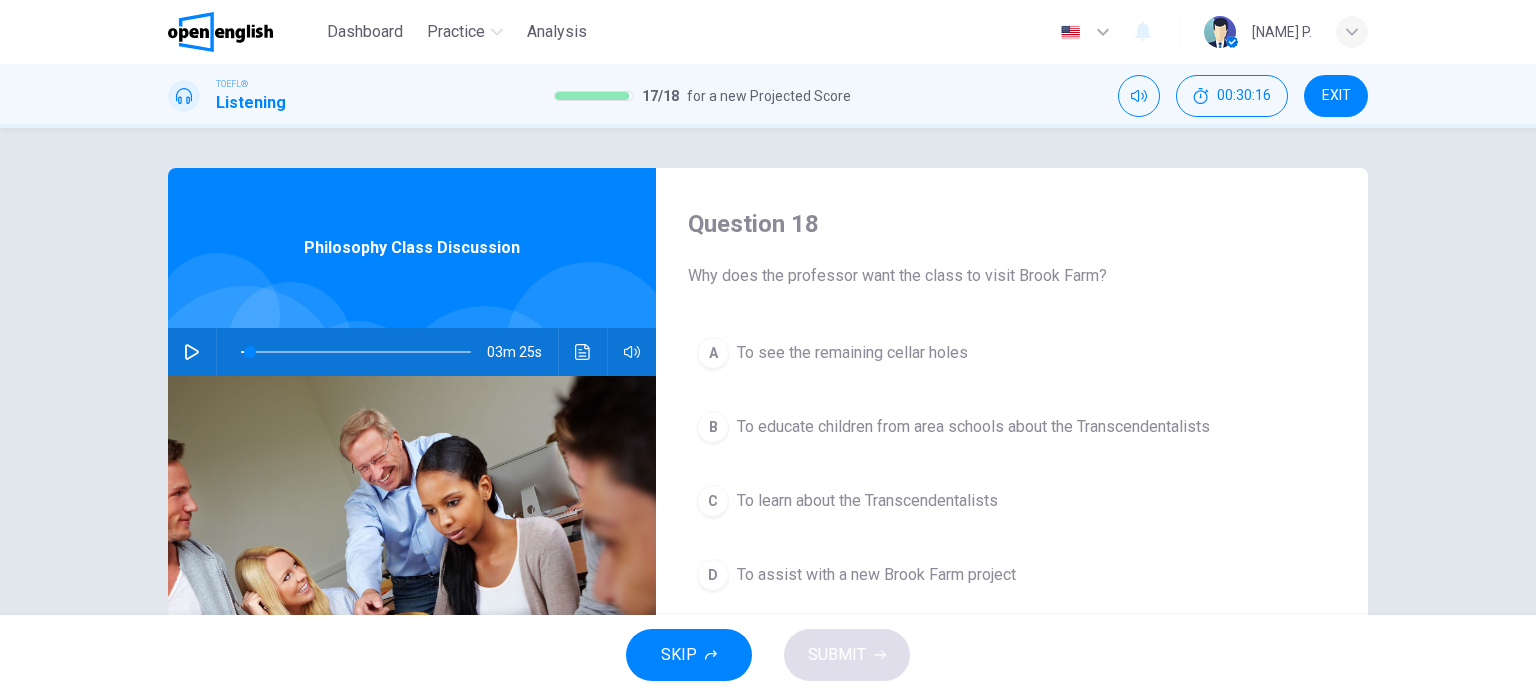 click at bounding box center (192, 352) 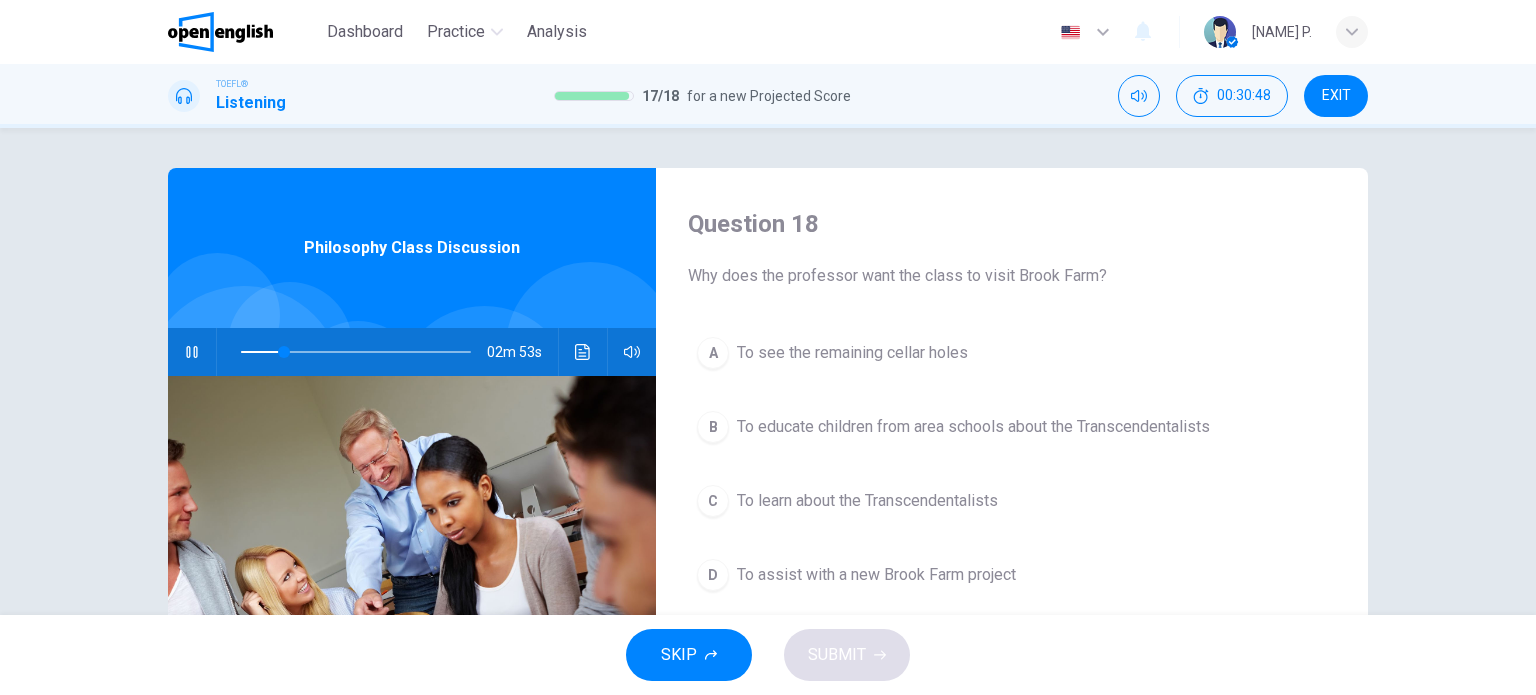 click at bounding box center (192, 352) 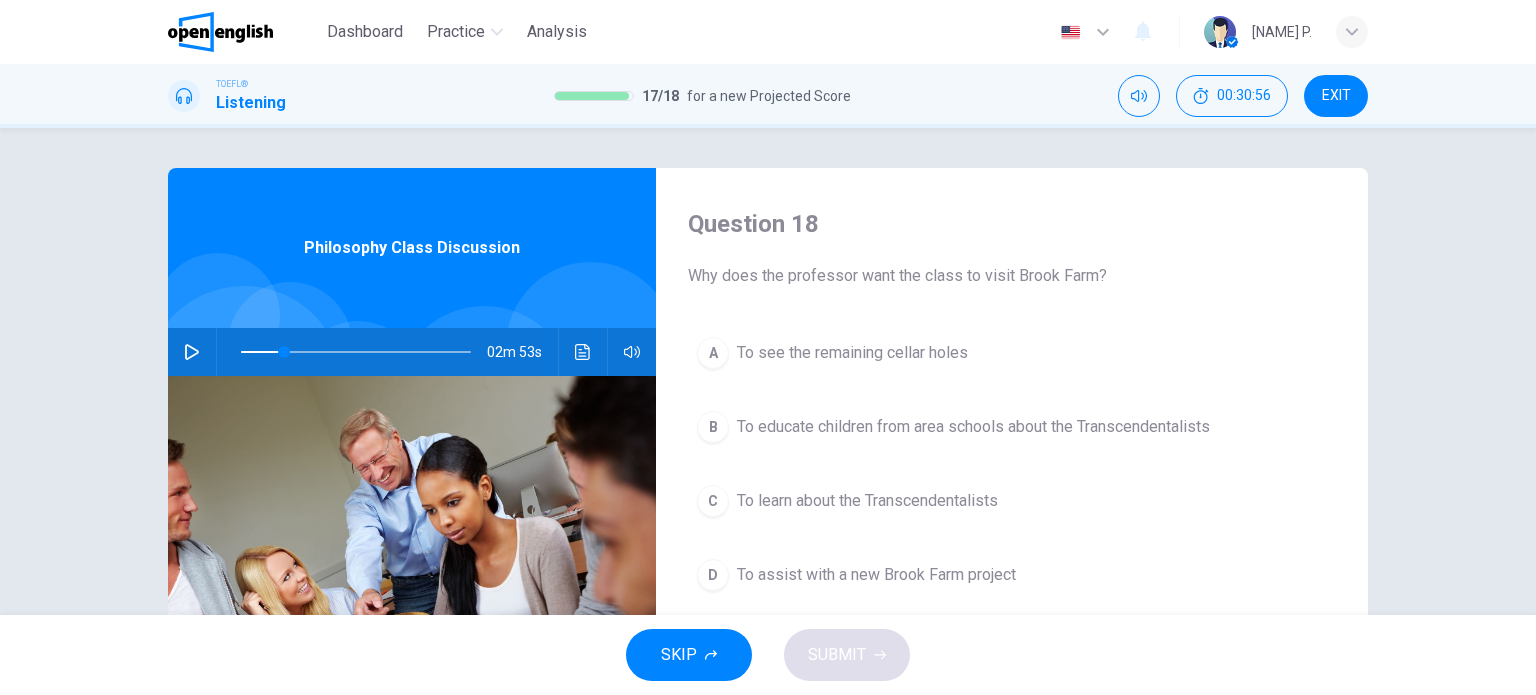 click at bounding box center [192, 352] 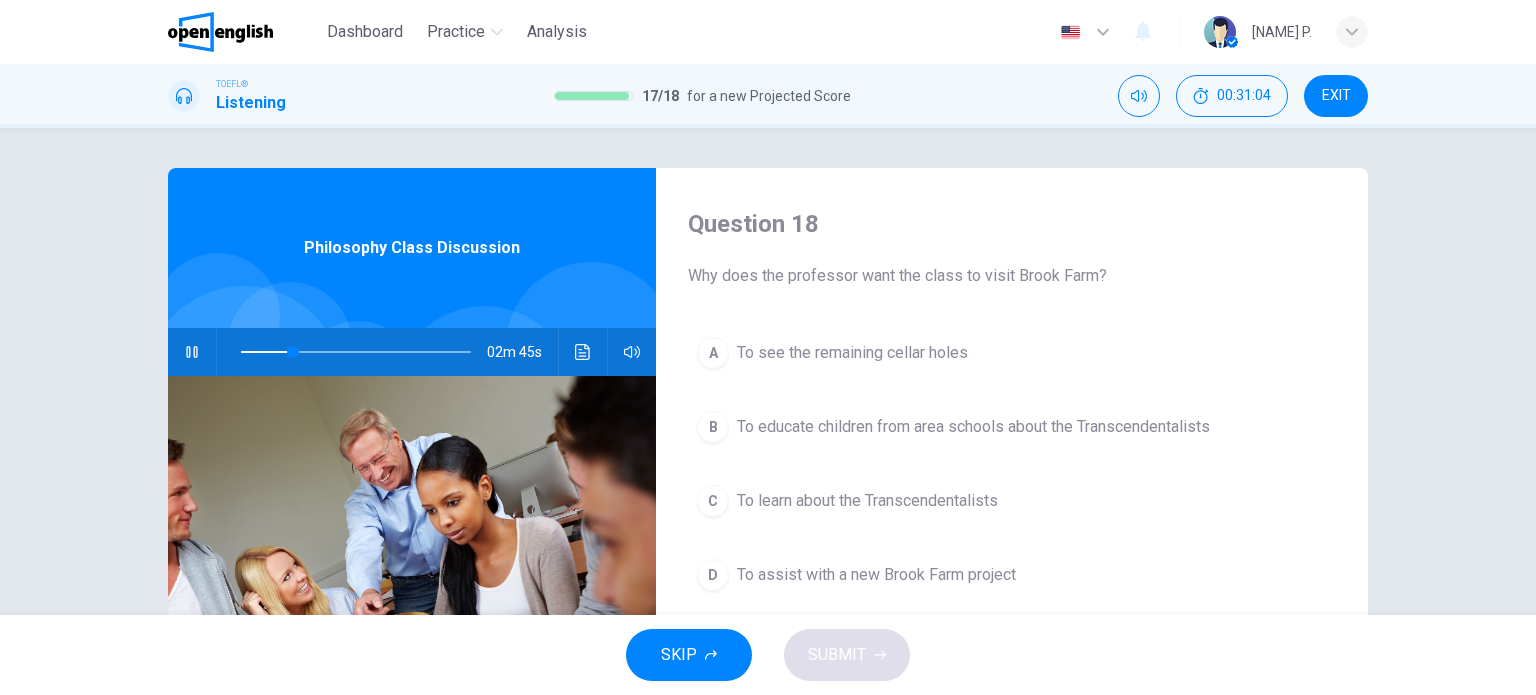 click at bounding box center [192, 352] 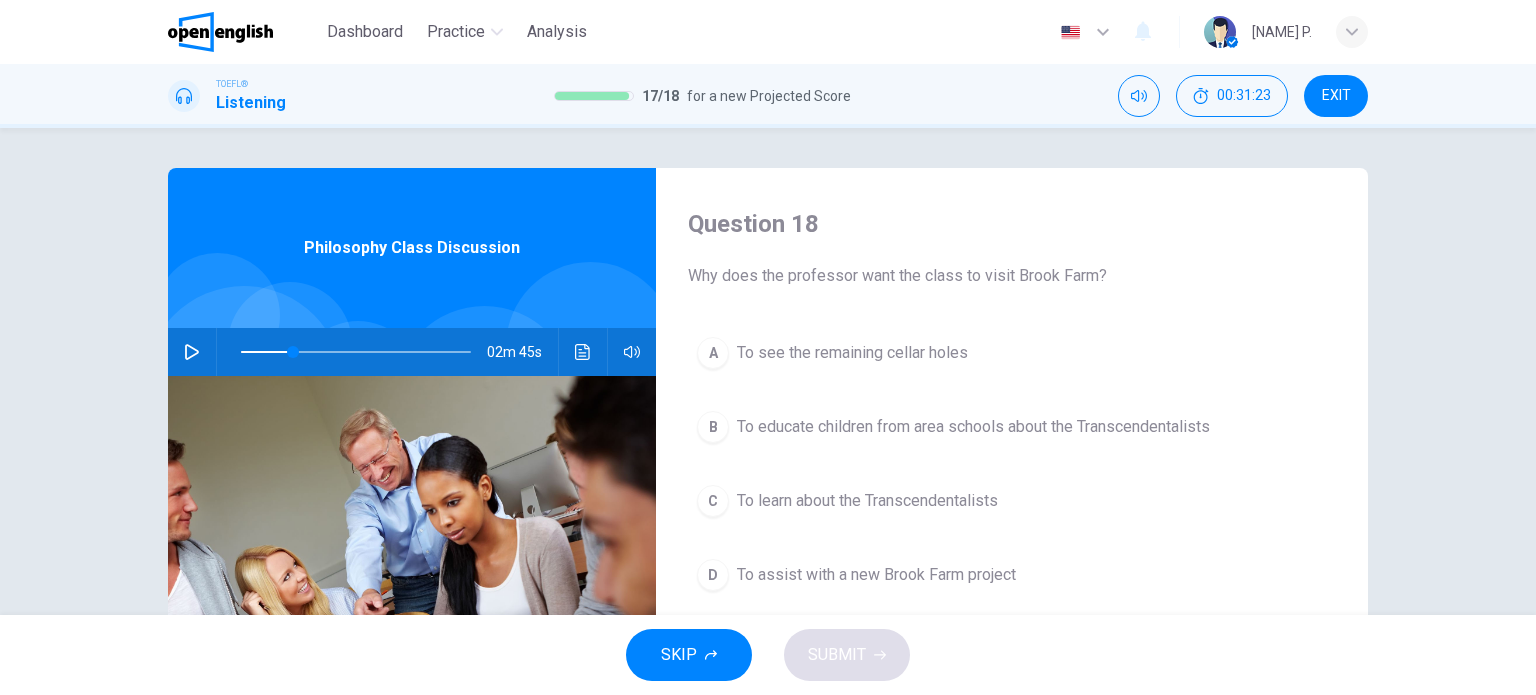 click at bounding box center [192, 352] 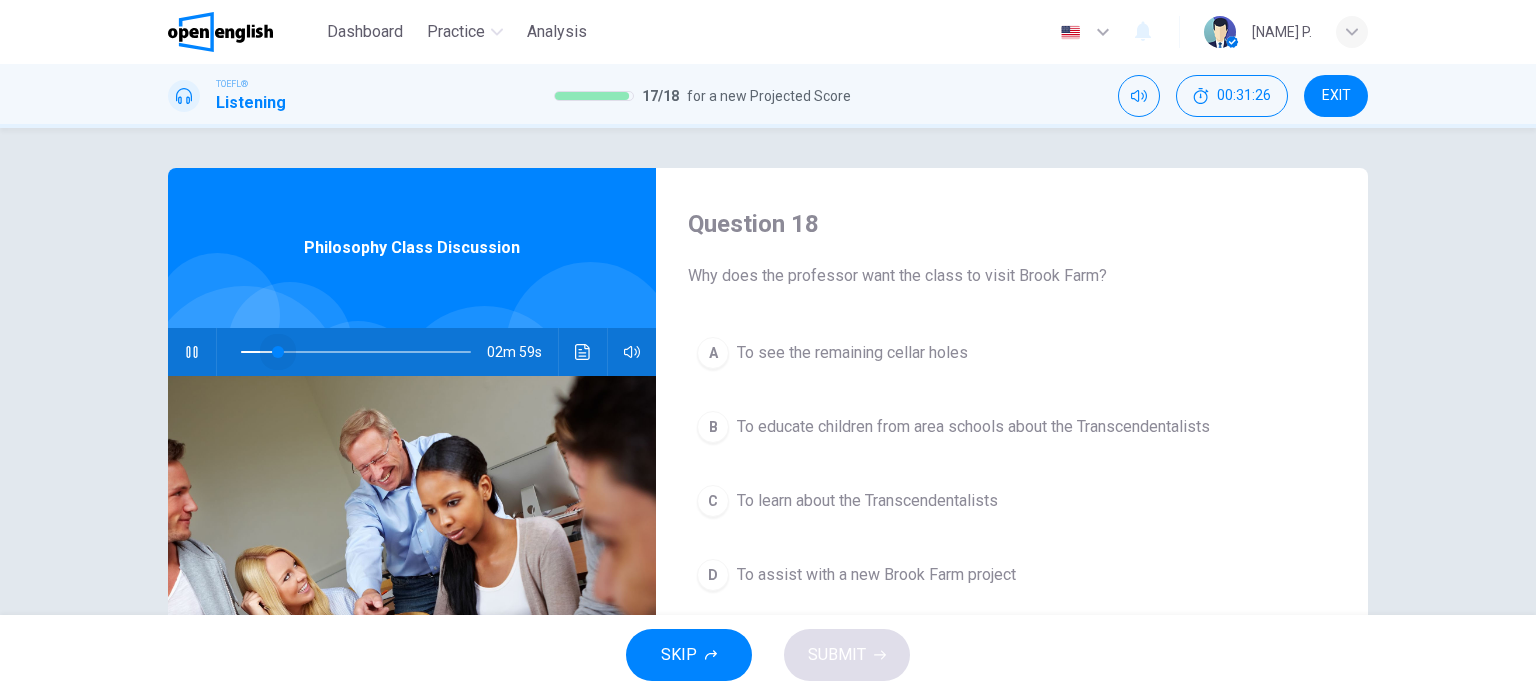 click at bounding box center (278, 352) 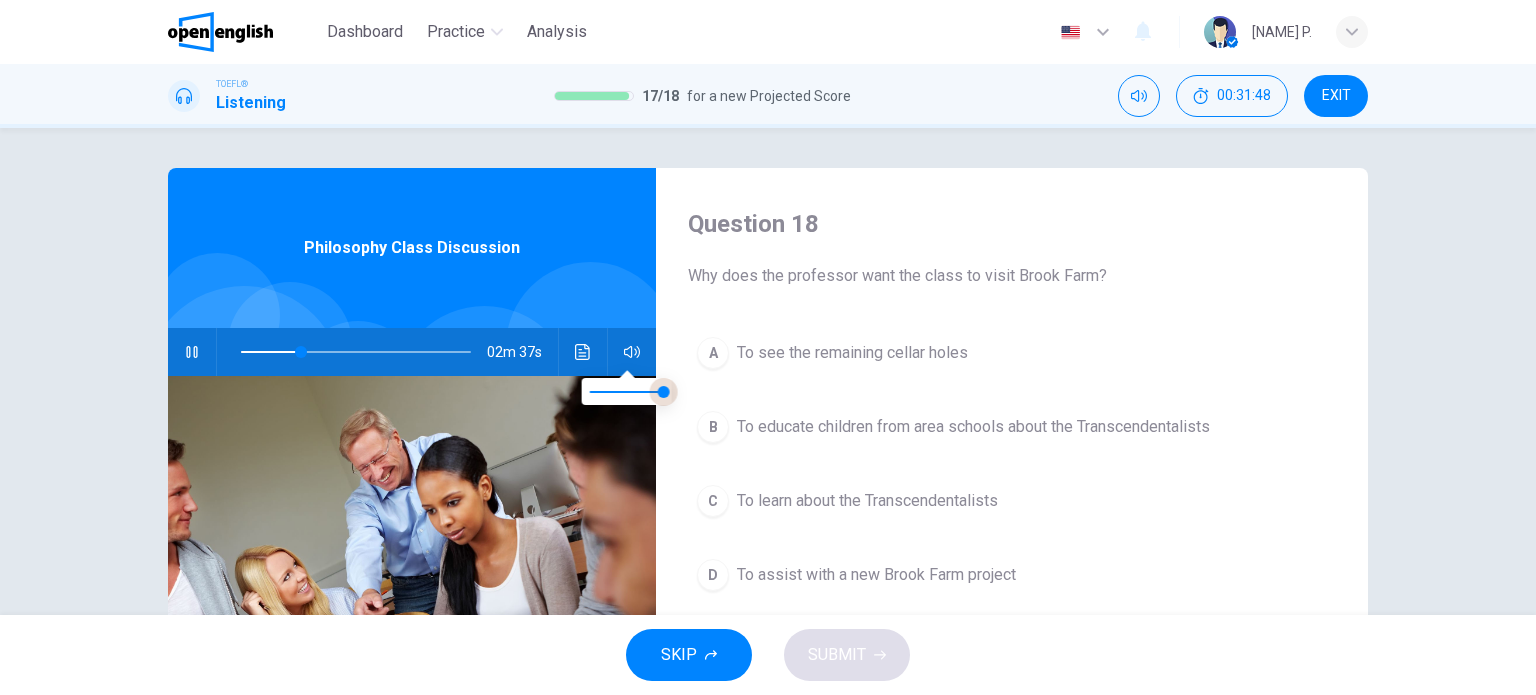 type on "**" 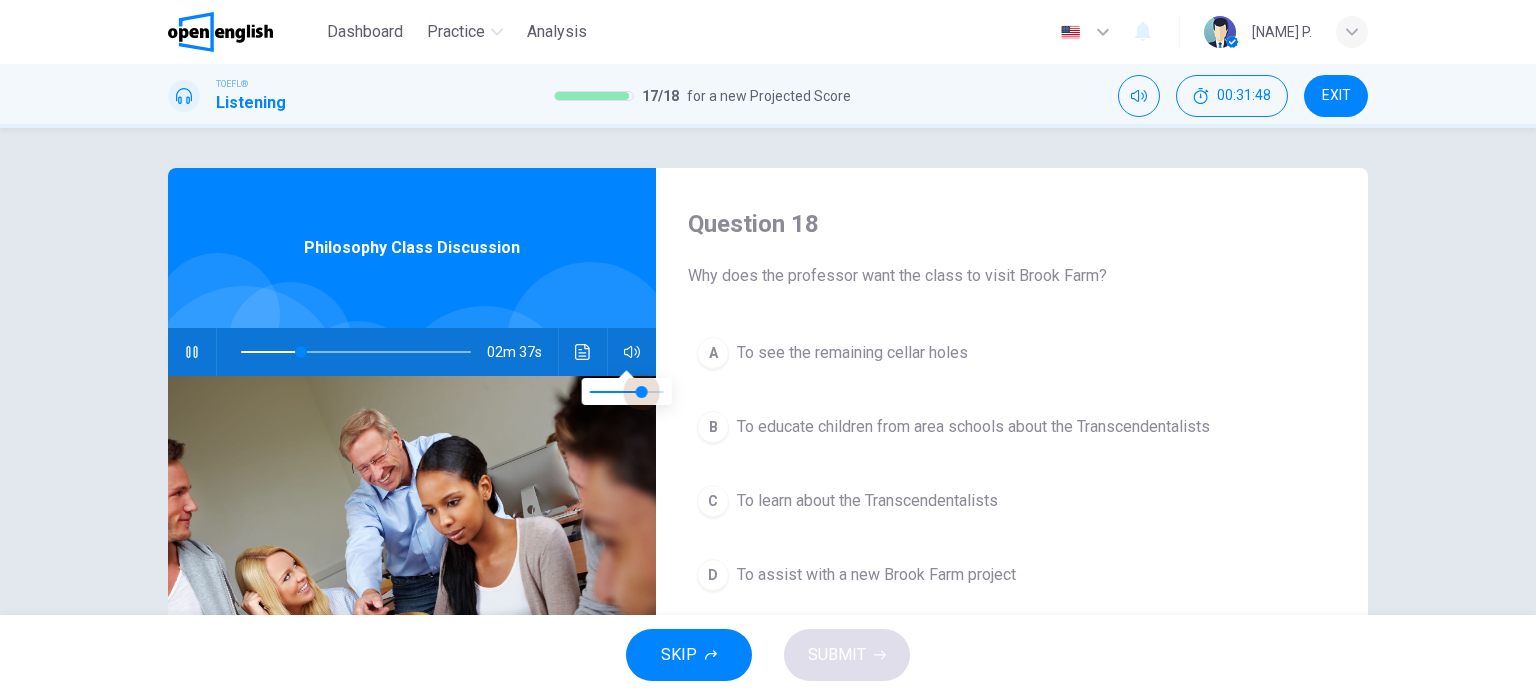 click at bounding box center [641, 392] 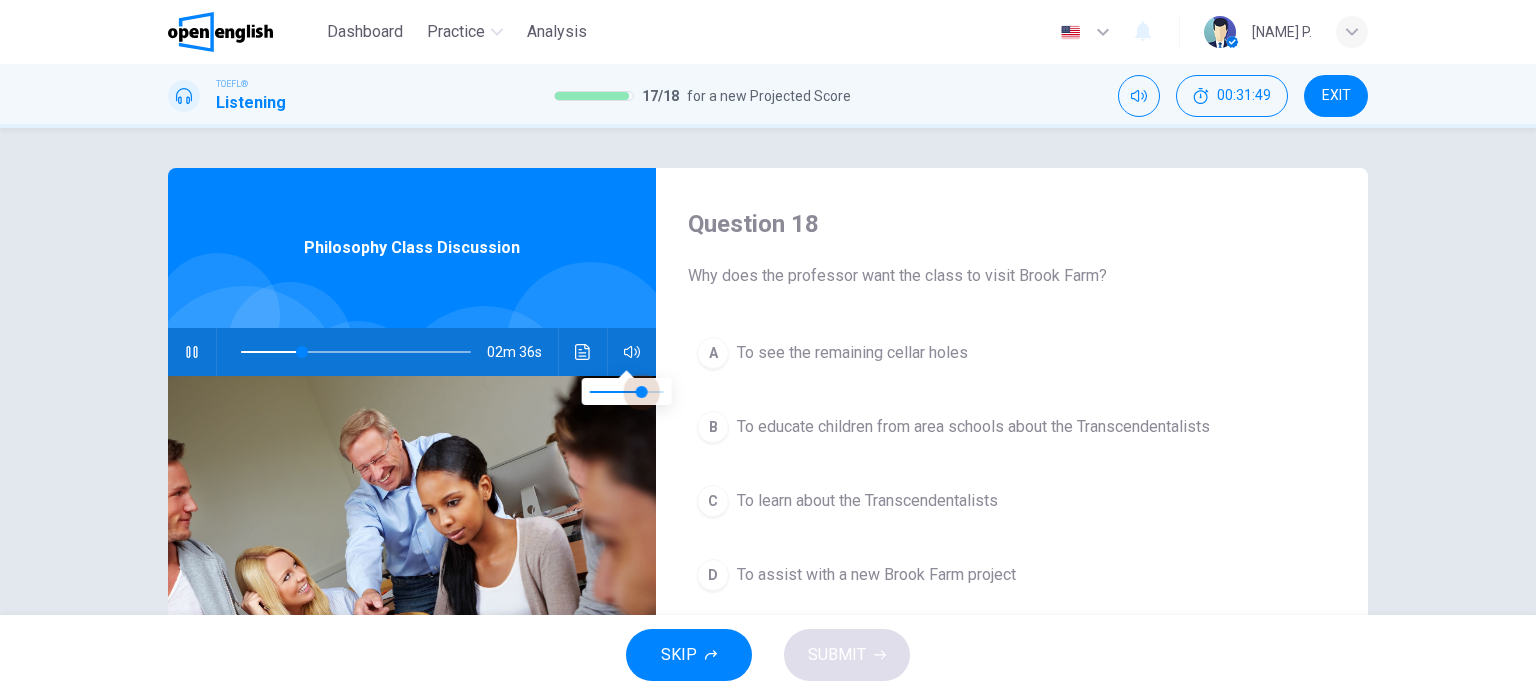 click at bounding box center [641, 392] 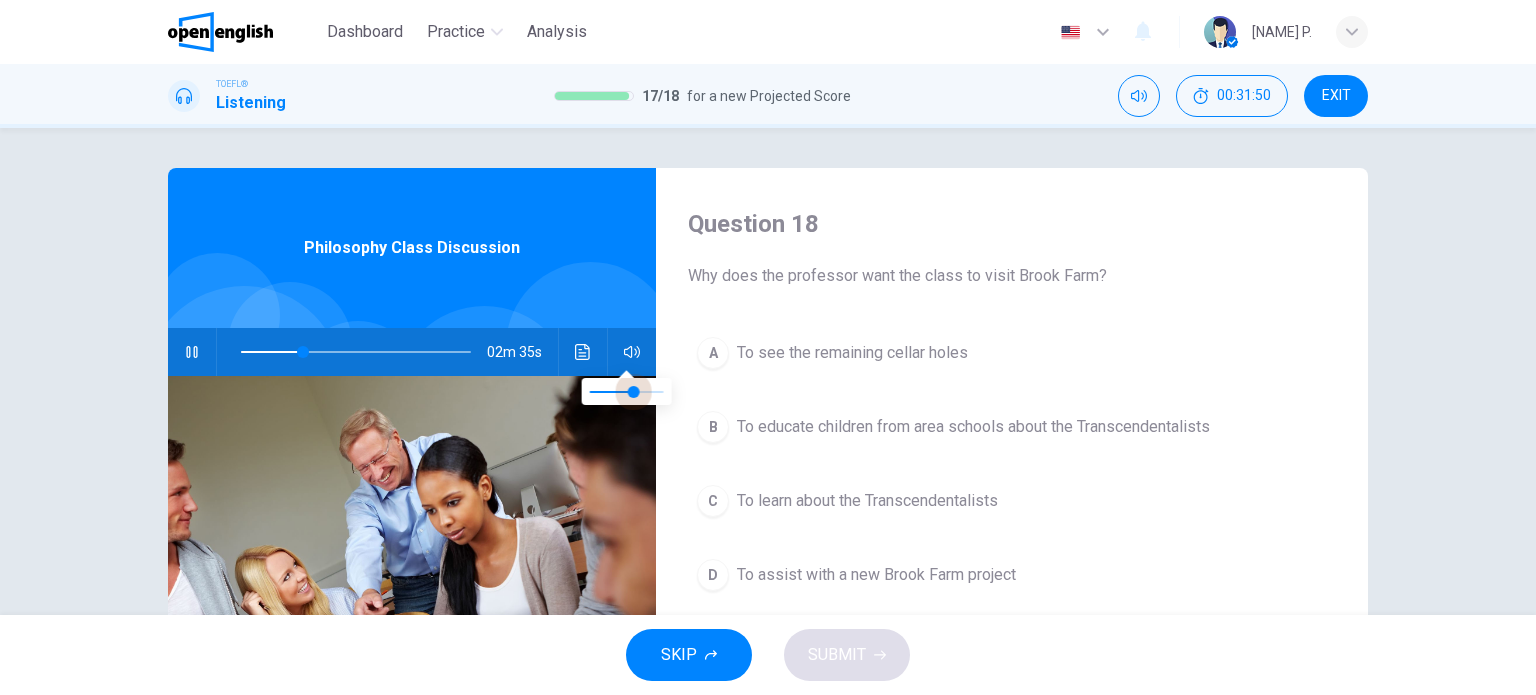 click at bounding box center (634, 392) 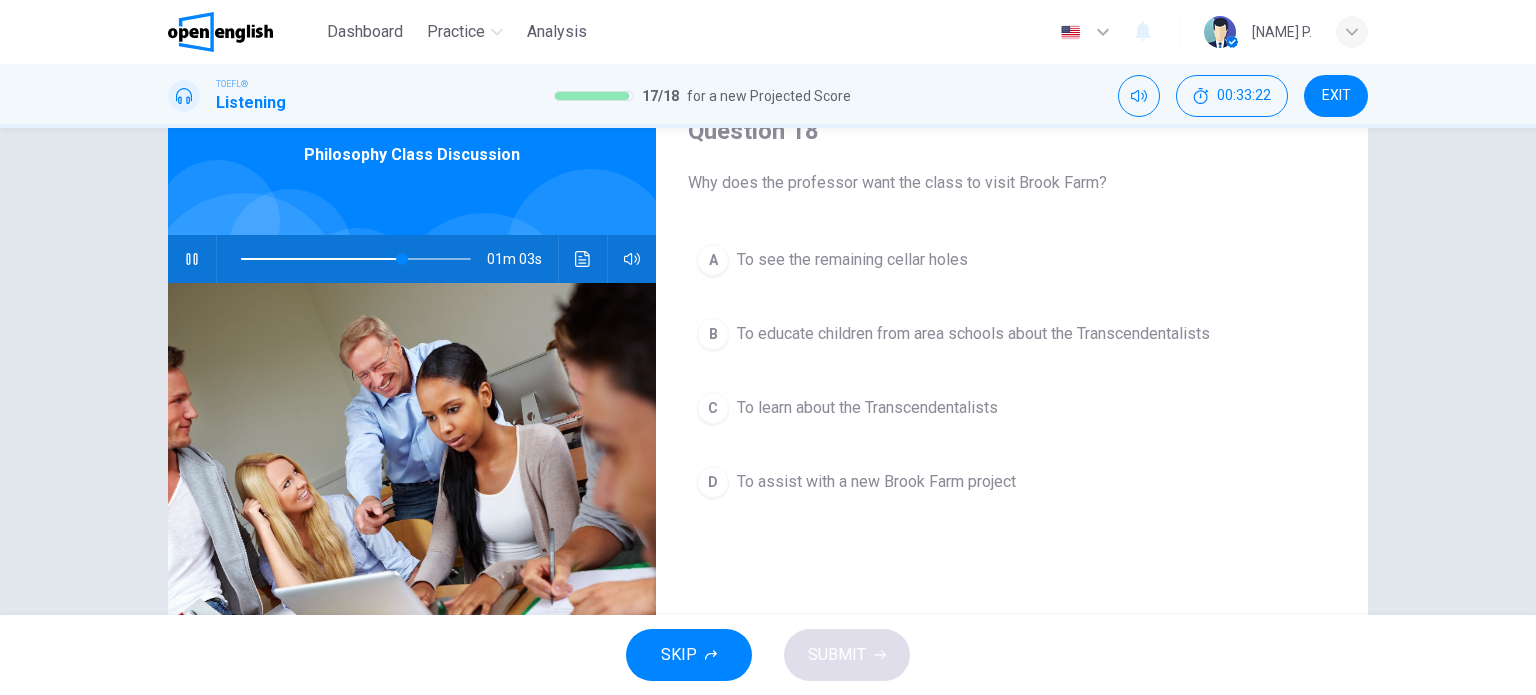 scroll, scrollTop: 100, scrollLeft: 0, axis: vertical 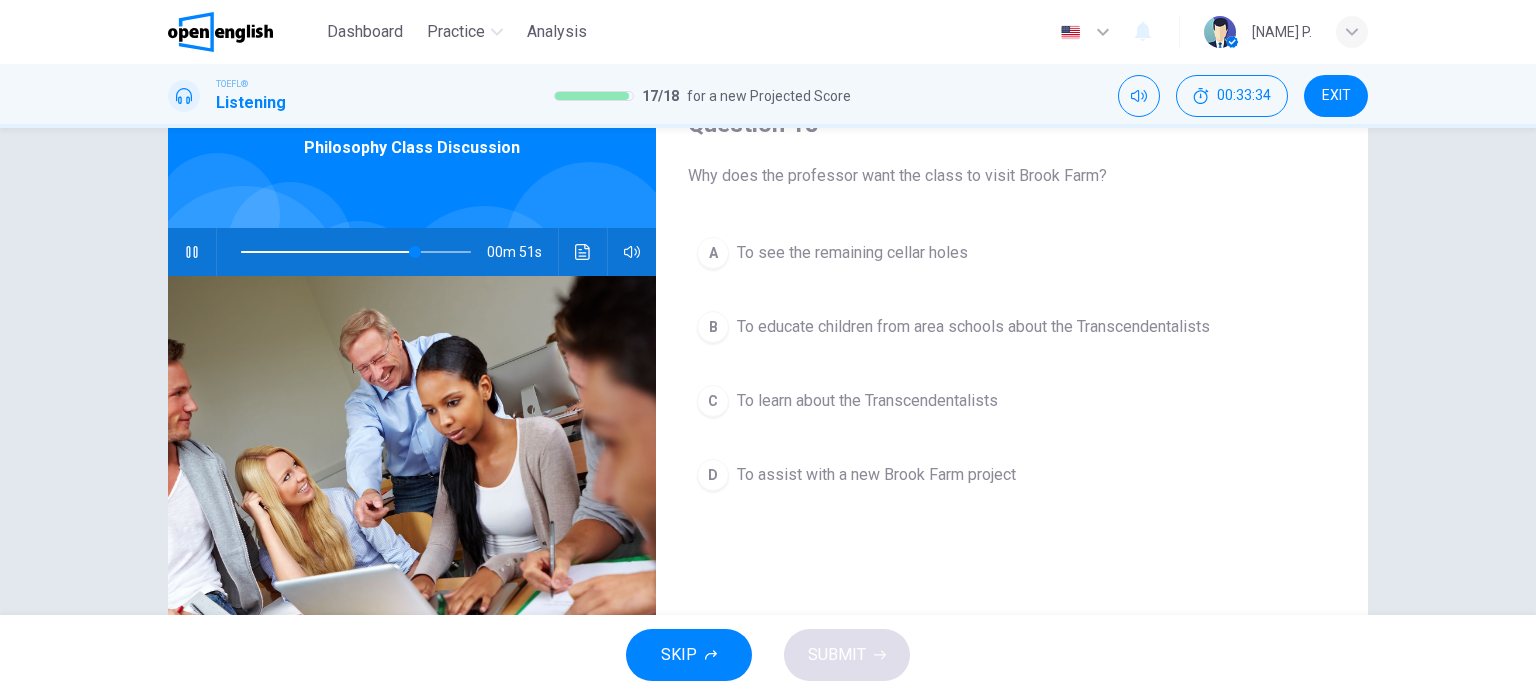 click on "B To educate children from area schools about the Transcendentalists" at bounding box center [1012, 327] 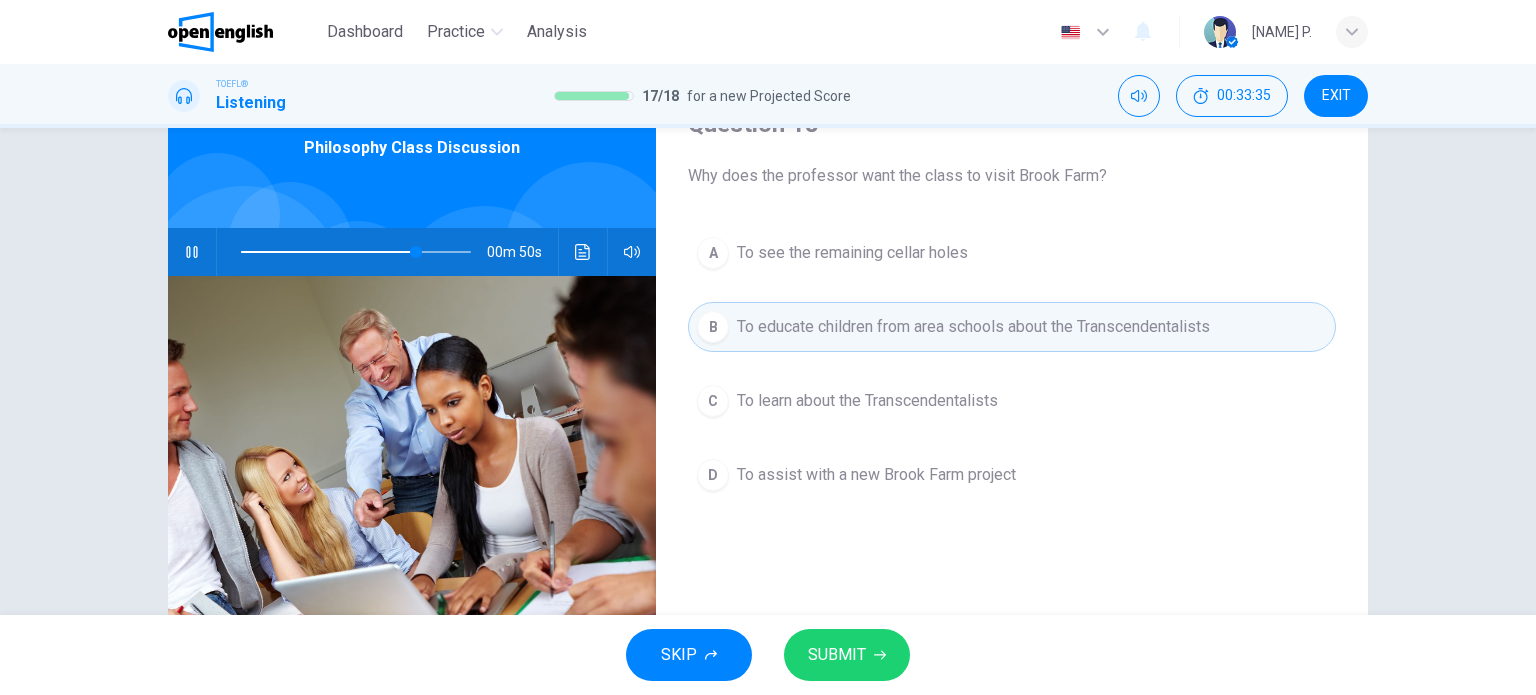 click on "SUBMIT" at bounding box center (837, 655) 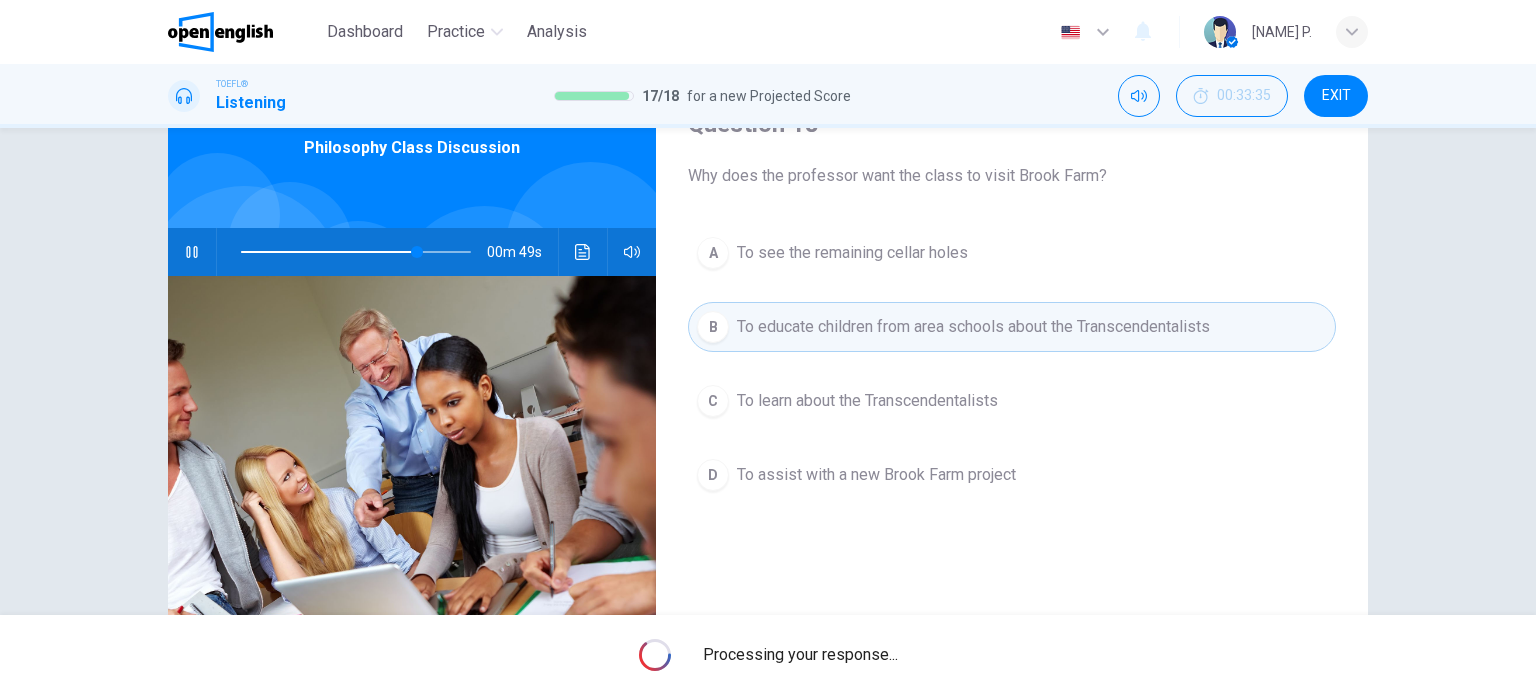 type on "**" 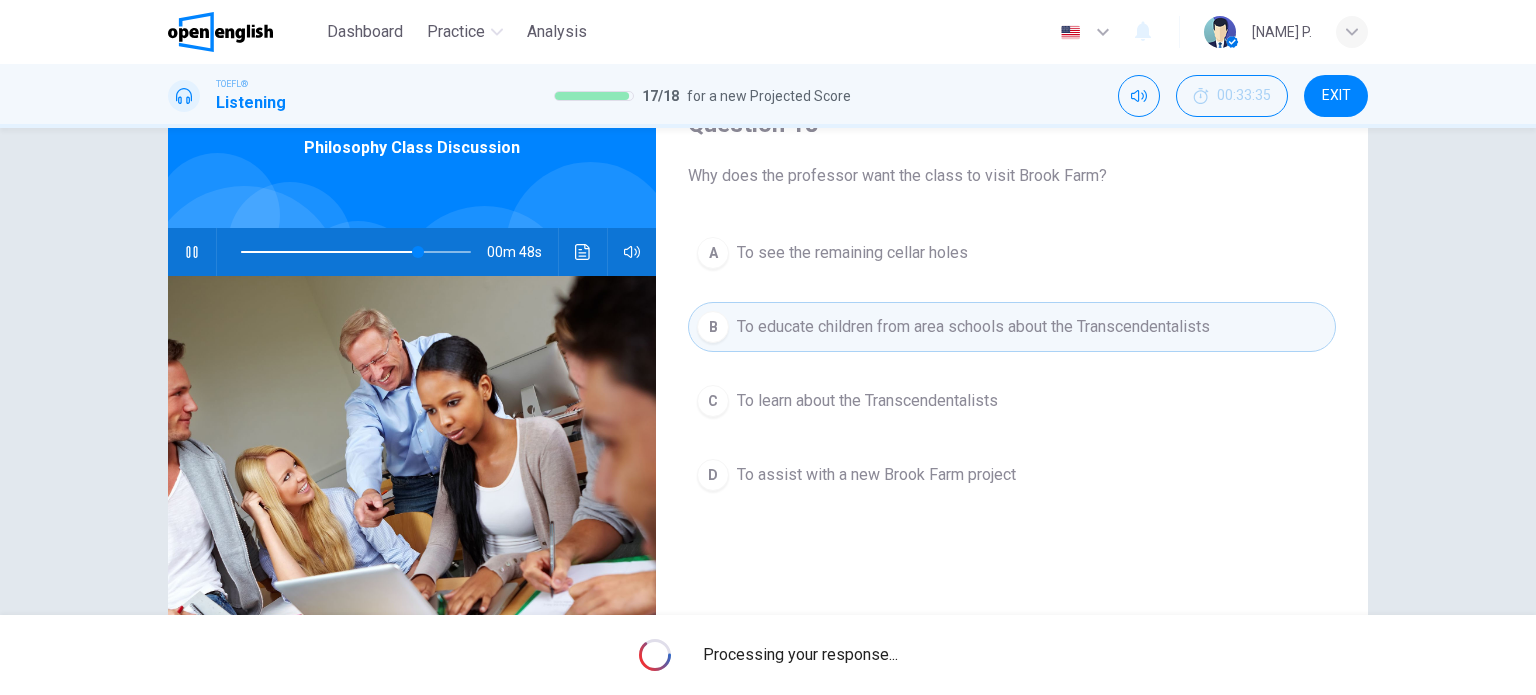 scroll, scrollTop: 0, scrollLeft: 0, axis: both 